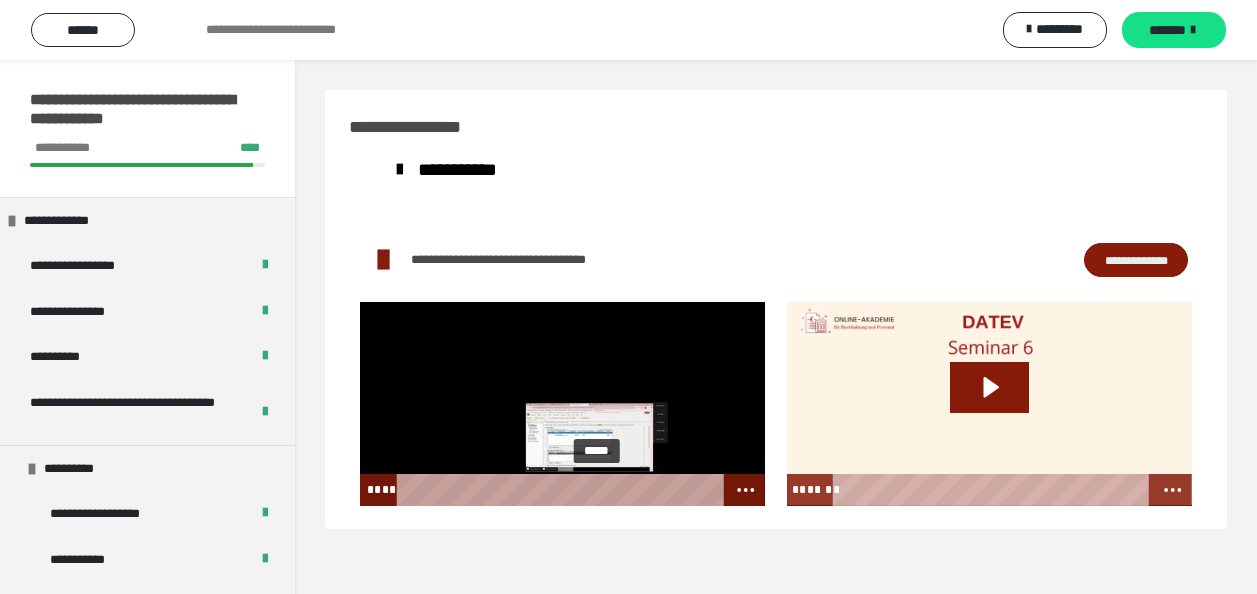 scroll, scrollTop: 0, scrollLeft: 0, axis: both 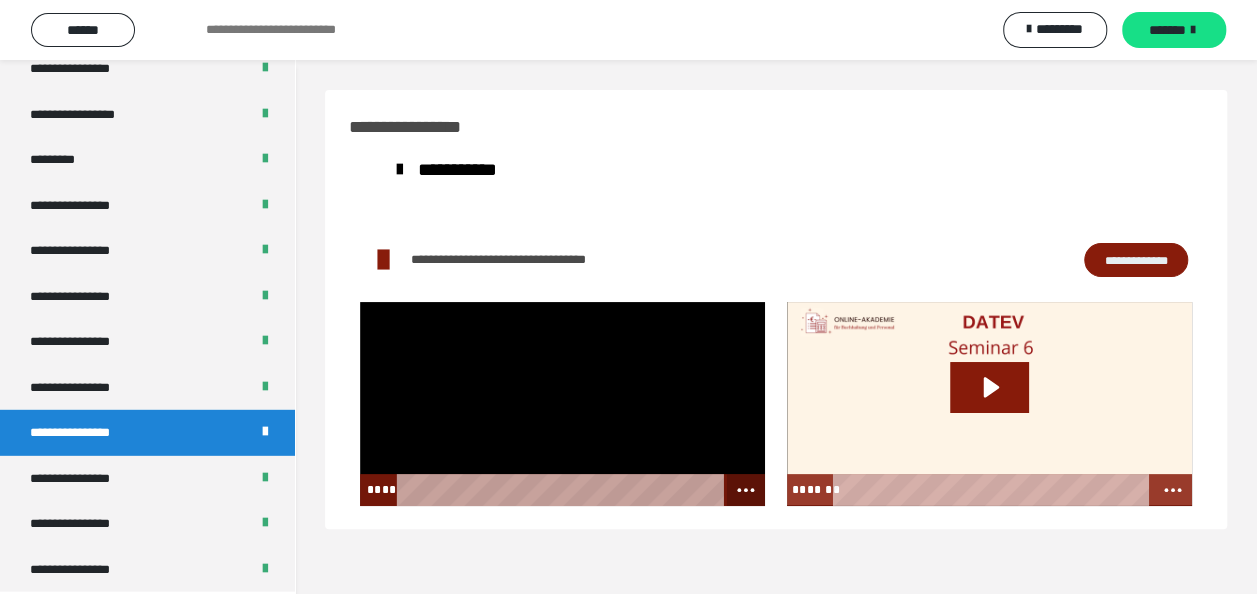click 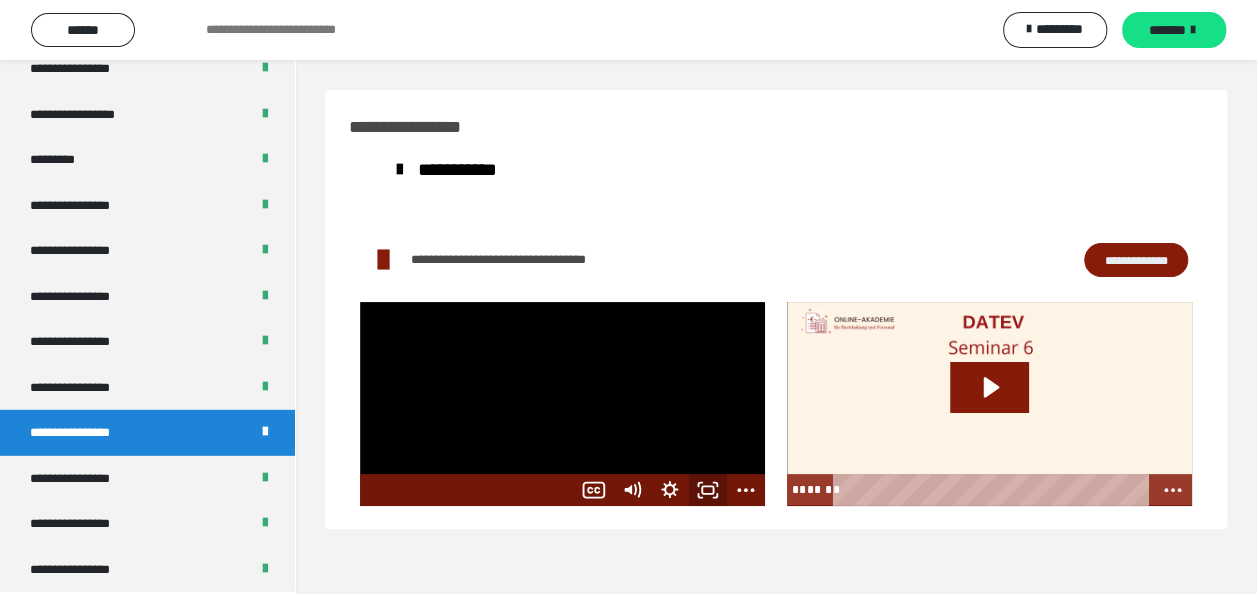 click 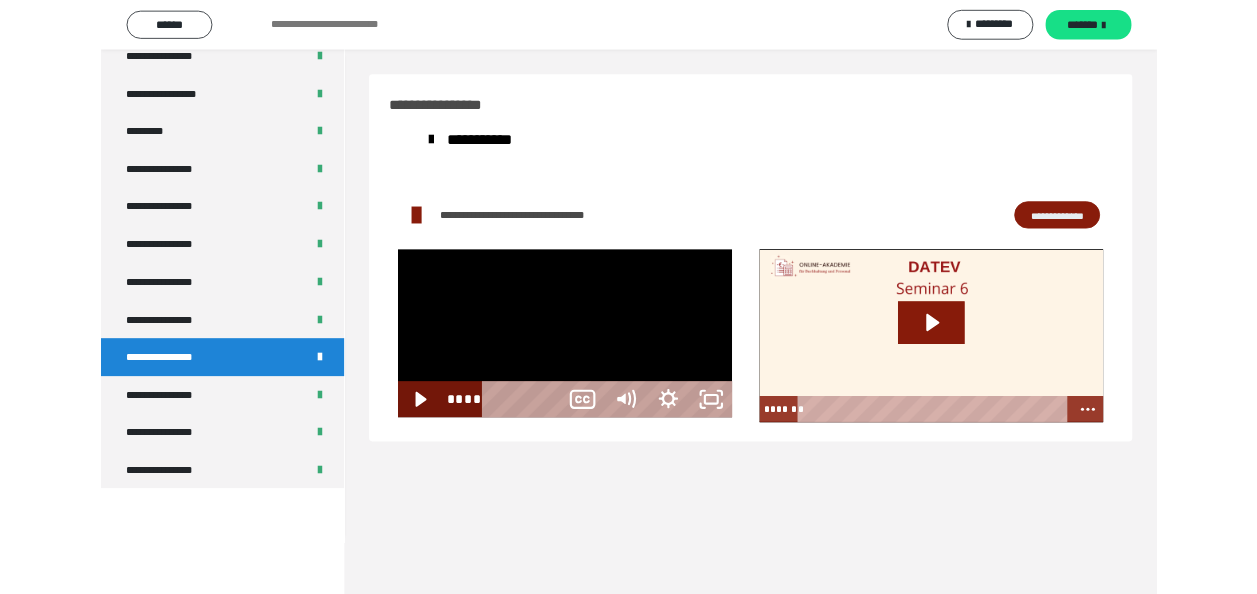 scroll, scrollTop: 2563, scrollLeft: 0, axis: vertical 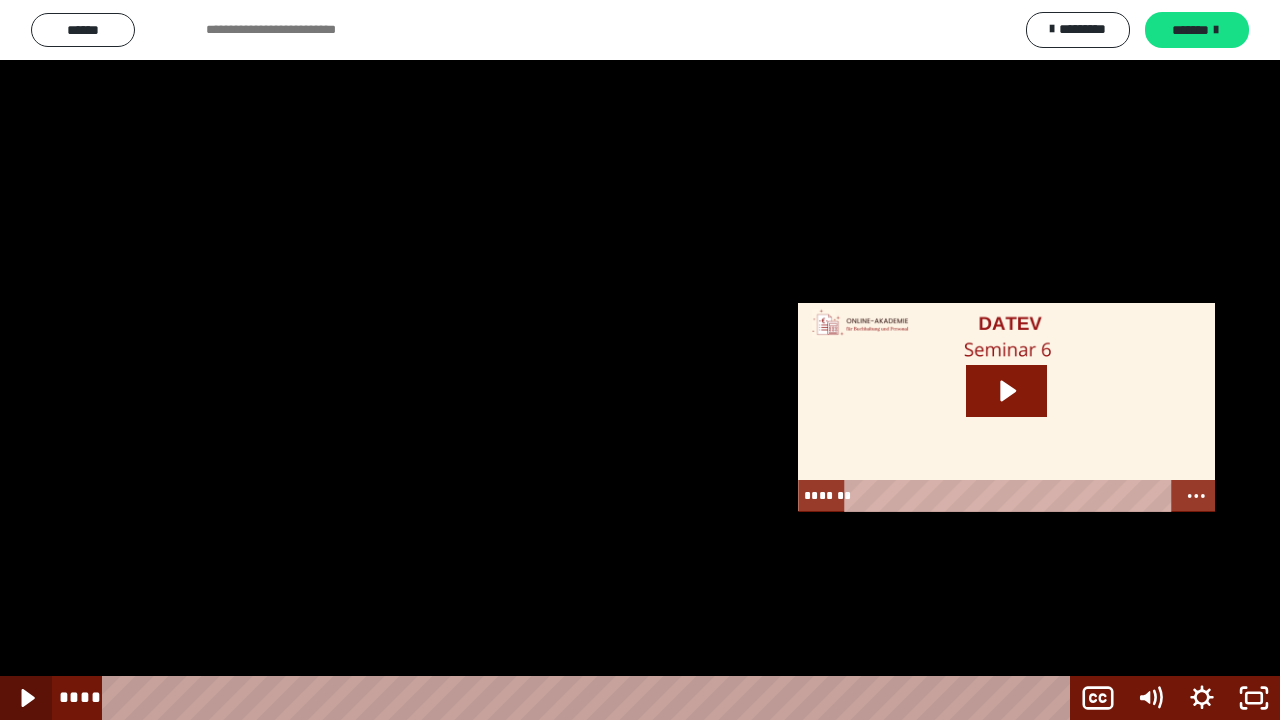 click 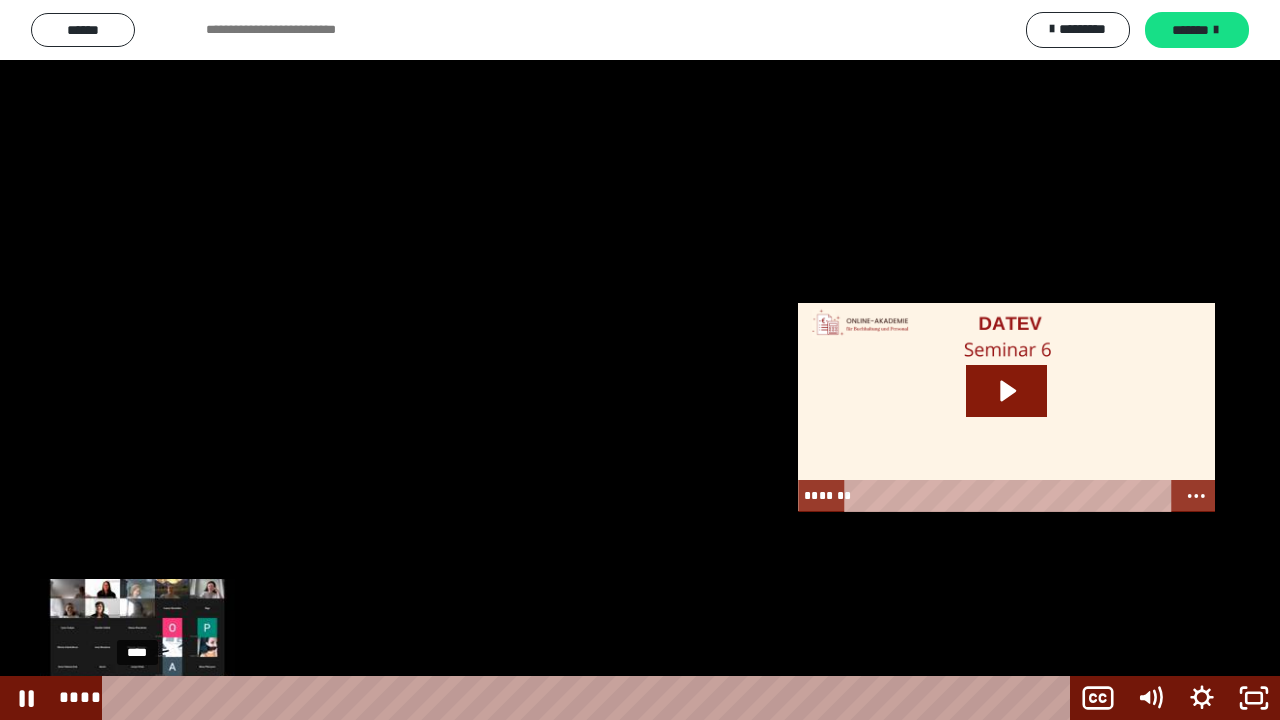 click on "****" at bounding box center [590, 698] 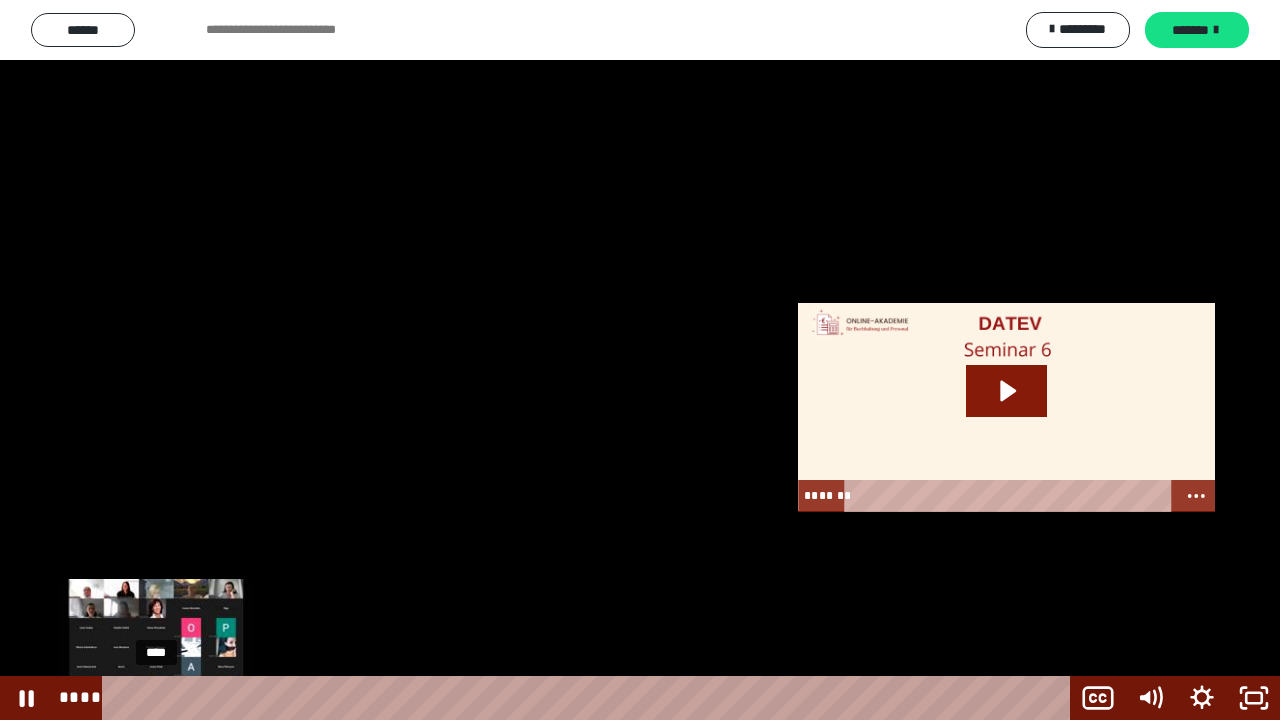 click on "****" at bounding box center [590, 698] 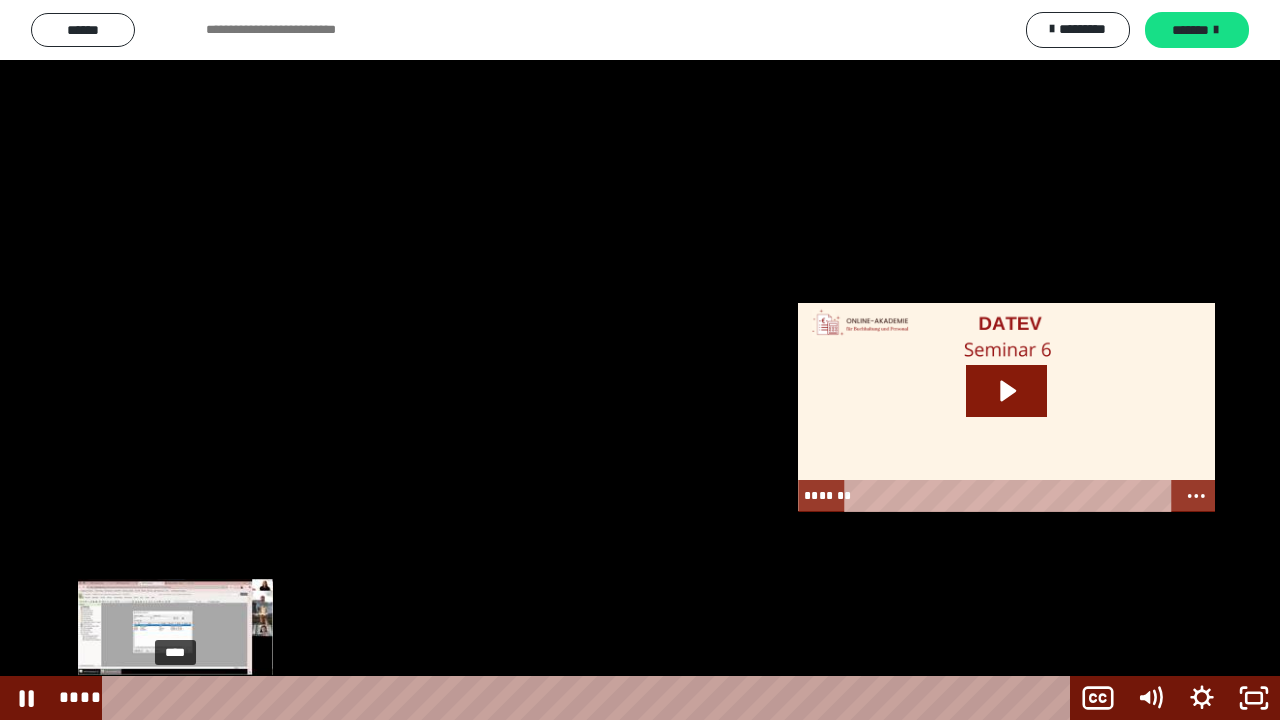 click on "****" at bounding box center (590, 698) 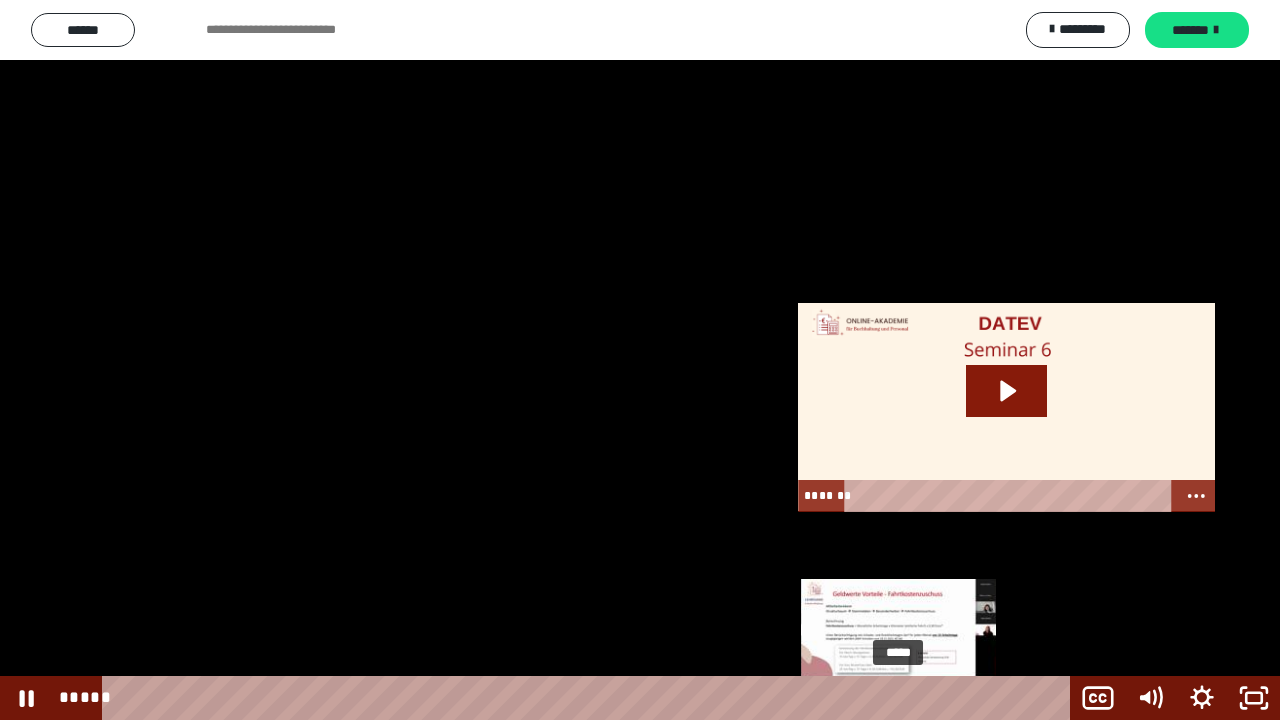 click on "*****" at bounding box center [590, 698] 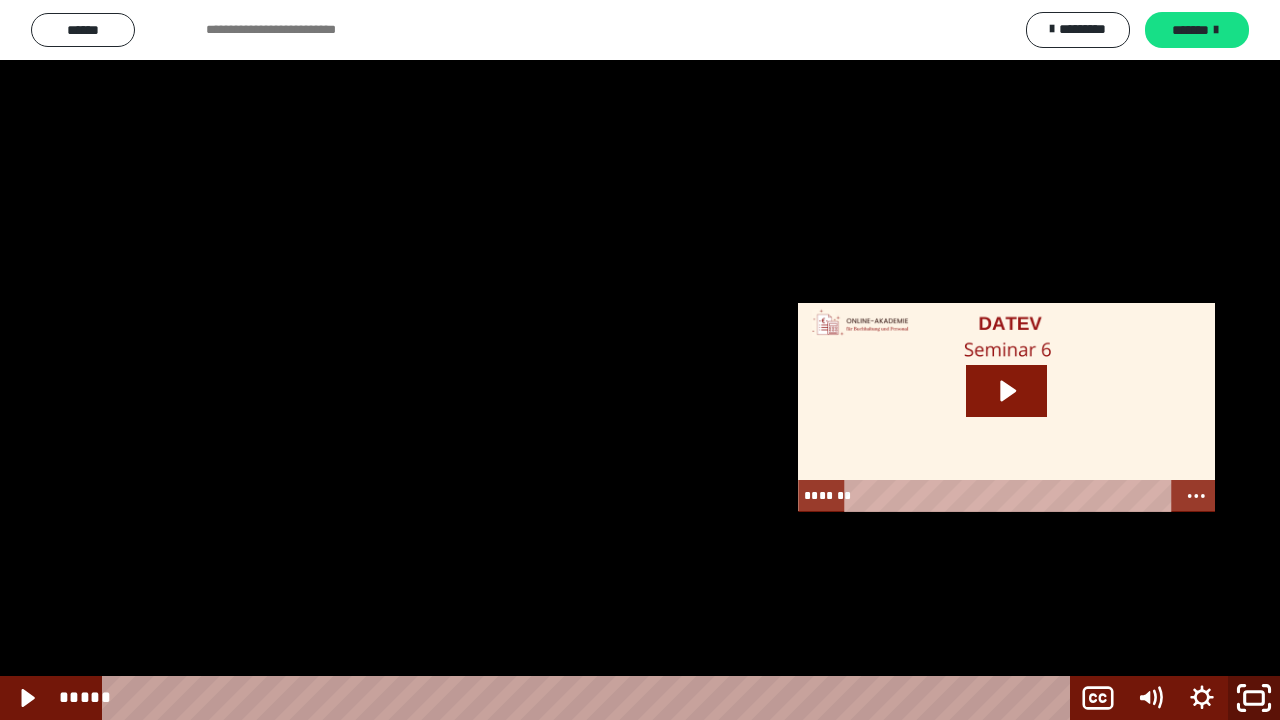 click 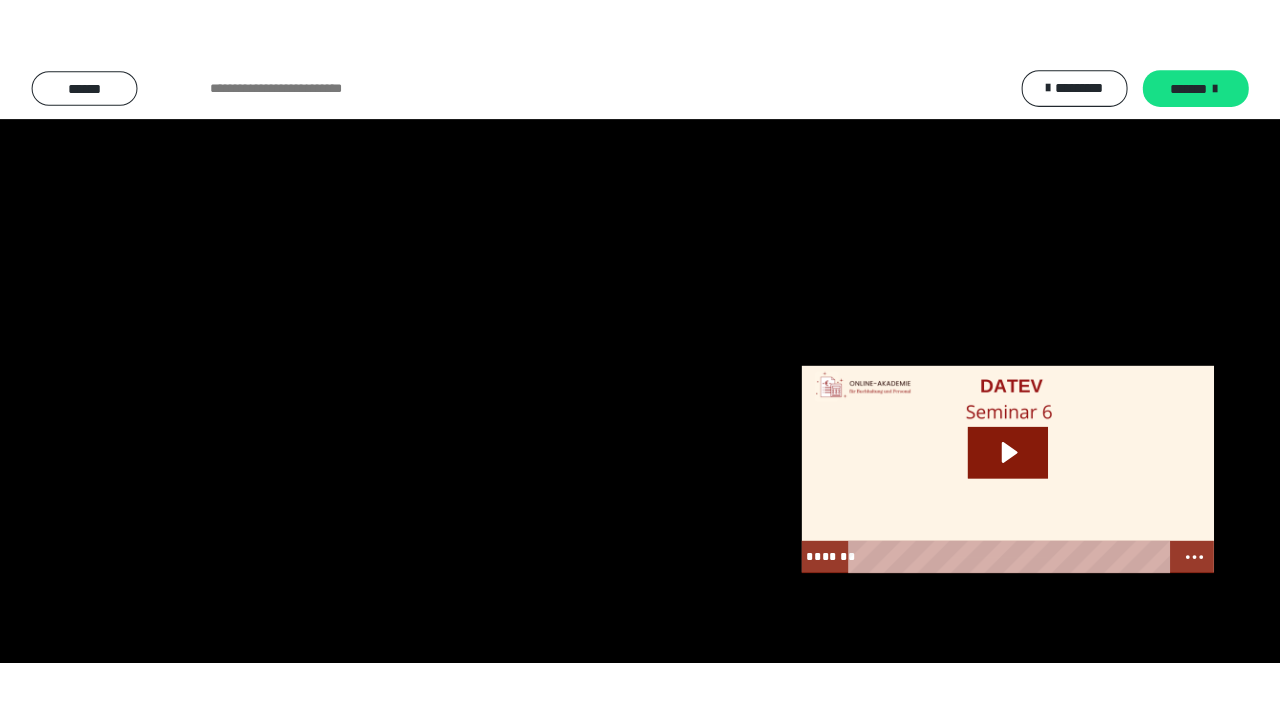 scroll, scrollTop: 2689, scrollLeft: 0, axis: vertical 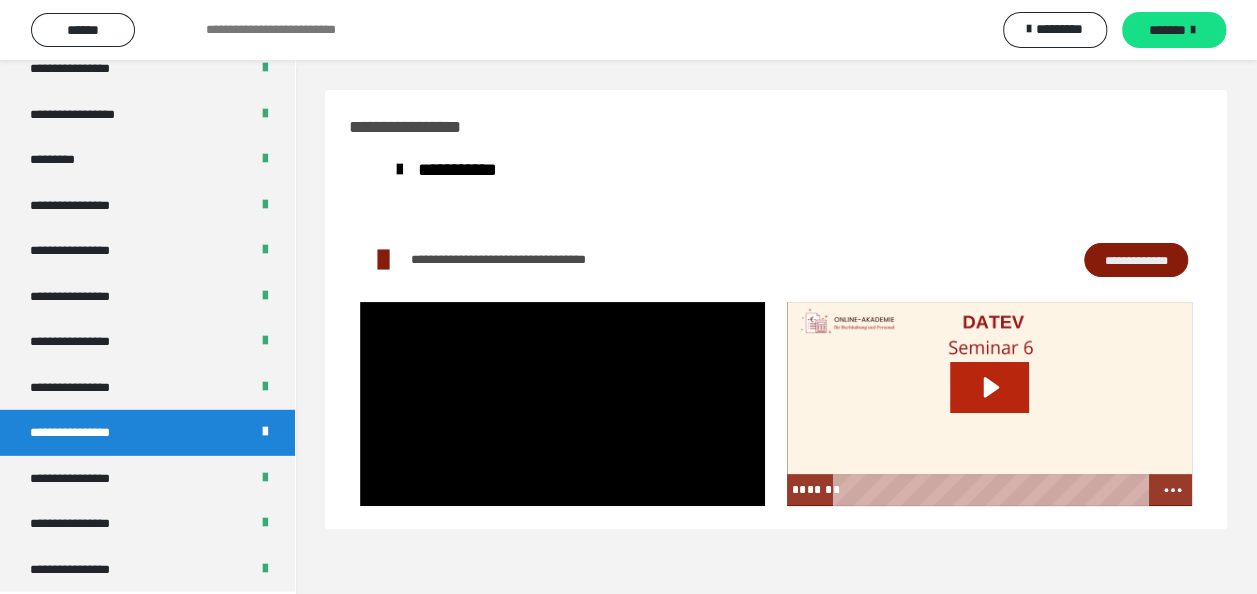 drag, startPoint x: 1010, startPoint y: 382, endPoint x: 1099, endPoint y: 422, distance: 97.575615 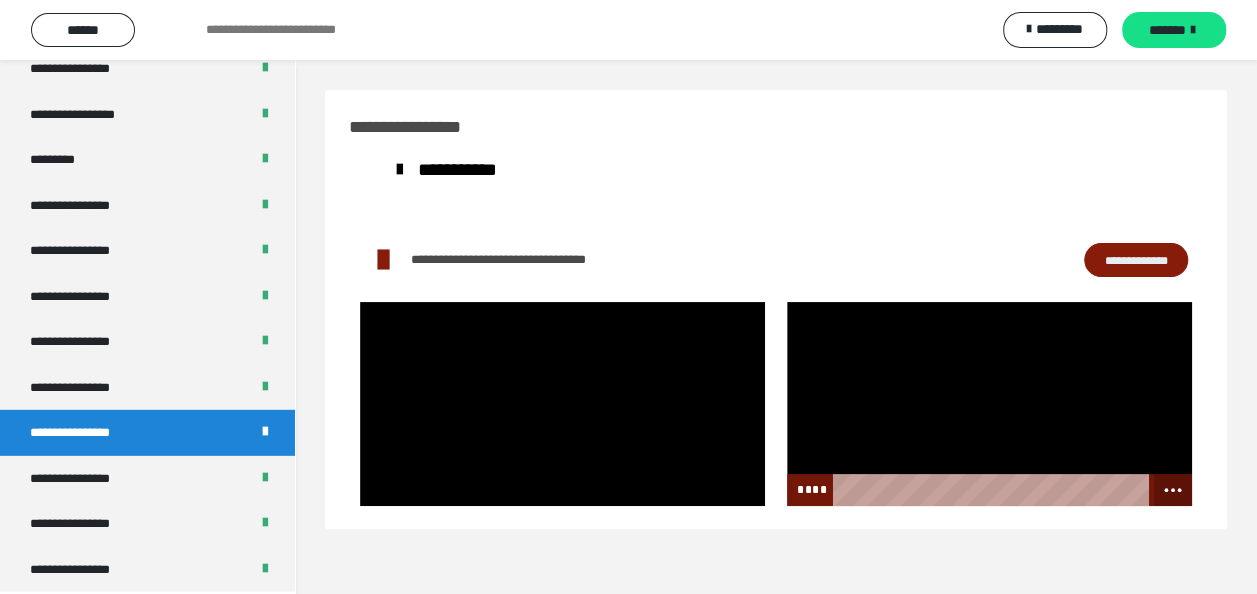 click 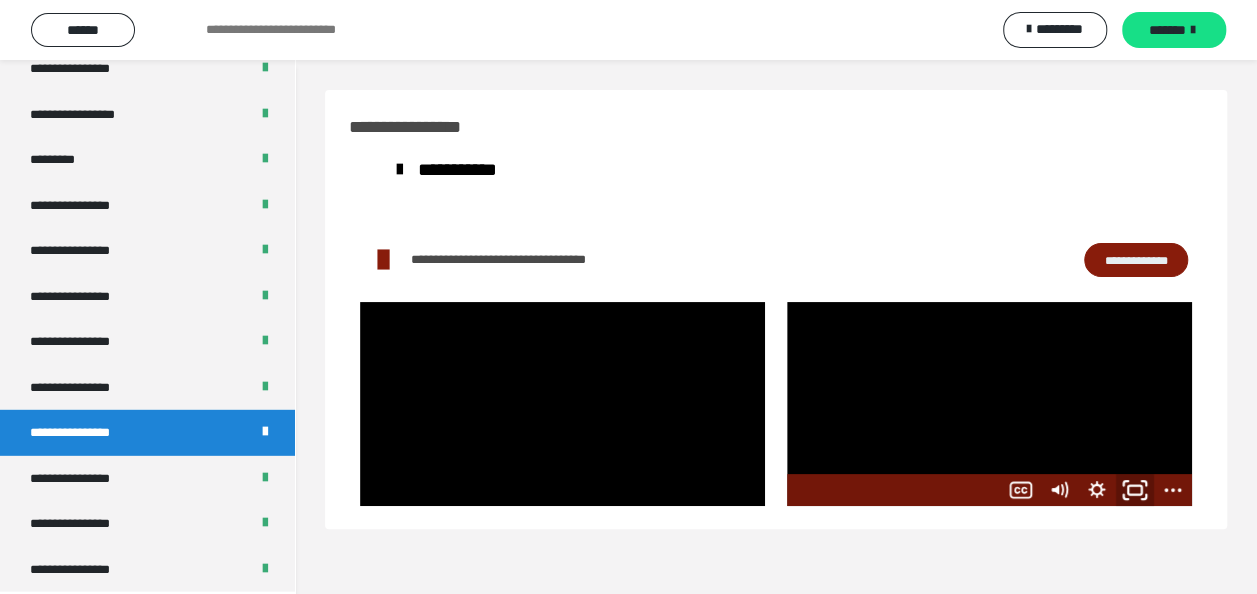 click 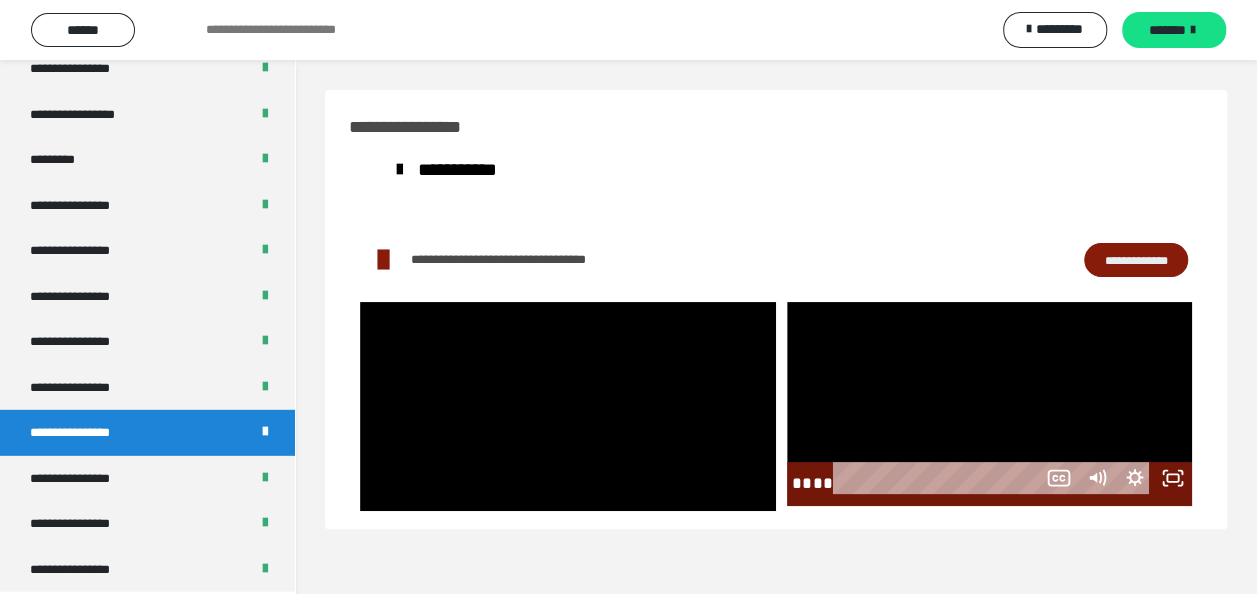 scroll, scrollTop: 2563, scrollLeft: 0, axis: vertical 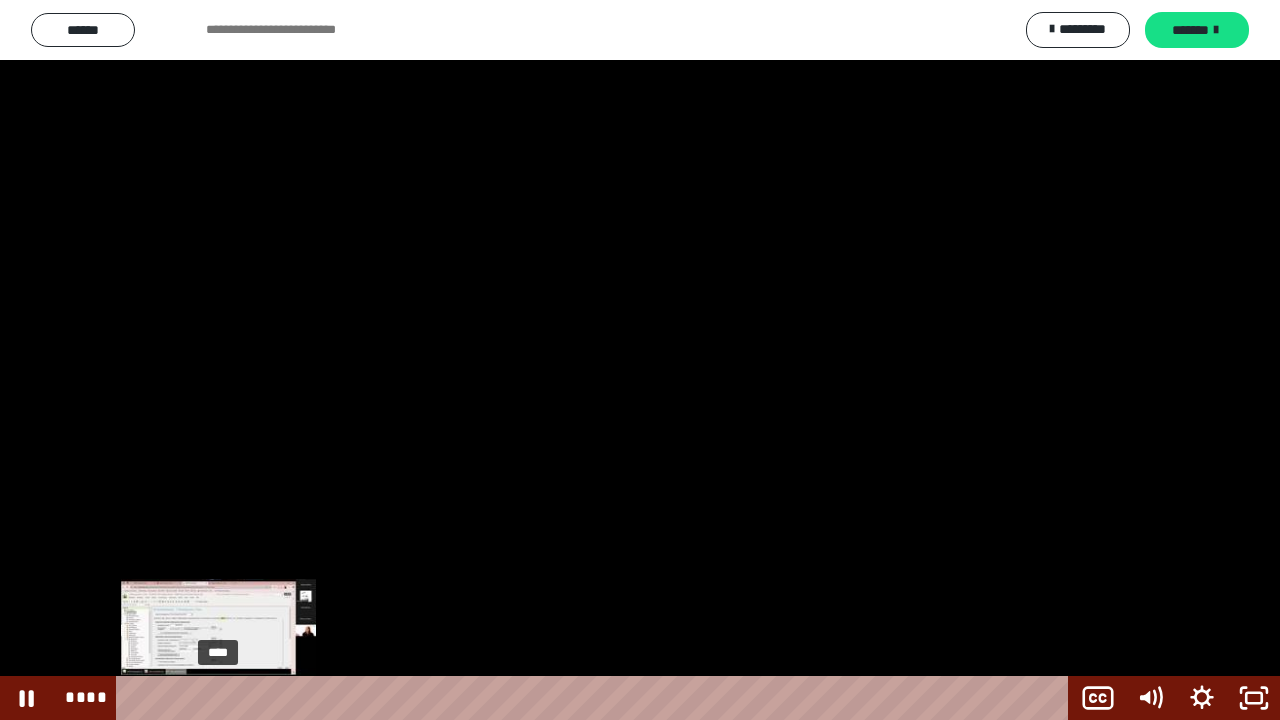 click on "****" at bounding box center [596, 698] 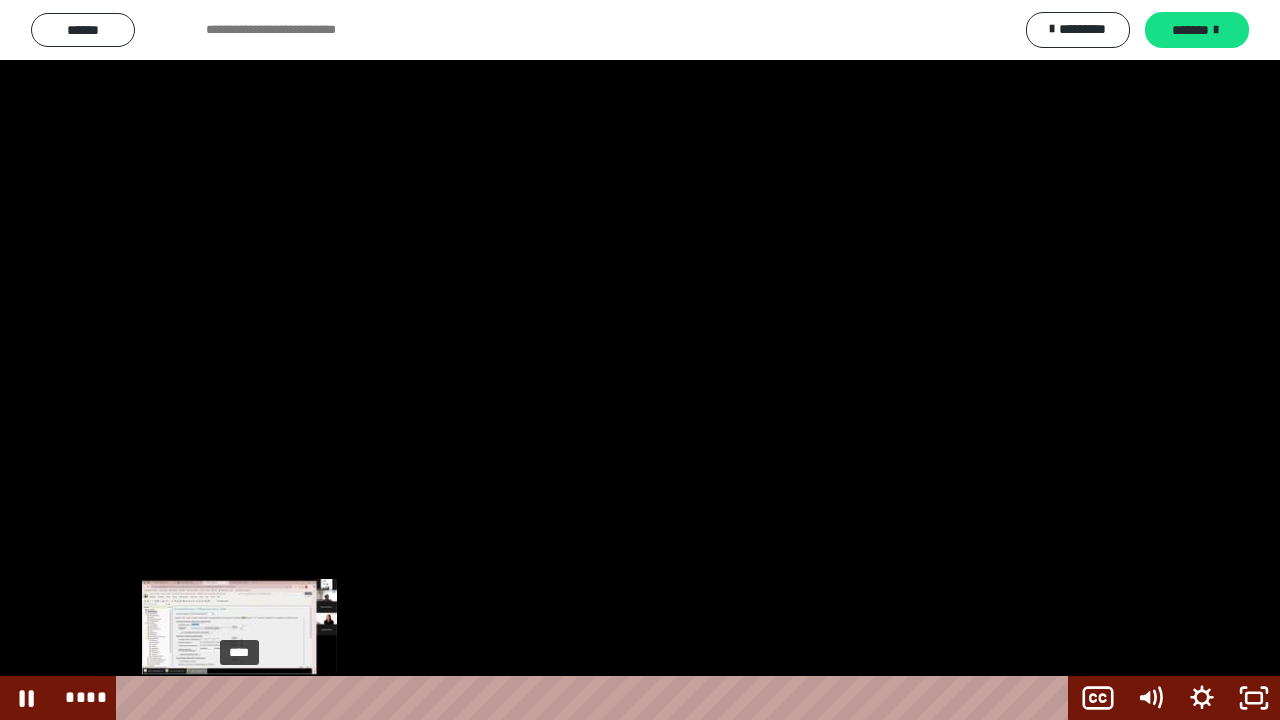 click on "****" at bounding box center (596, 698) 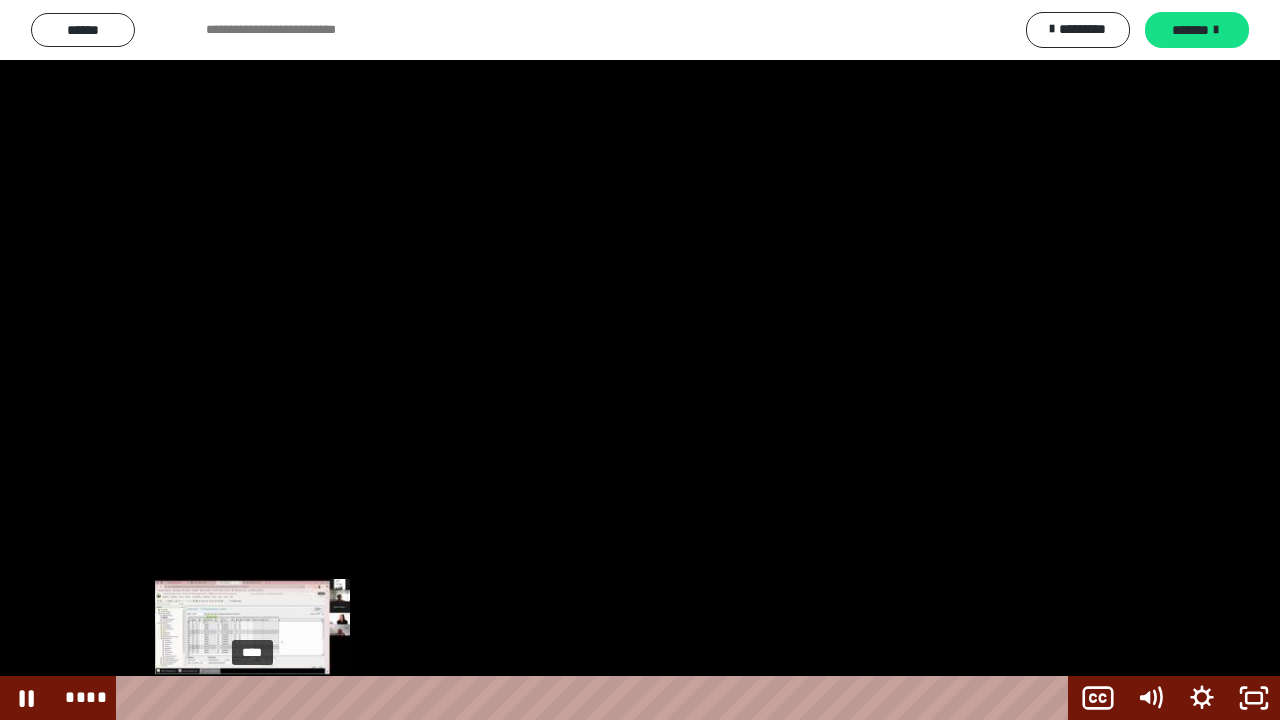 click on "****" at bounding box center [596, 698] 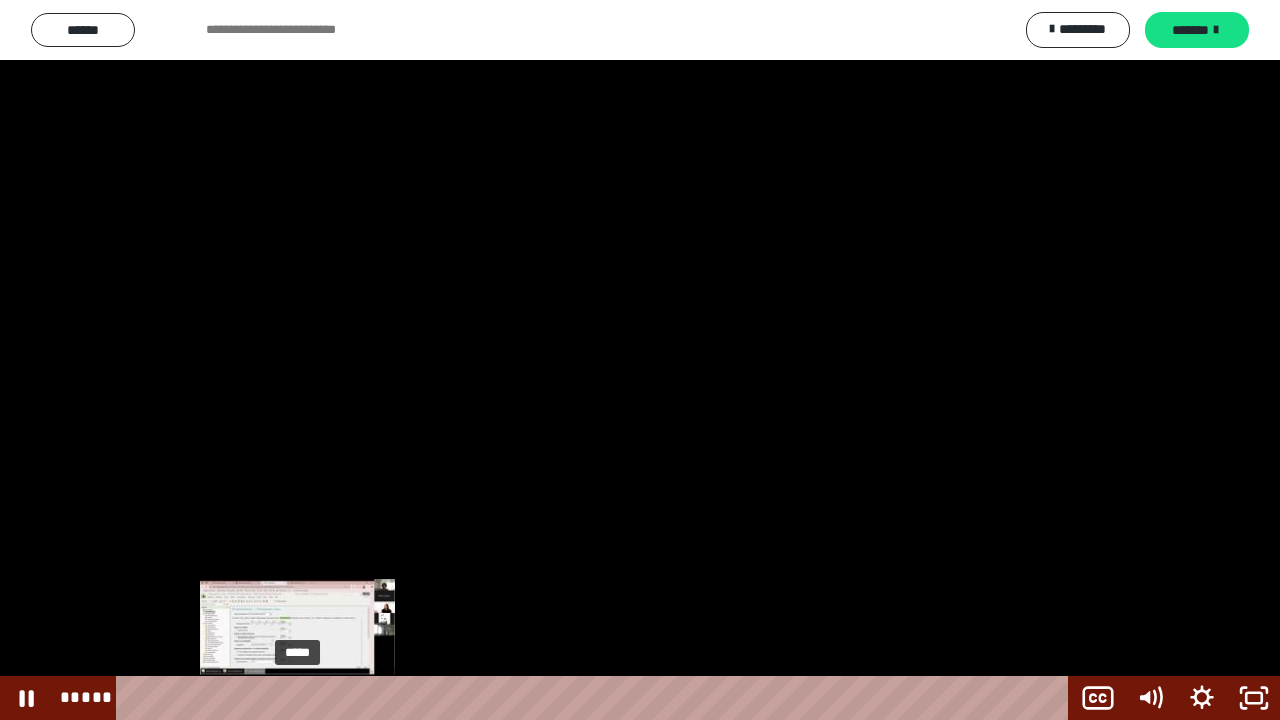 click on "*****" at bounding box center [596, 698] 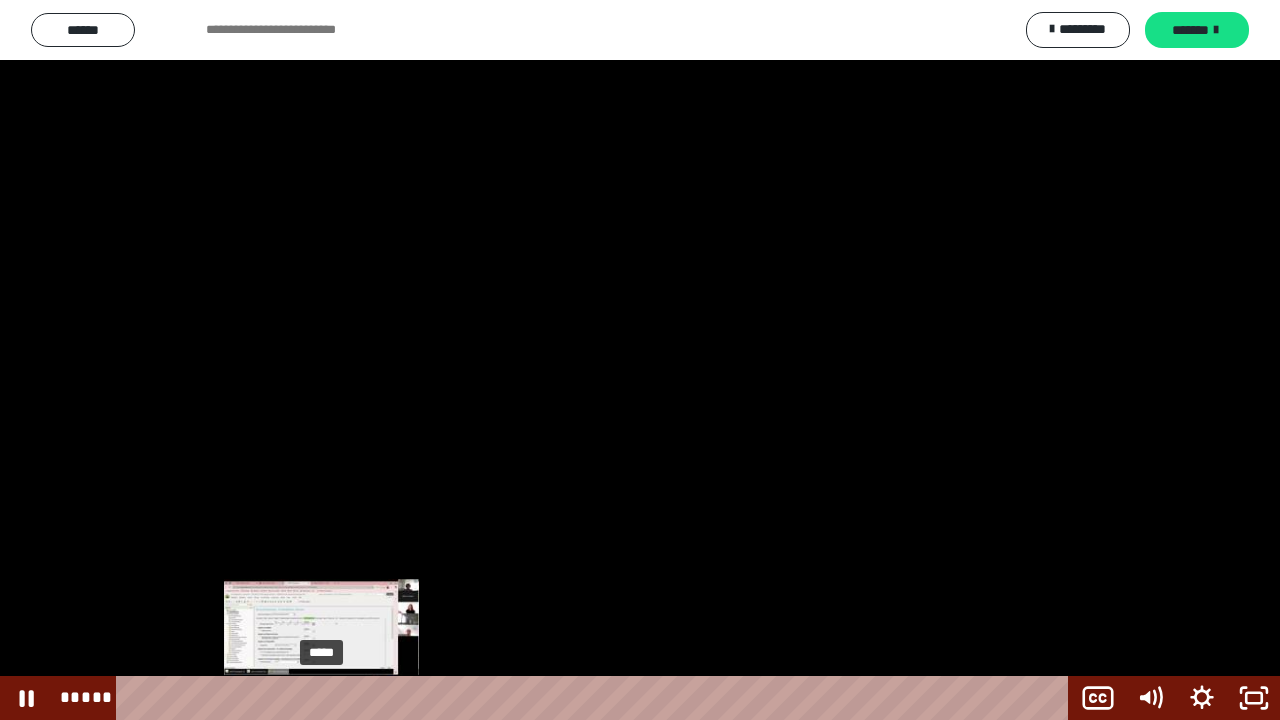 click on "*****" at bounding box center (596, 698) 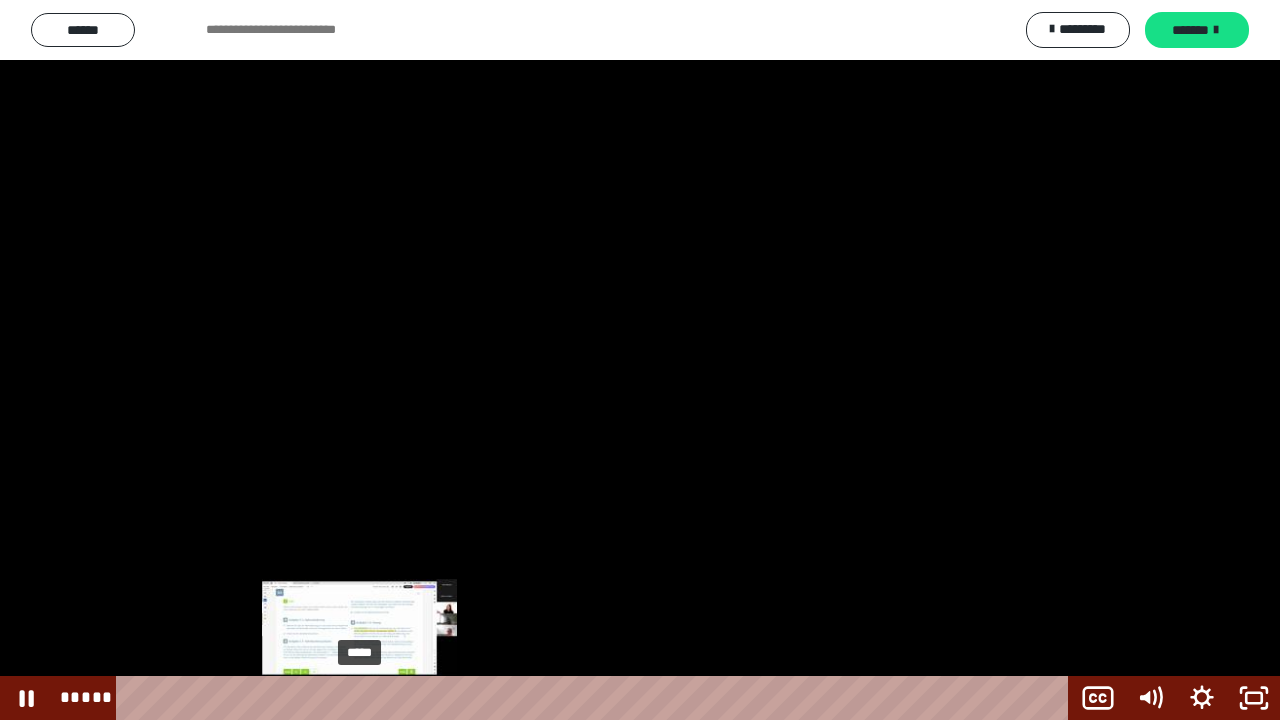 click on "*****" at bounding box center [596, 698] 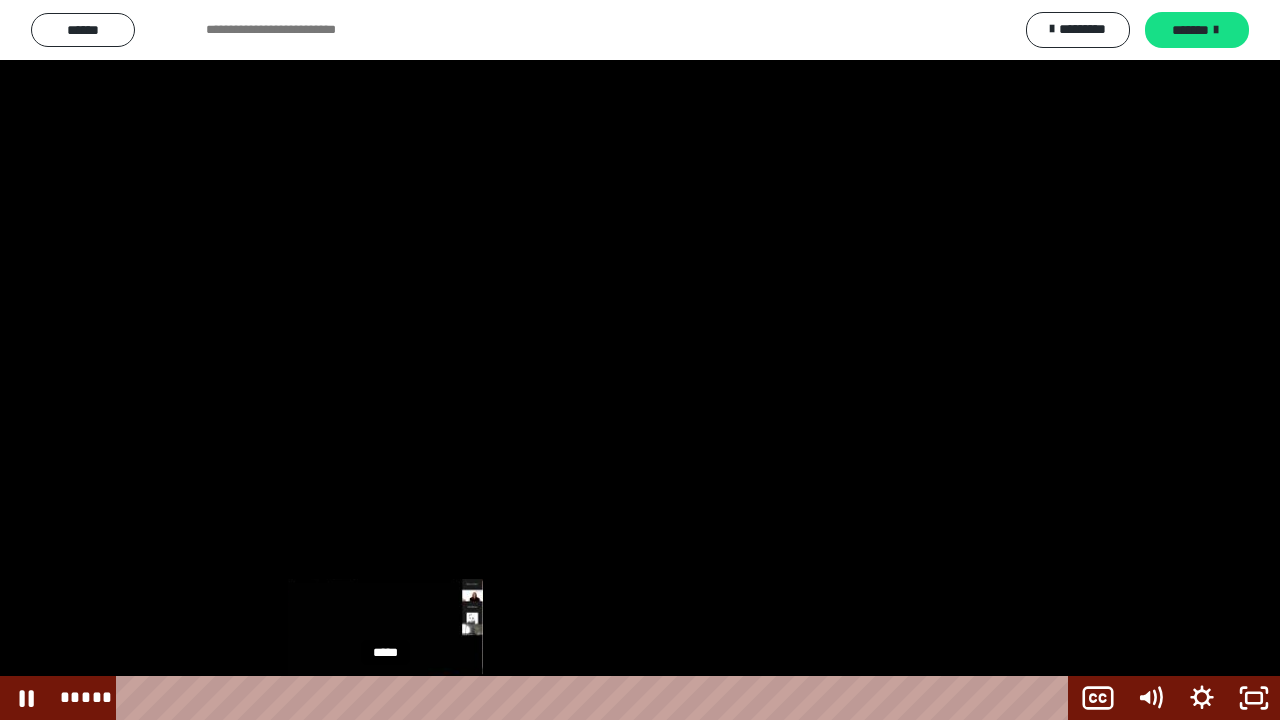 click on "*****" at bounding box center (596, 698) 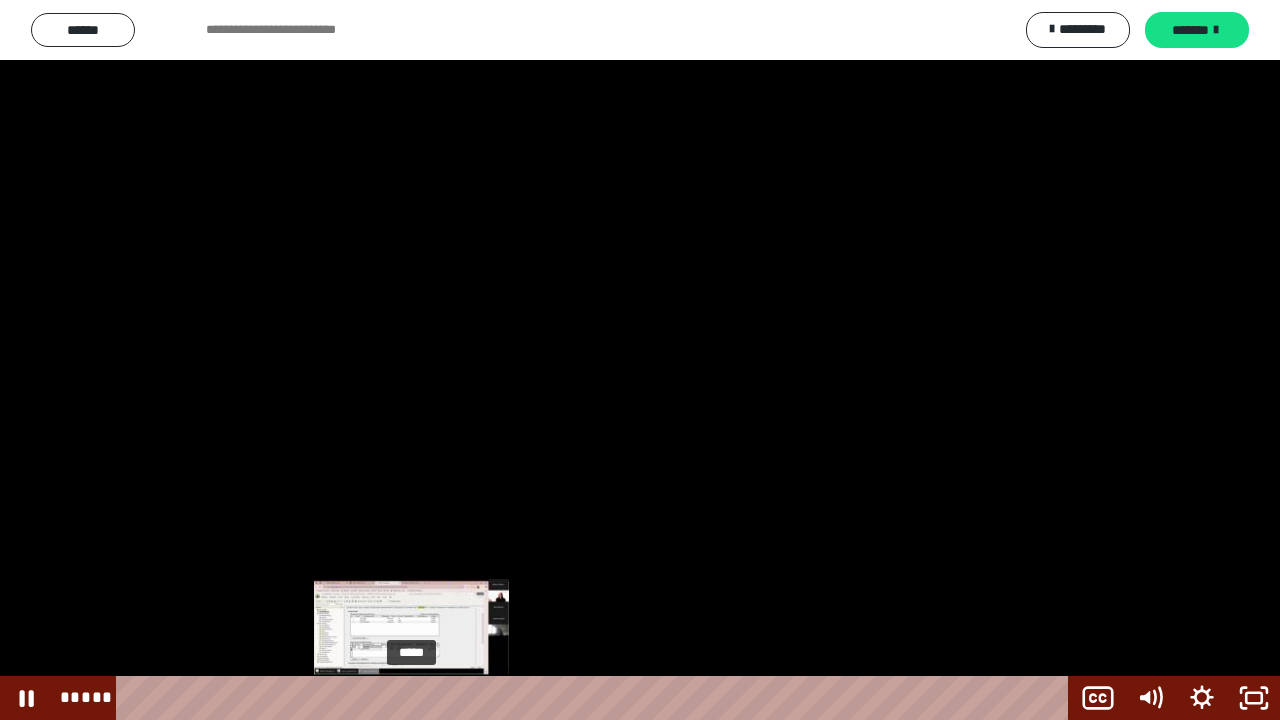click on "*****" at bounding box center [596, 698] 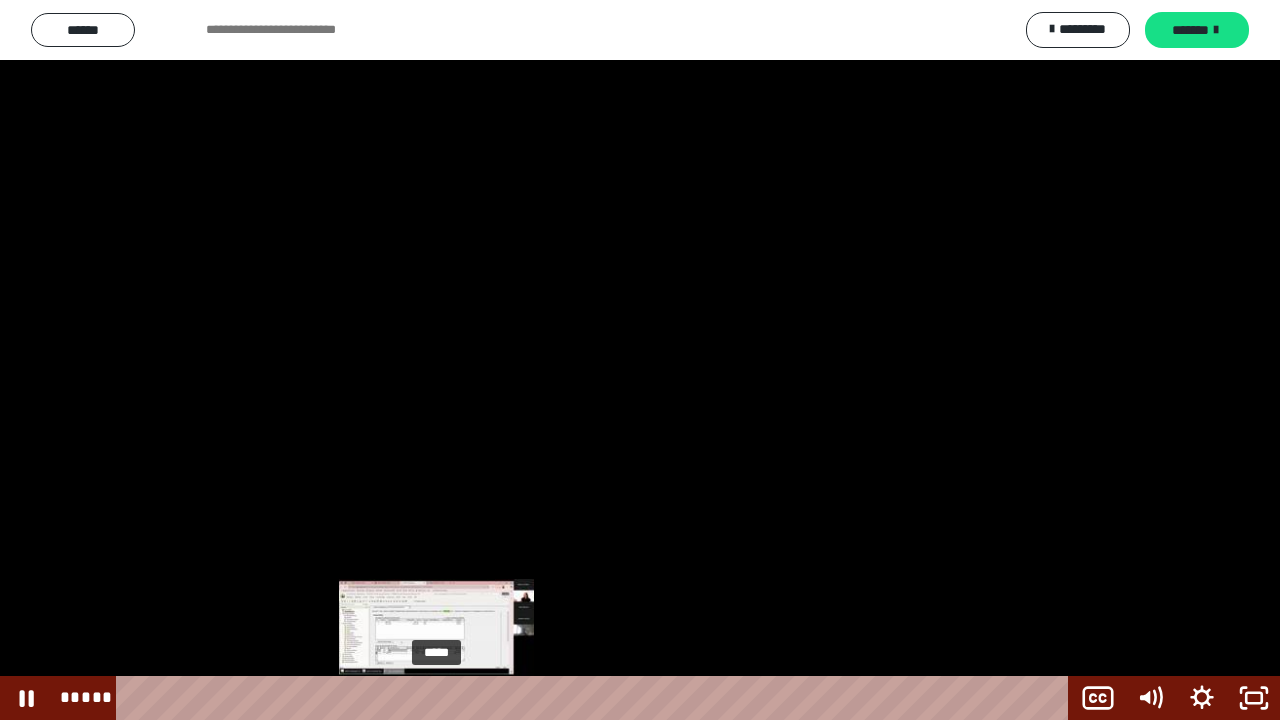 click on "*****" at bounding box center [596, 698] 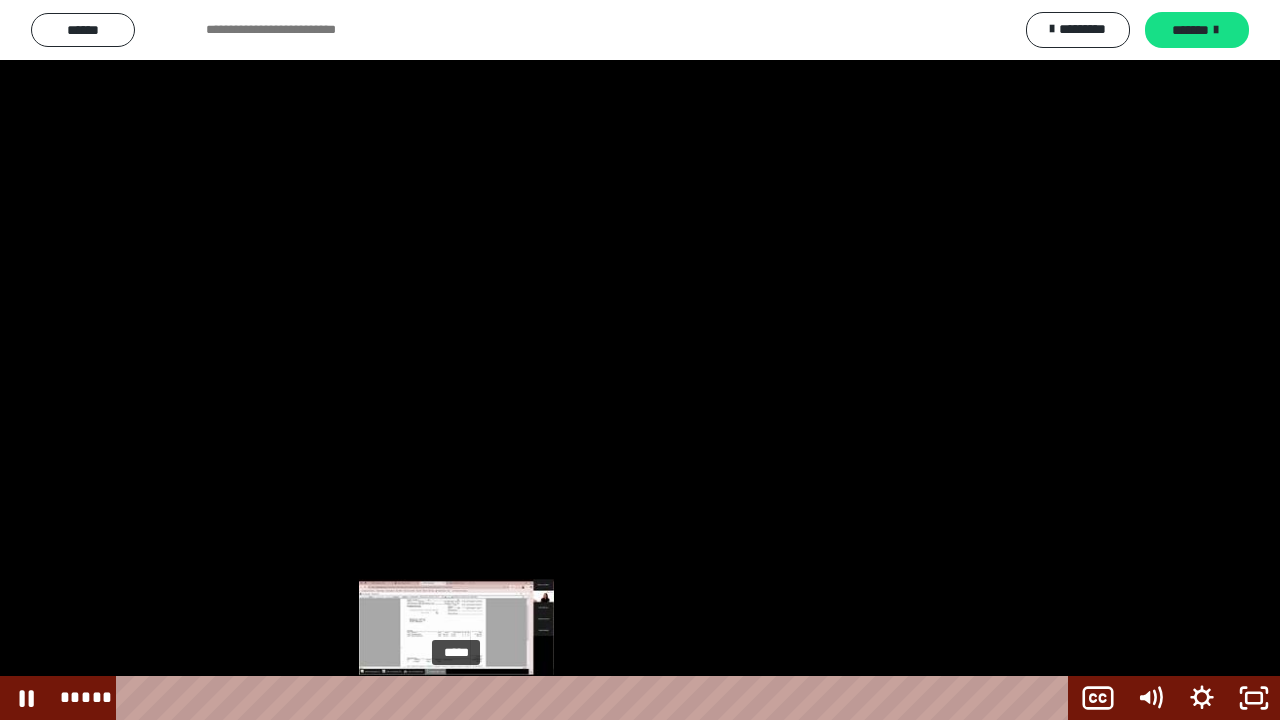 click on "*****" at bounding box center [596, 698] 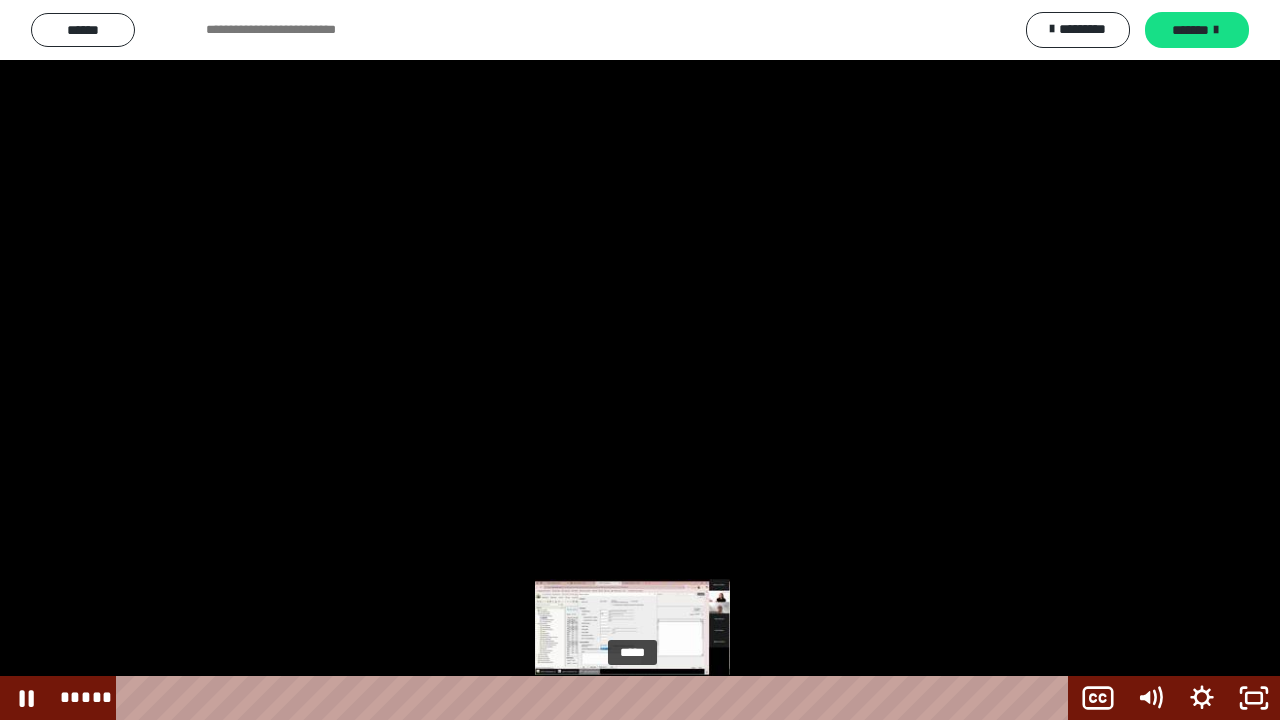 click on "*****" at bounding box center [596, 698] 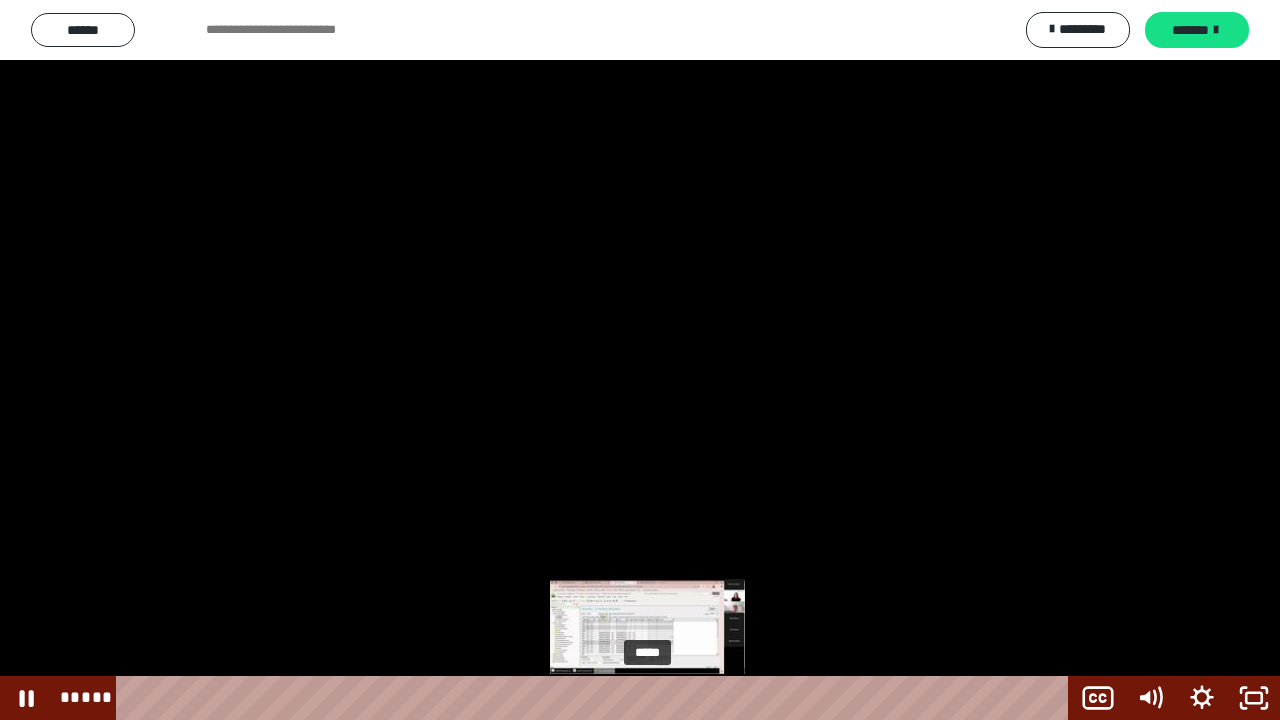 click on "*****" at bounding box center [596, 698] 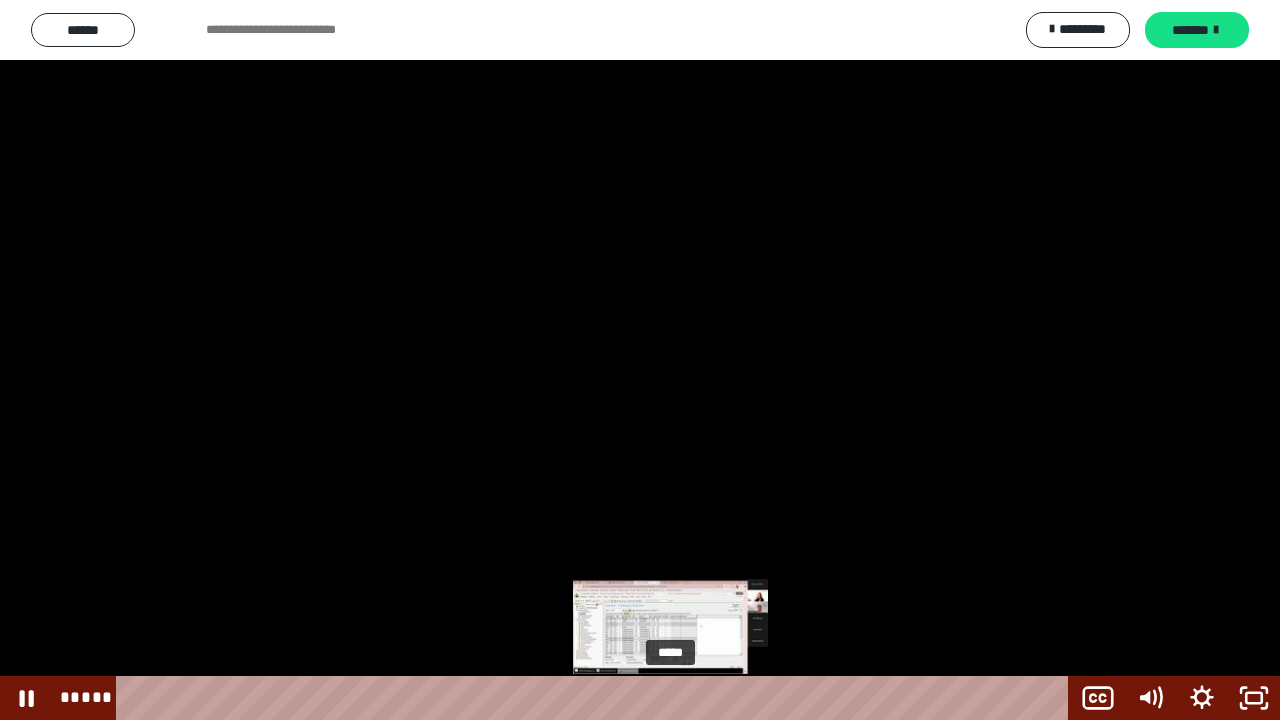 click on "*****" at bounding box center (596, 698) 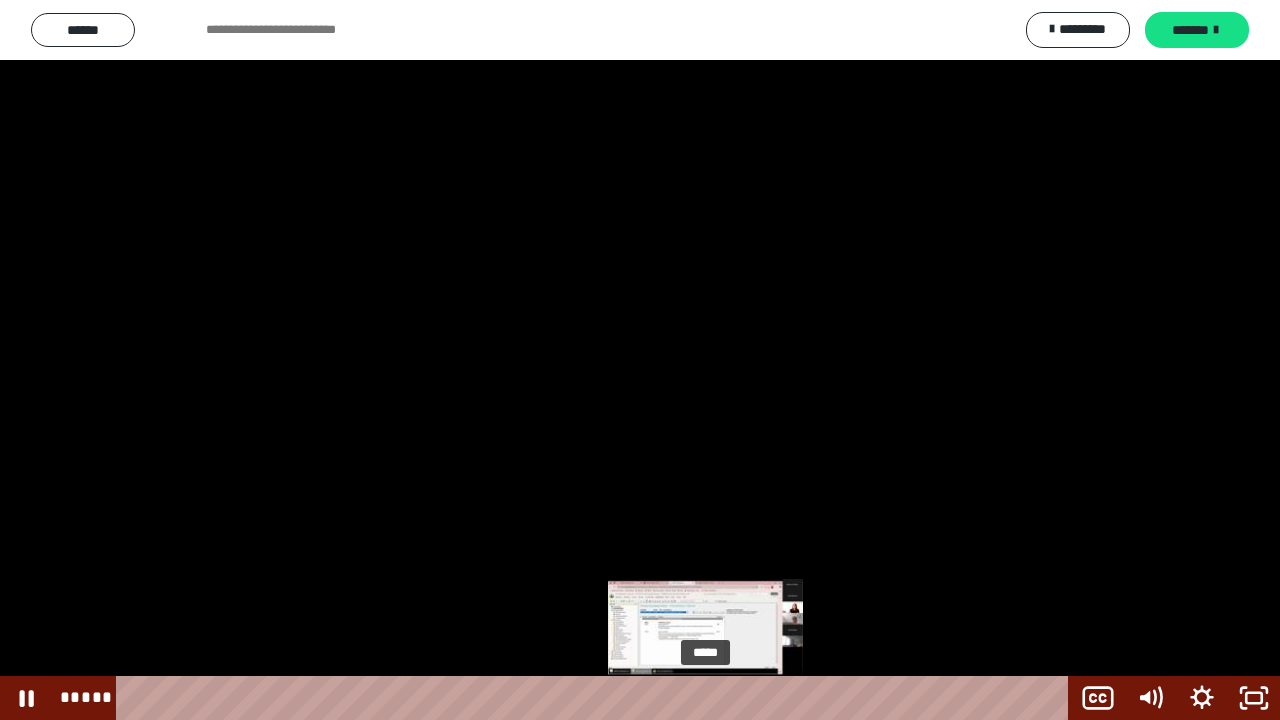 click on "*****" at bounding box center (596, 698) 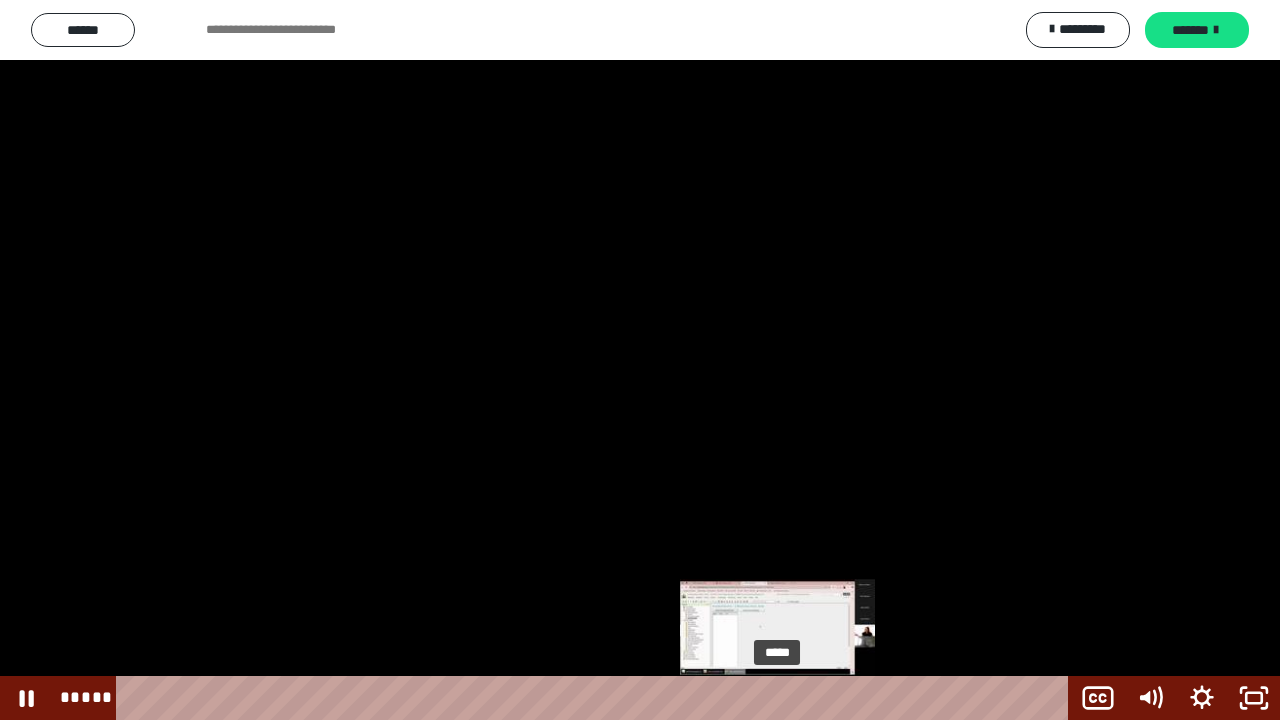 click on "*****" at bounding box center (596, 698) 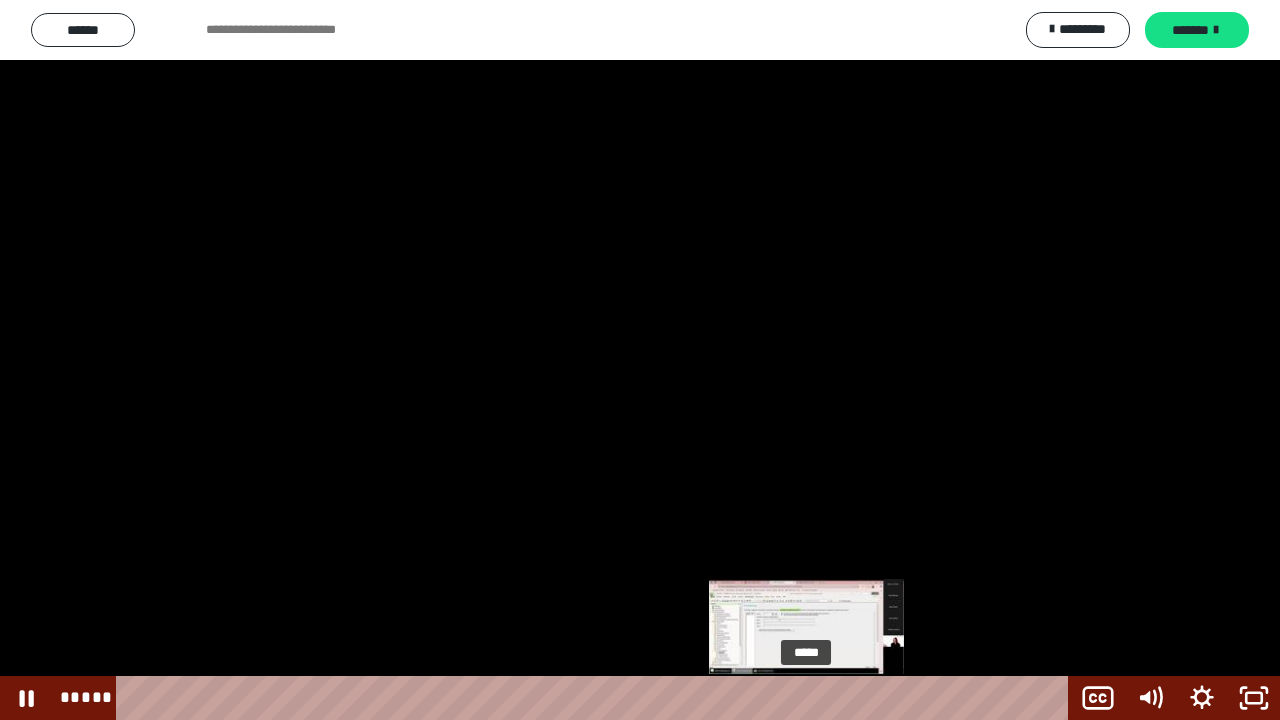 click on "*****" at bounding box center [596, 698] 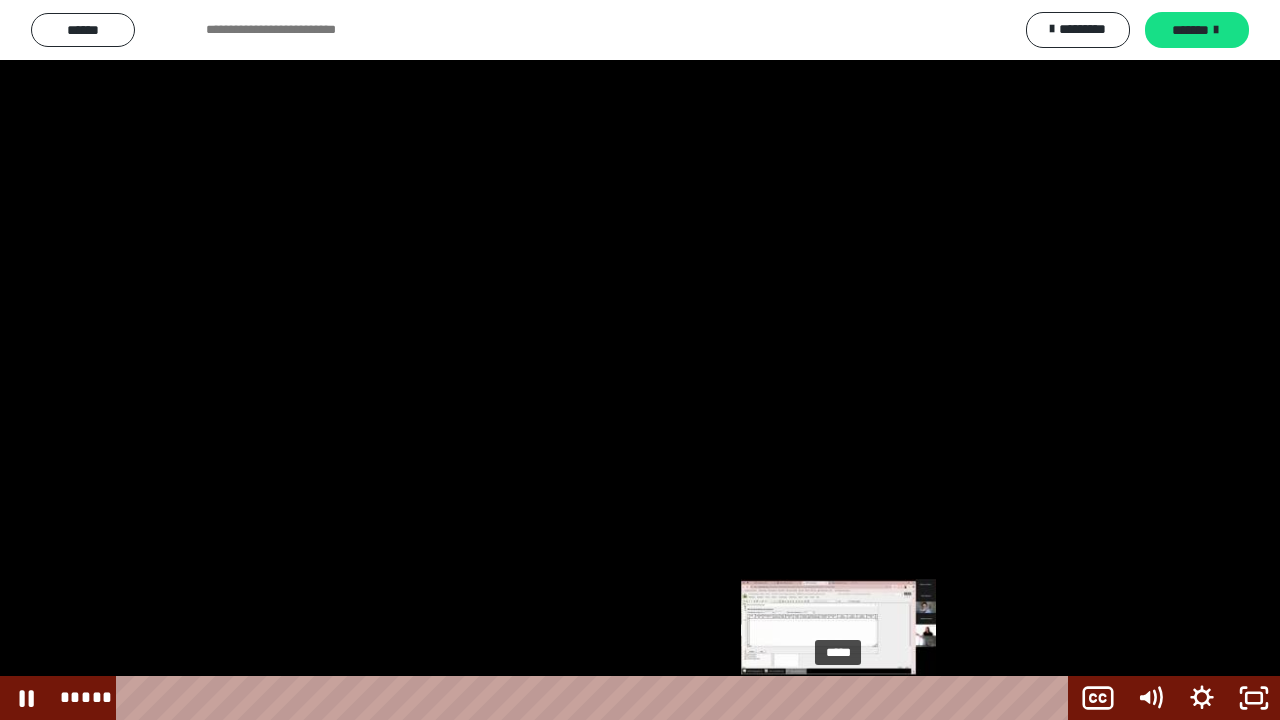 click on "*****" at bounding box center [596, 698] 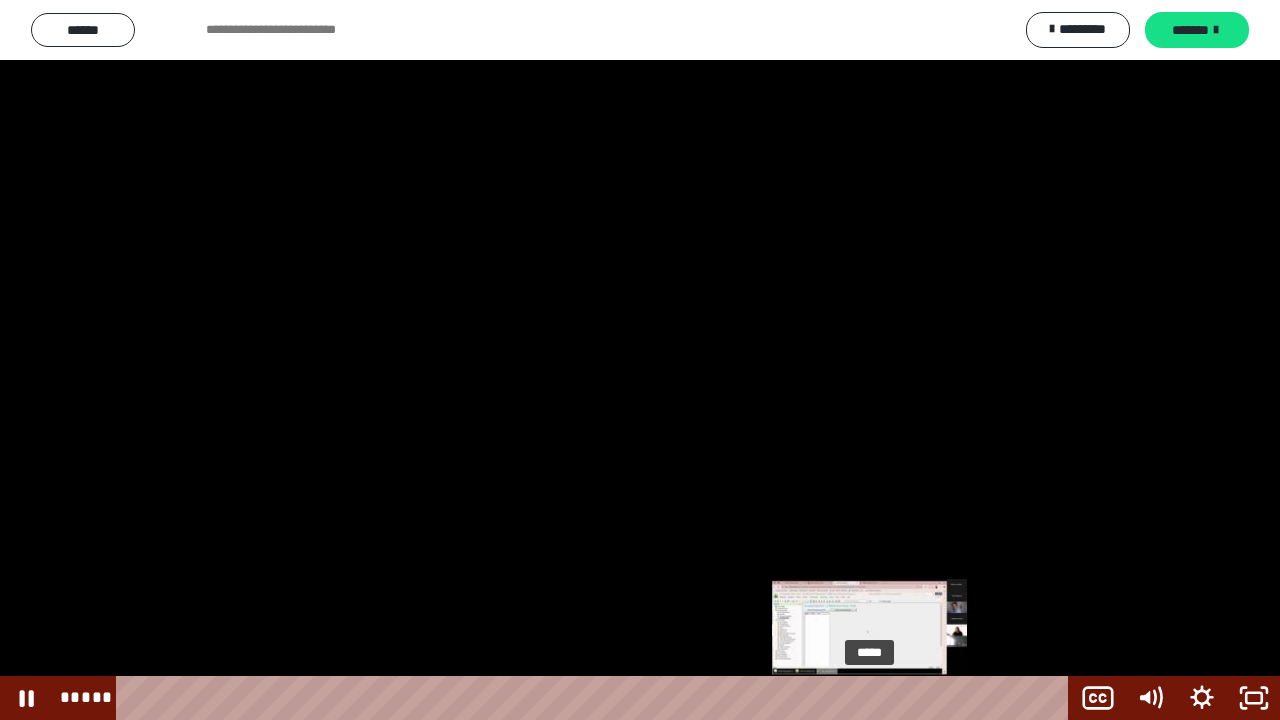 click on "*****" at bounding box center [596, 698] 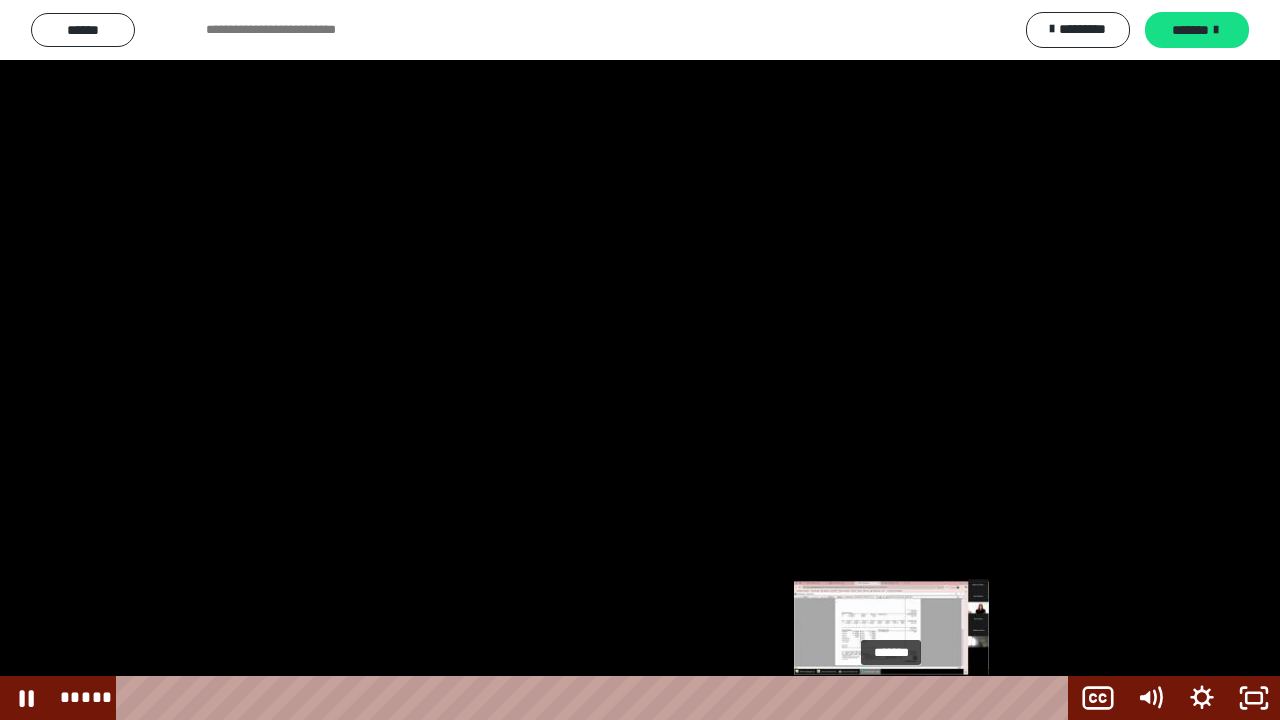 click on "*******" at bounding box center (596, 698) 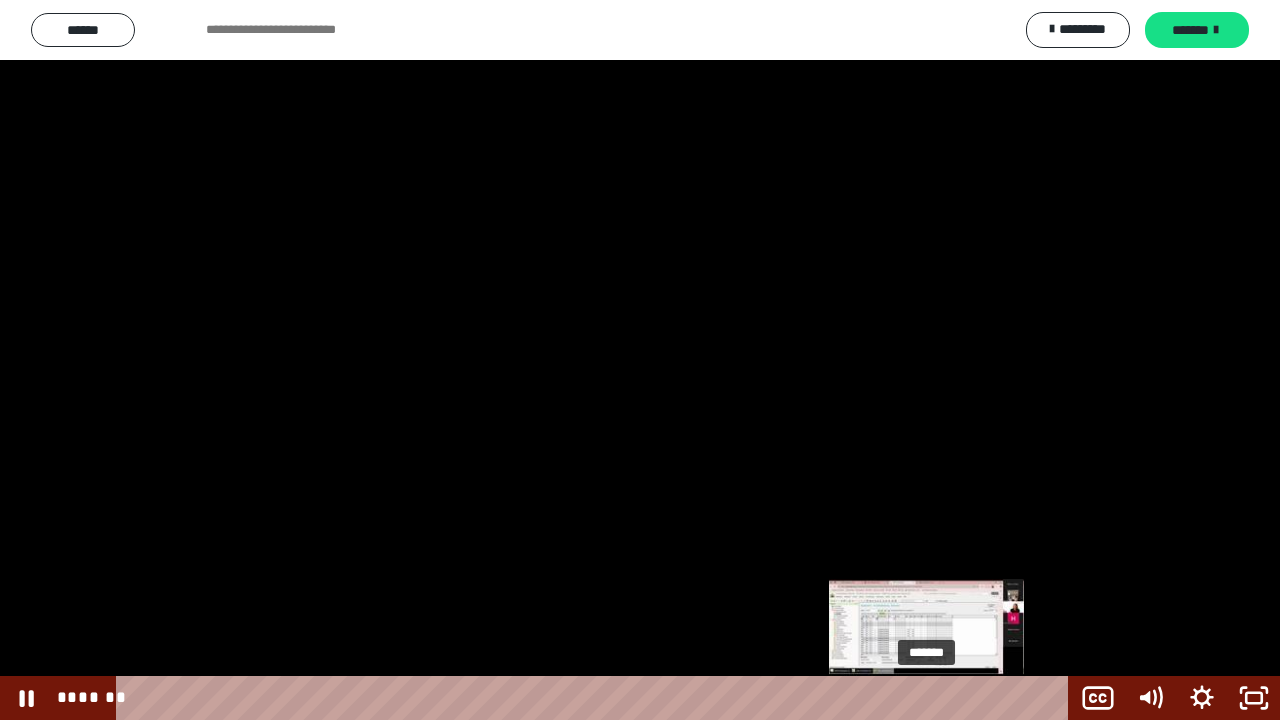 click on "*******" at bounding box center [596, 698] 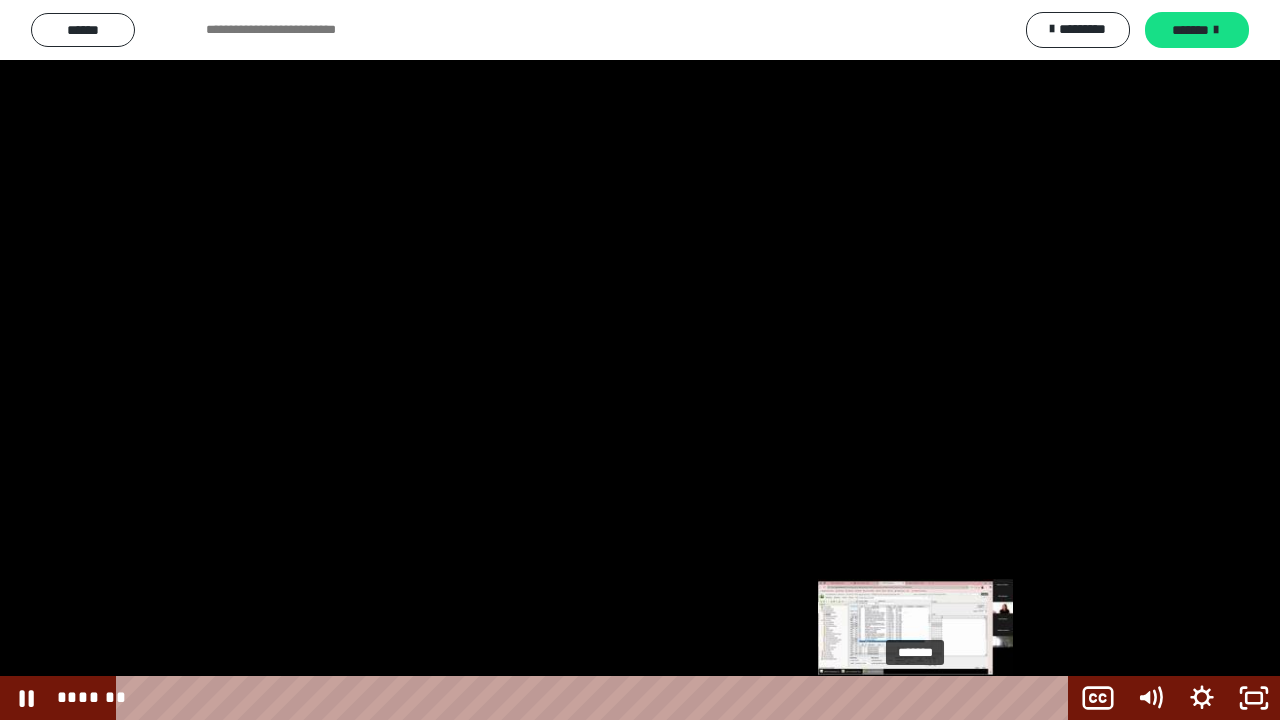 click on "*******" at bounding box center (596, 698) 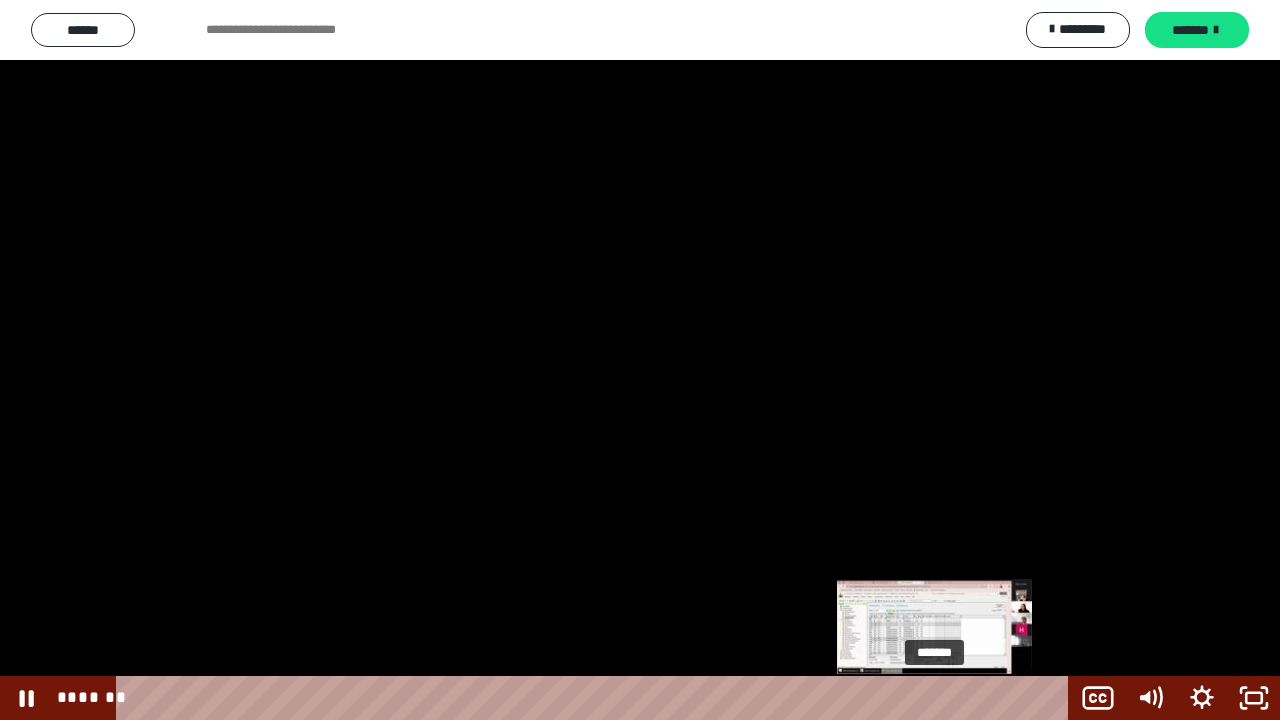 click on "*******" at bounding box center [596, 698] 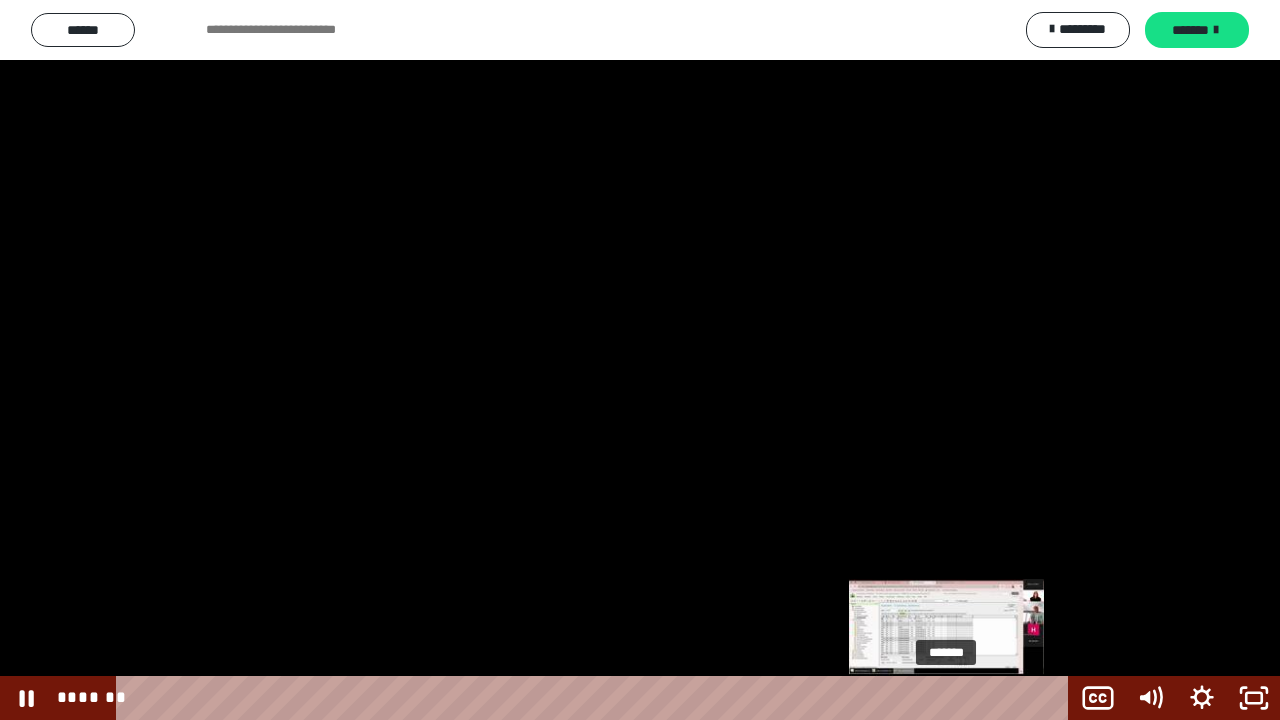 click on "*******" at bounding box center (596, 698) 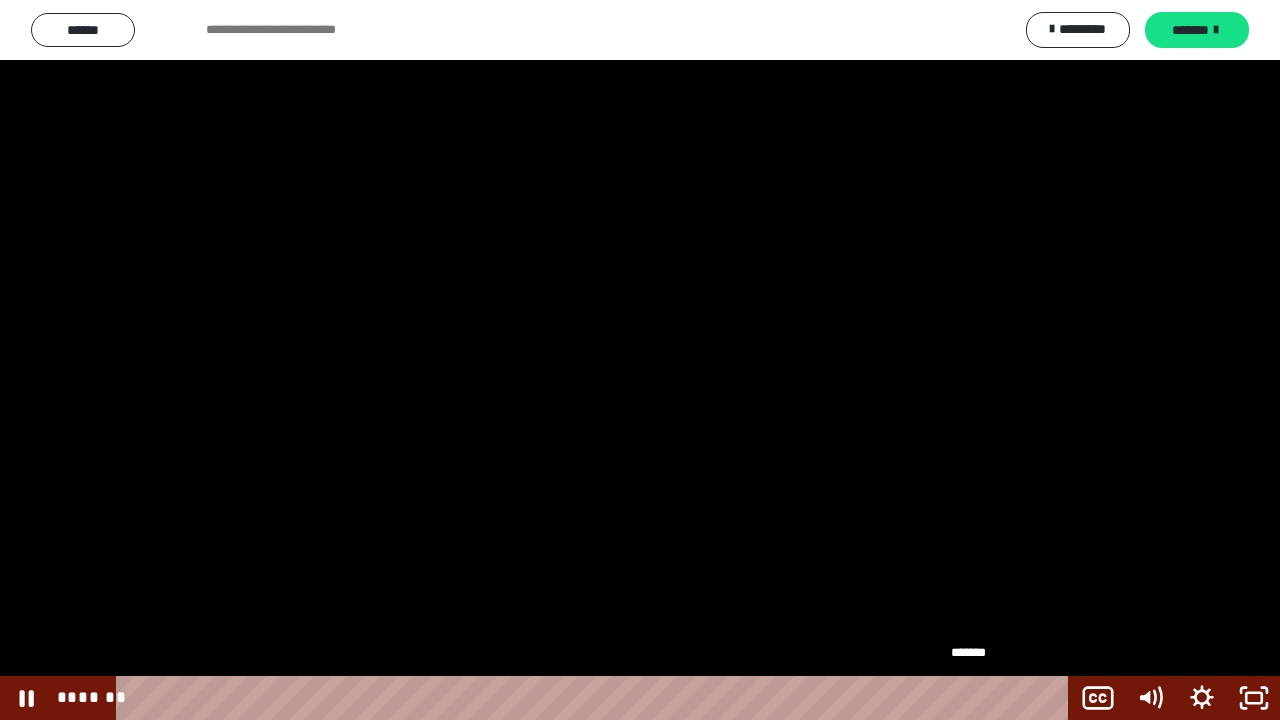 click on "*******" at bounding box center (596, 698) 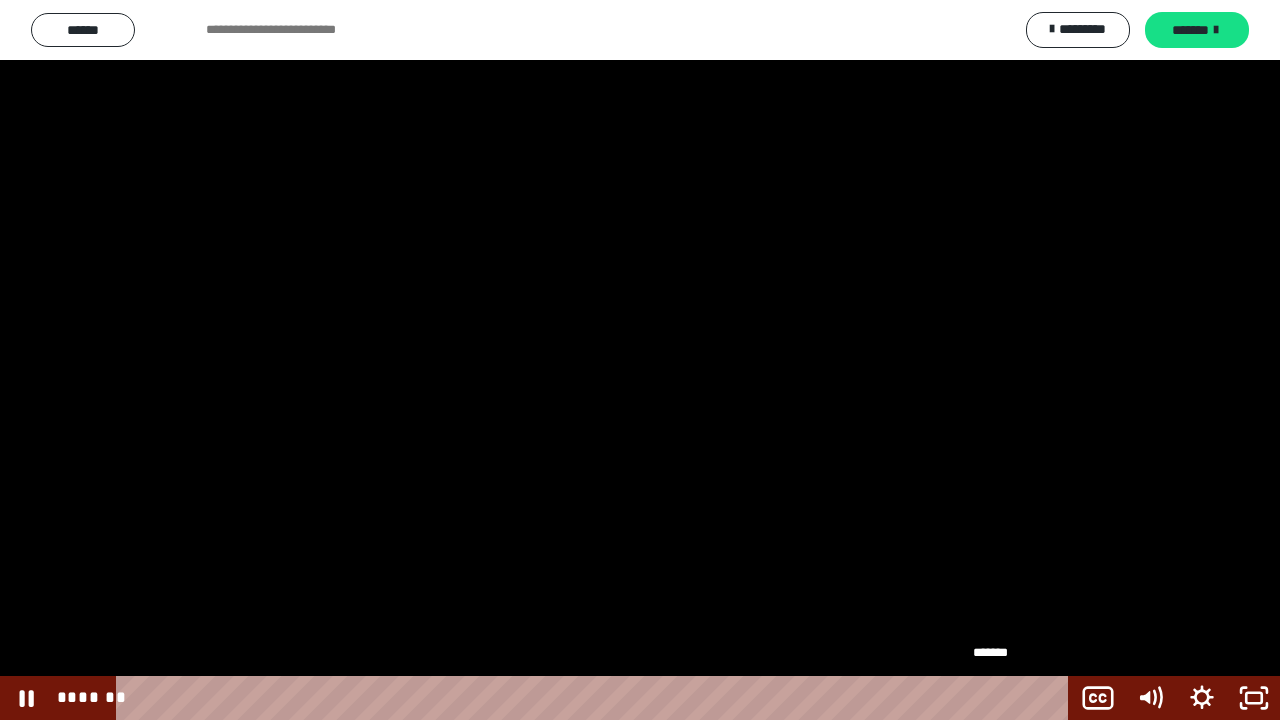 click on "*******" at bounding box center [596, 698] 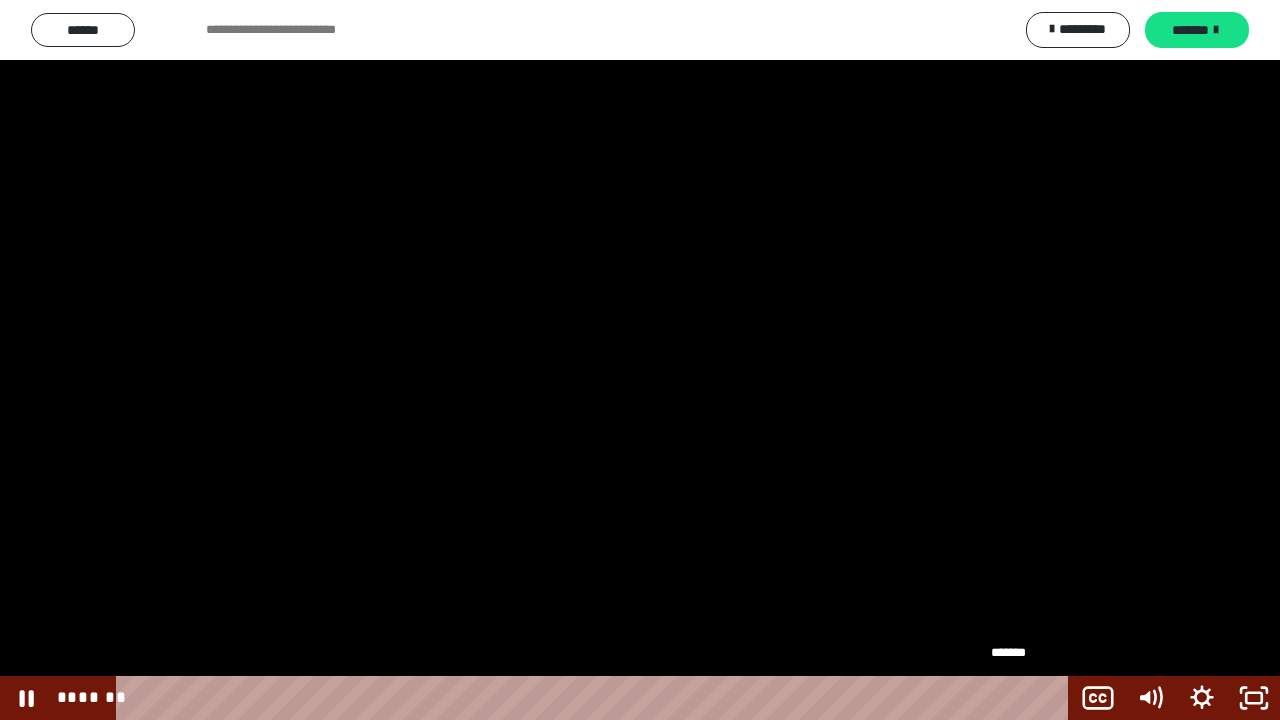 click on "*******" at bounding box center [596, 698] 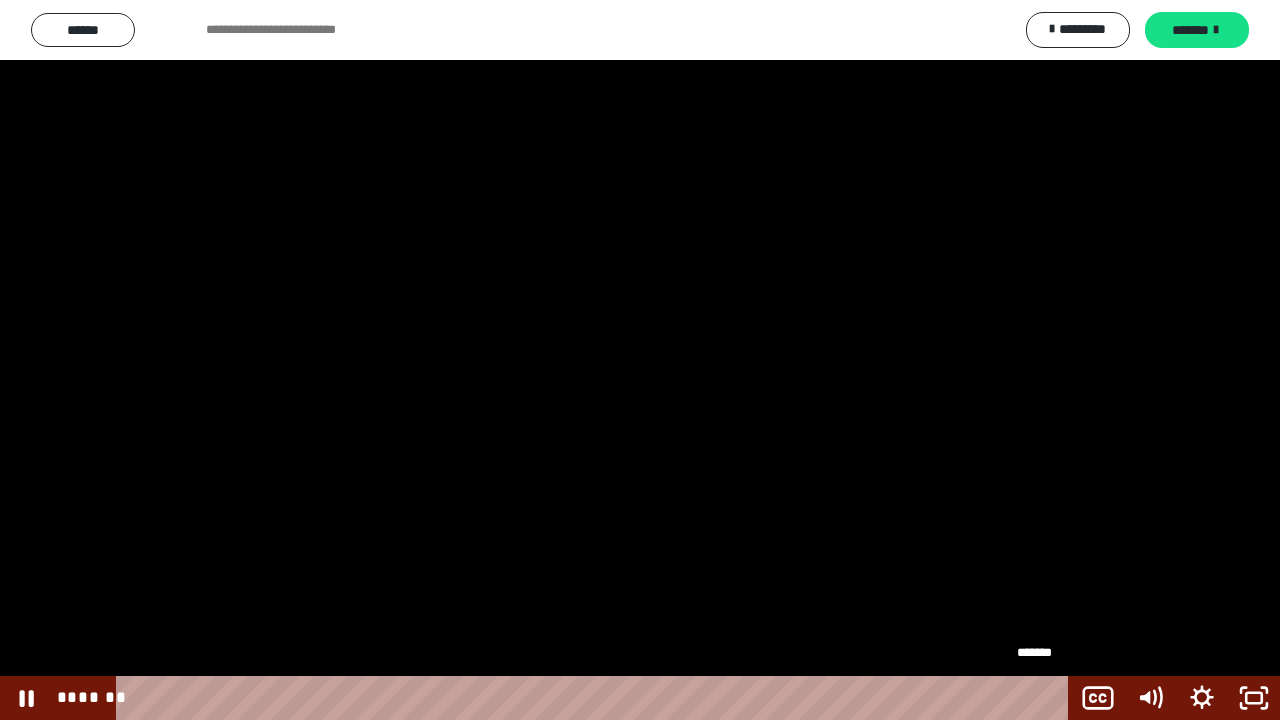 click on "*******" at bounding box center [596, 698] 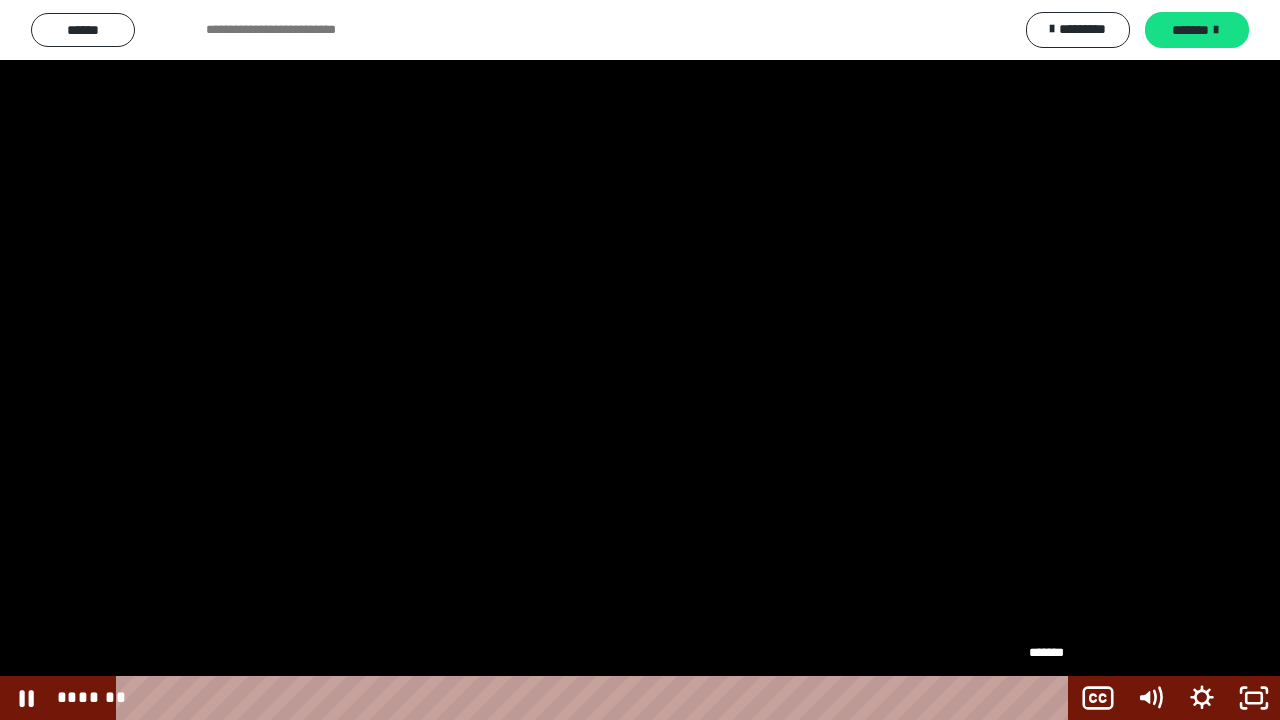 click on "*******" at bounding box center [596, 698] 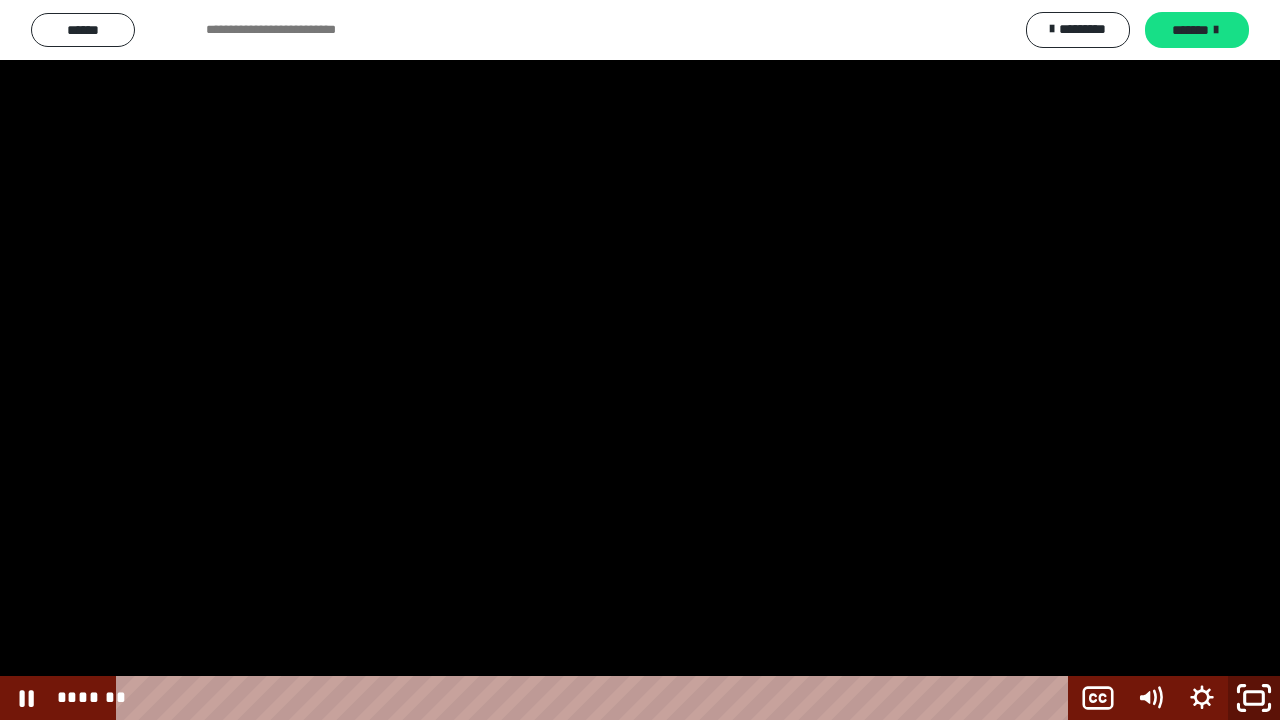 click 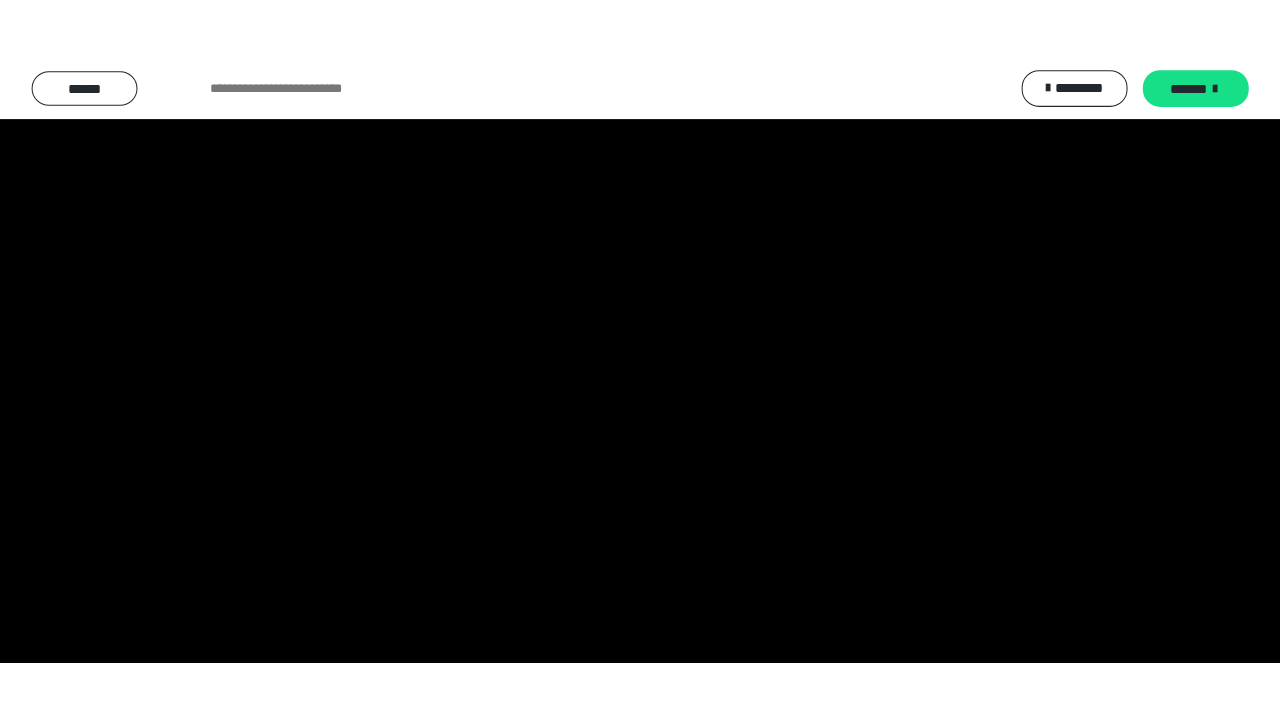 scroll, scrollTop: 2689, scrollLeft: 0, axis: vertical 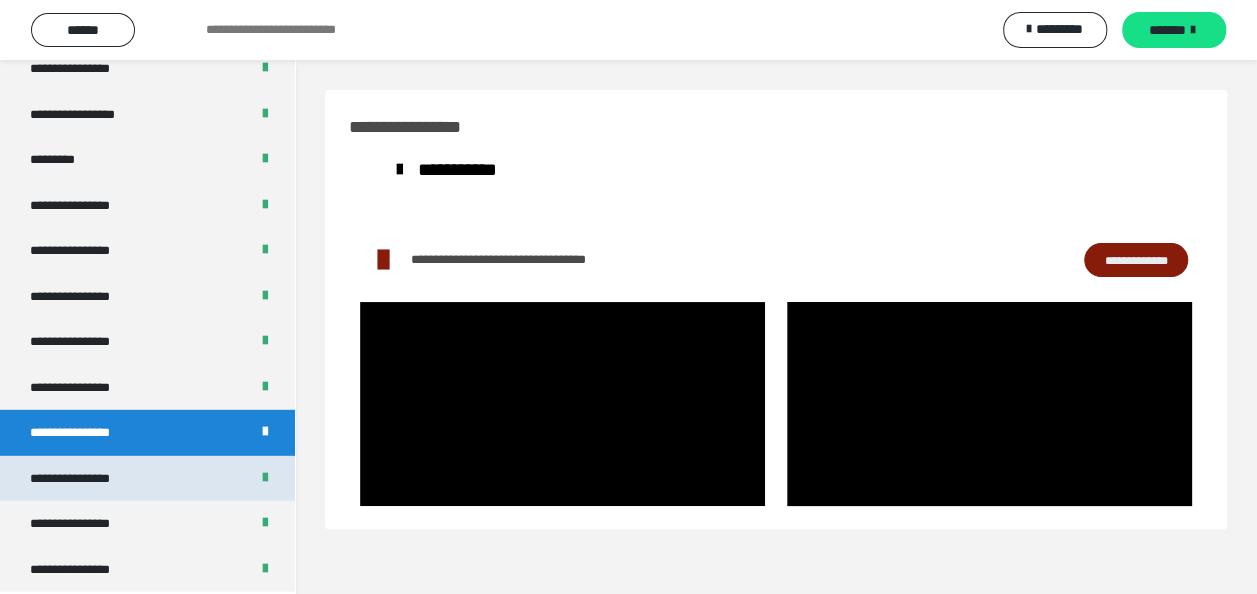 drag, startPoint x: 95, startPoint y: 483, endPoint x: 128, endPoint y: 476, distance: 33.734257 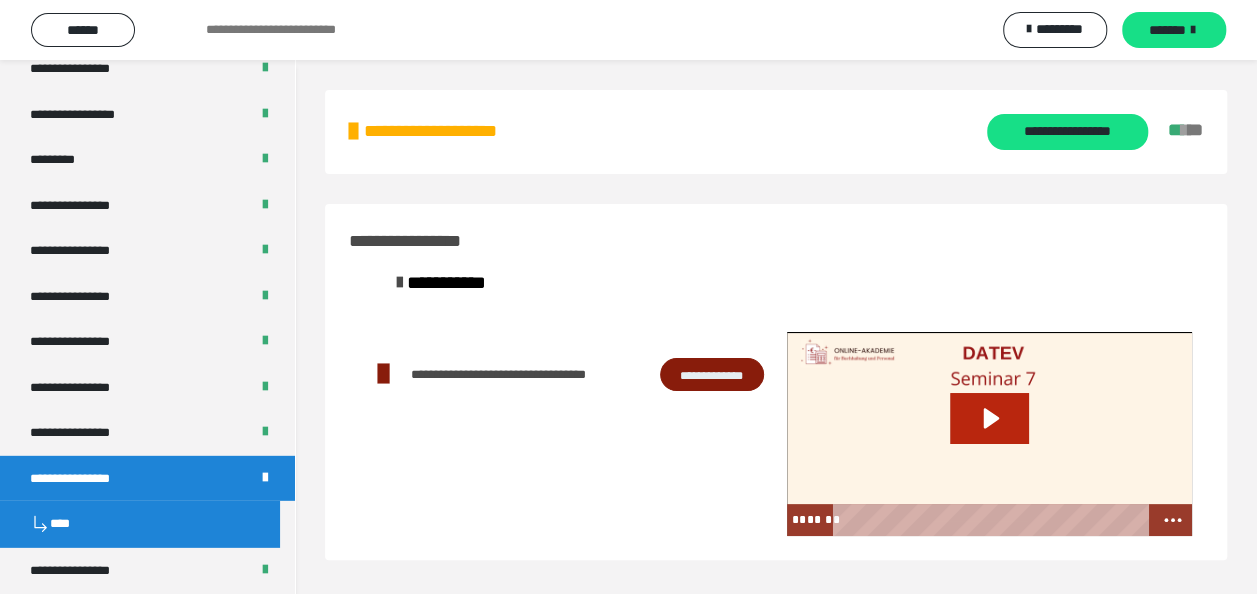 click 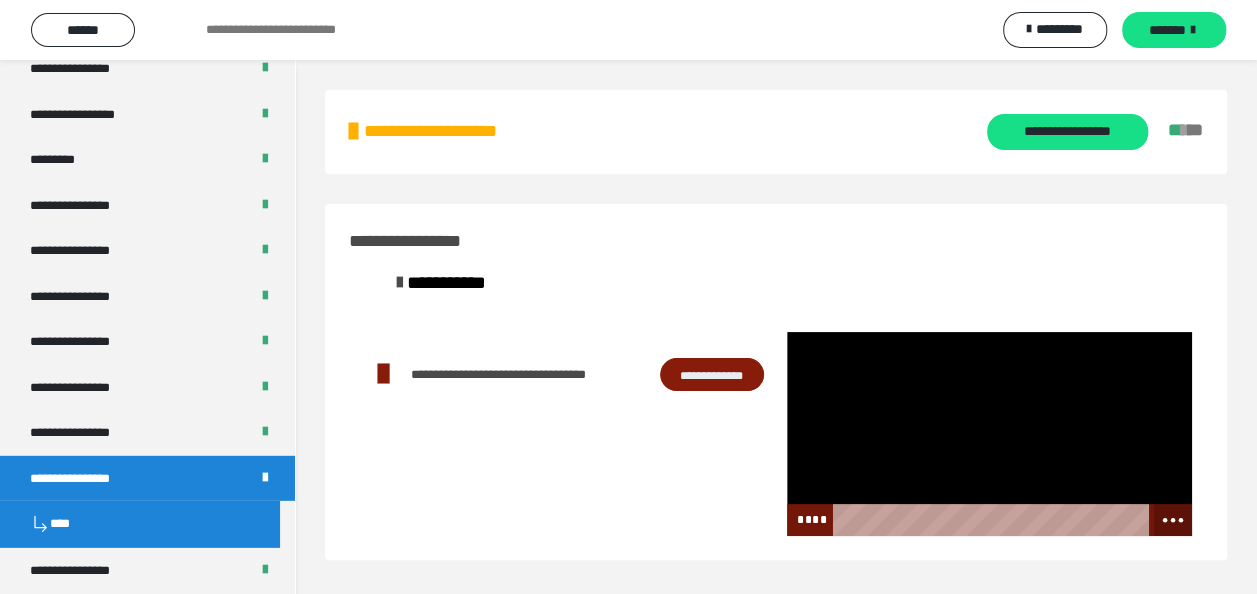 click 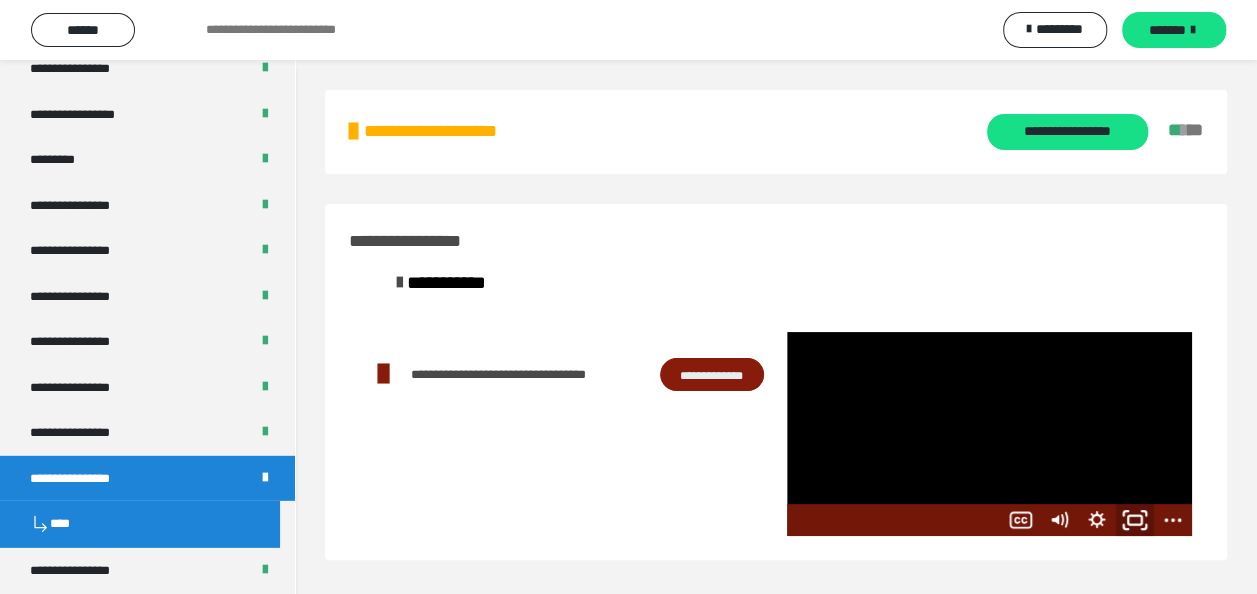 click 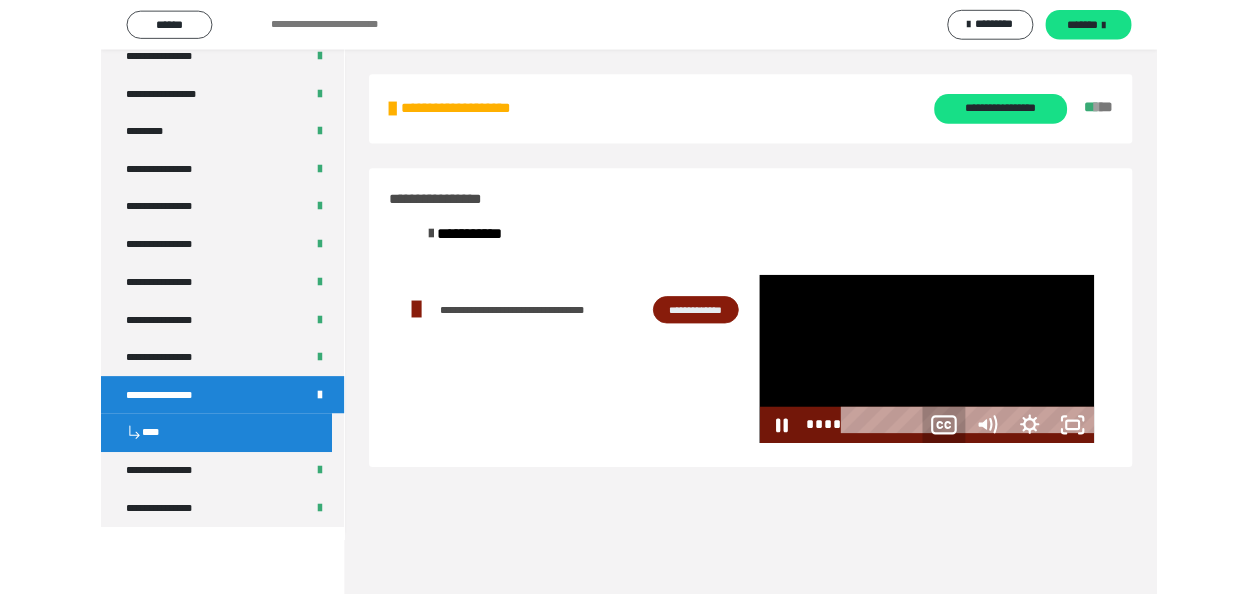 scroll, scrollTop: 2610, scrollLeft: 0, axis: vertical 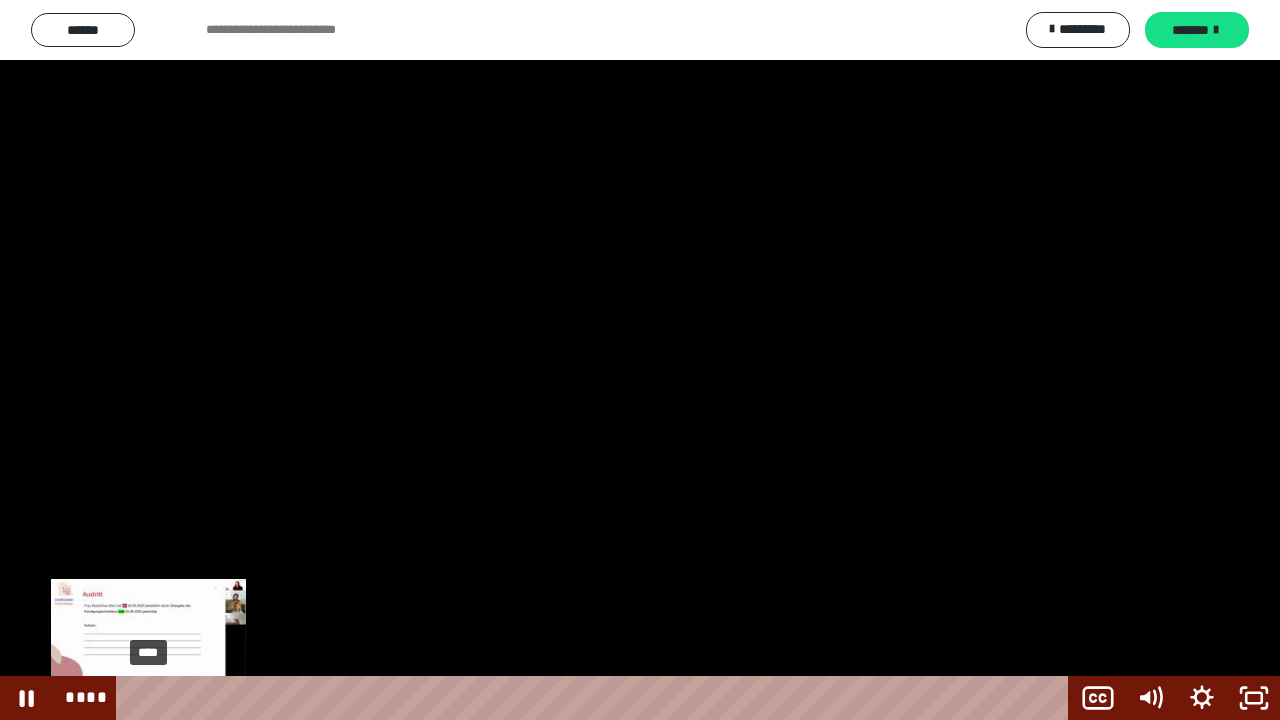 click on "****" at bounding box center (596, 698) 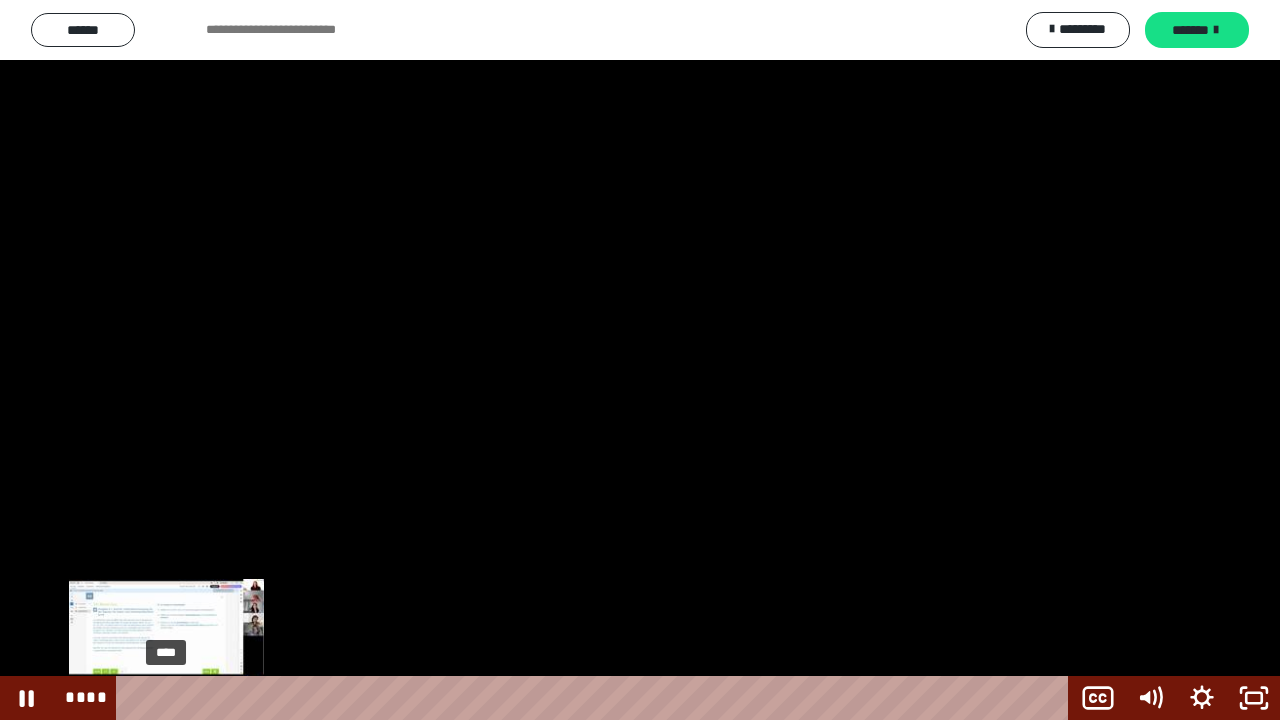 click on "****" at bounding box center [596, 698] 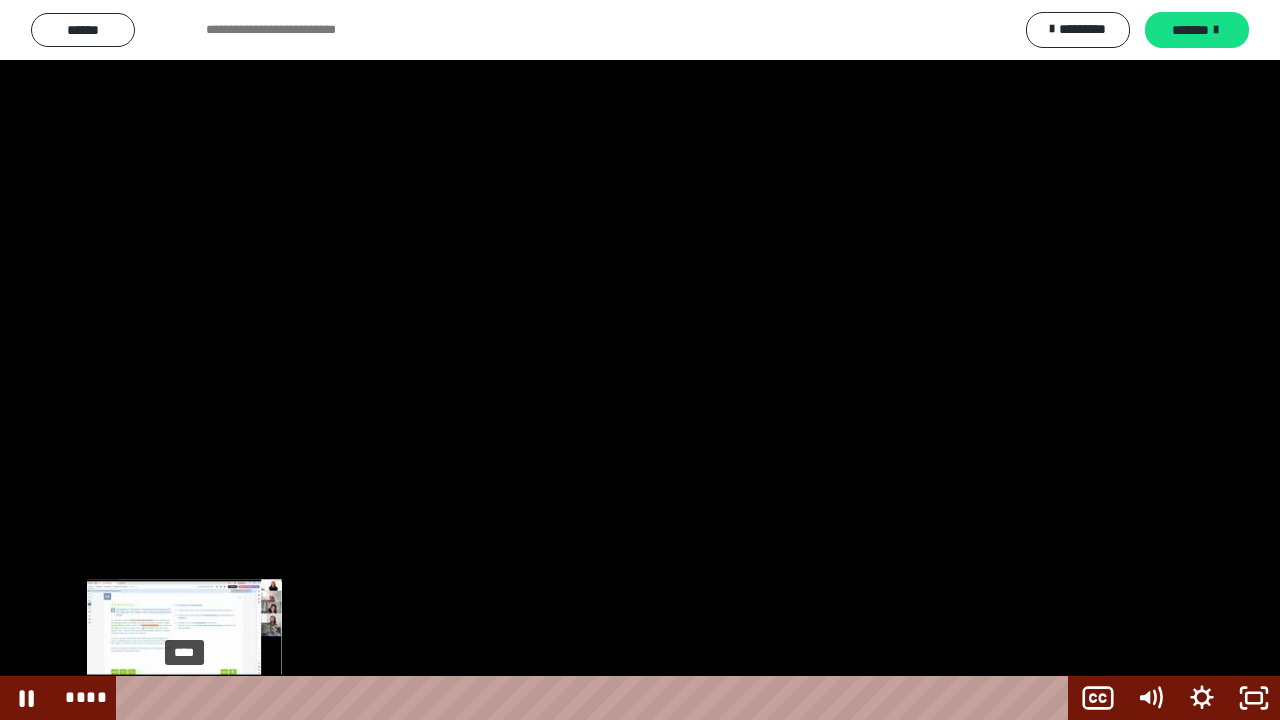 click on "****" at bounding box center [596, 698] 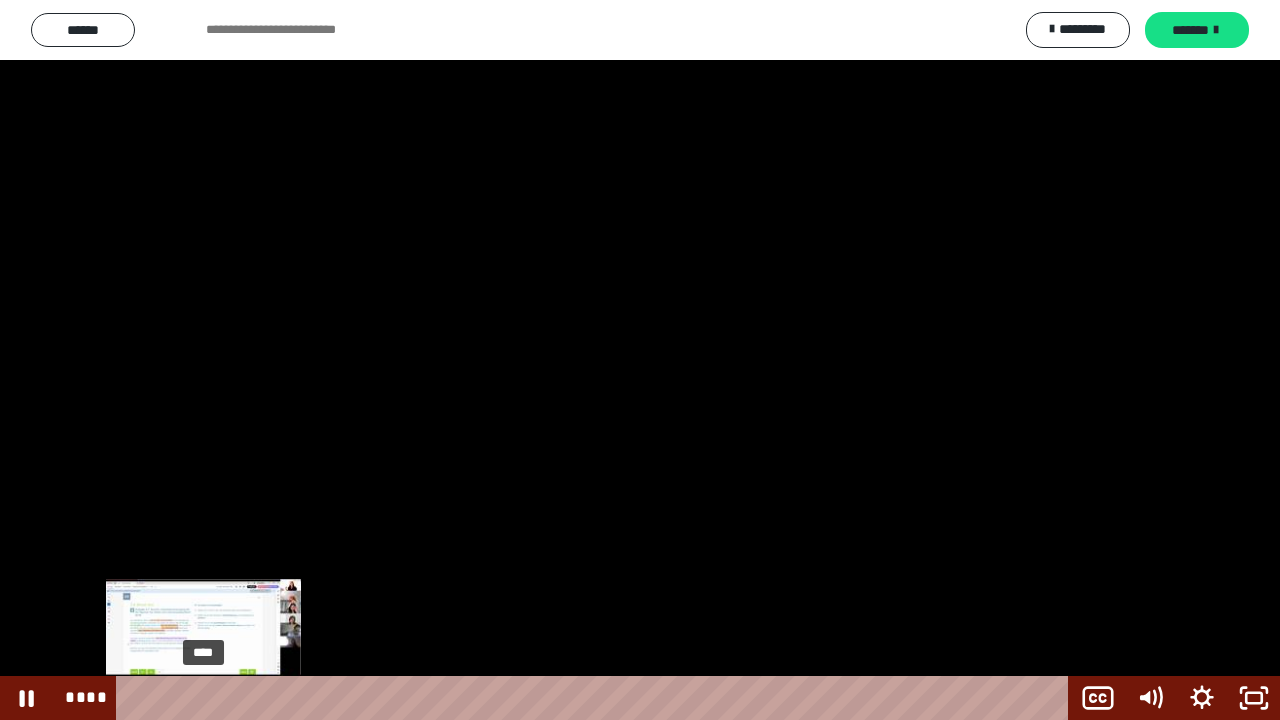 click on "****" at bounding box center (596, 698) 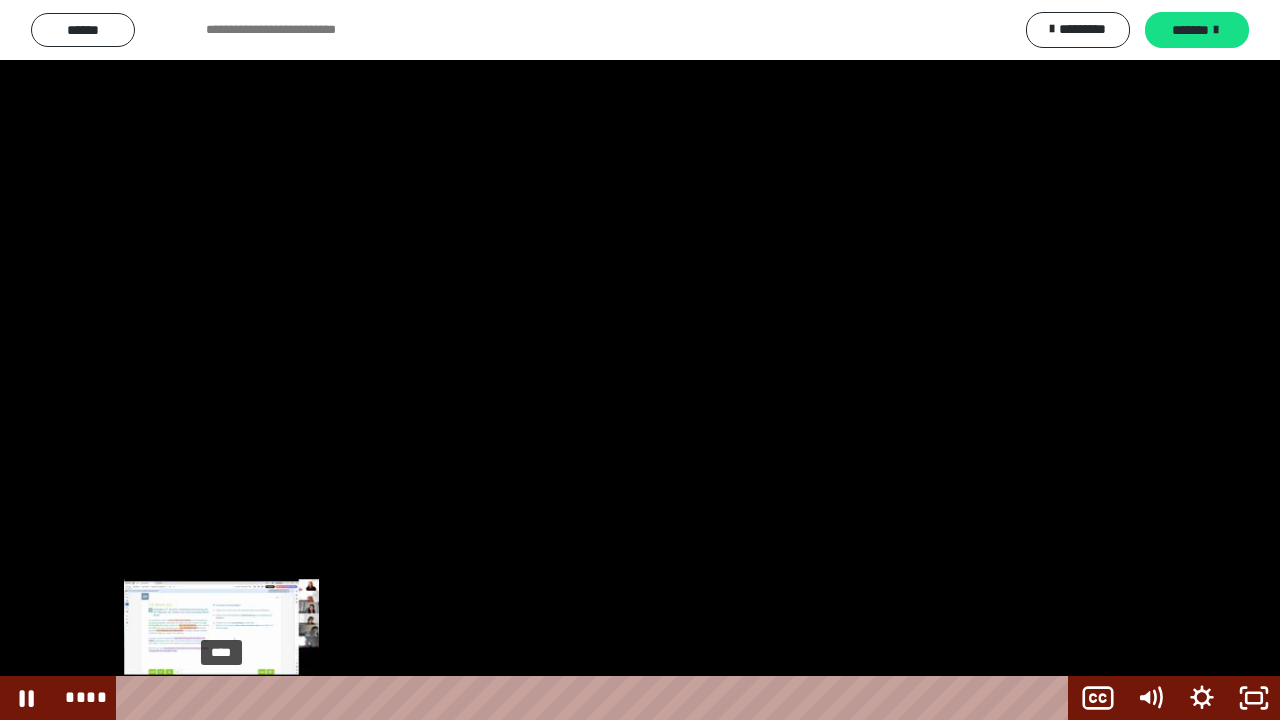 click on "****" at bounding box center (596, 698) 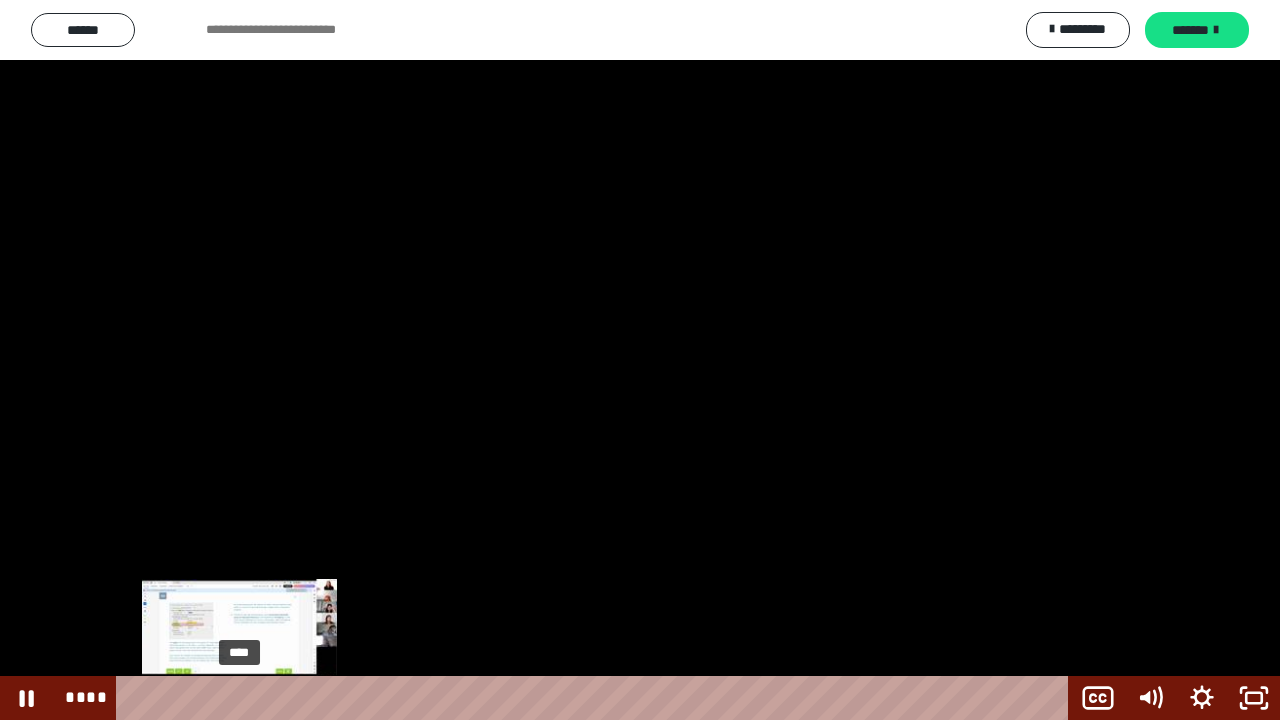 click on "****" at bounding box center [596, 698] 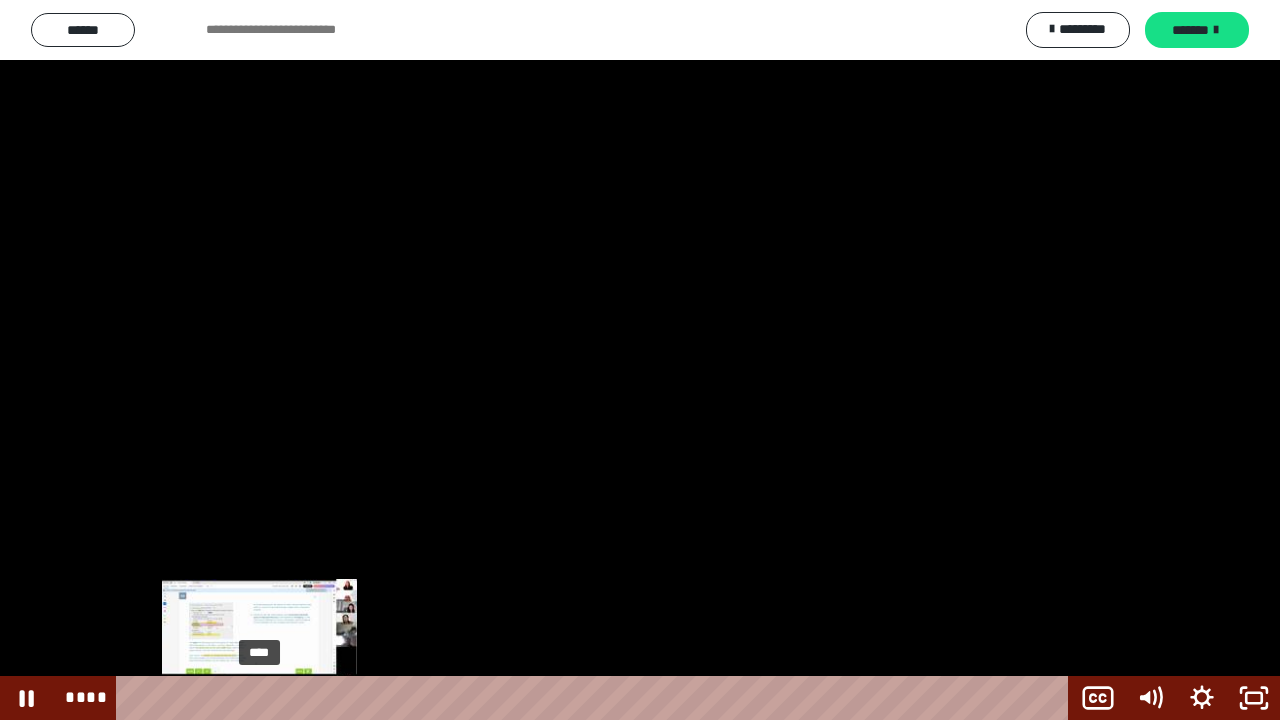 click on "****" at bounding box center (596, 698) 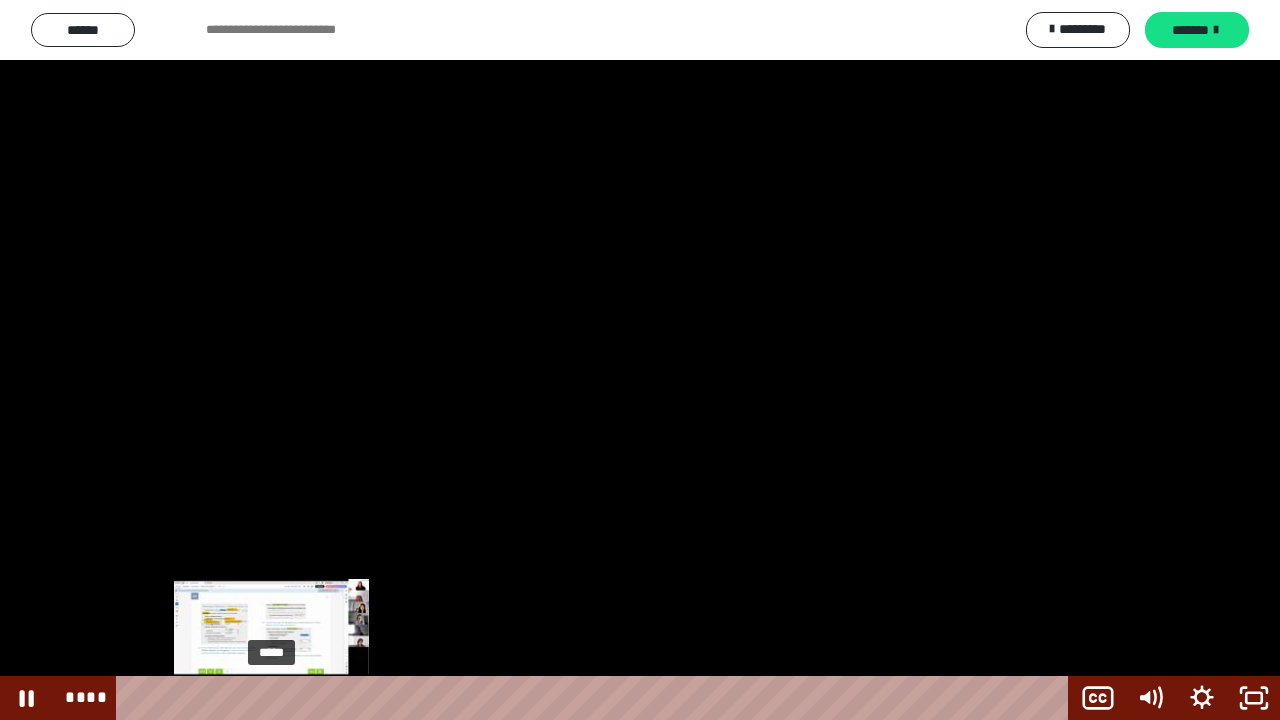 click on "*****" at bounding box center [596, 698] 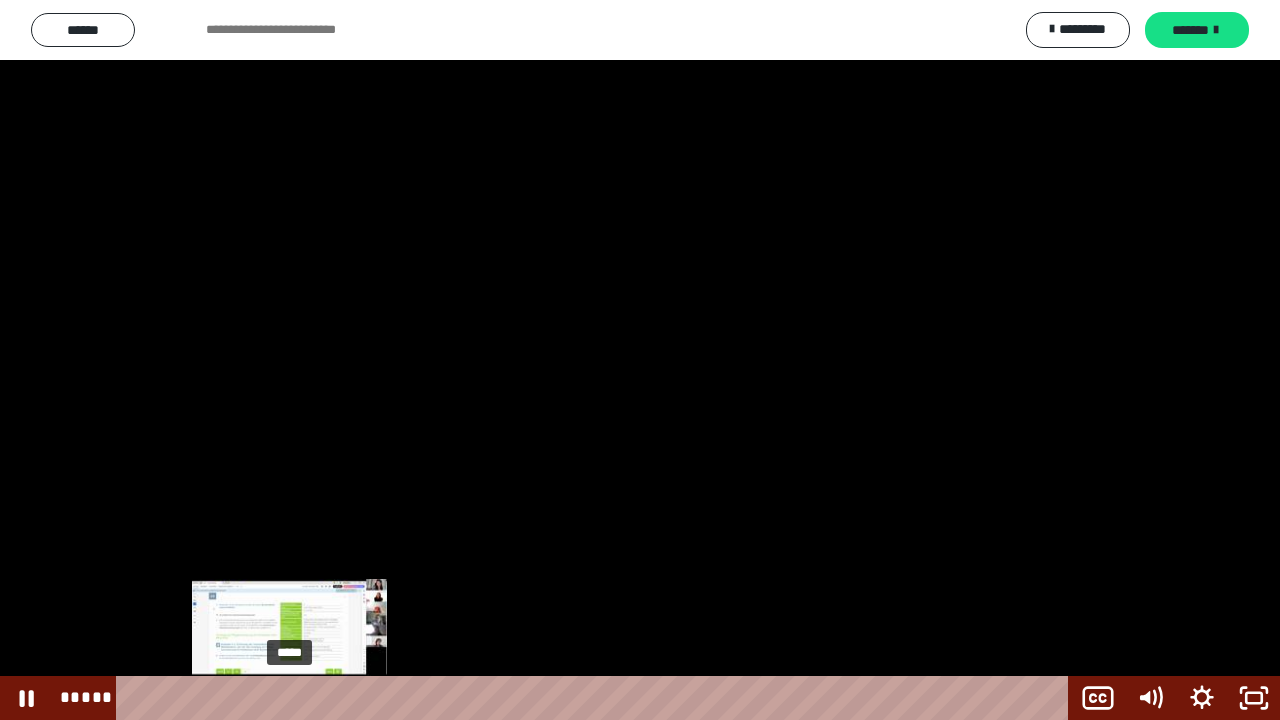 click on "*****" at bounding box center [596, 698] 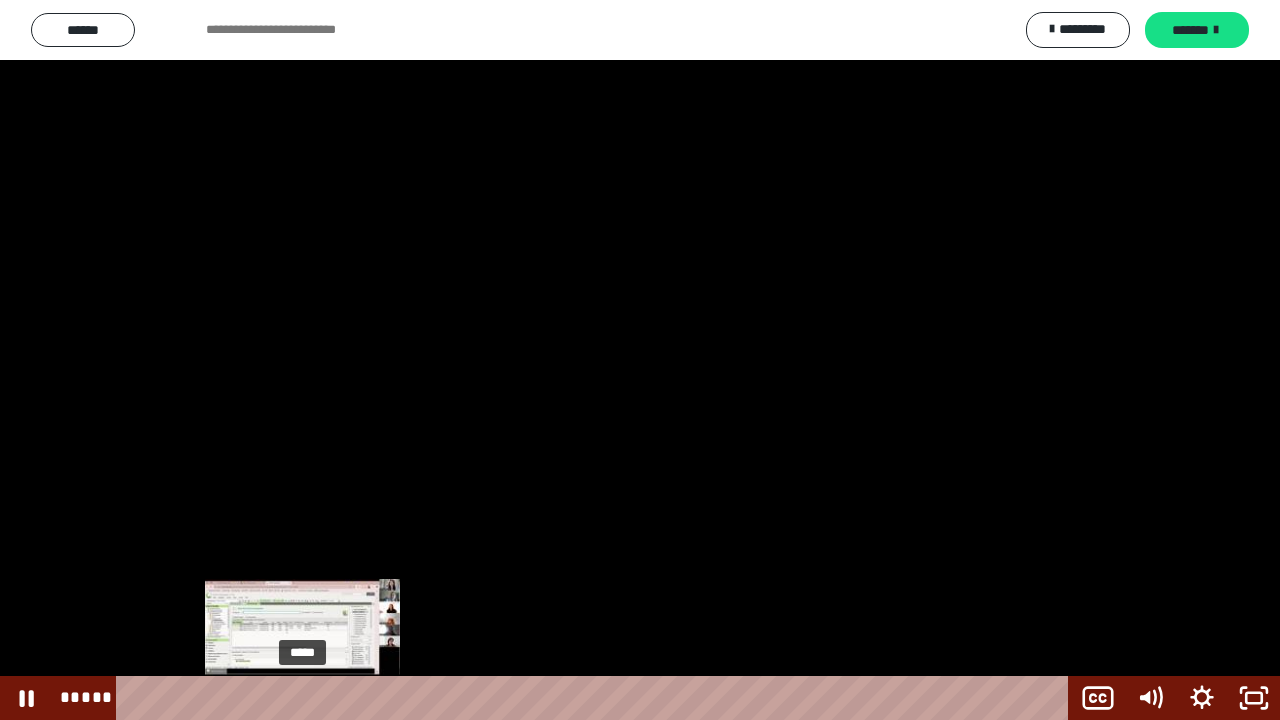 click on "*****" at bounding box center (596, 698) 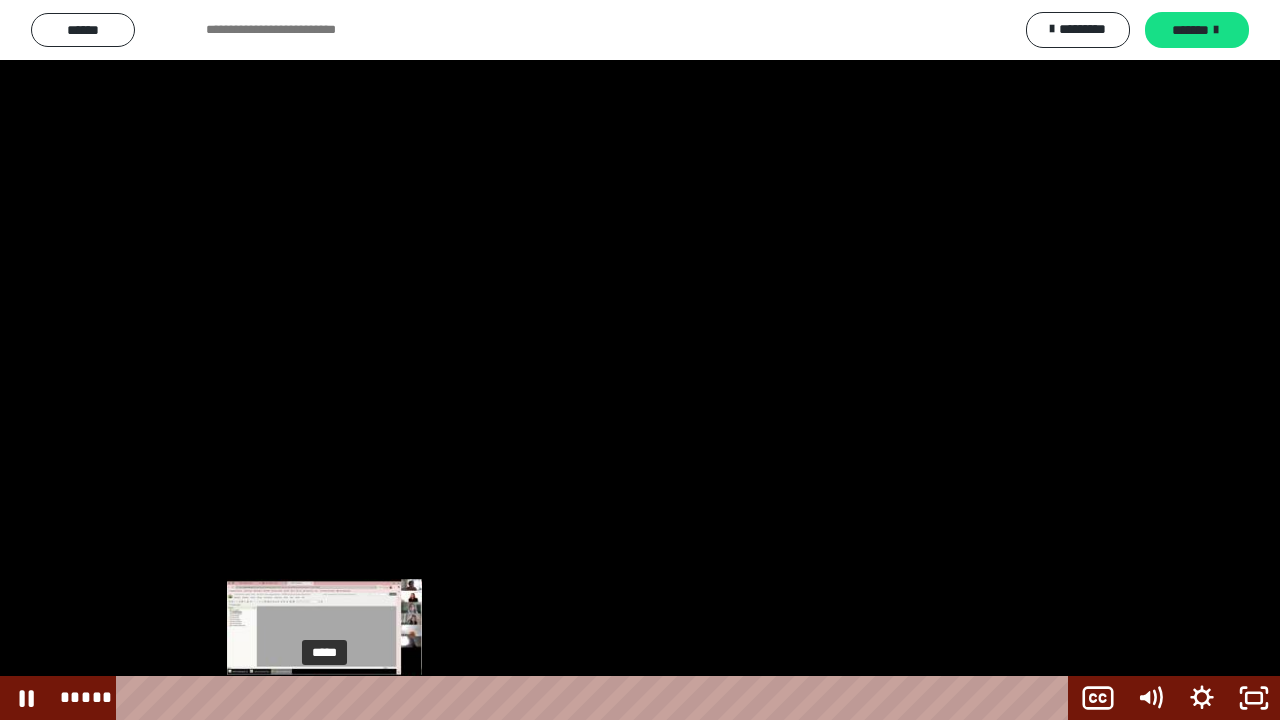 click on "*****" at bounding box center (596, 698) 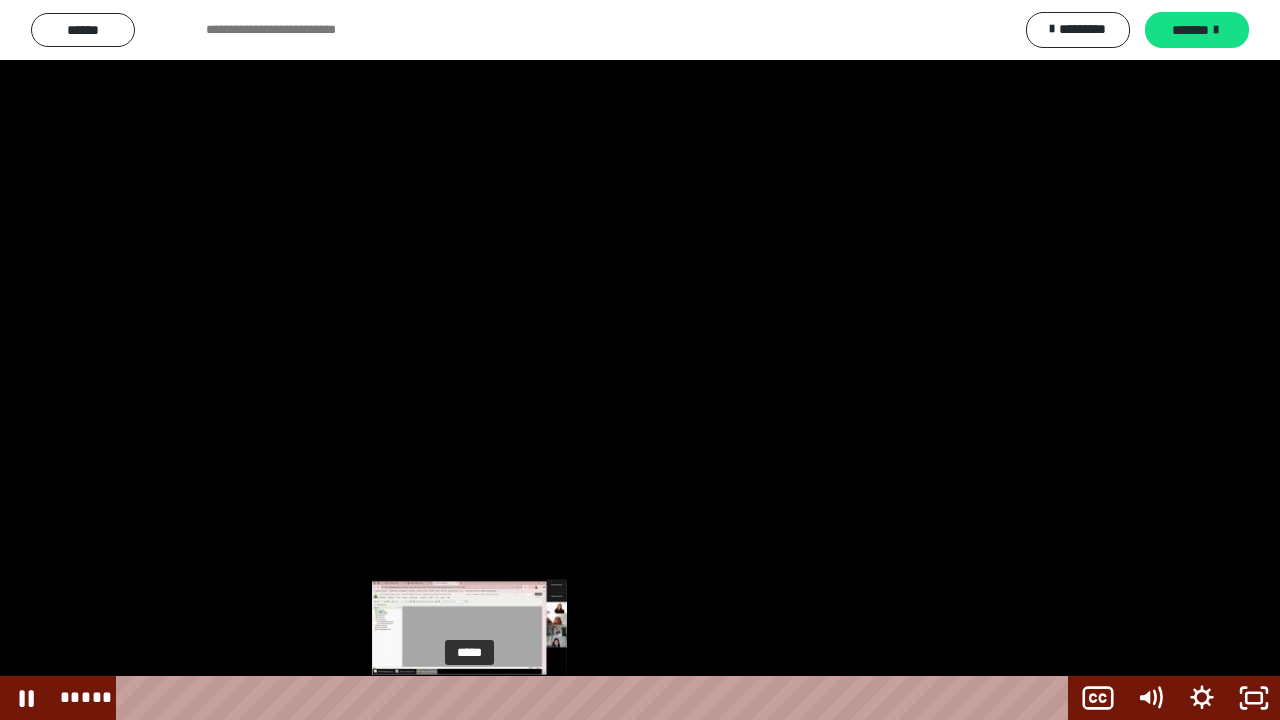 click on "*****" at bounding box center (596, 698) 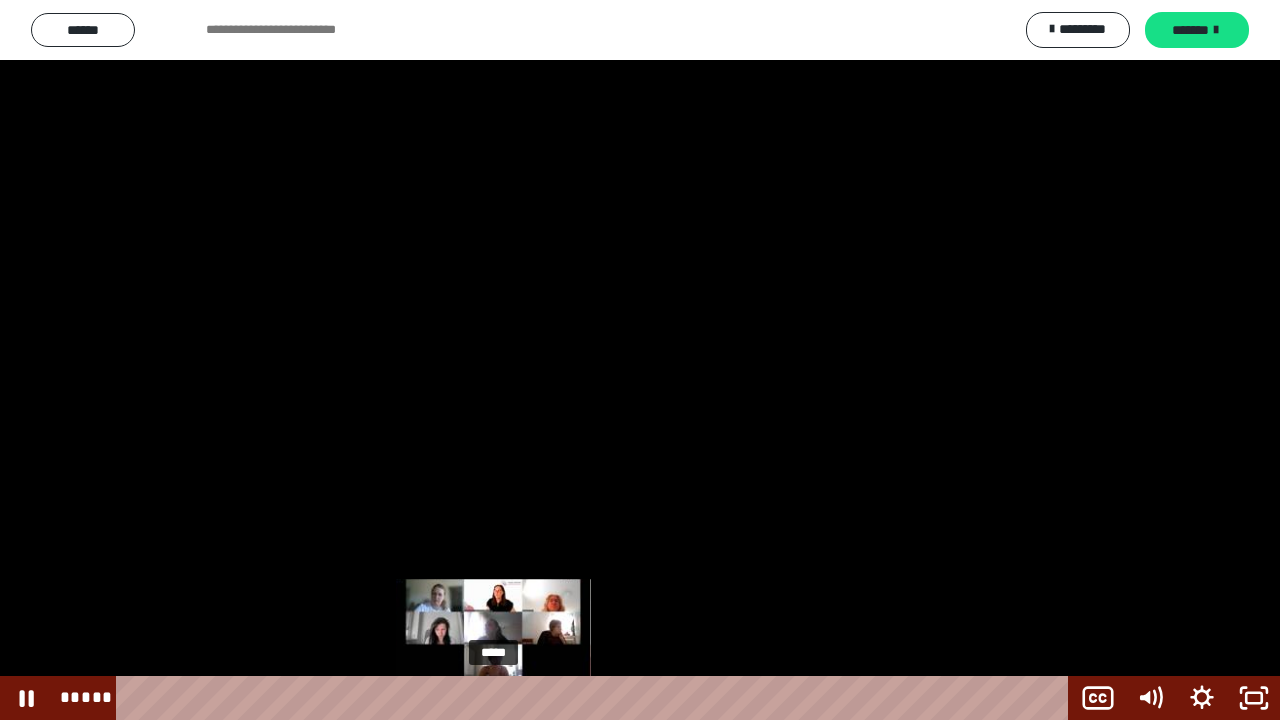 click on "*****" at bounding box center (596, 698) 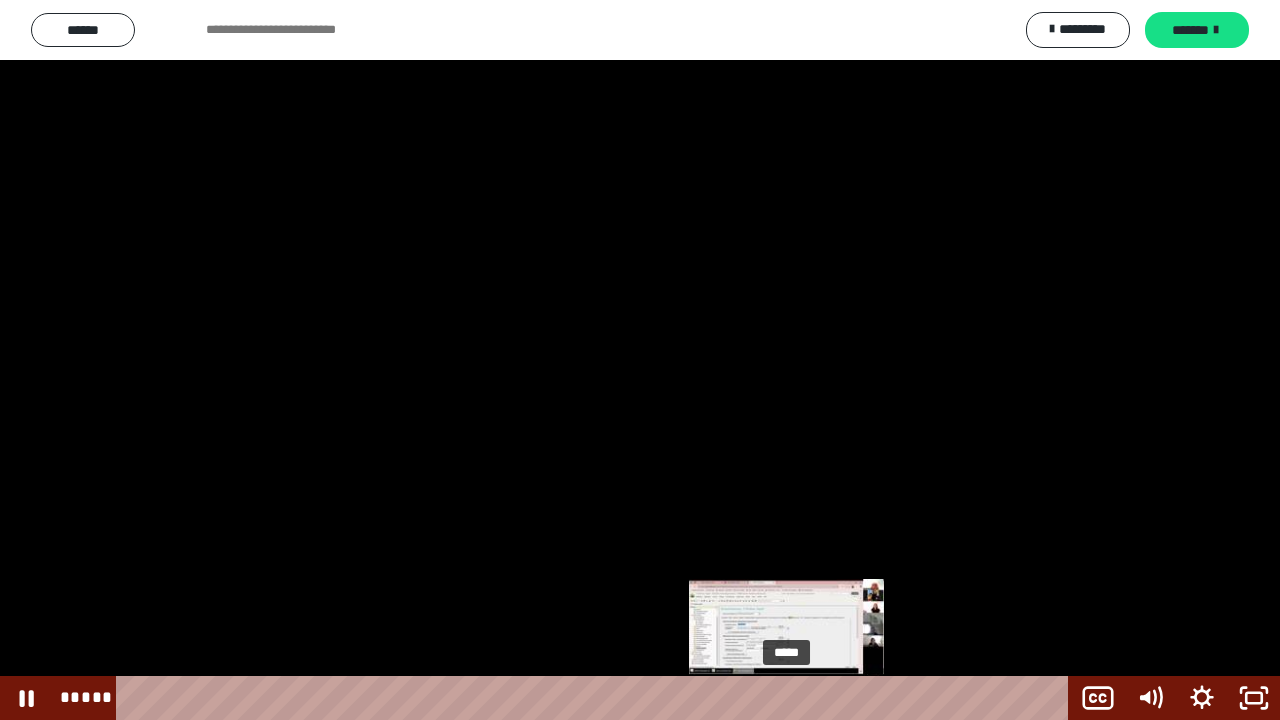 click on "*****" at bounding box center [596, 698] 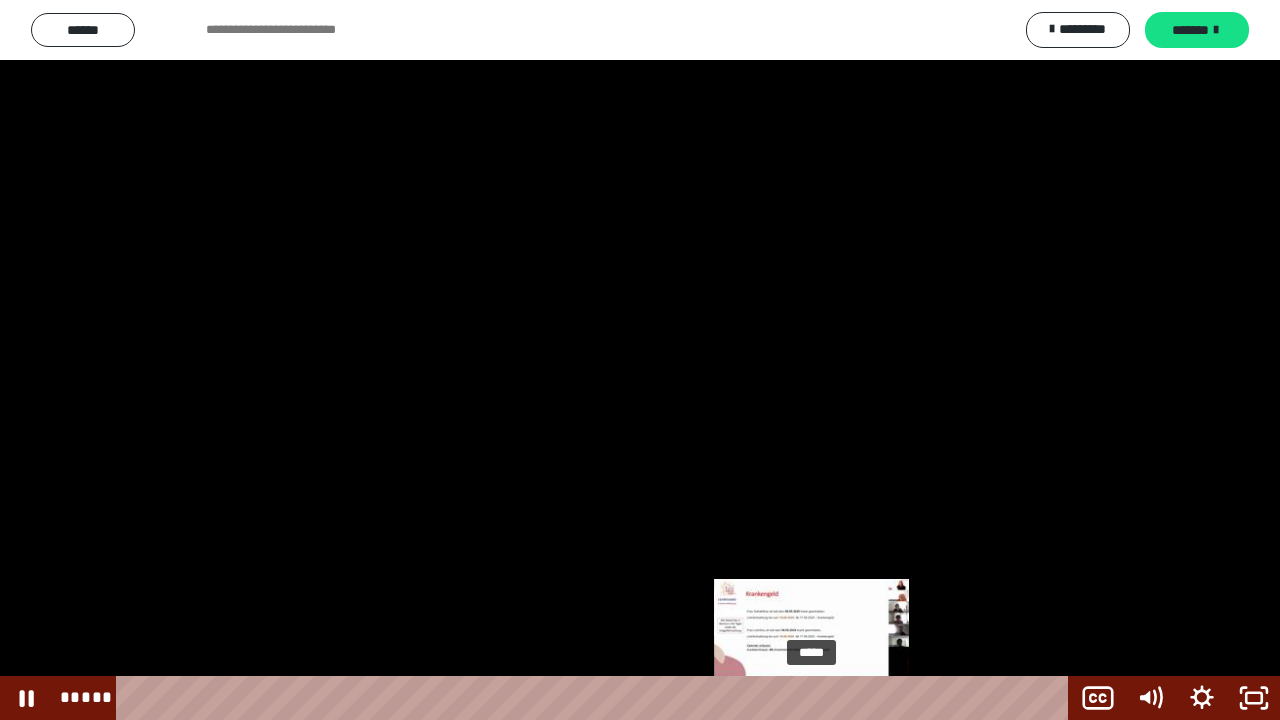 click on "*****" at bounding box center [596, 698] 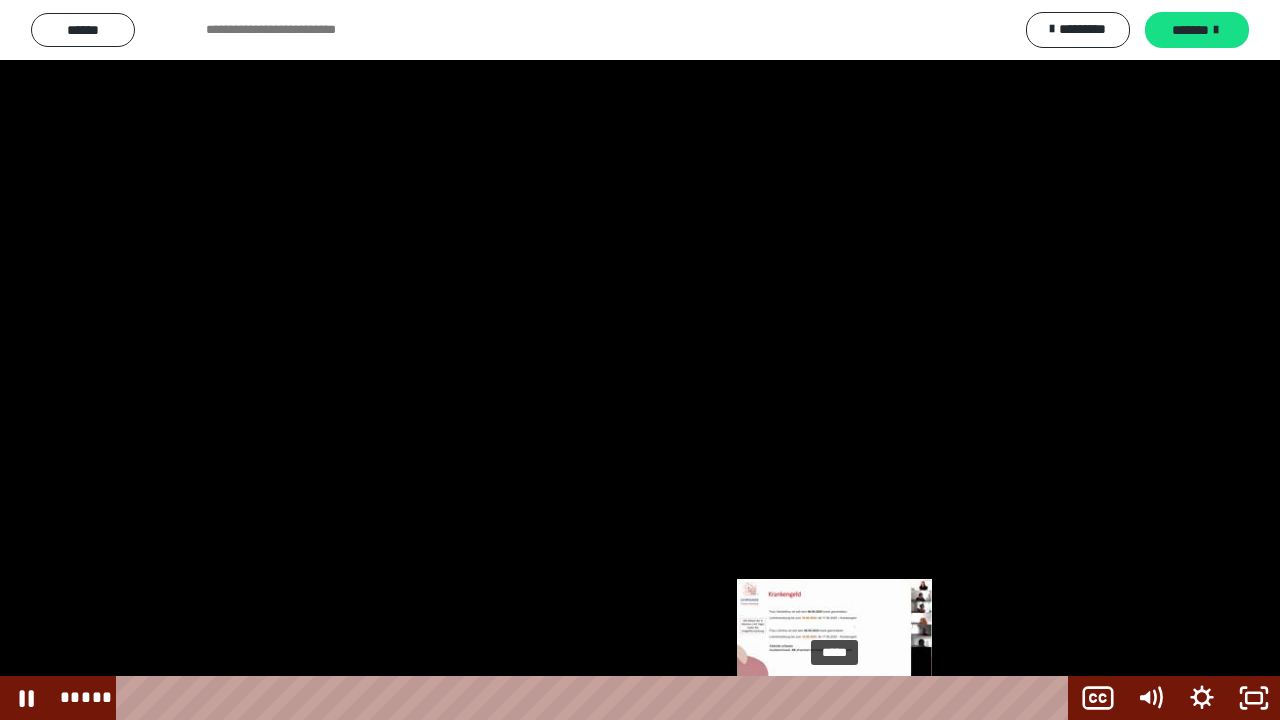 click on "*****" at bounding box center (596, 698) 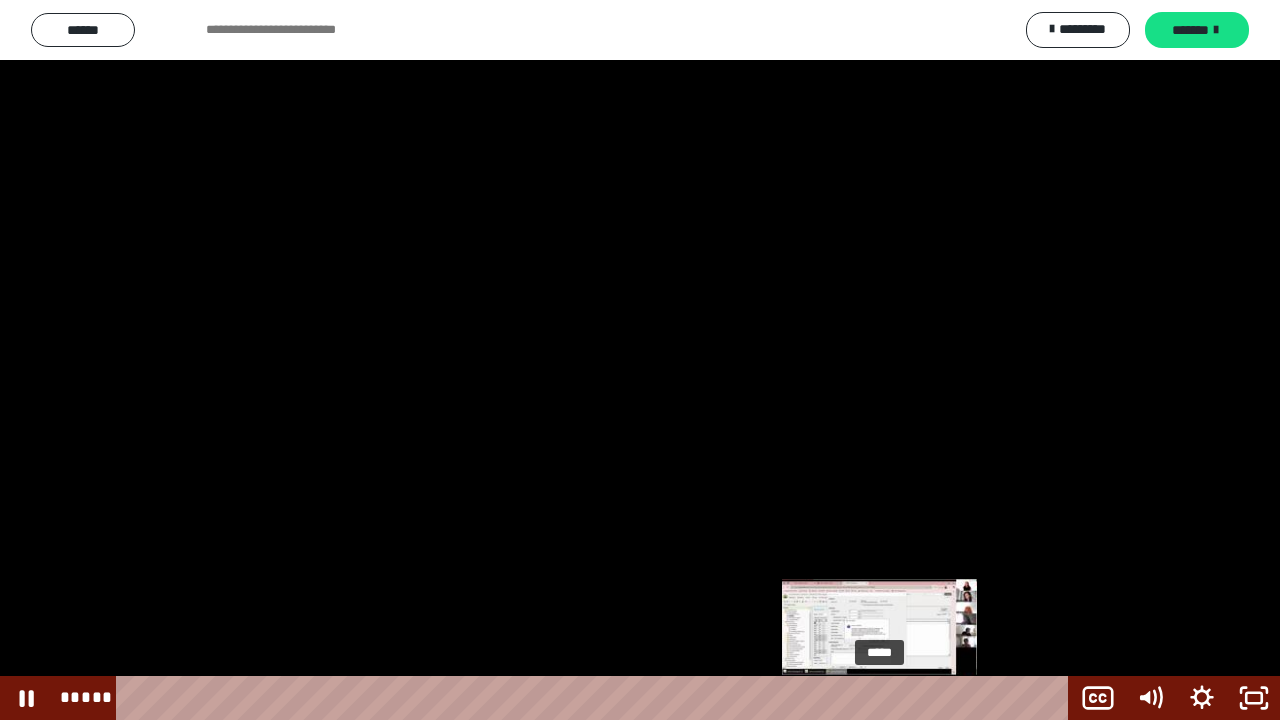 click on "*****" at bounding box center (596, 698) 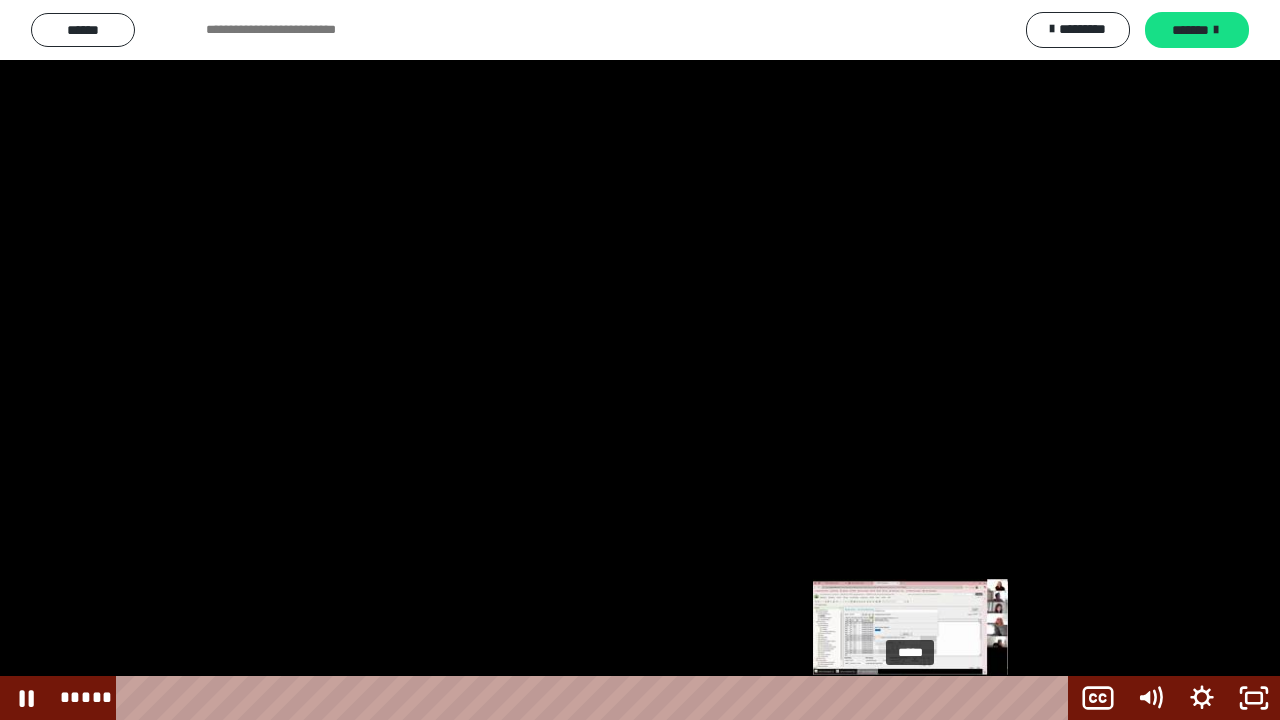 click on "*****" at bounding box center (596, 698) 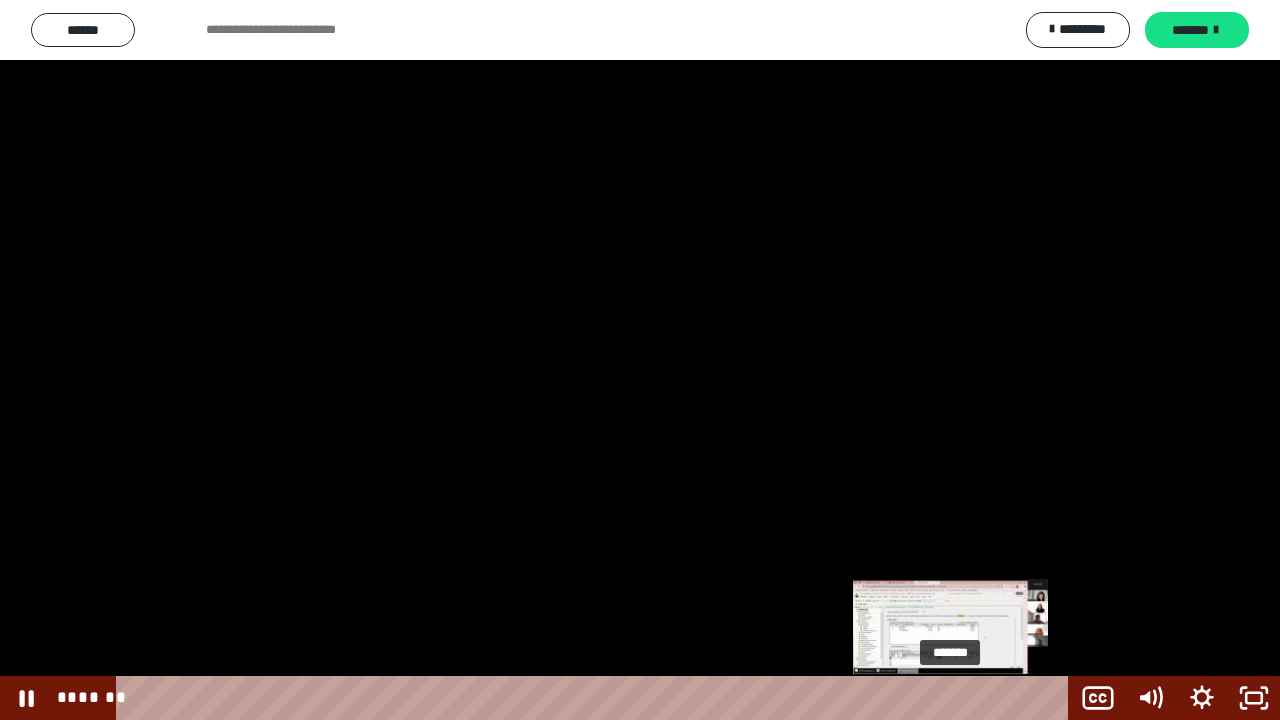 click on "*******" at bounding box center (596, 698) 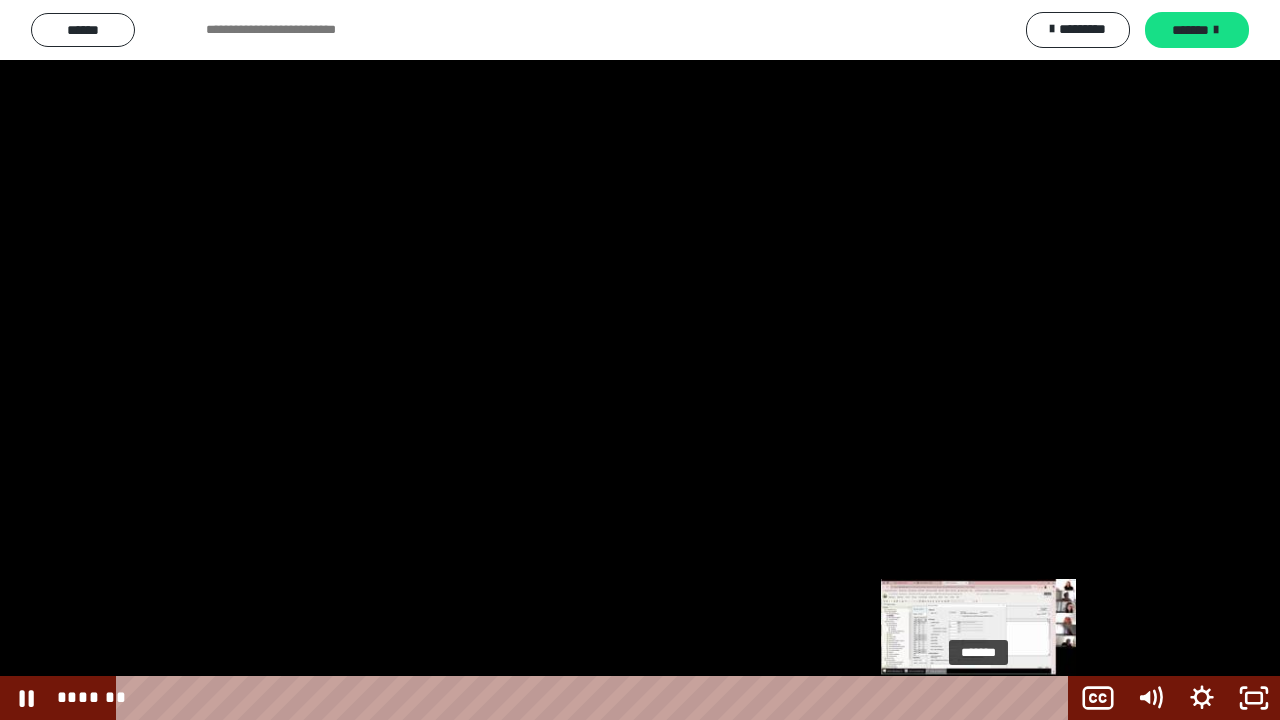 click on "*******" at bounding box center (596, 698) 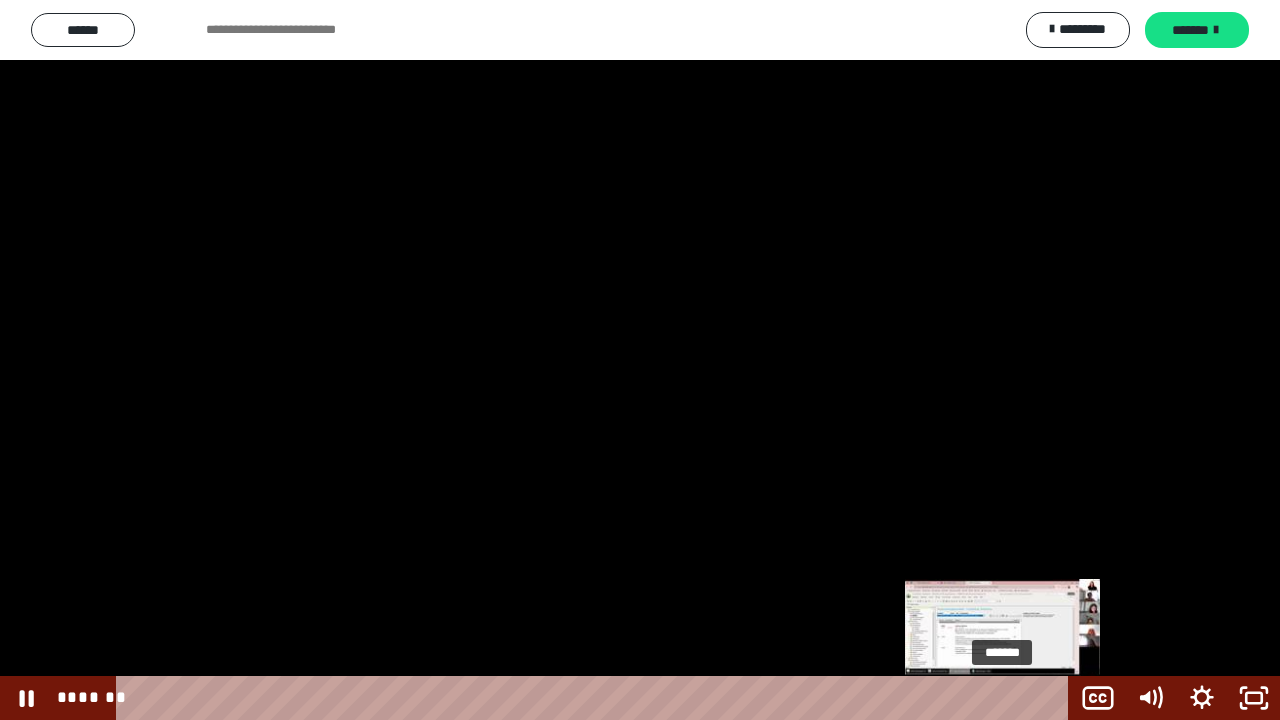 click on "*******" at bounding box center (596, 698) 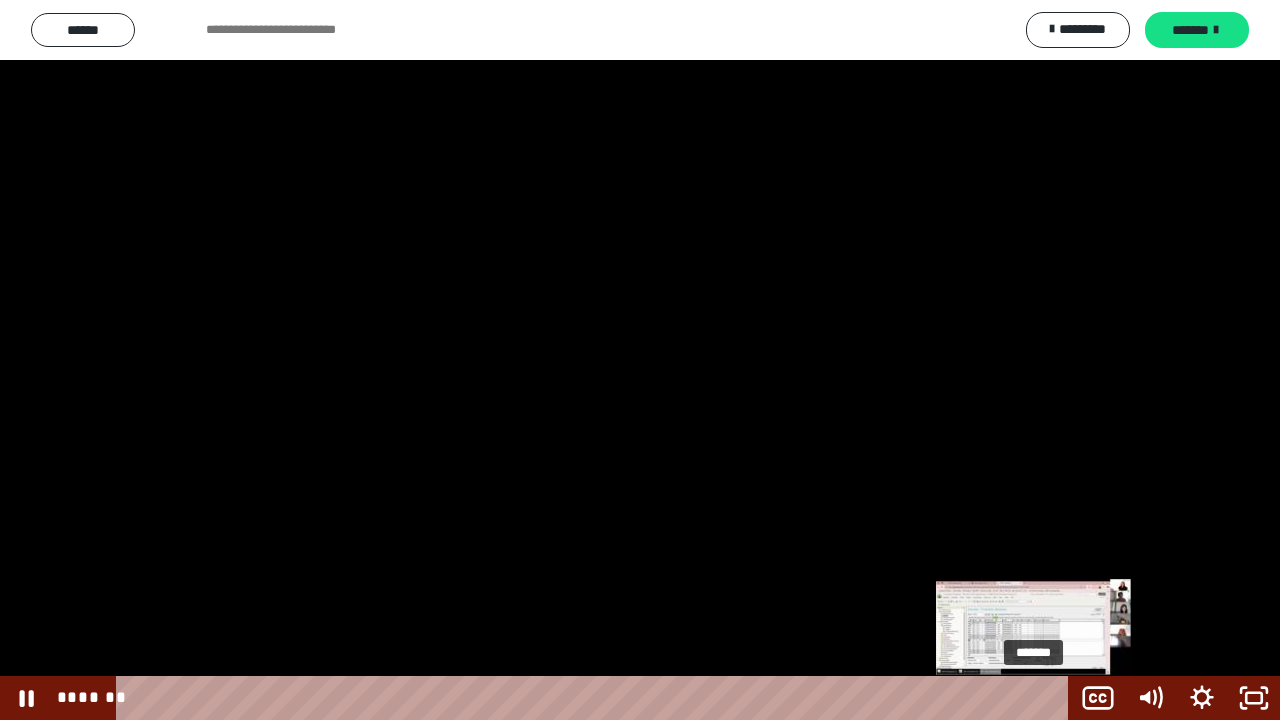 click on "*******" at bounding box center [596, 698] 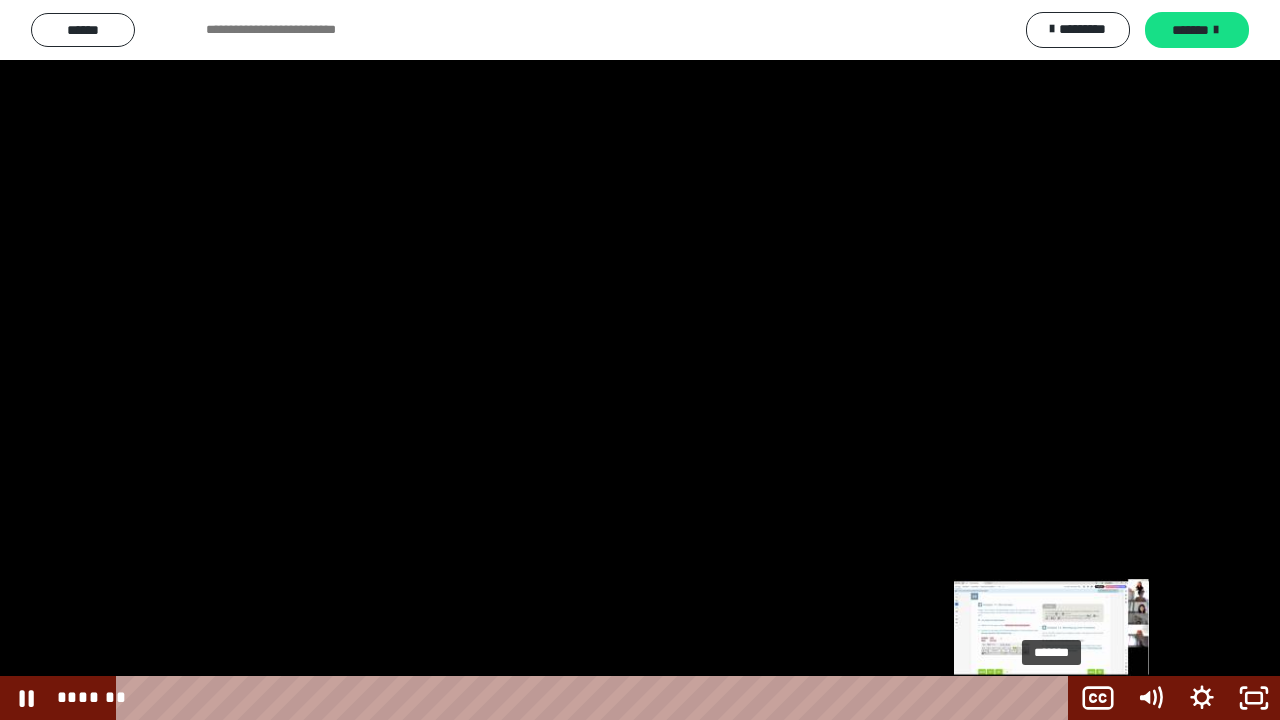 click on "*******" at bounding box center (596, 698) 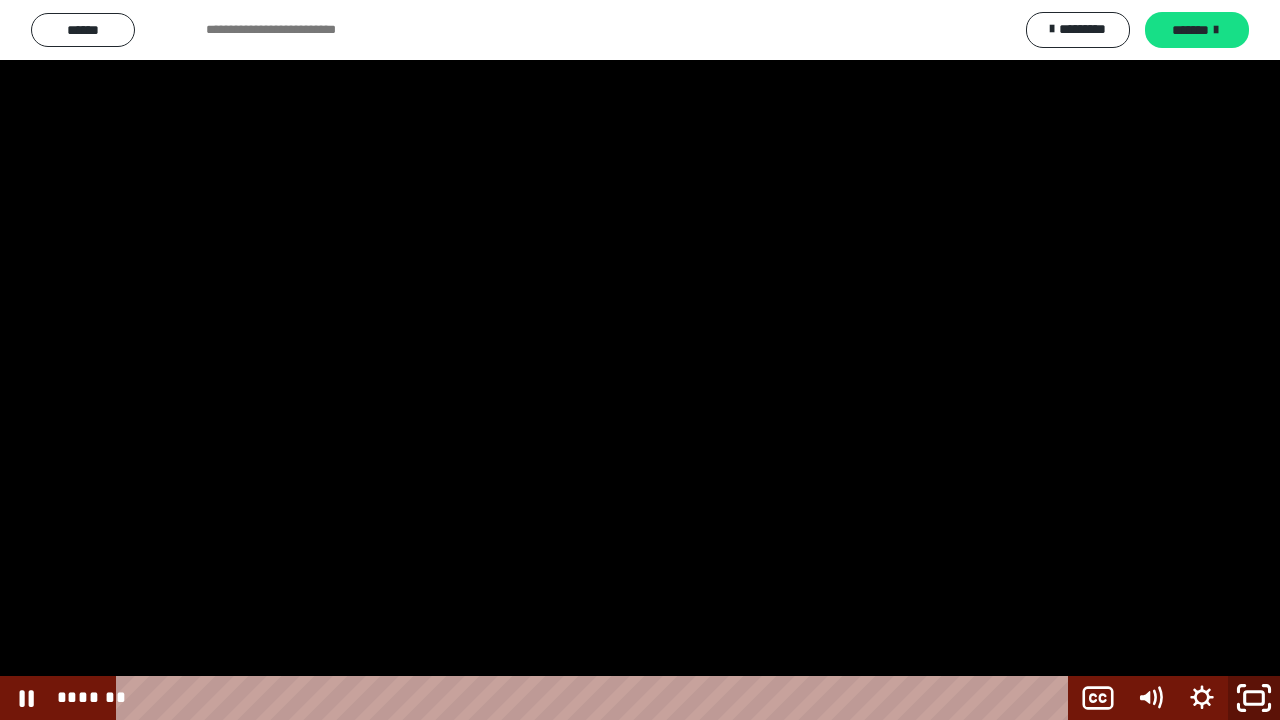 click 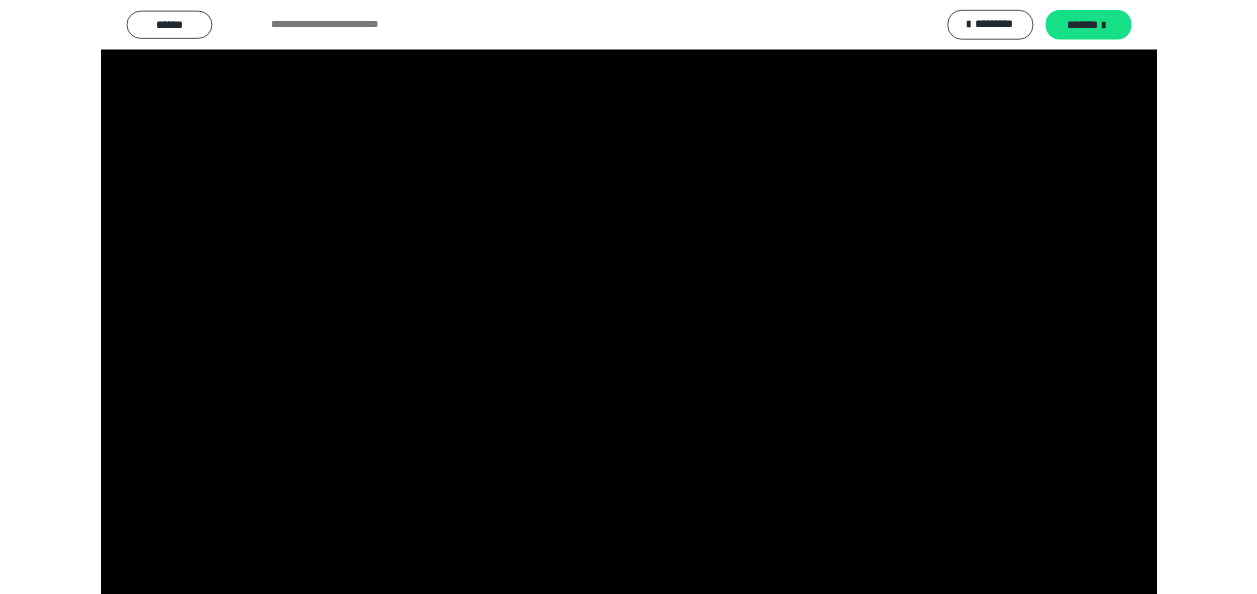 scroll, scrollTop: 2689, scrollLeft: 0, axis: vertical 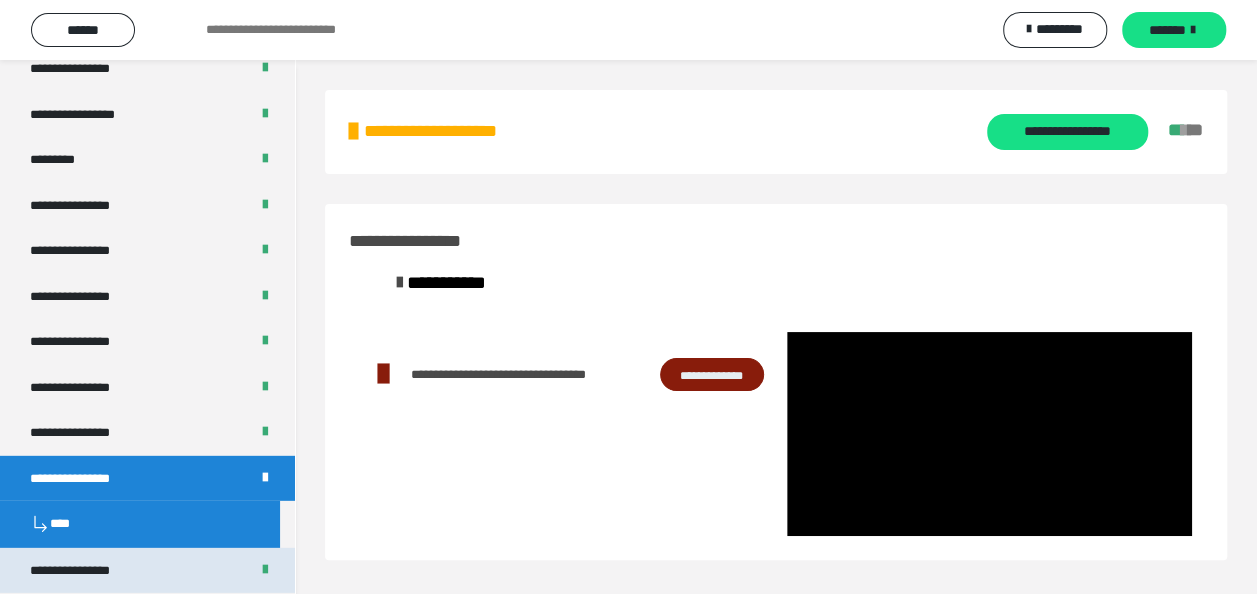 click on "**********" at bounding box center [87, 571] 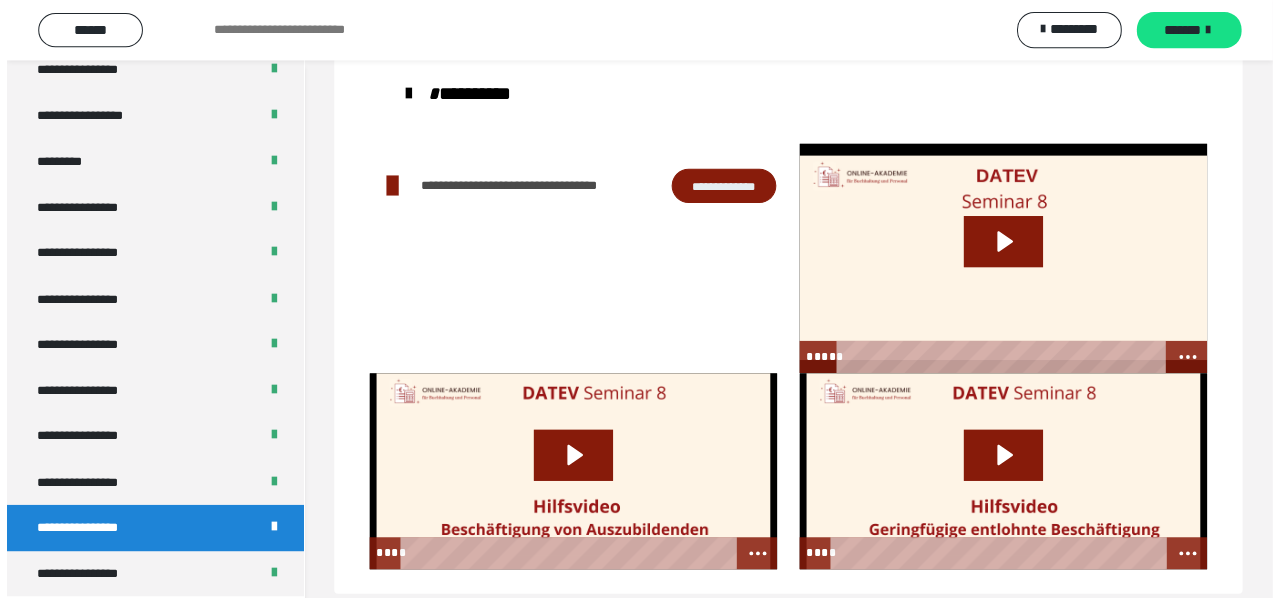 scroll, scrollTop: 100, scrollLeft: 0, axis: vertical 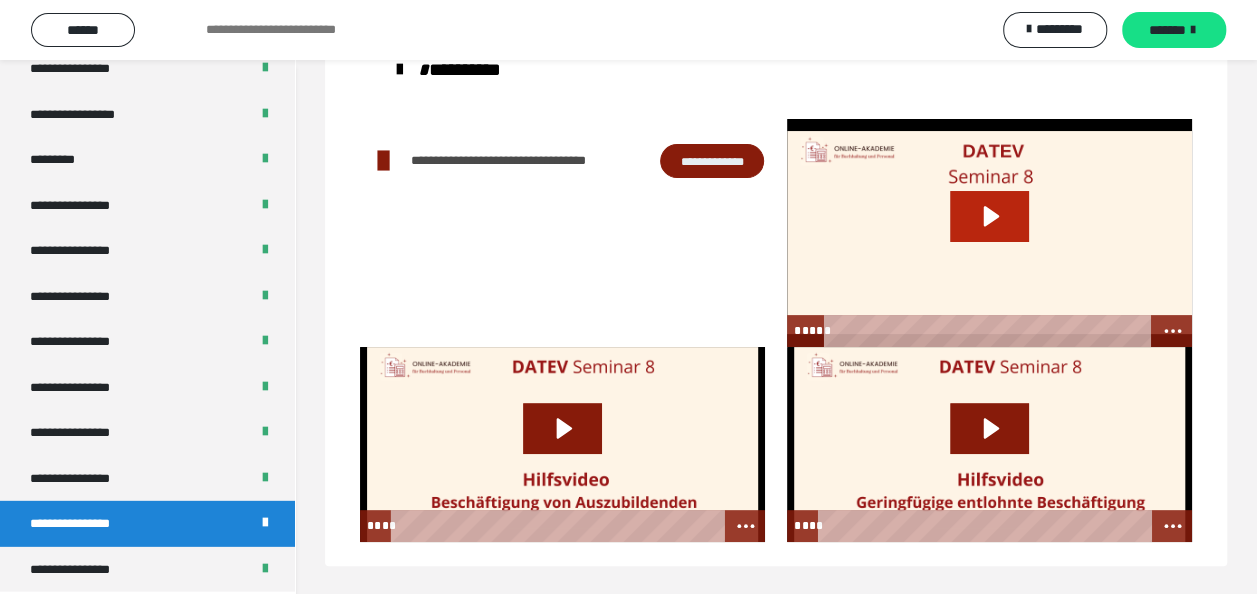 click 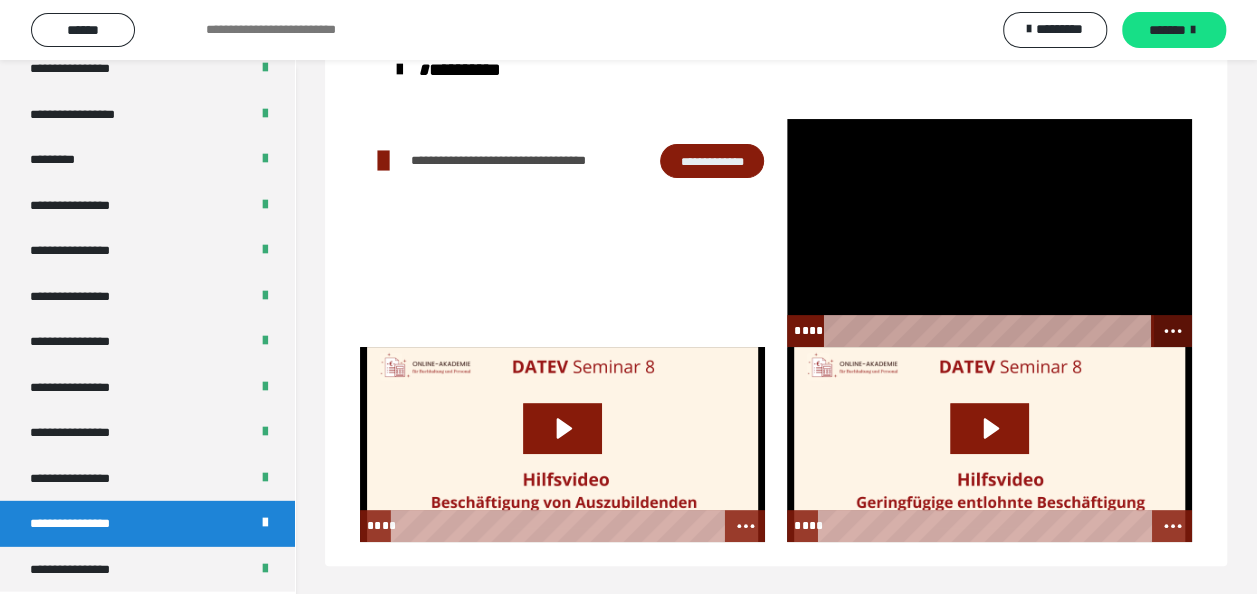click 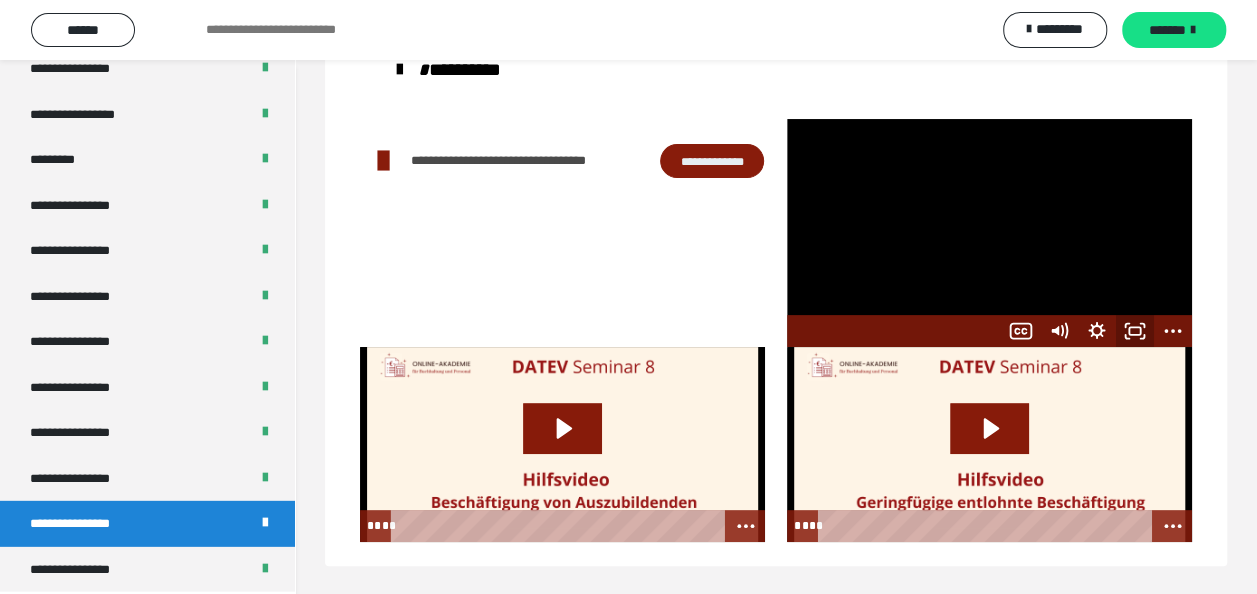 click 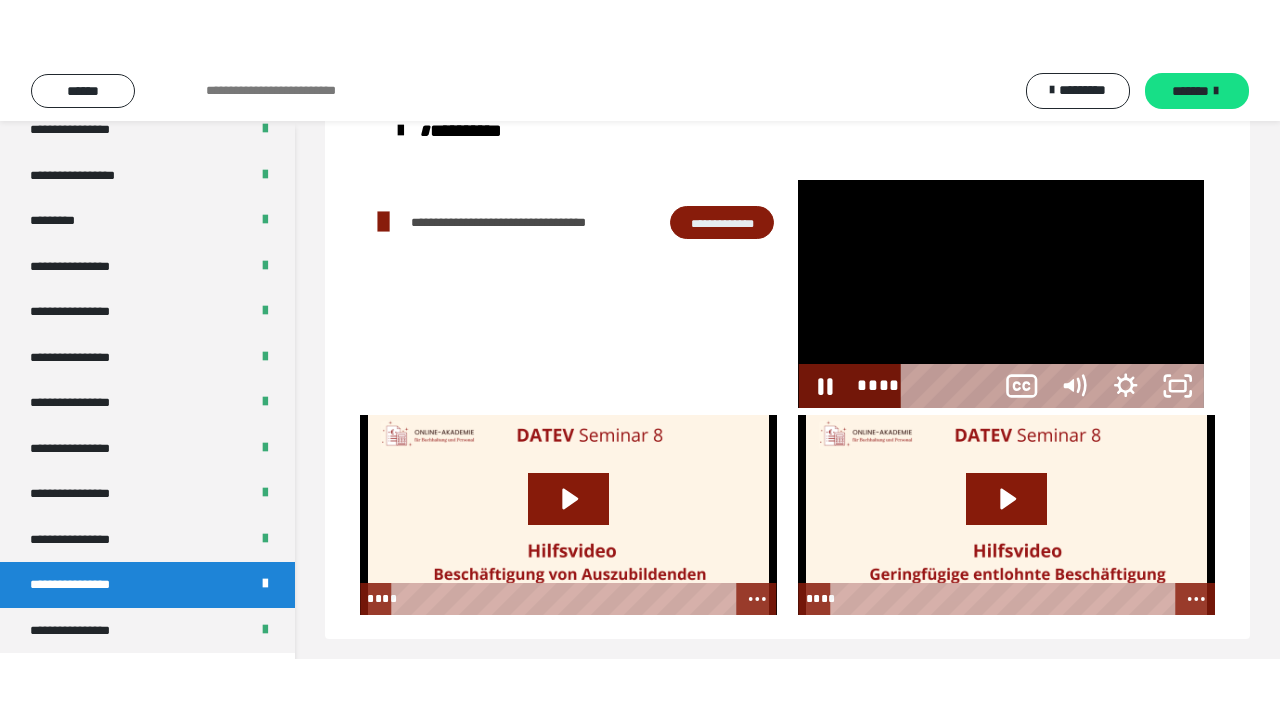 scroll, scrollTop: 60, scrollLeft: 0, axis: vertical 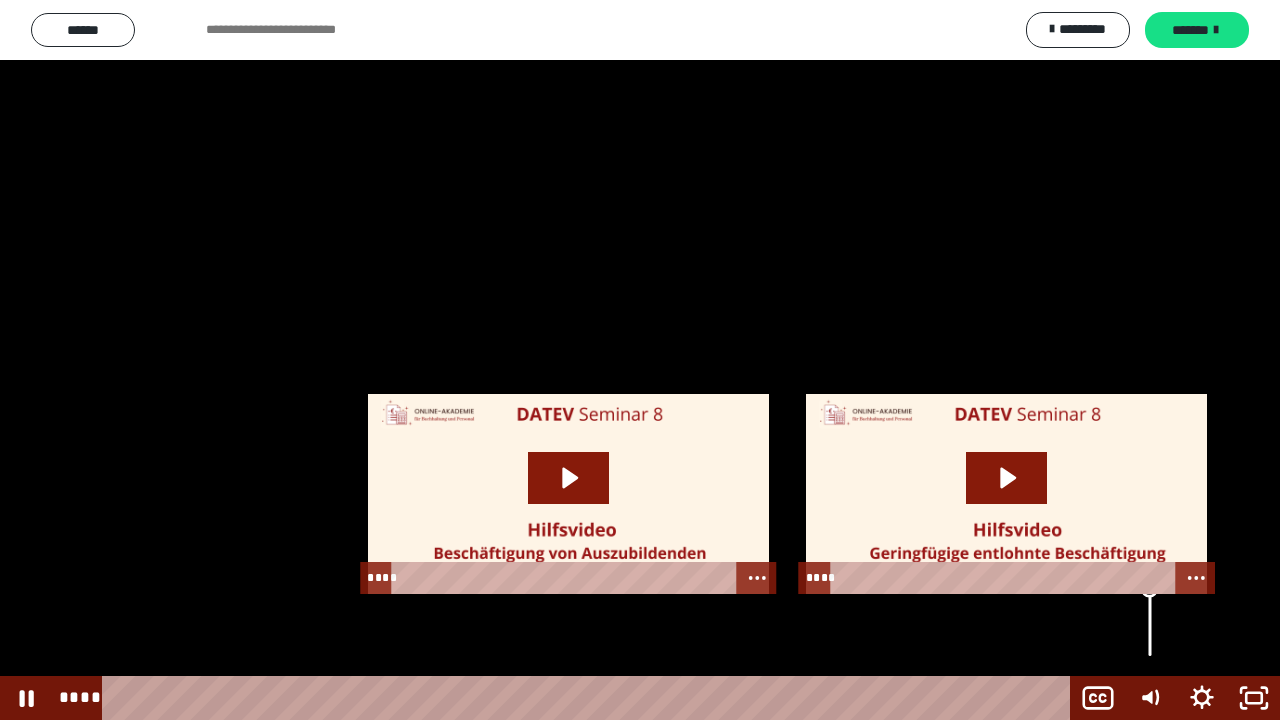 click at bounding box center (1150, 604) 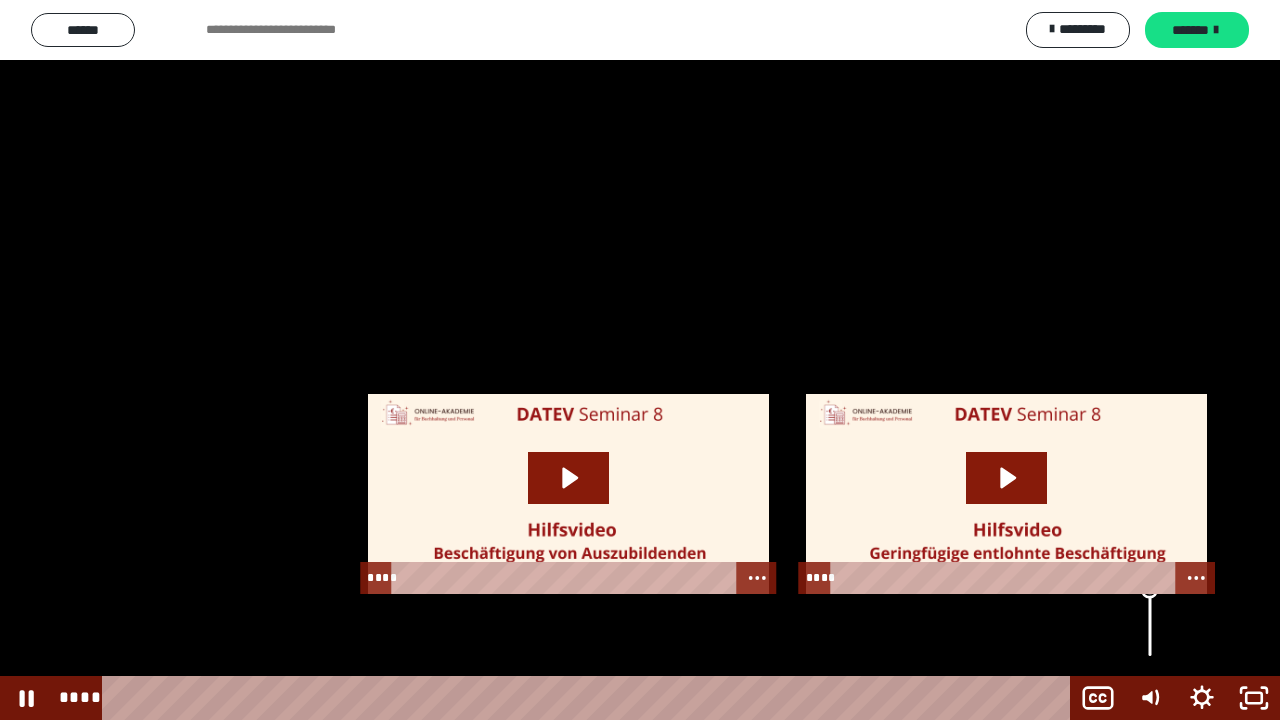 click at bounding box center (1150, 590) 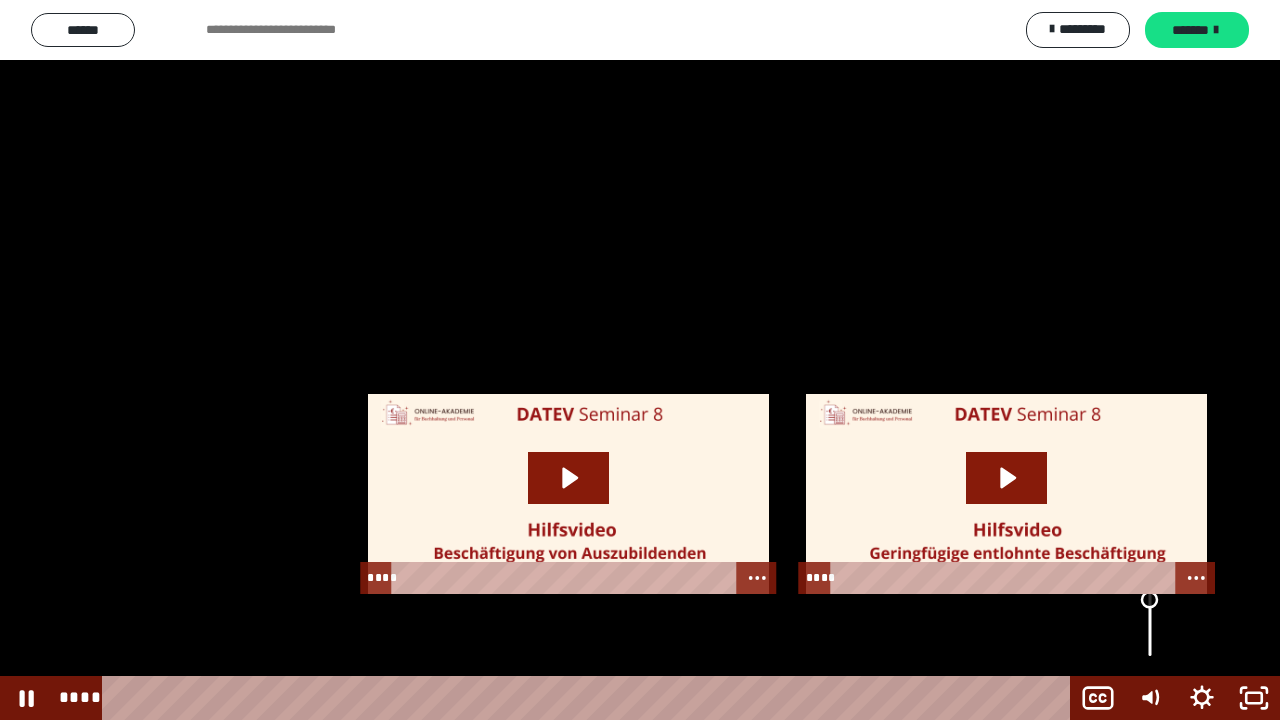 click at bounding box center (1149, 600) 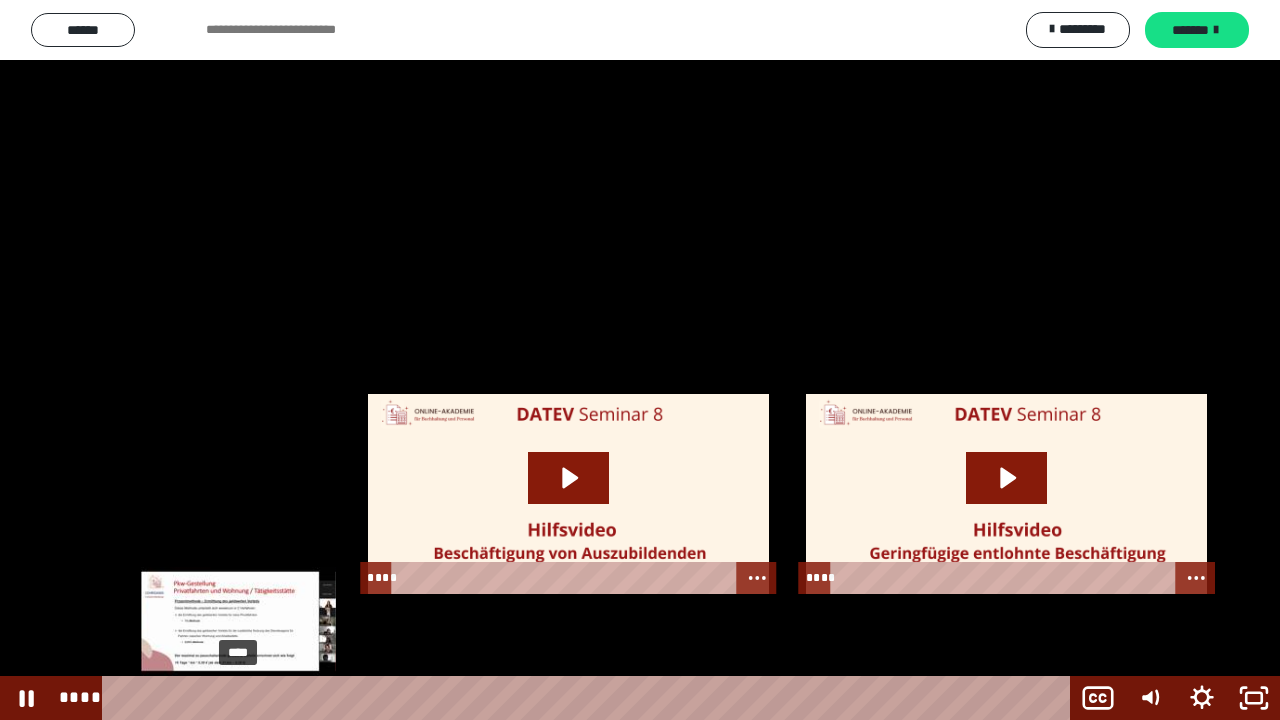 click on "****" at bounding box center (590, 698) 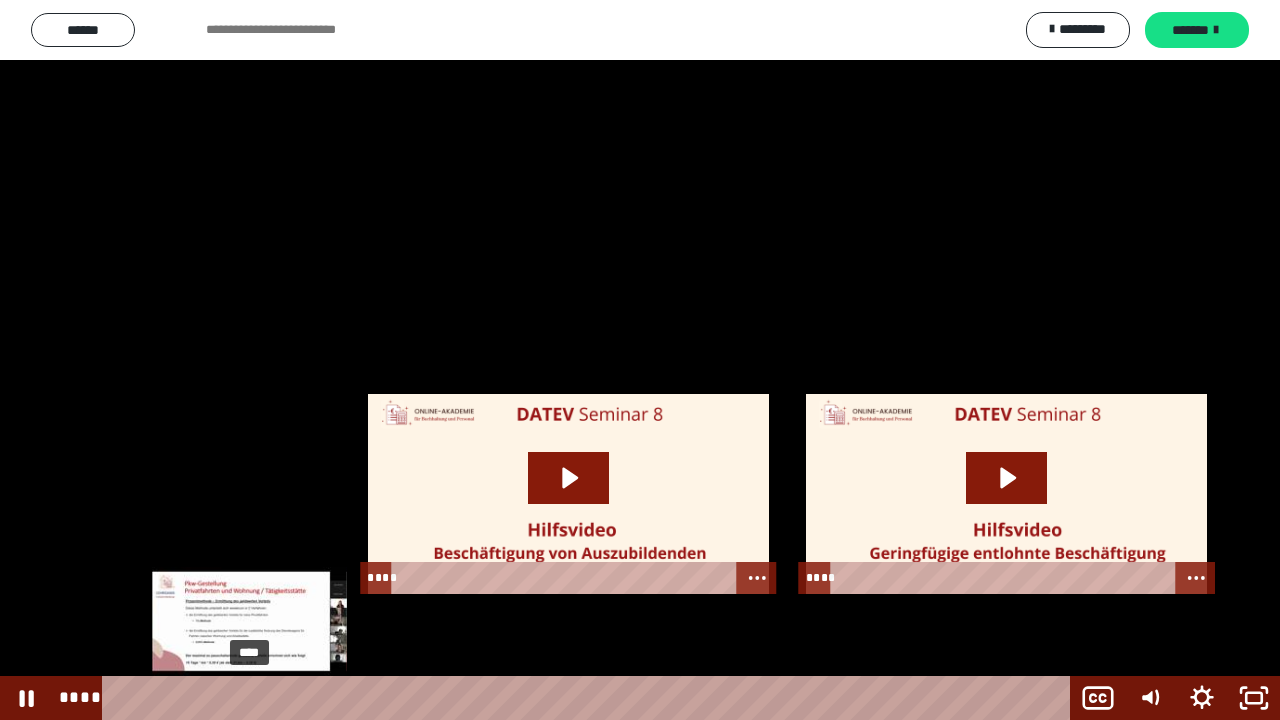click on "****" at bounding box center [590, 698] 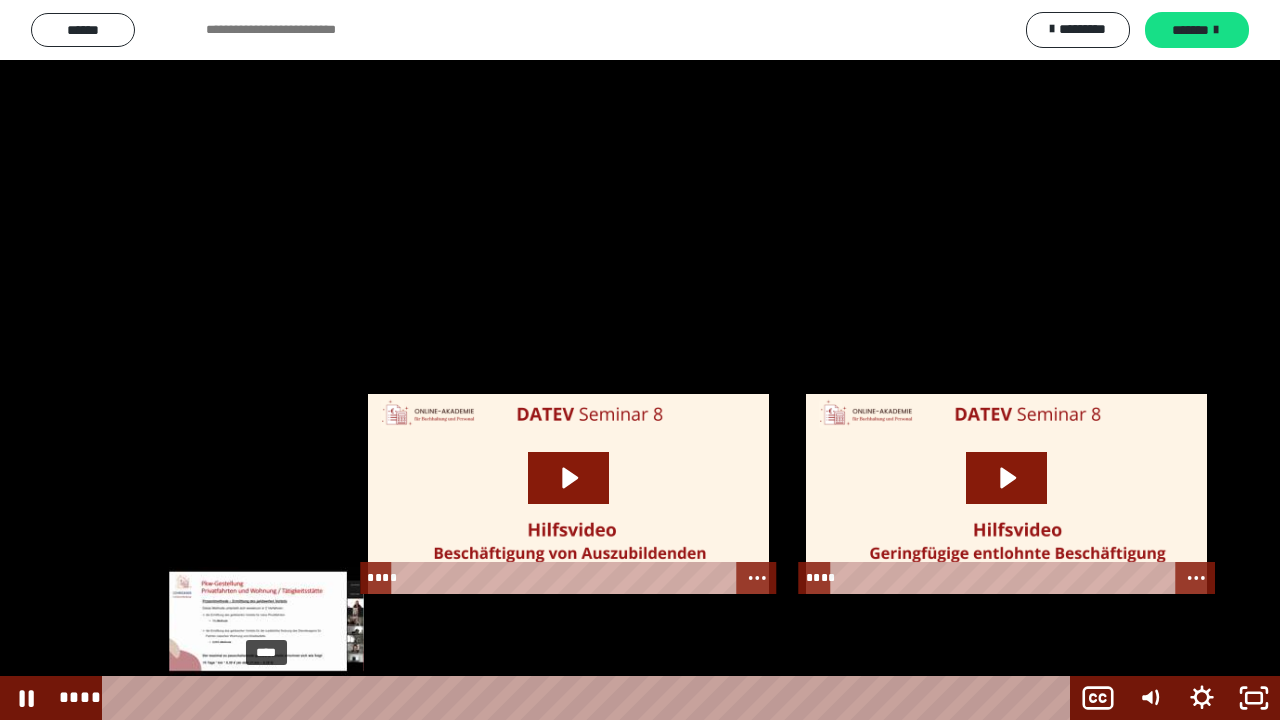 click on "****" at bounding box center [590, 698] 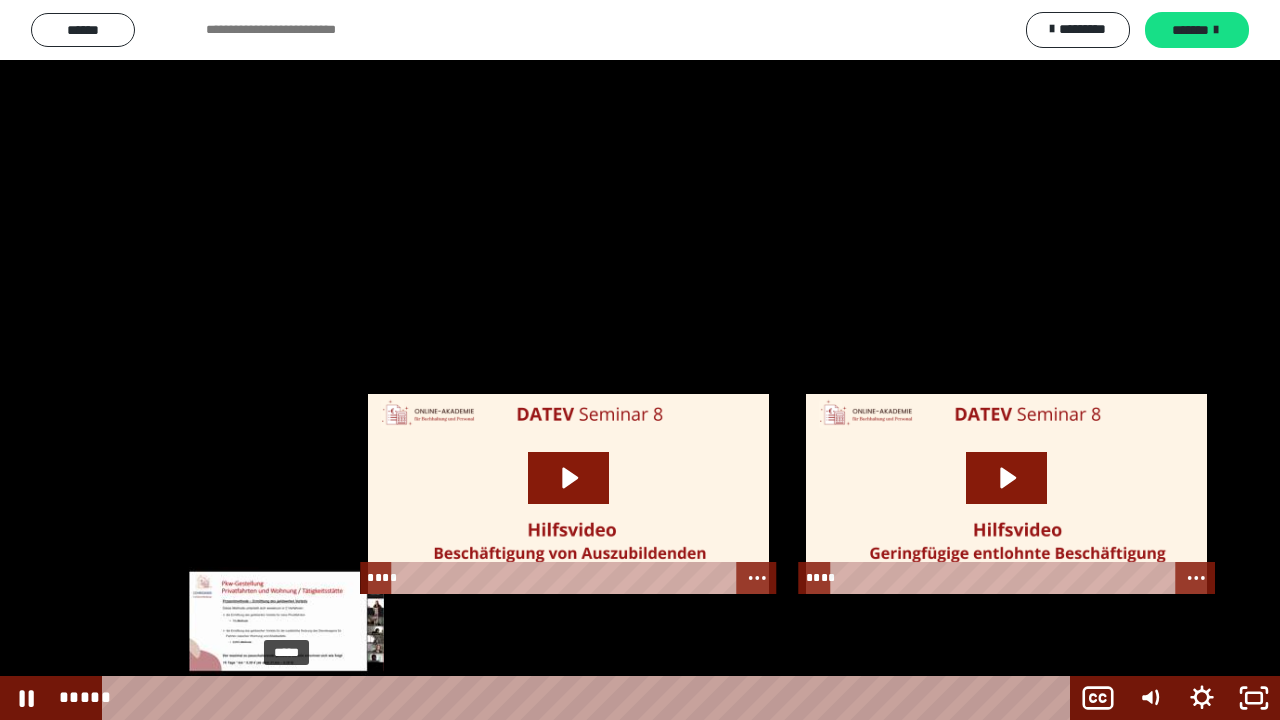 click on "*****" at bounding box center [590, 698] 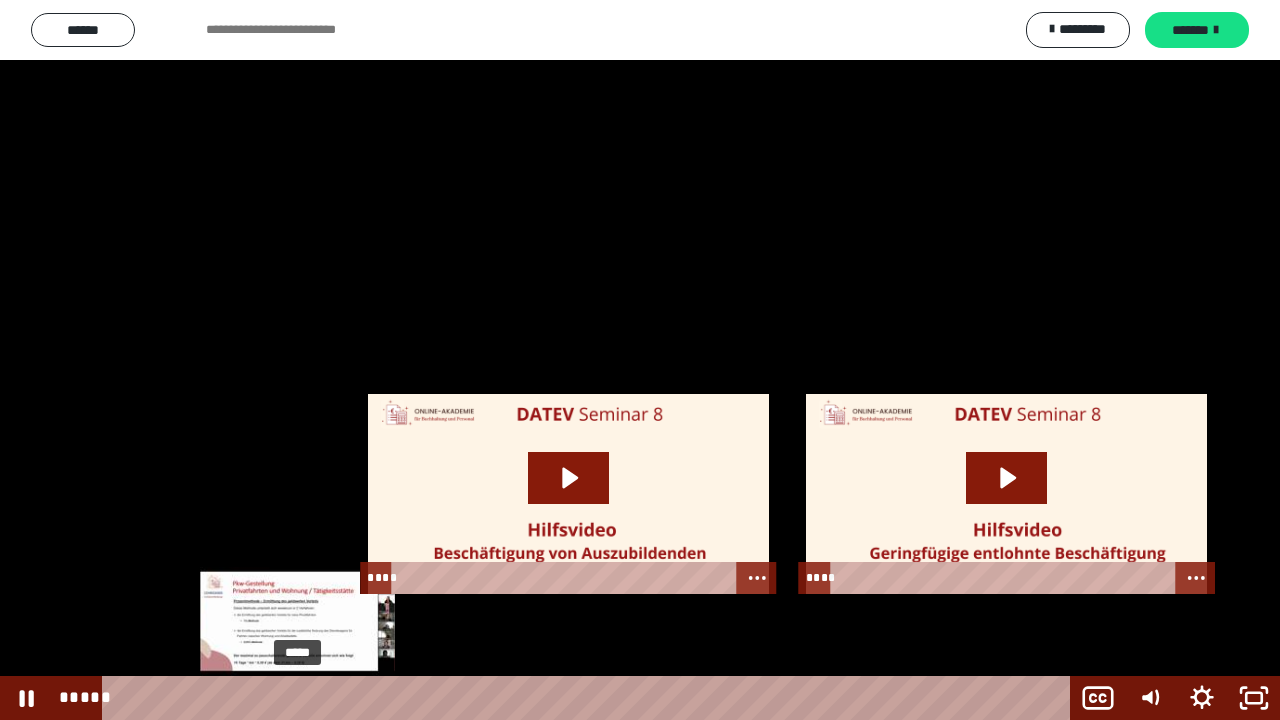 click on "*****" at bounding box center (590, 698) 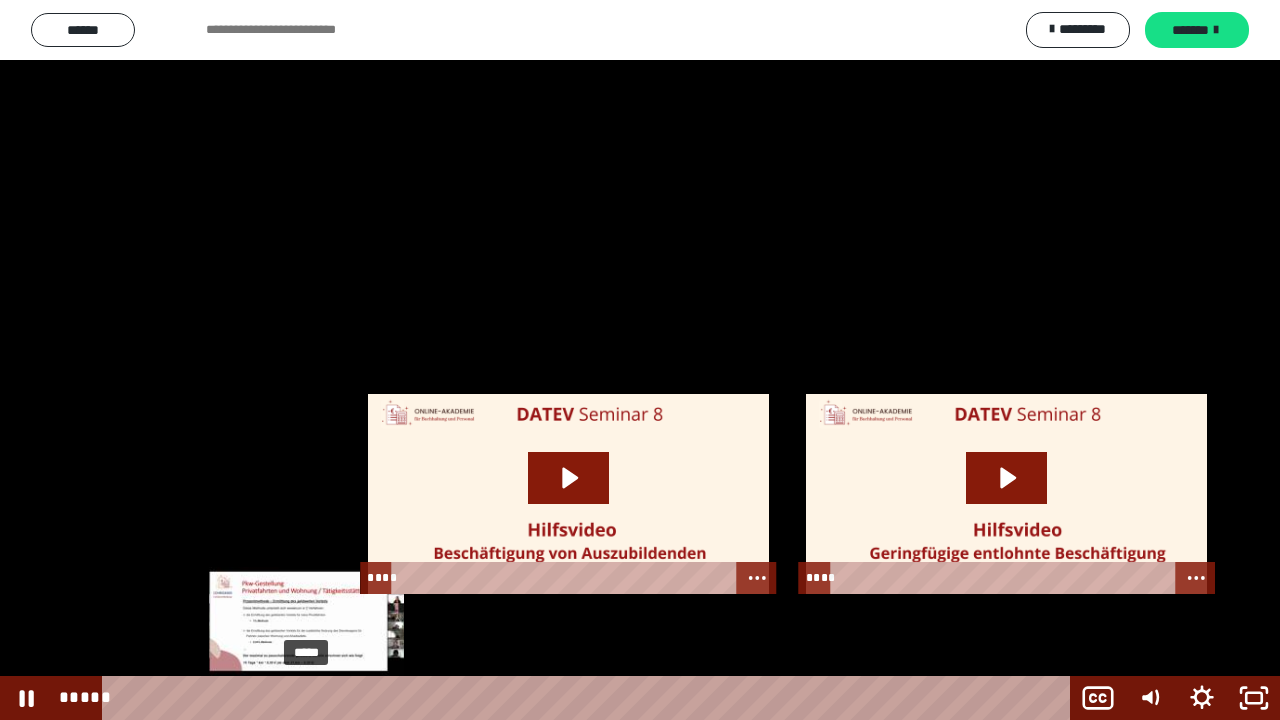 click on "*****" at bounding box center (590, 698) 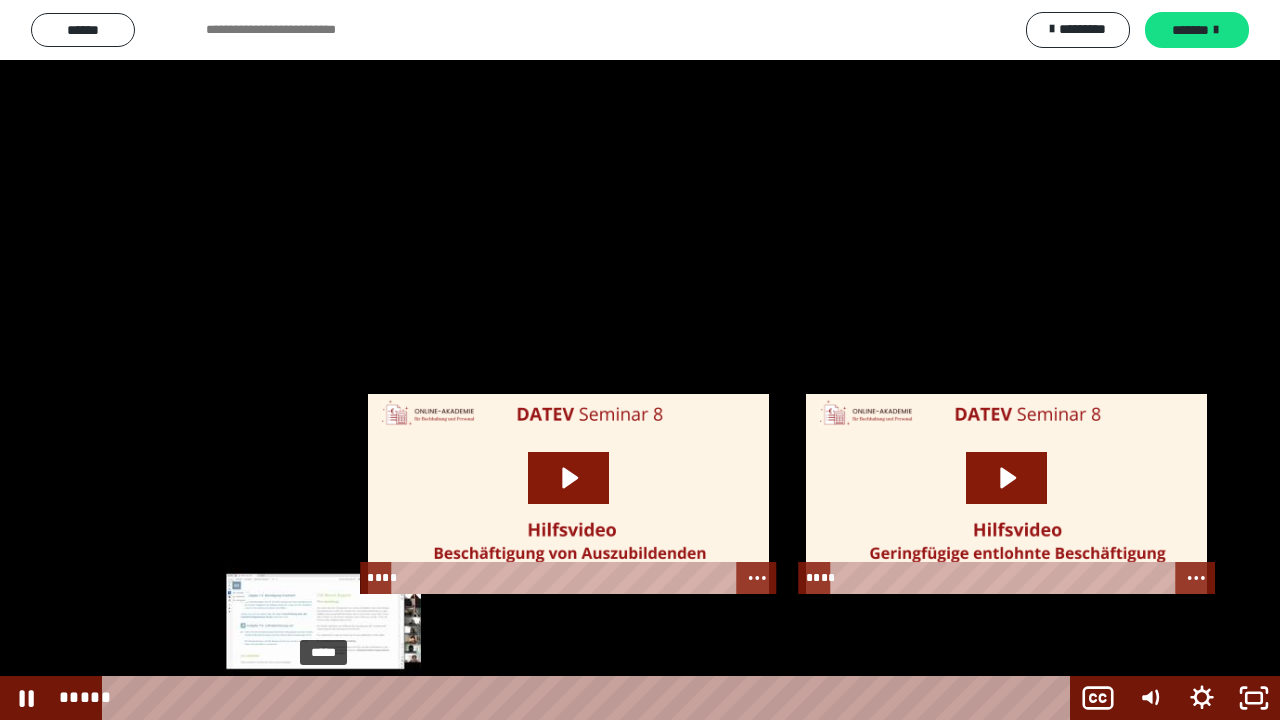 click on "*****" at bounding box center [590, 698] 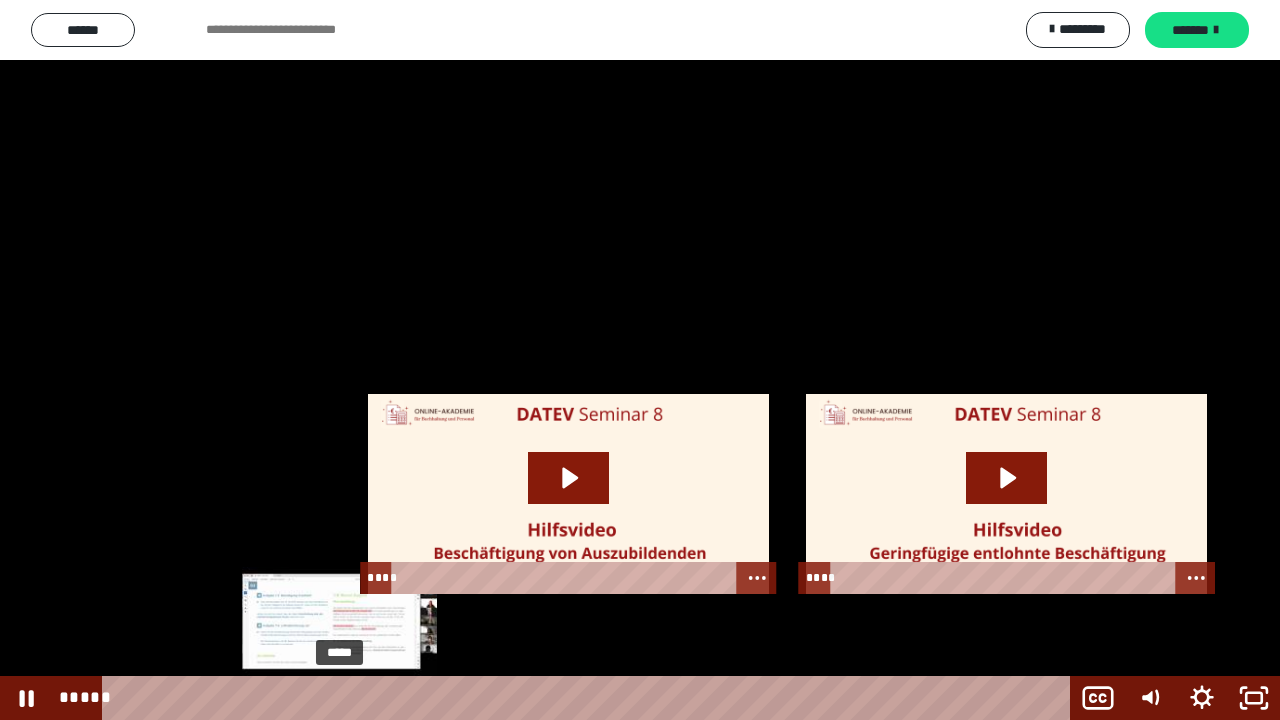 click on "*****" at bounding box center [590, 698] 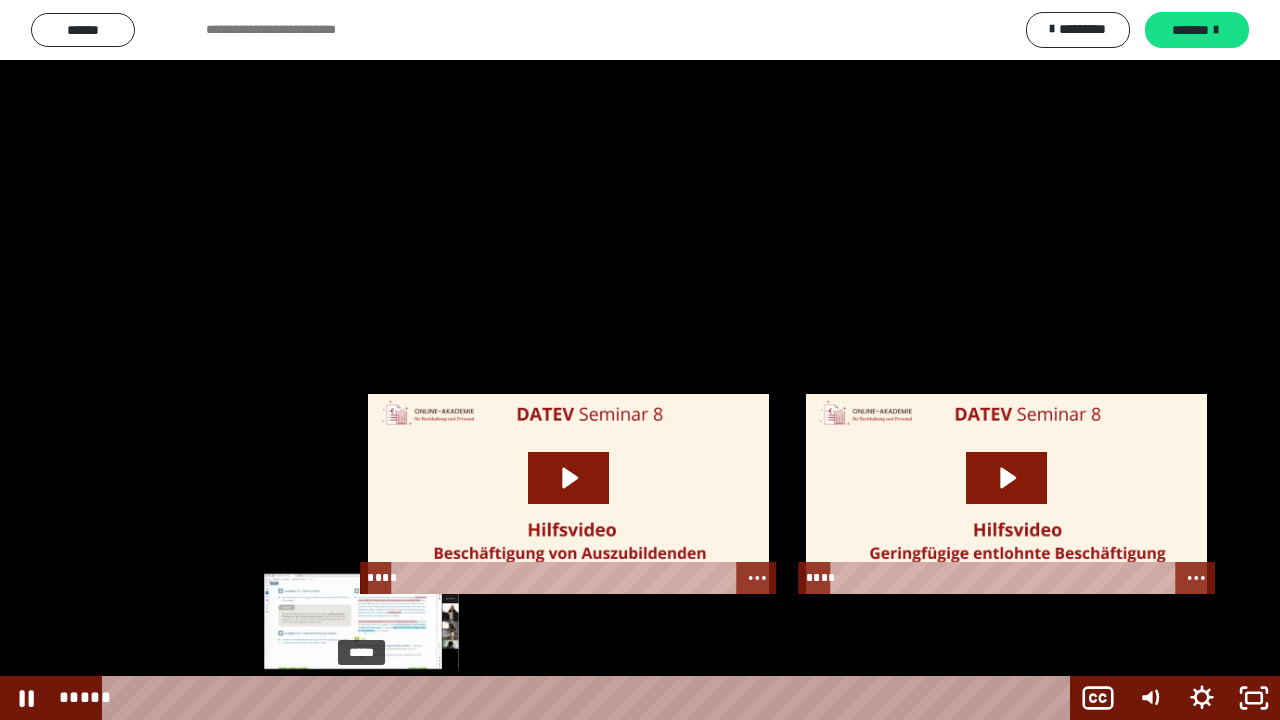 click on "*****" at bounding box center [590, 698] 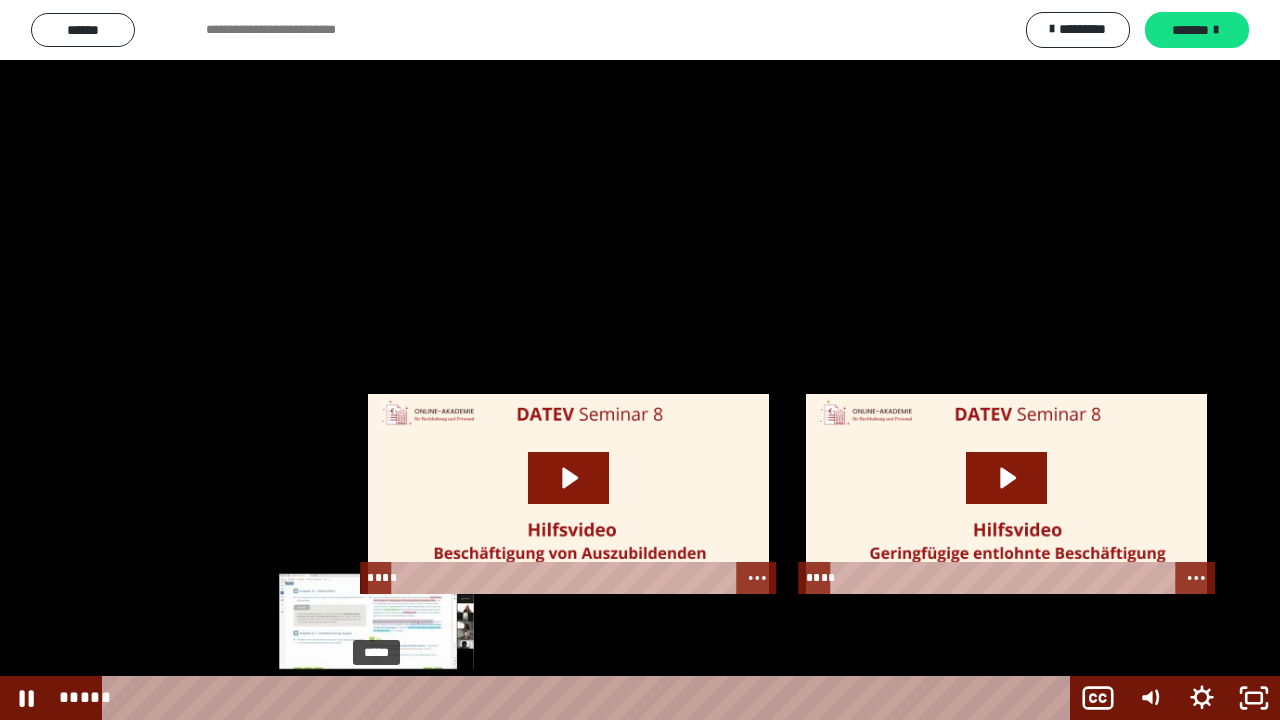 click on "*****" at bounding box center [590, 698] 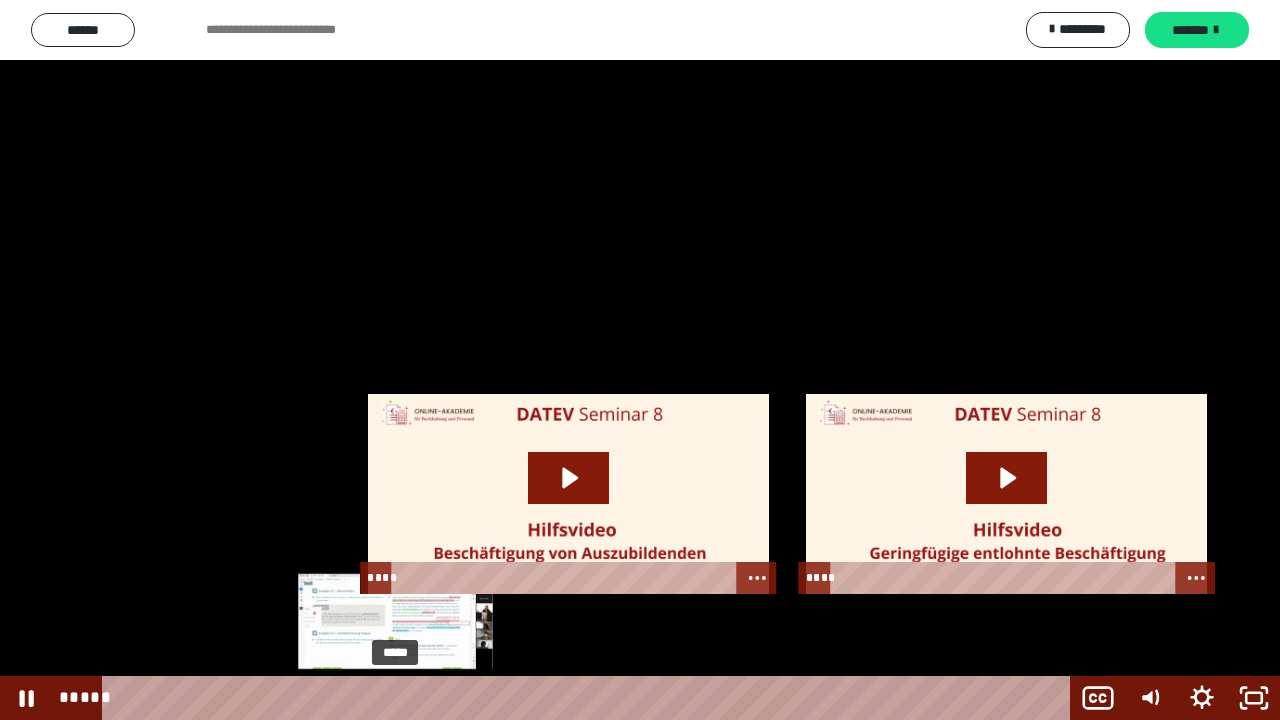 click on "*****" at bounding box center [590, 698] 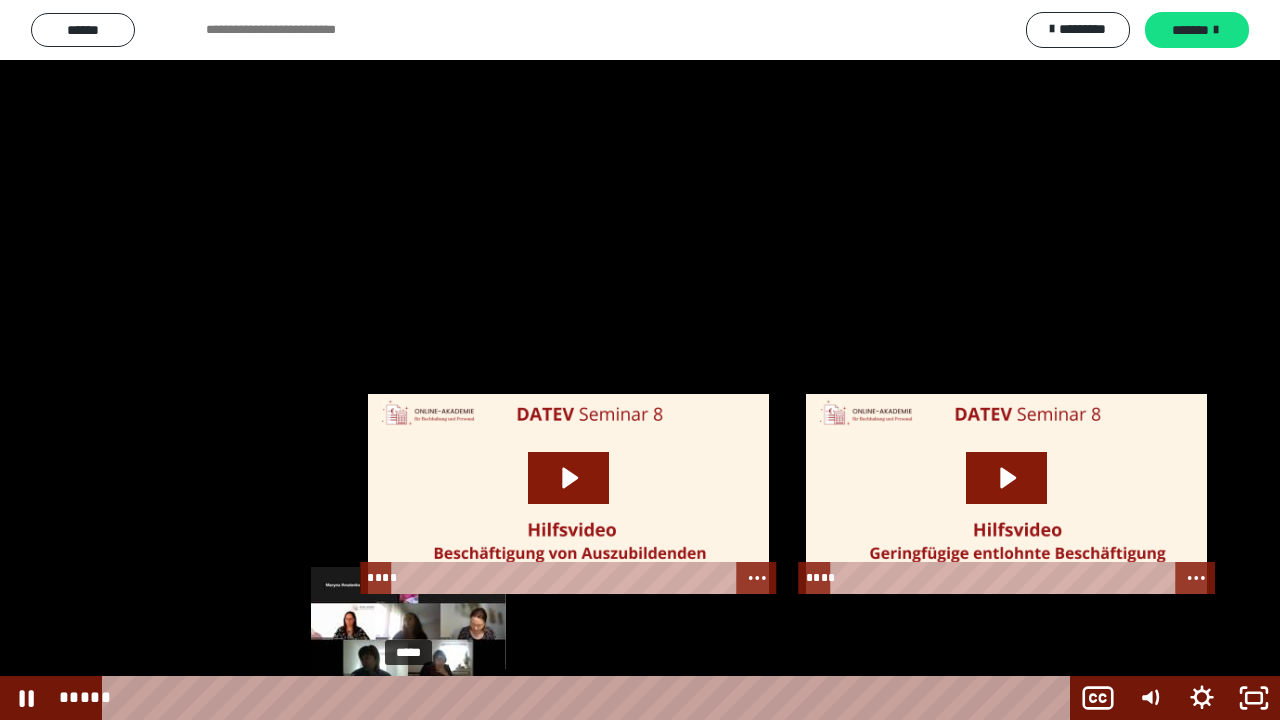 click on "*****" at bounding box center [590, 698] 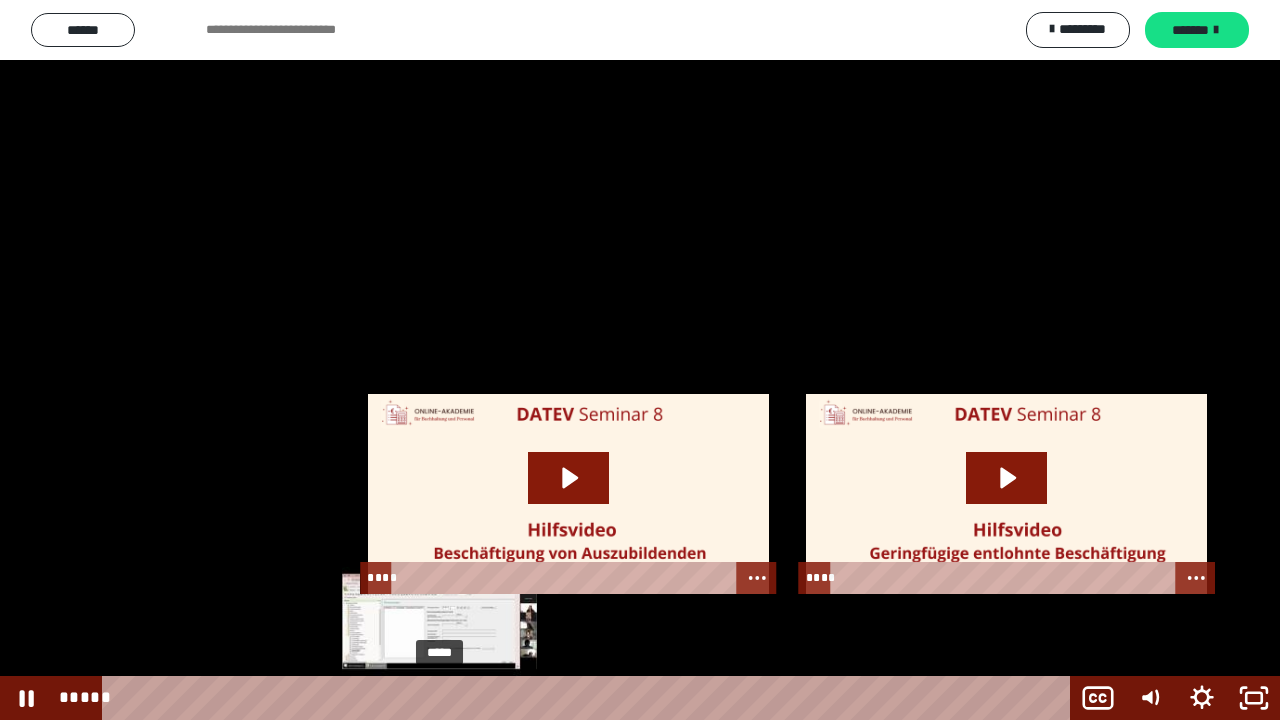 click at bounding box center (439, 698) 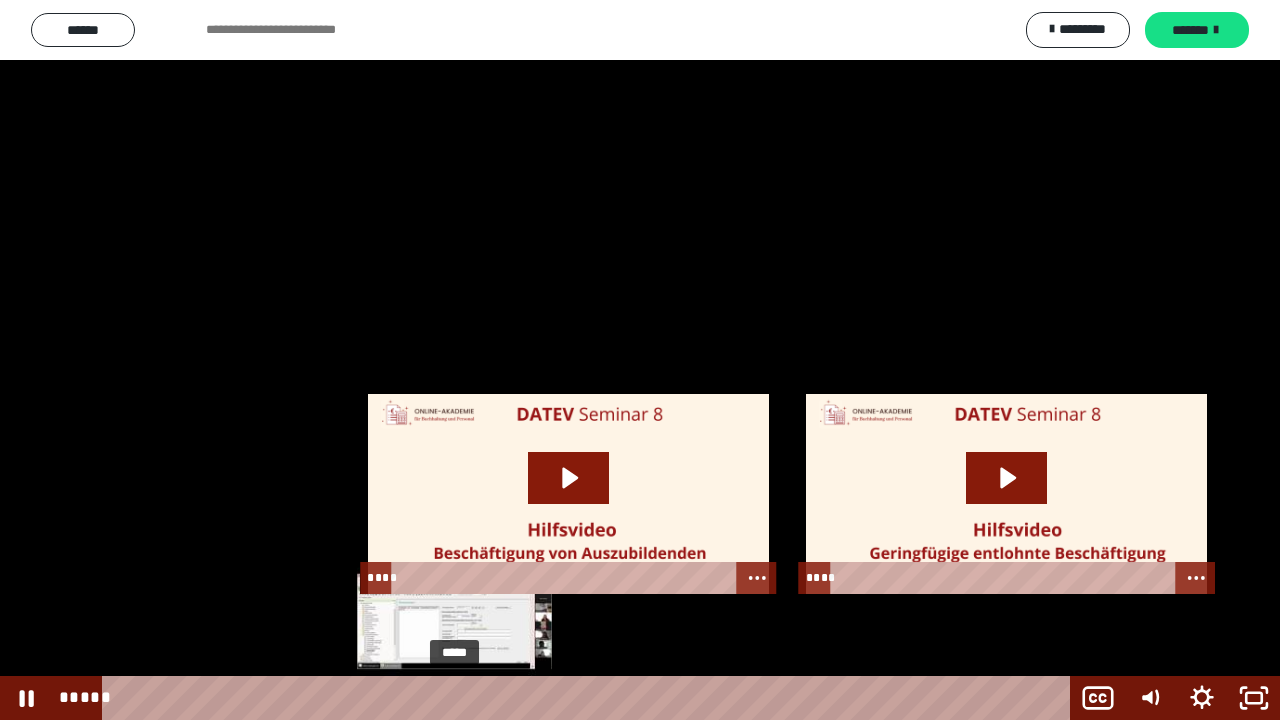 click on "*****" at bounding box center [590, 698] 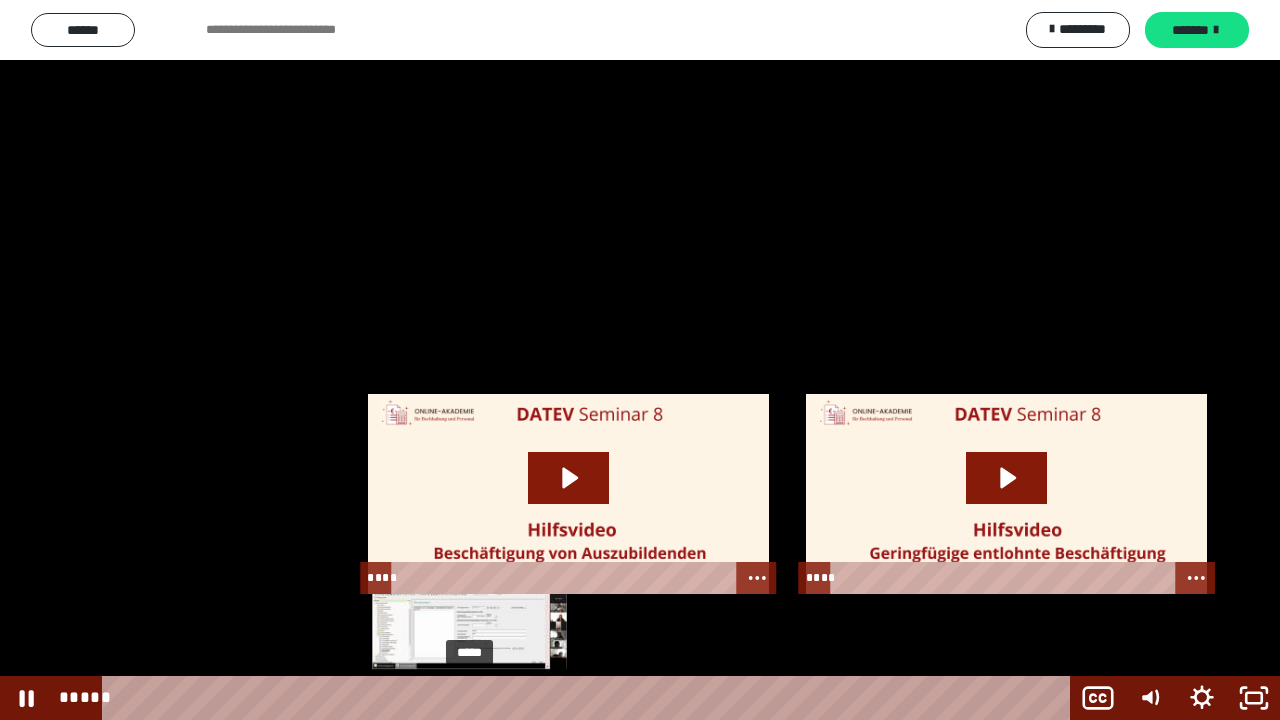 click on "*****" at bounding box center [590, 698] 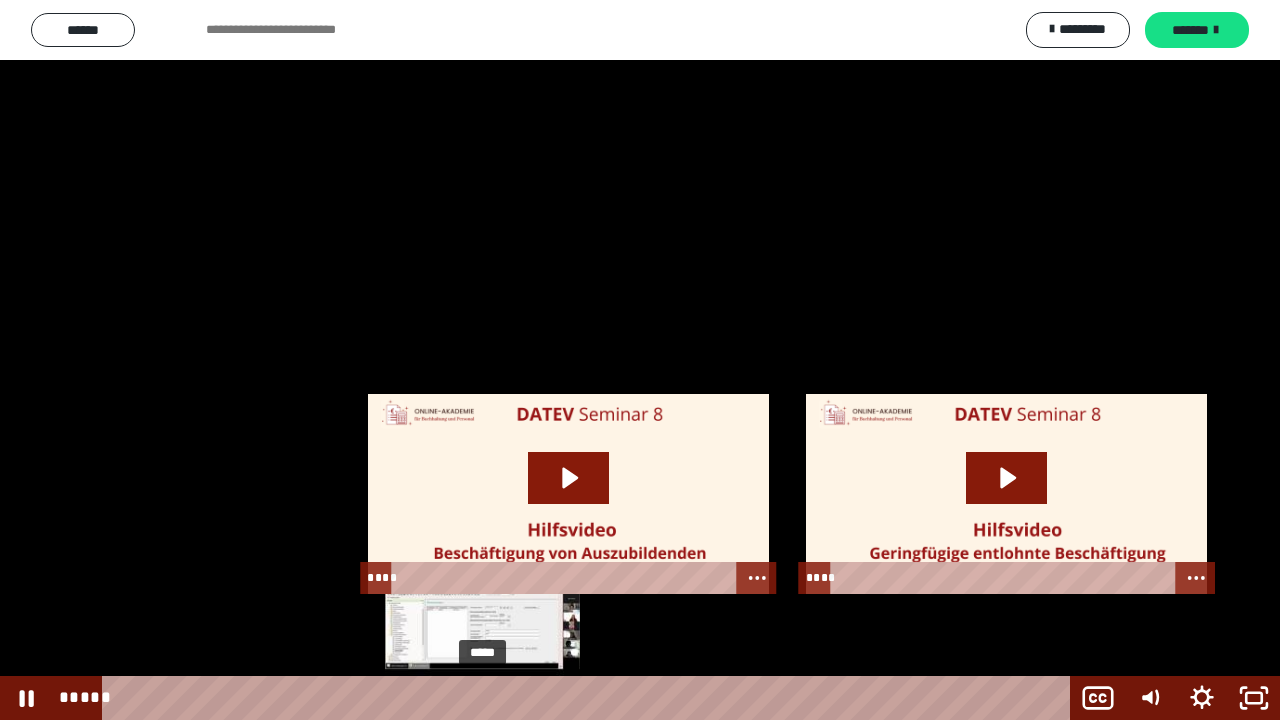 click on "*****" at bounding box center [590, 698] 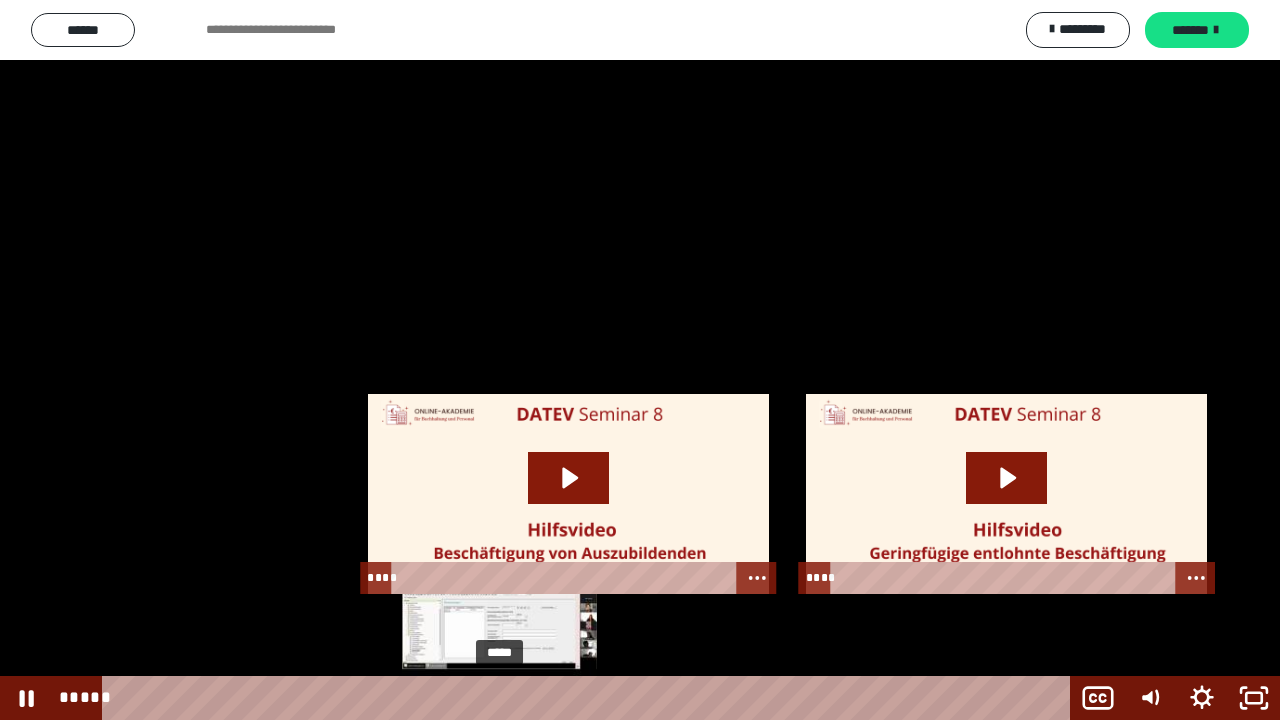 click on "*****" at bounding box center (590, 698) 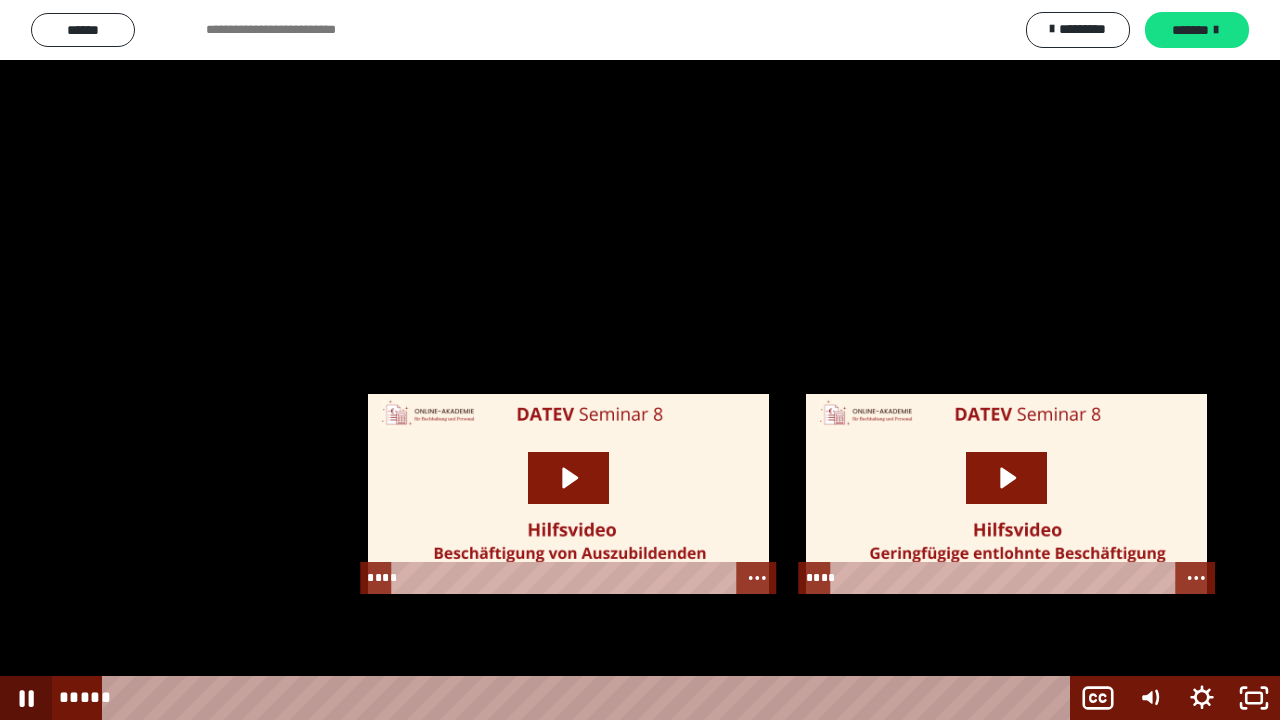 click 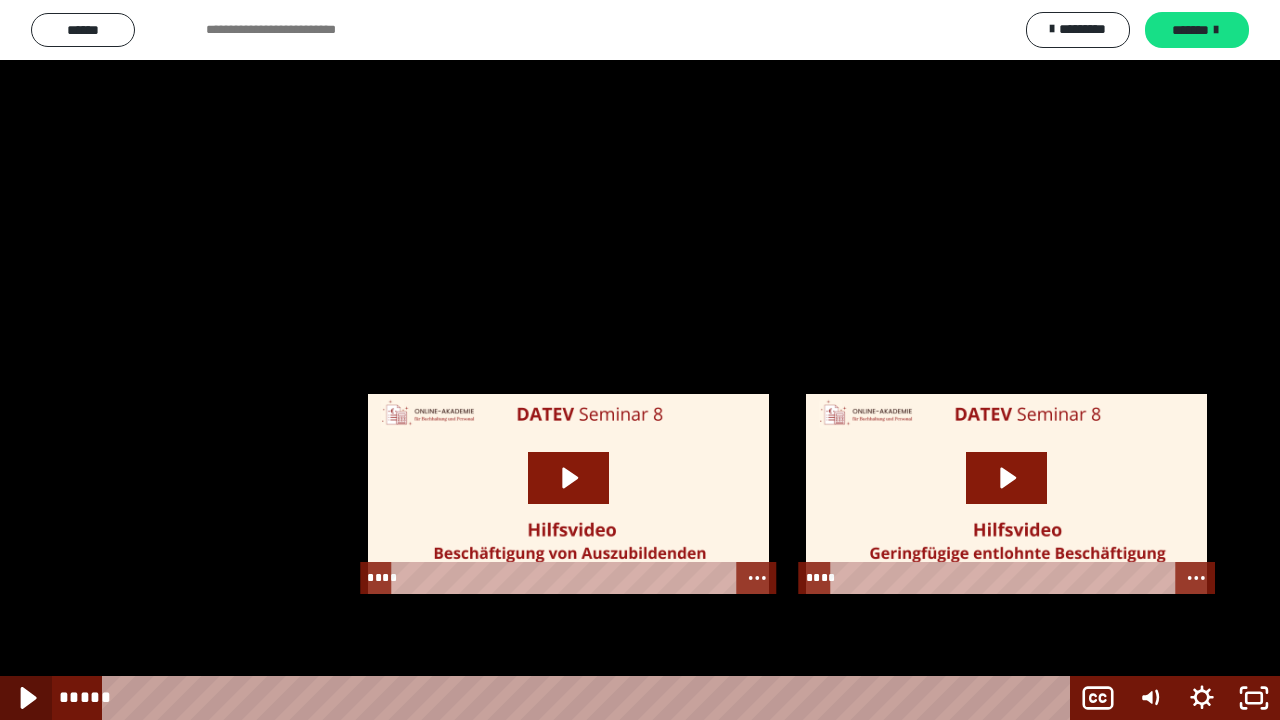 click 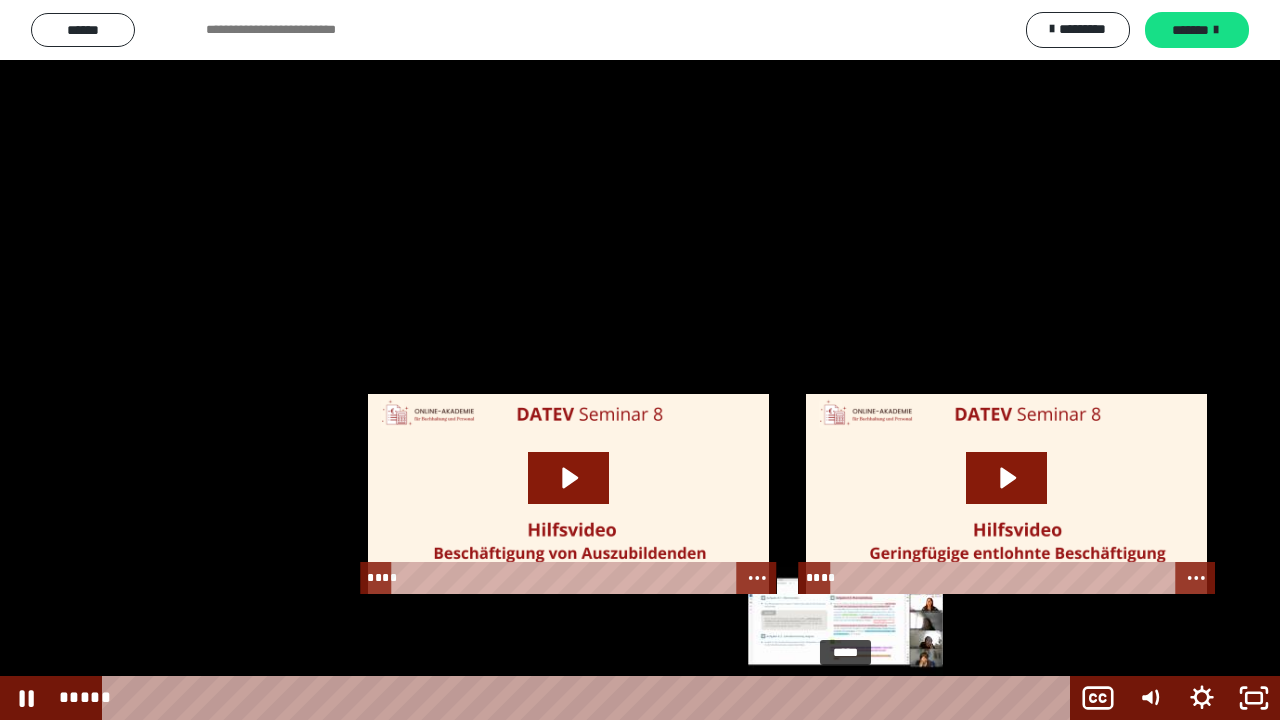 click on "*****" at bounding box center (590, 698) 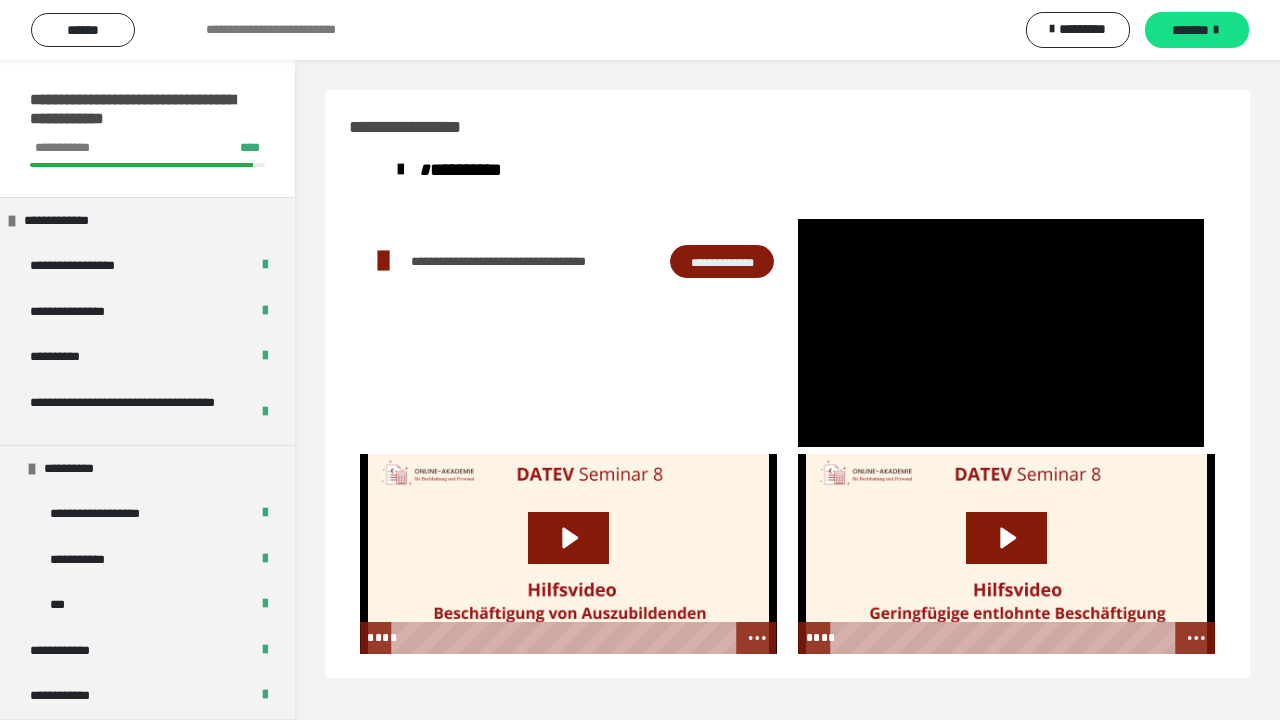 scroll, scrollTop: 60, scrollLeft: 0, axis: vertical 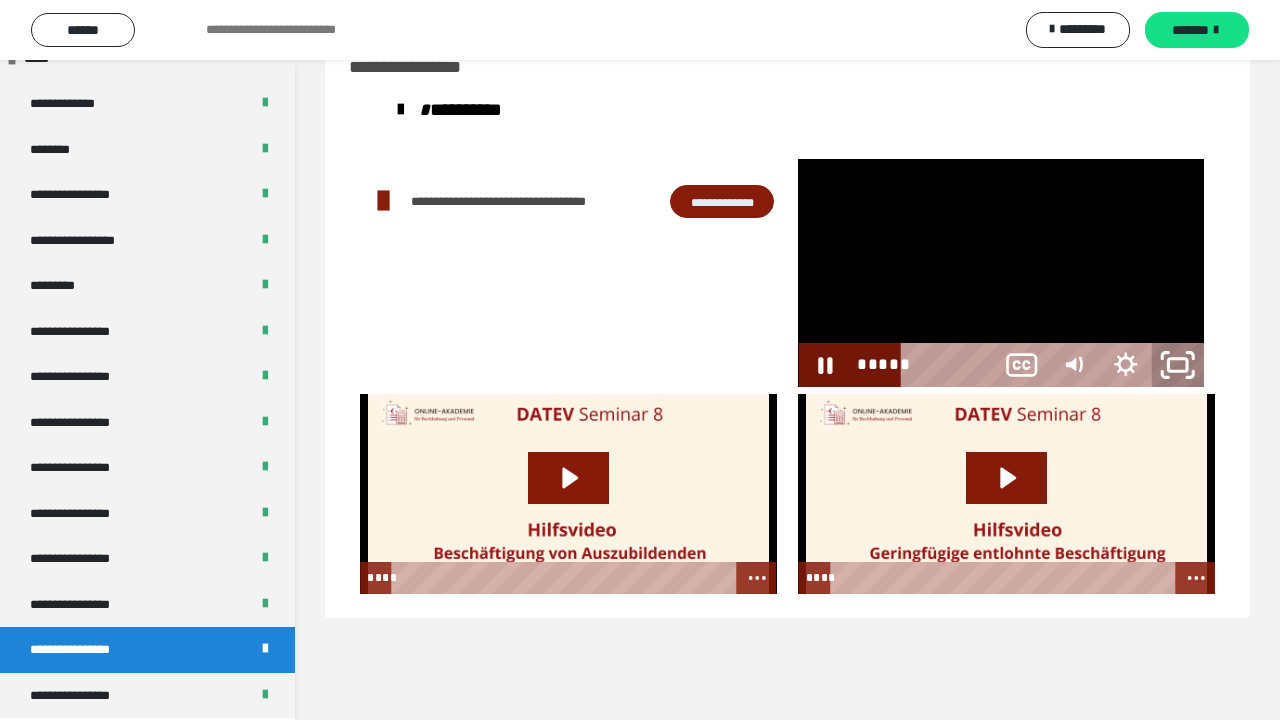click 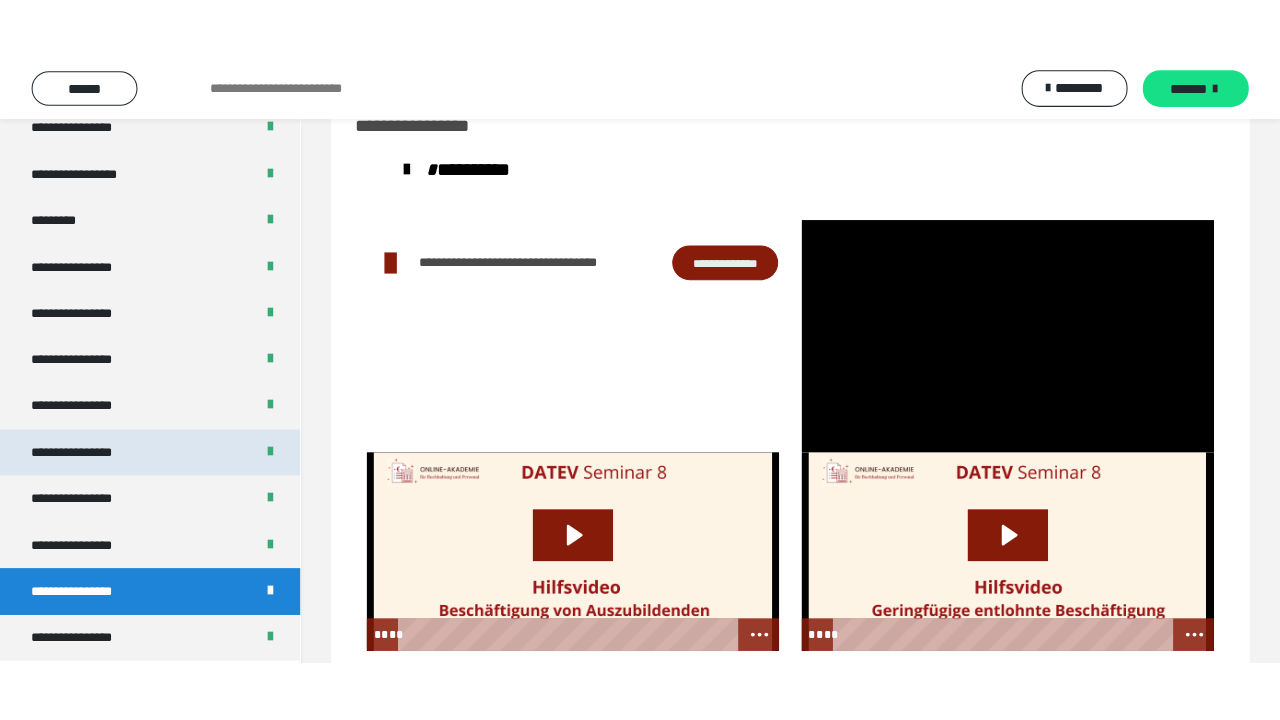 scroll, scrollTop: 2689, scrollLeft: 0, axis: vertical 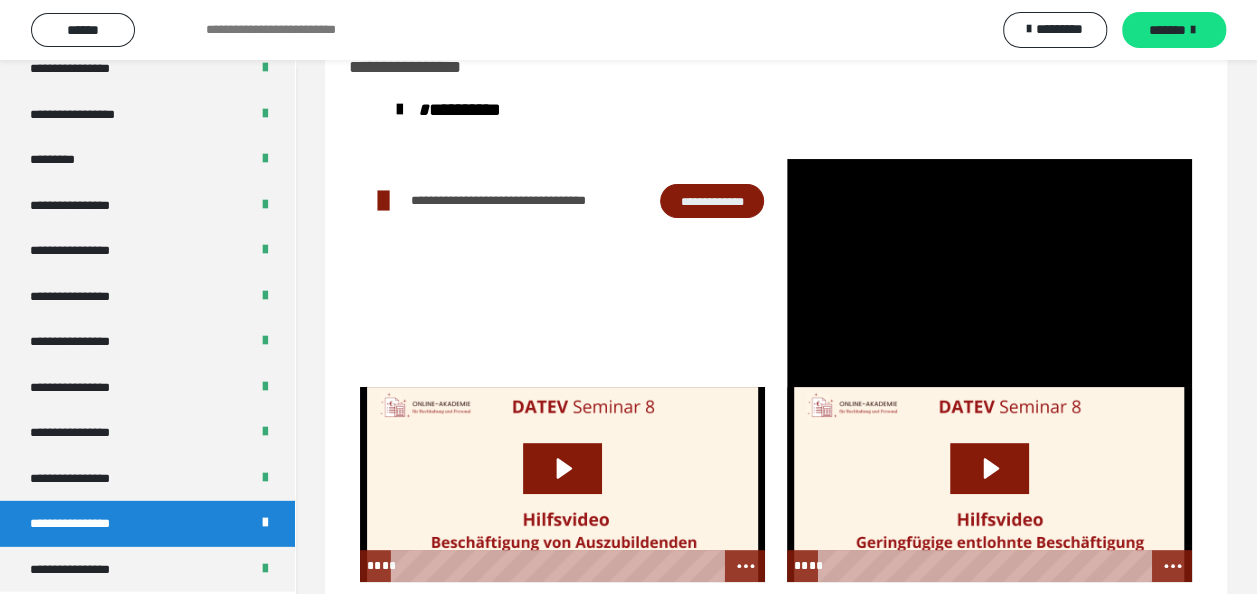 drag, startPoint x: 122, startPoint y: 459, endPoint x: 538, endPoint y: 480, distance: 416.52972 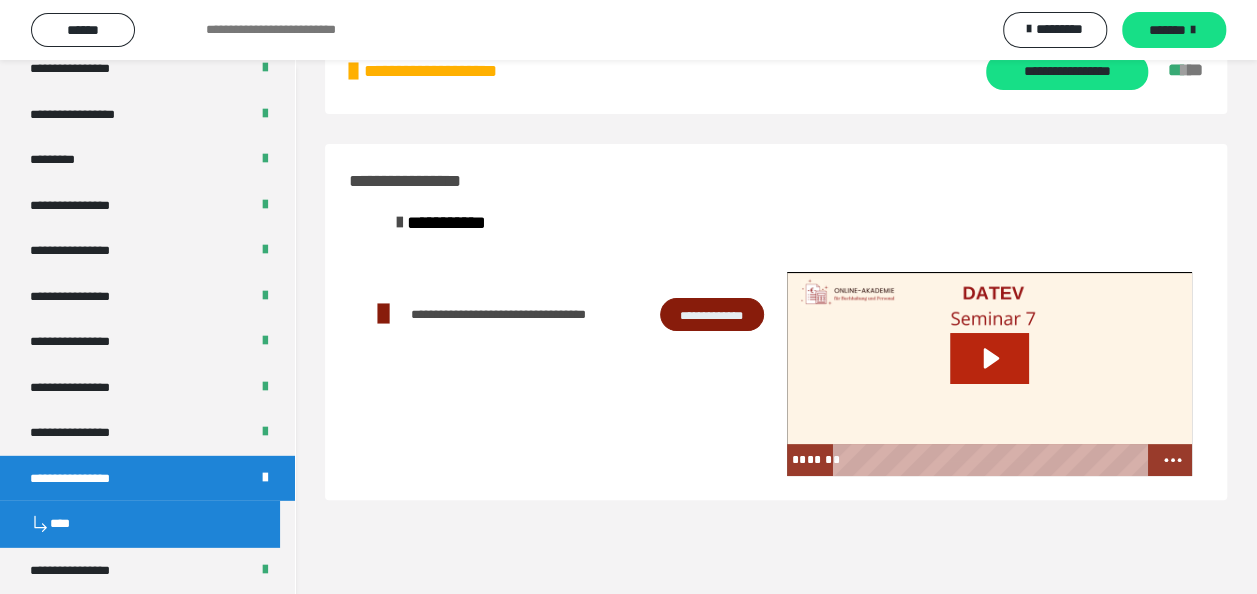click 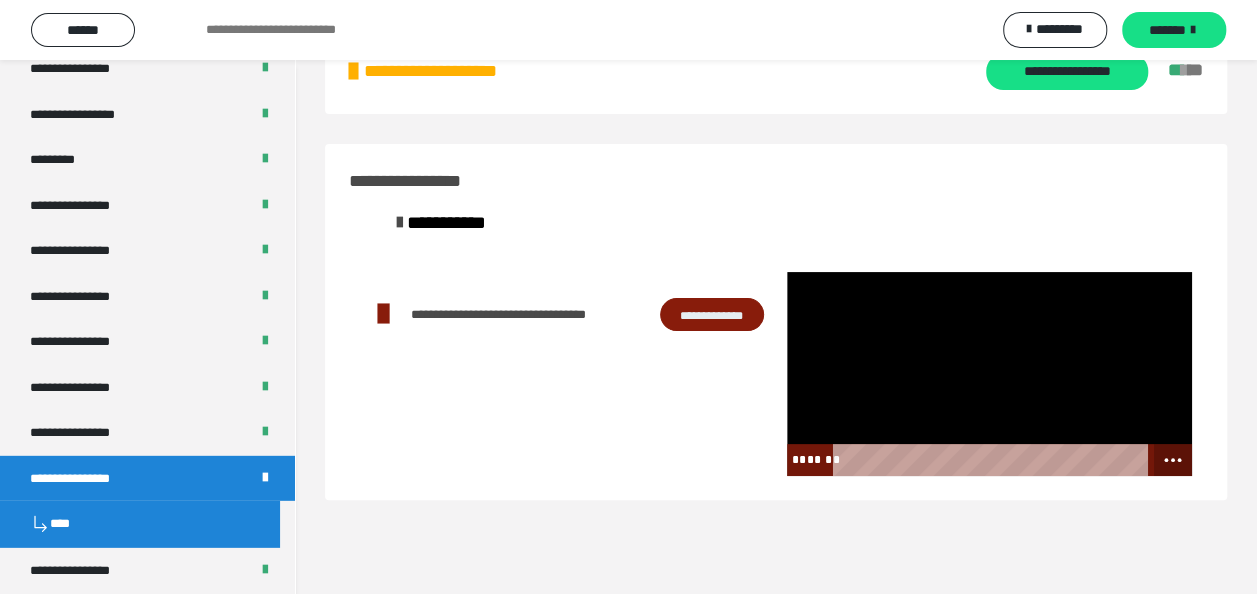 click 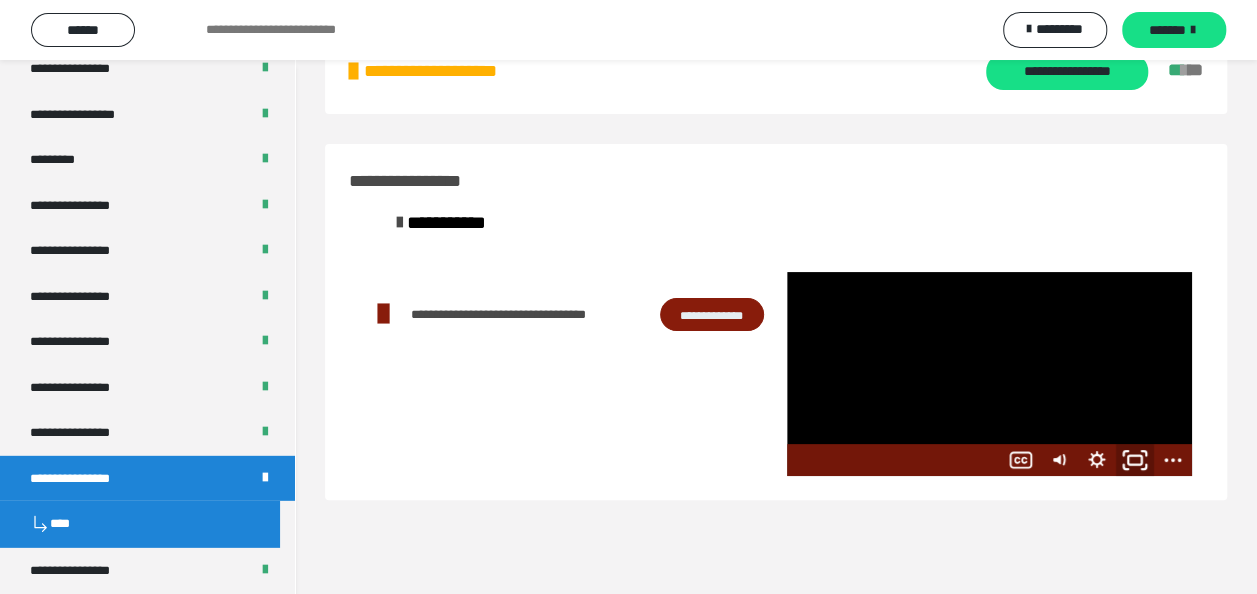 click 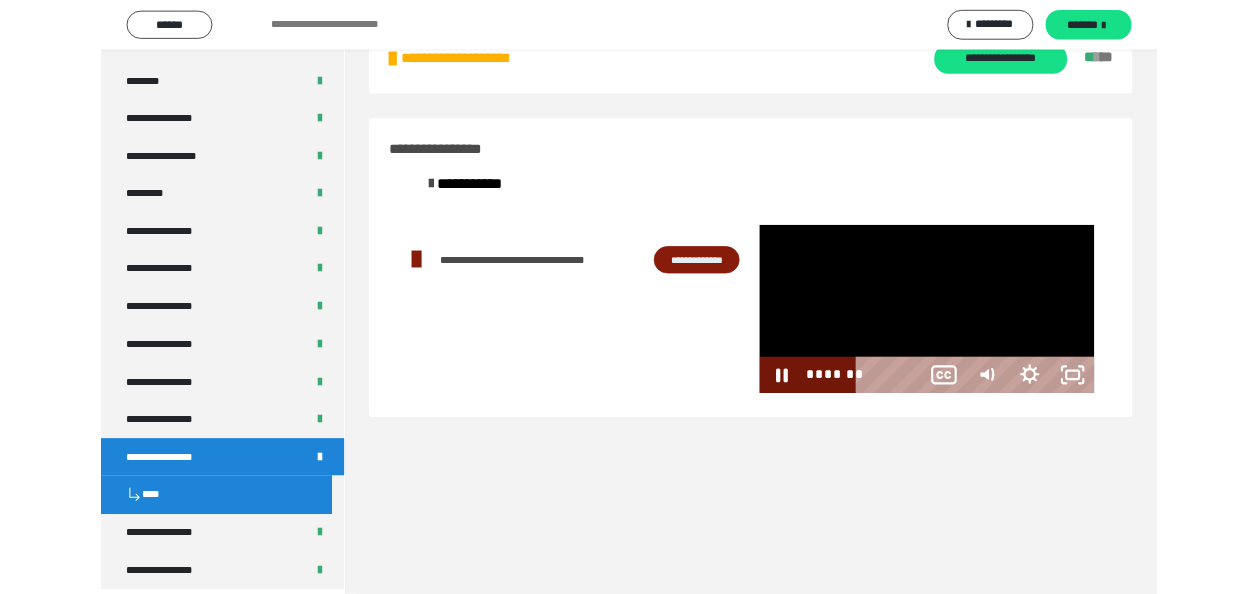scroll, scrollTop: 2610, scrollLeft: 0, axis: vertical 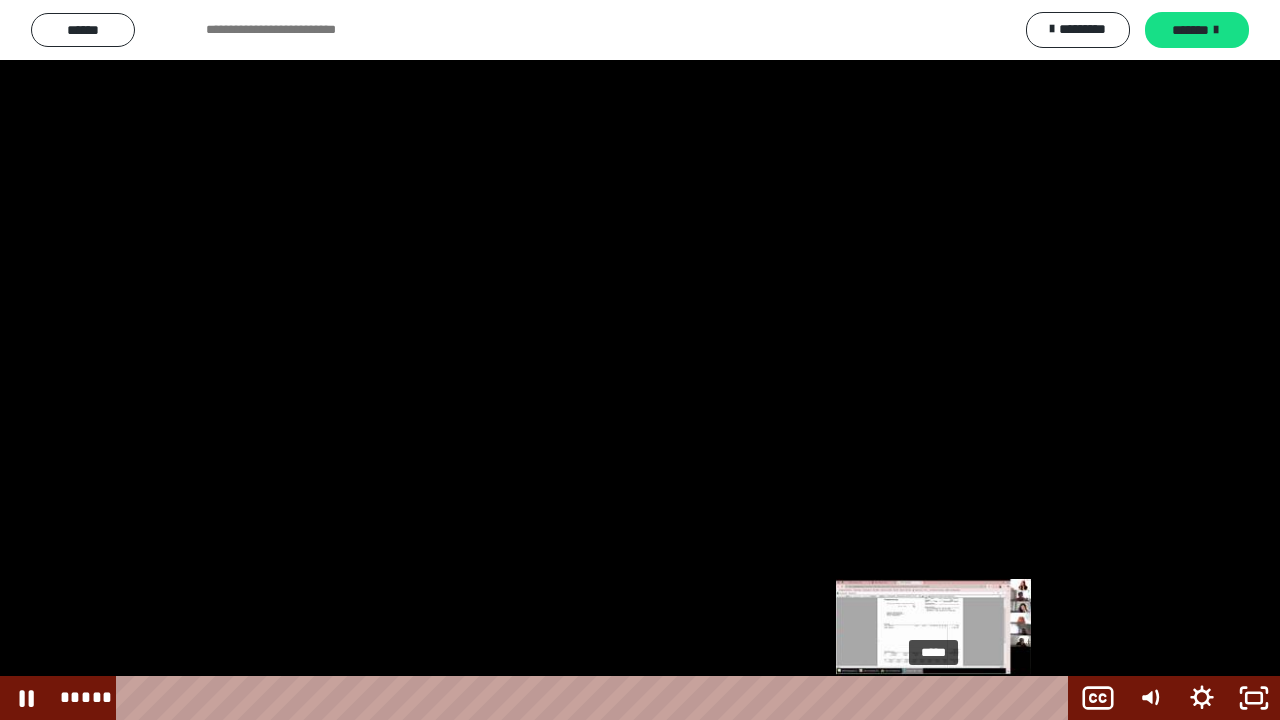click on "*****" at bounding box center (596, 698) 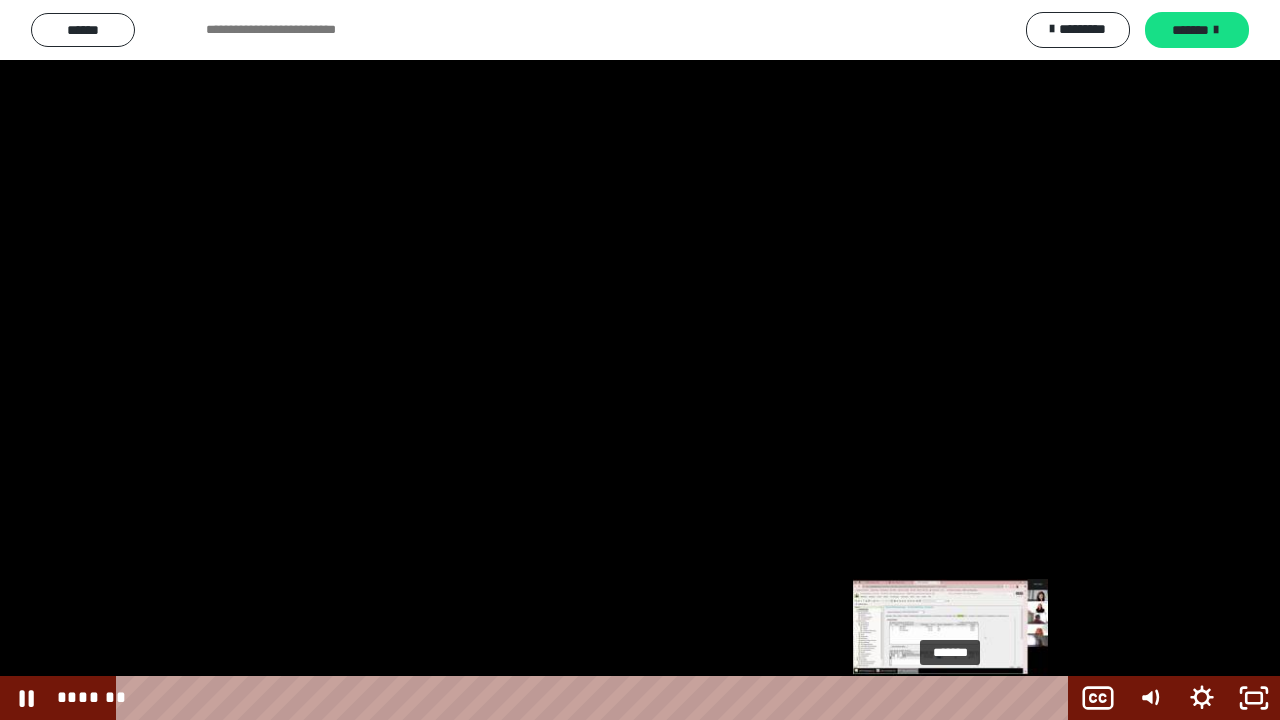 click on "*******" at bounding box center [596, 698] 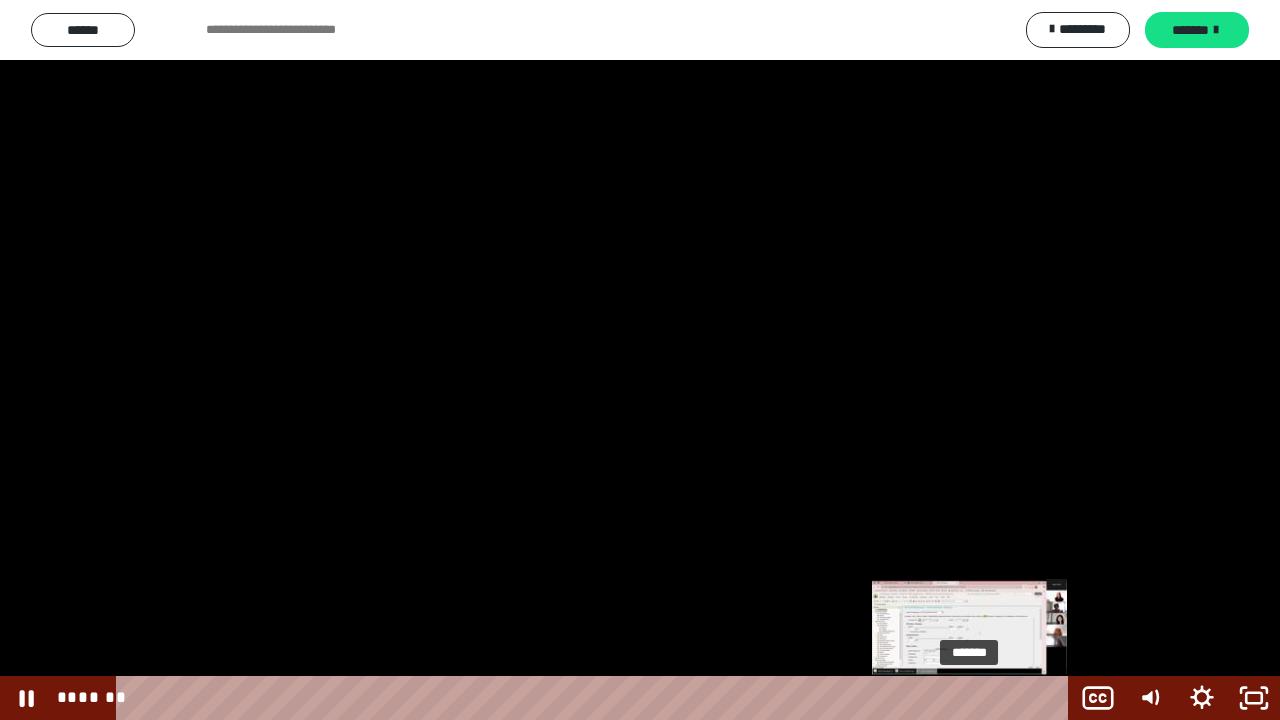 click on "*******" at bounding box center (596, 698) 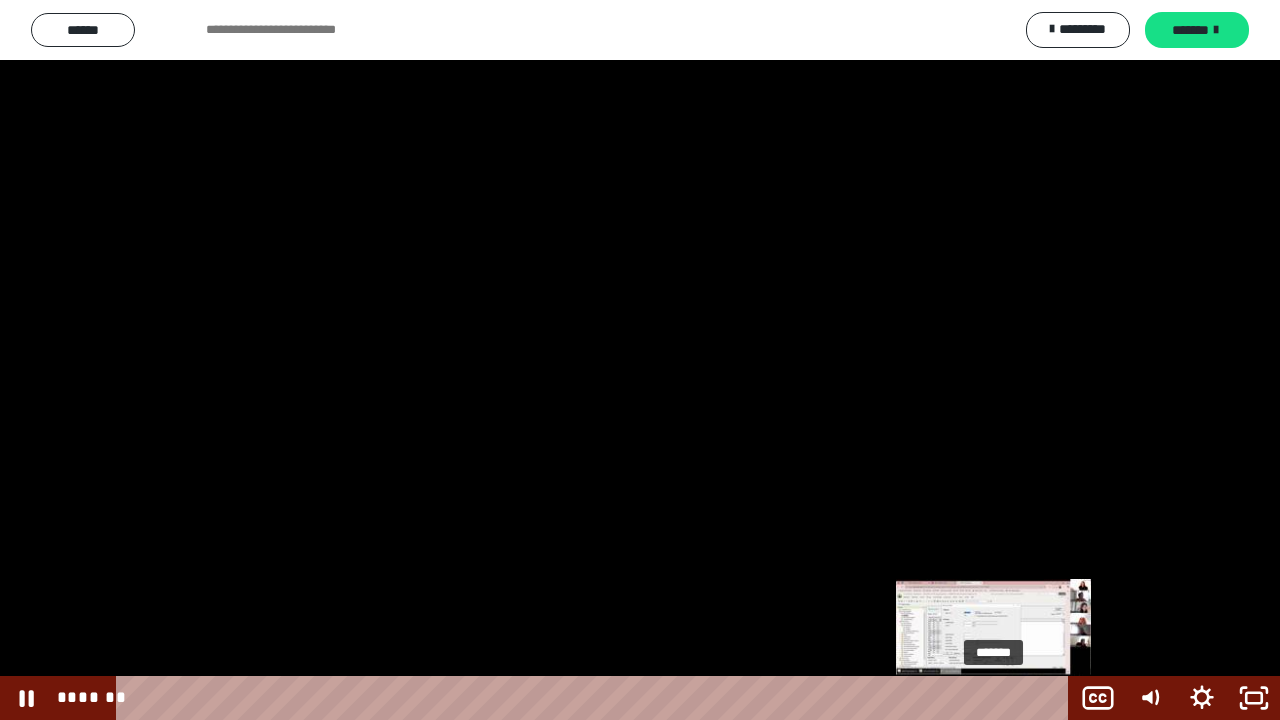 click on "*******" at bounding box center (596, 698) 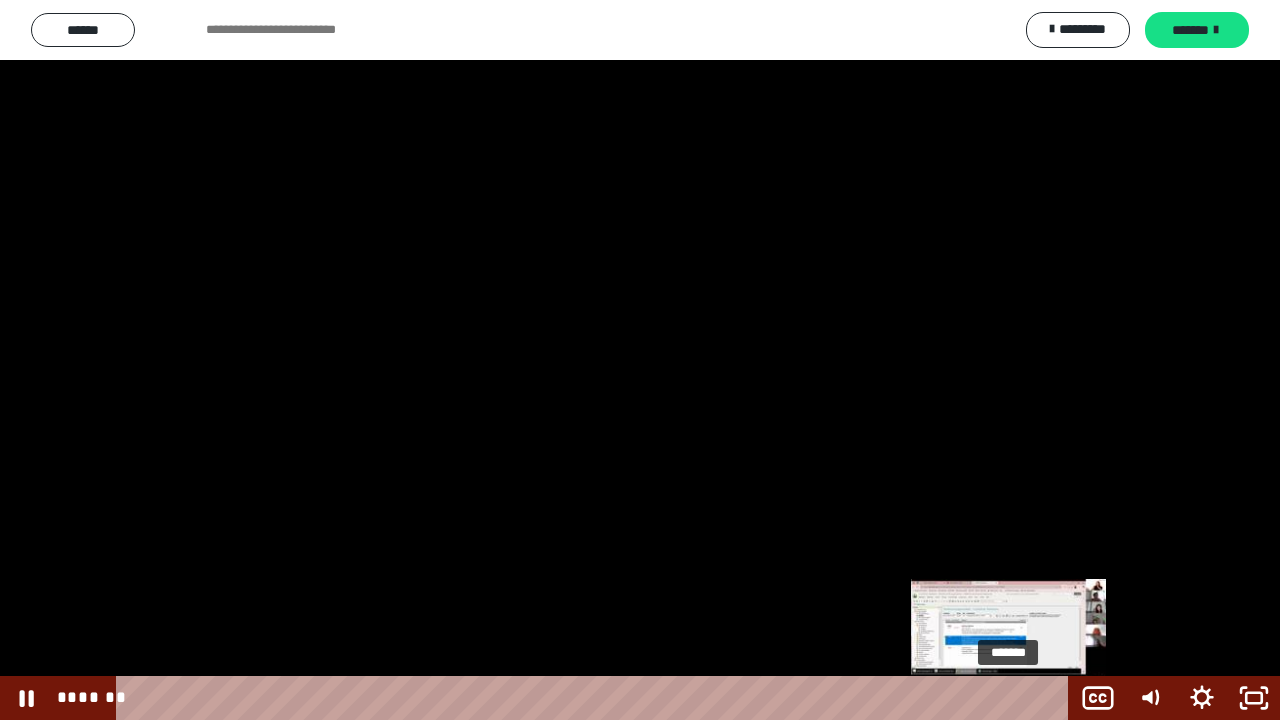 click on "*******" at bounding box center (596, 698) 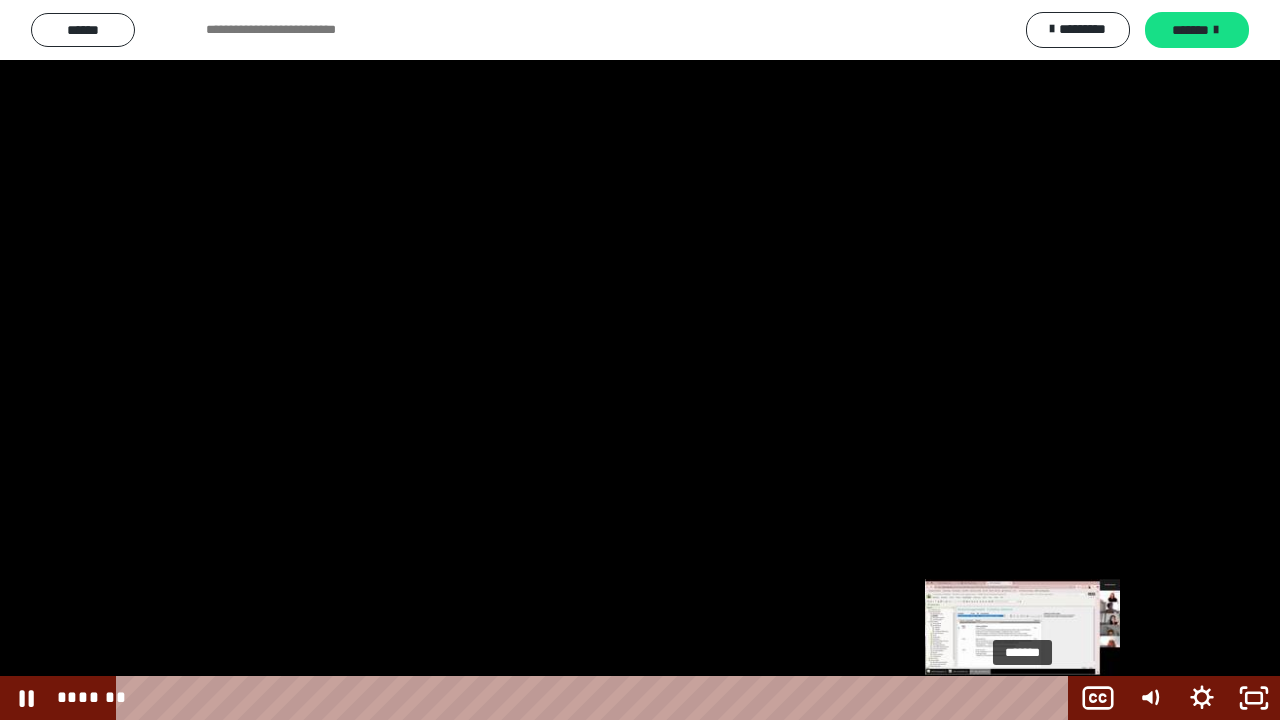 click on "*******" at bounding box center (596, 698) 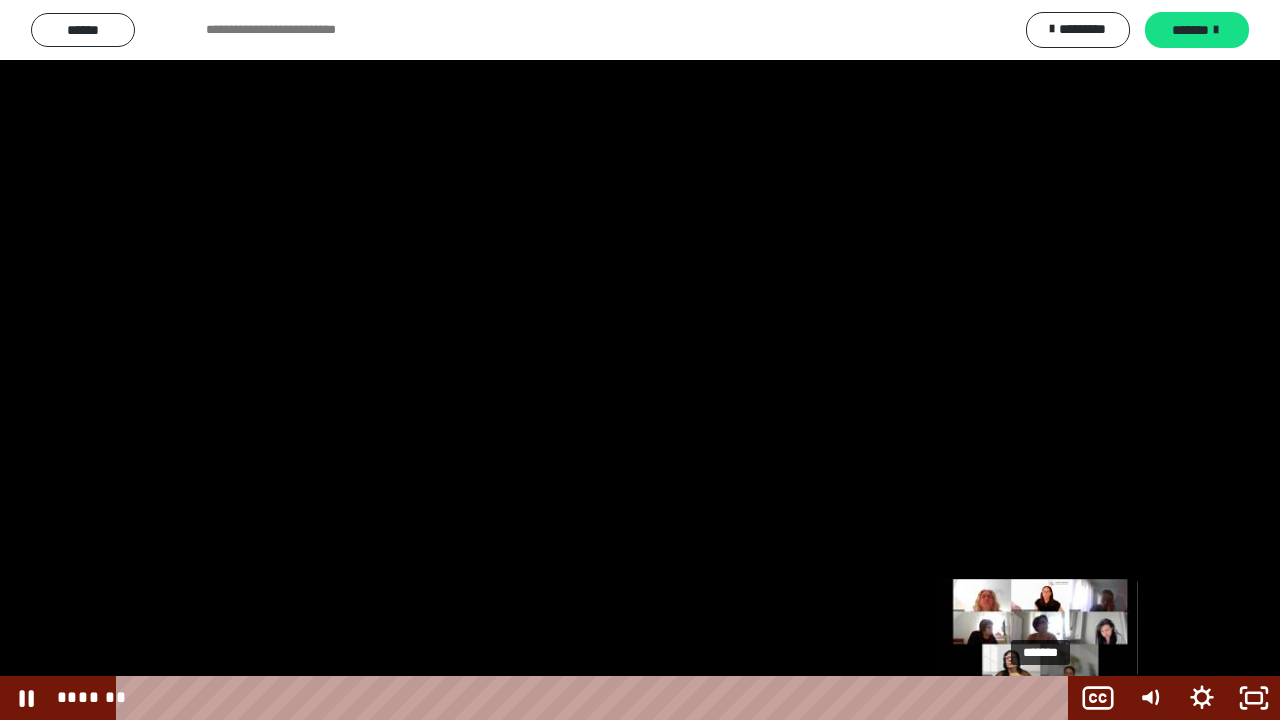 click on "*******" at bounding box center (596, 698) 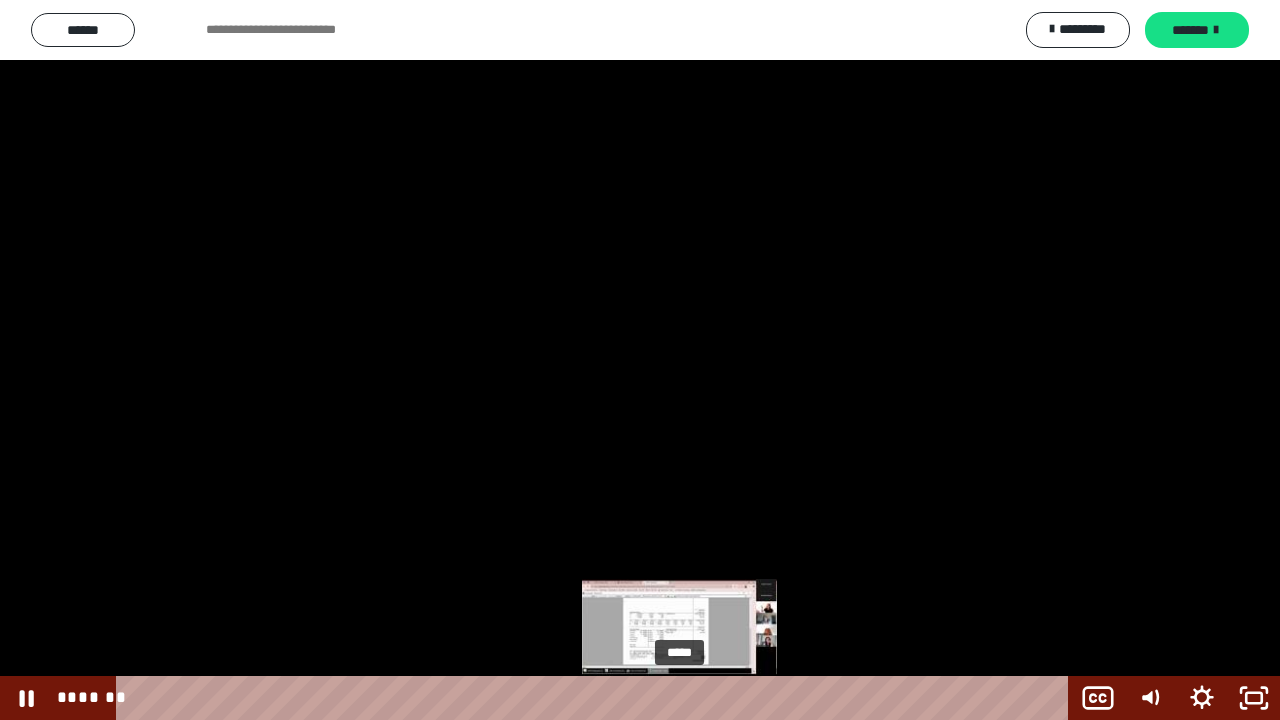 click on "*****" at bounding box center [596, 698] 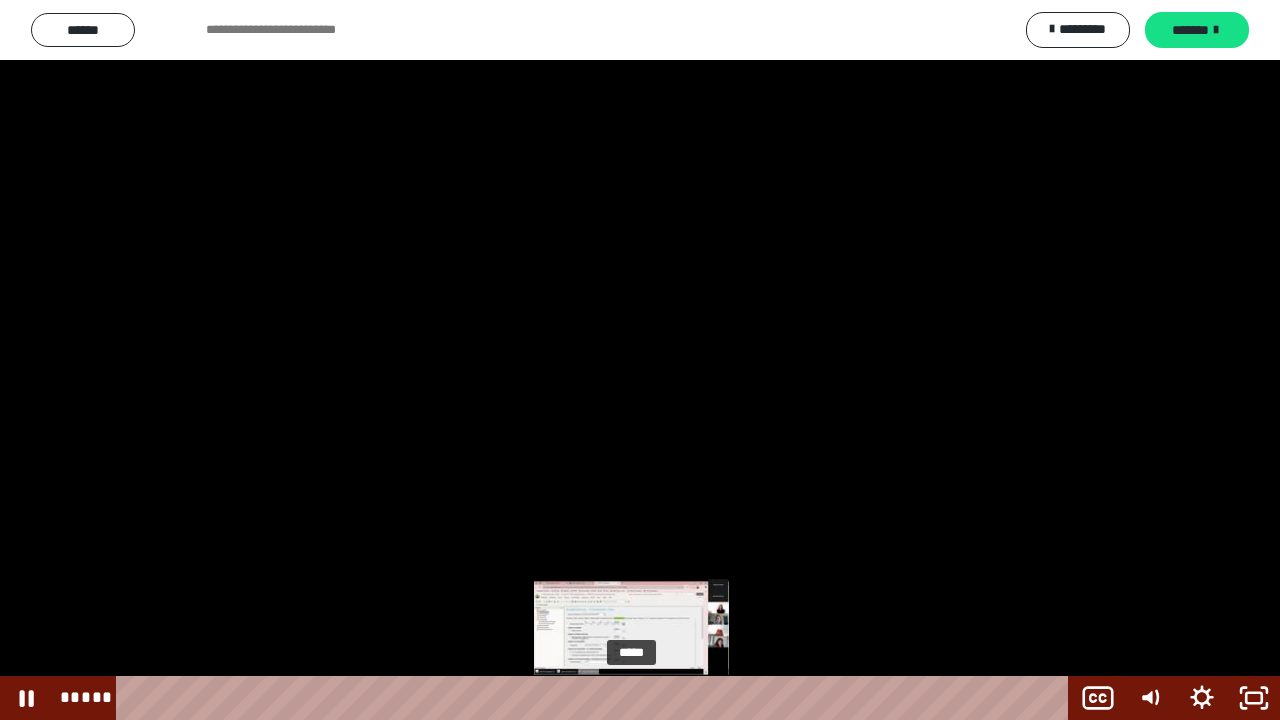 click on "*****" at bounding box center (596, 698) 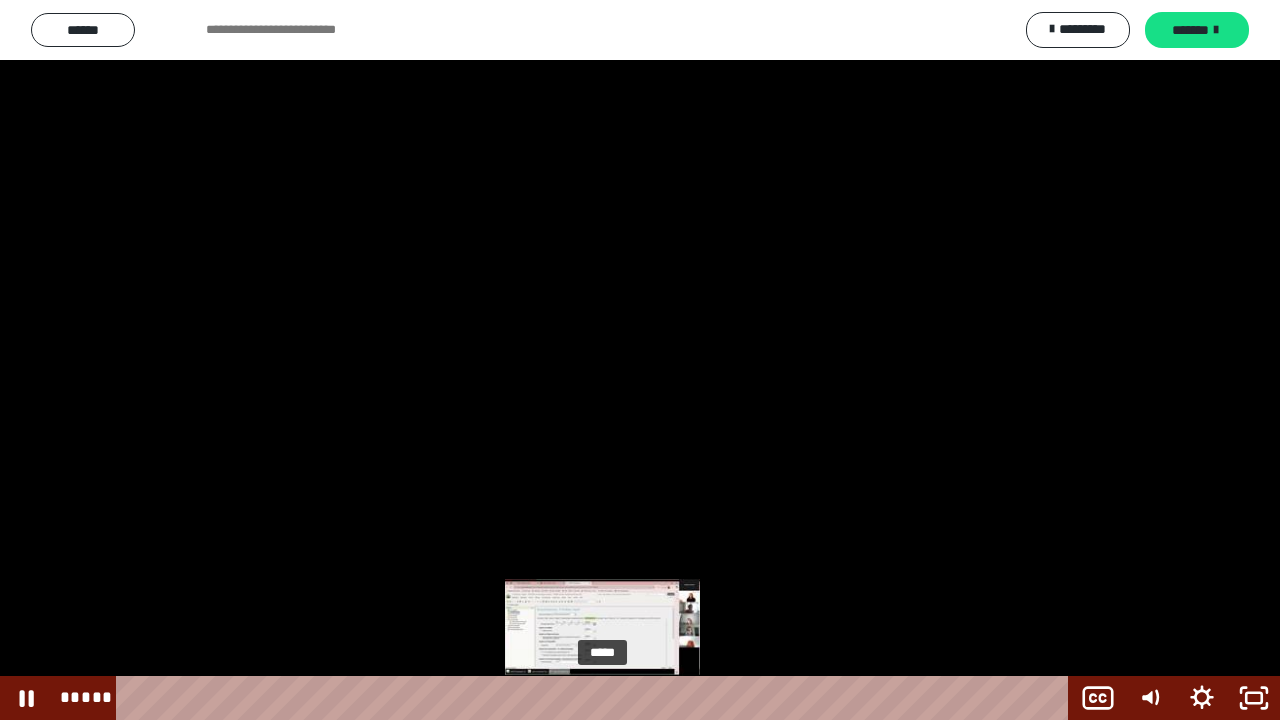 click on "*****" at bounding box center [596, 698] 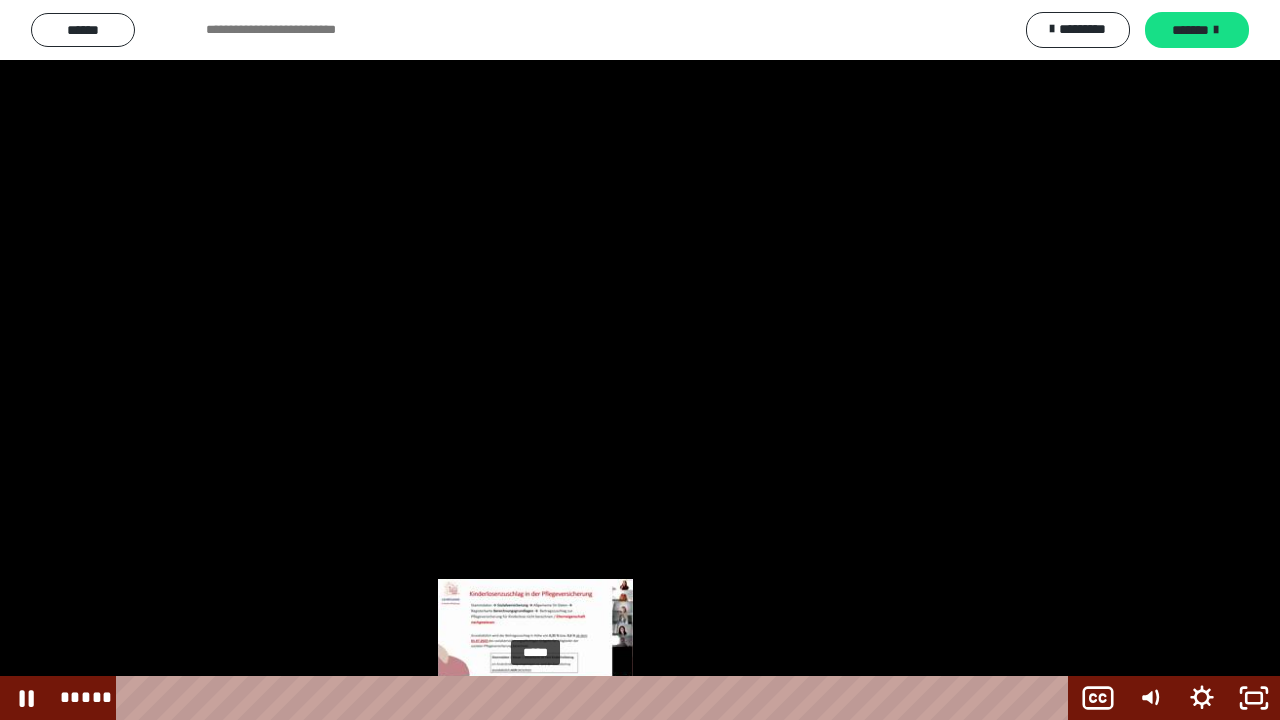 click on "*****" at bounding box center [596, 698] 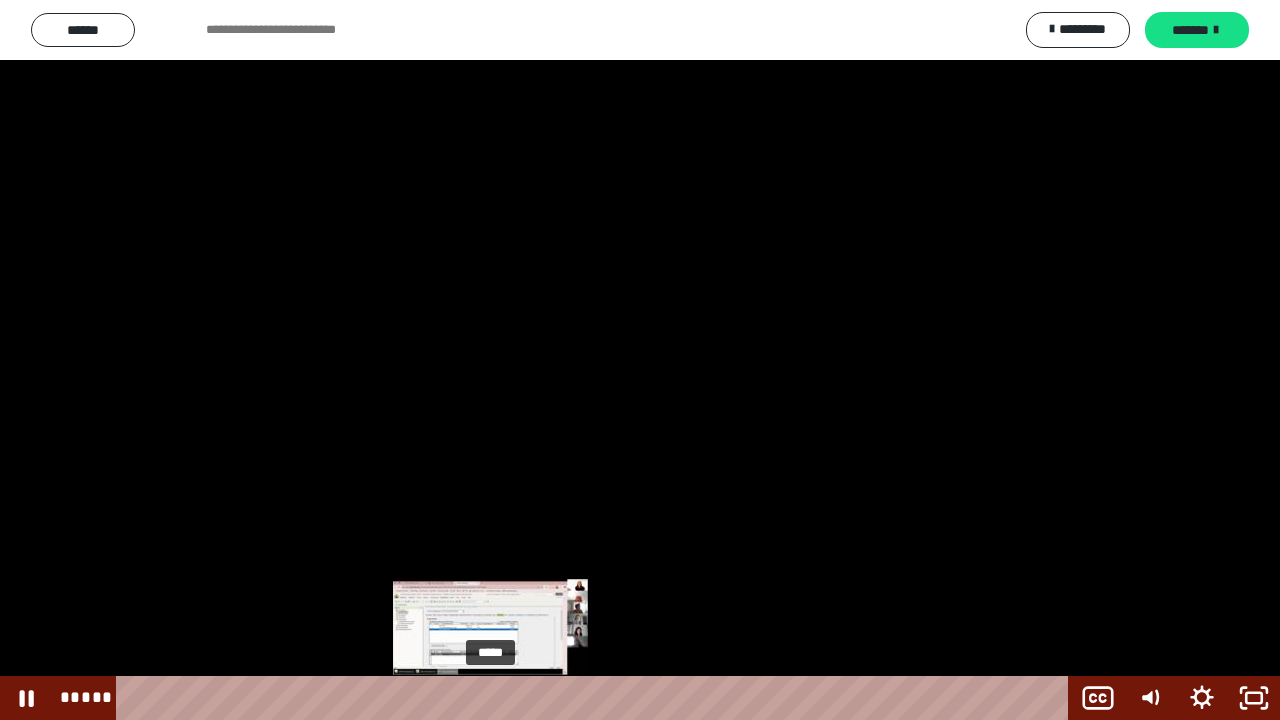 click on "*****" at bounding box center [596, 698] 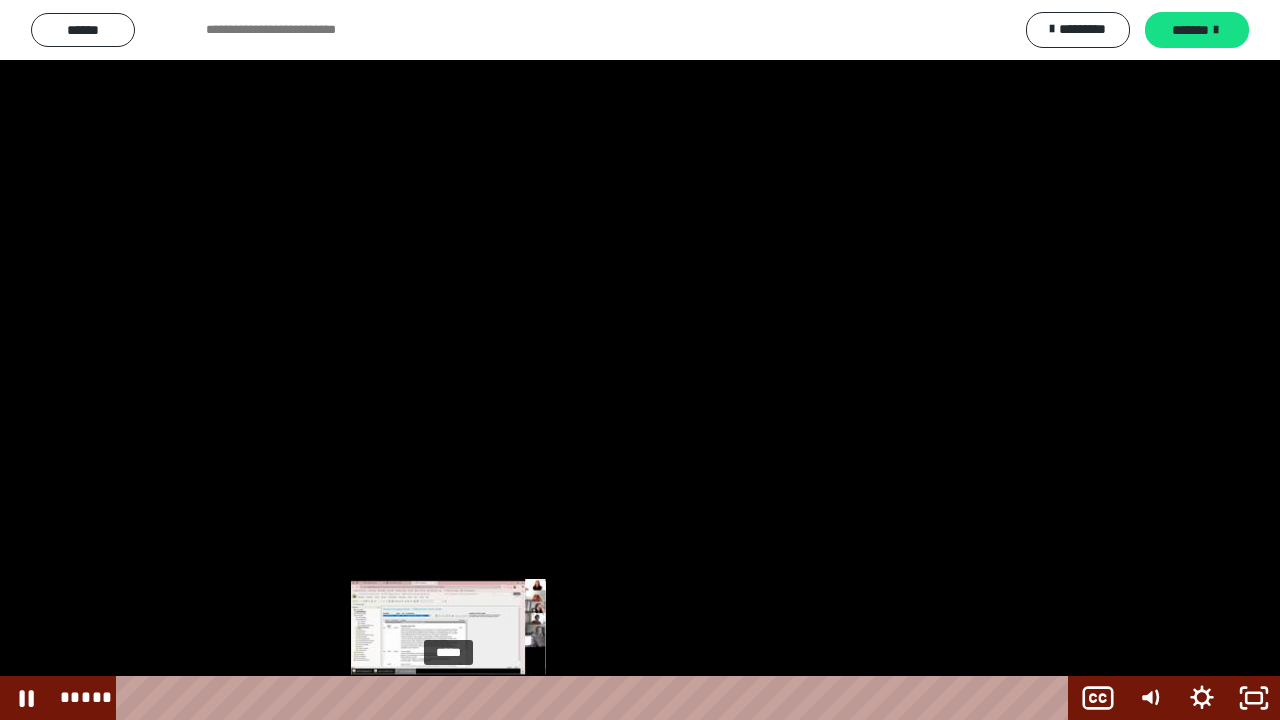 click on "*****" at bounding box center (596, 698) 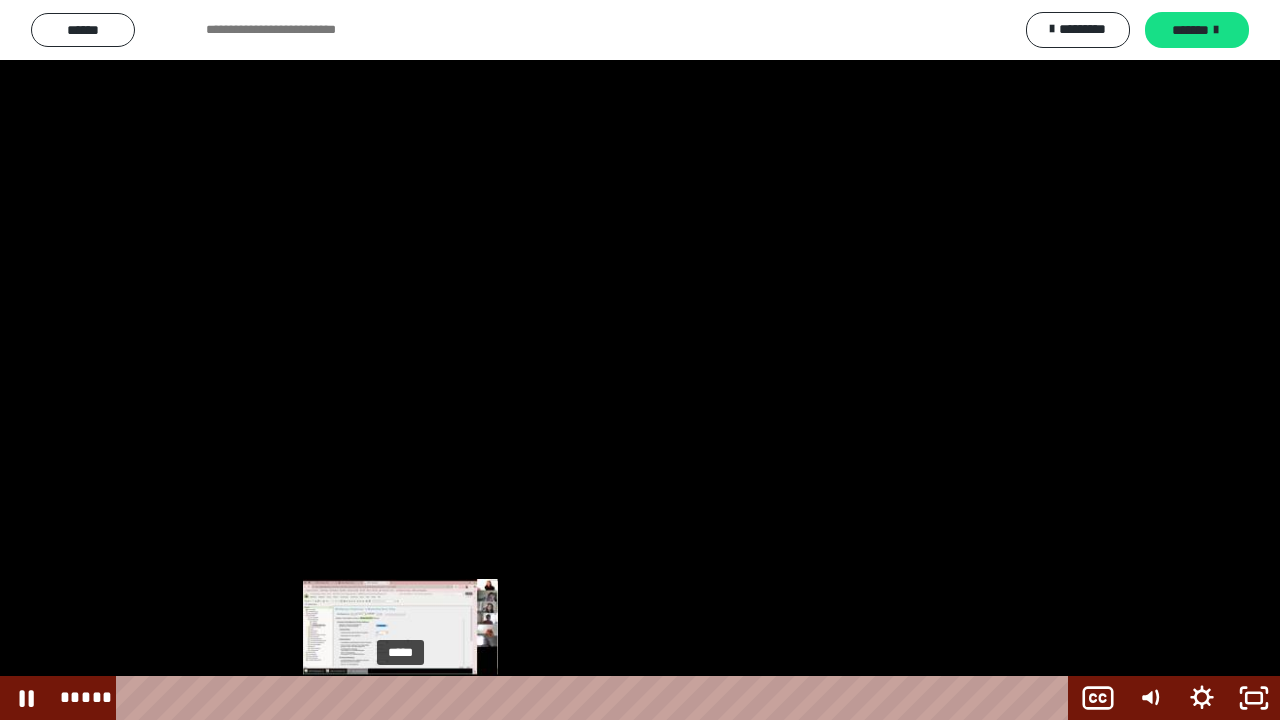click on "*****" at bounding box center [596, 698] 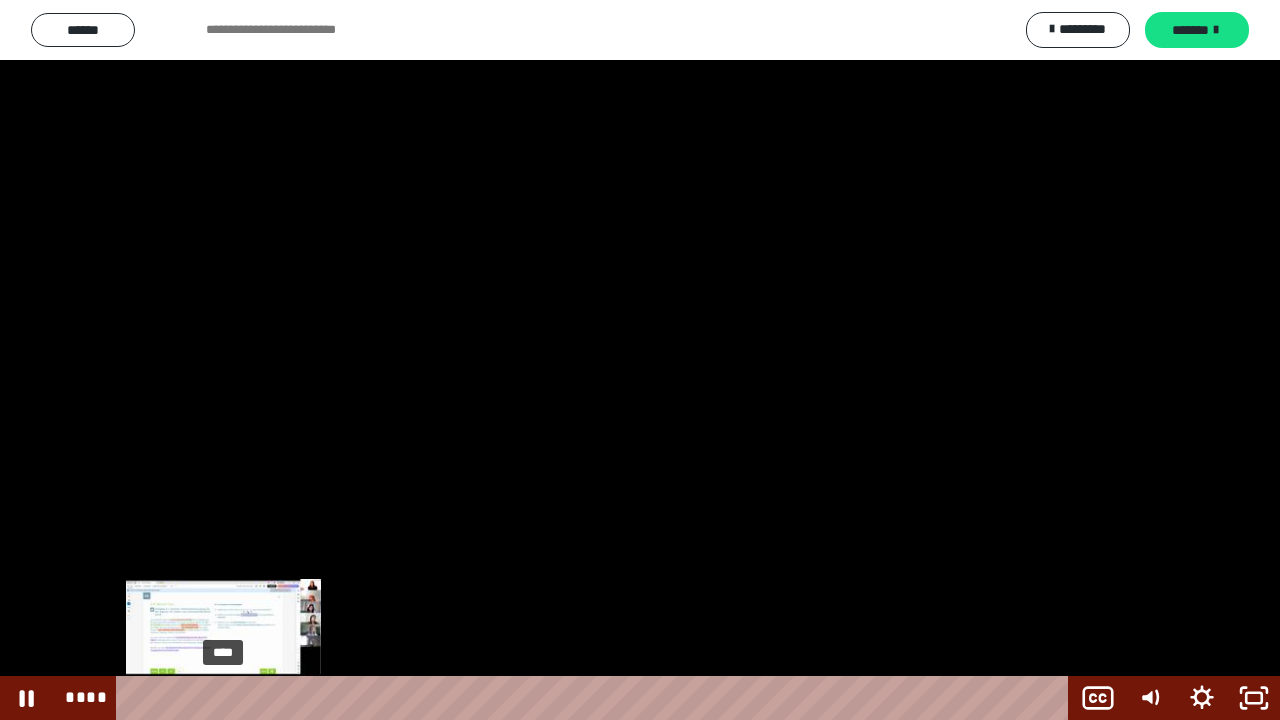 click on "****" at bounding box center (596, 698) 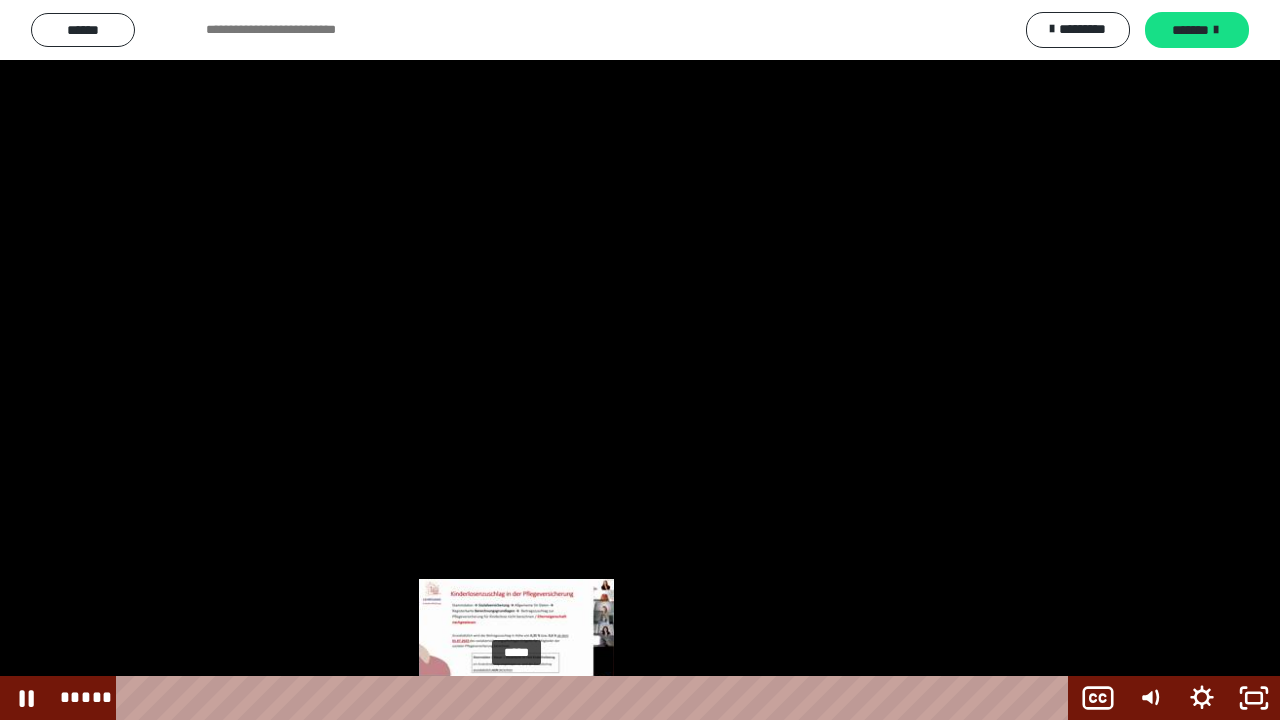 click on "*****" at bounding box center [596, 698] 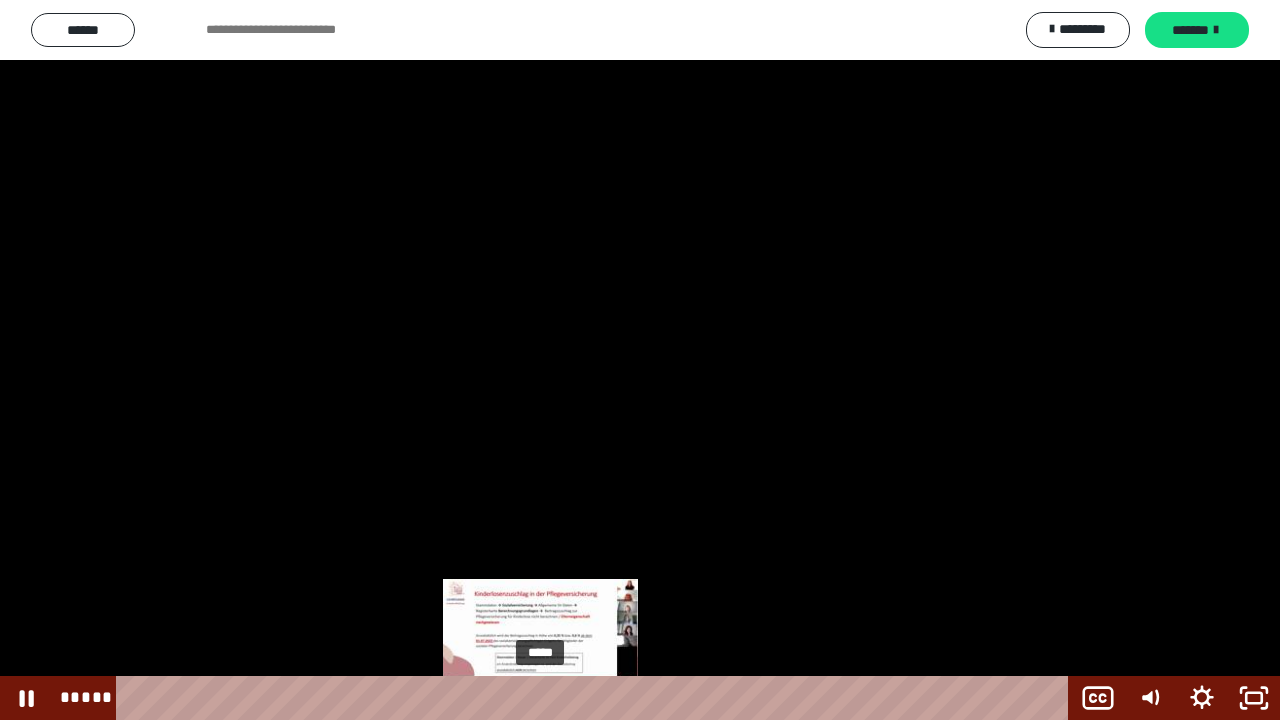 click on "*****" at bounding box center (596, 698) 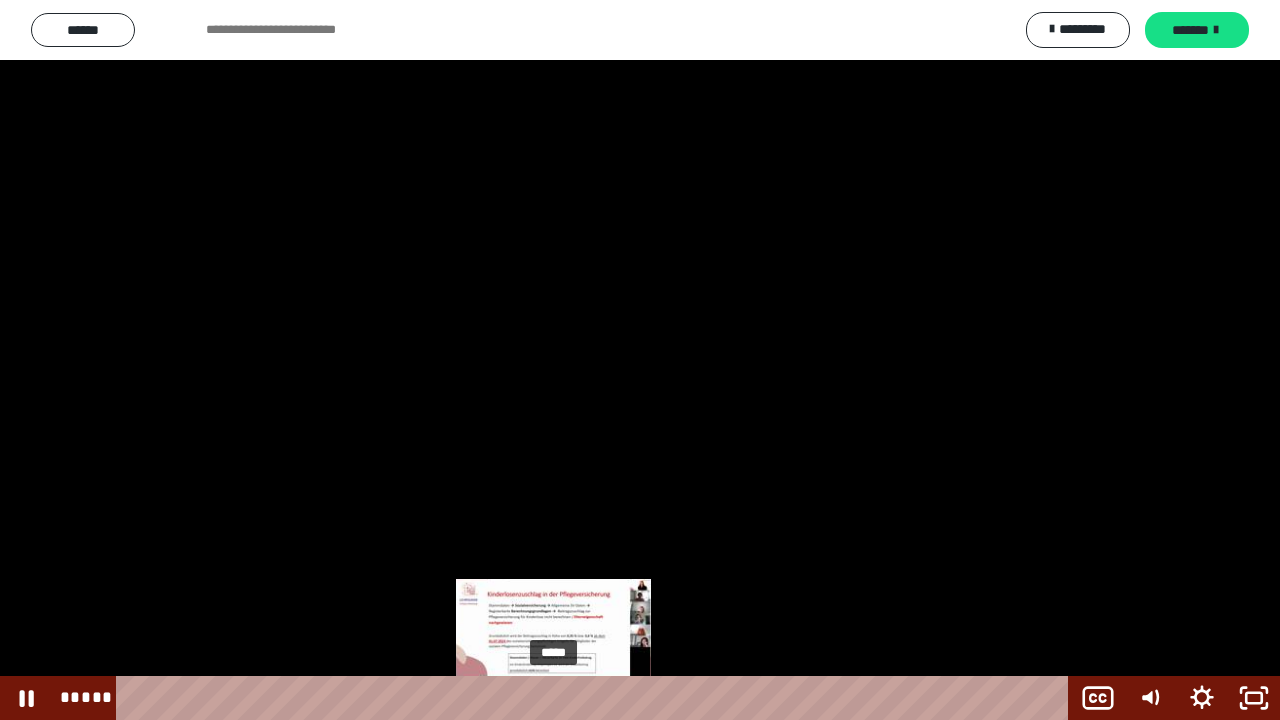 click on "*****" at bounding box center (596, 698) 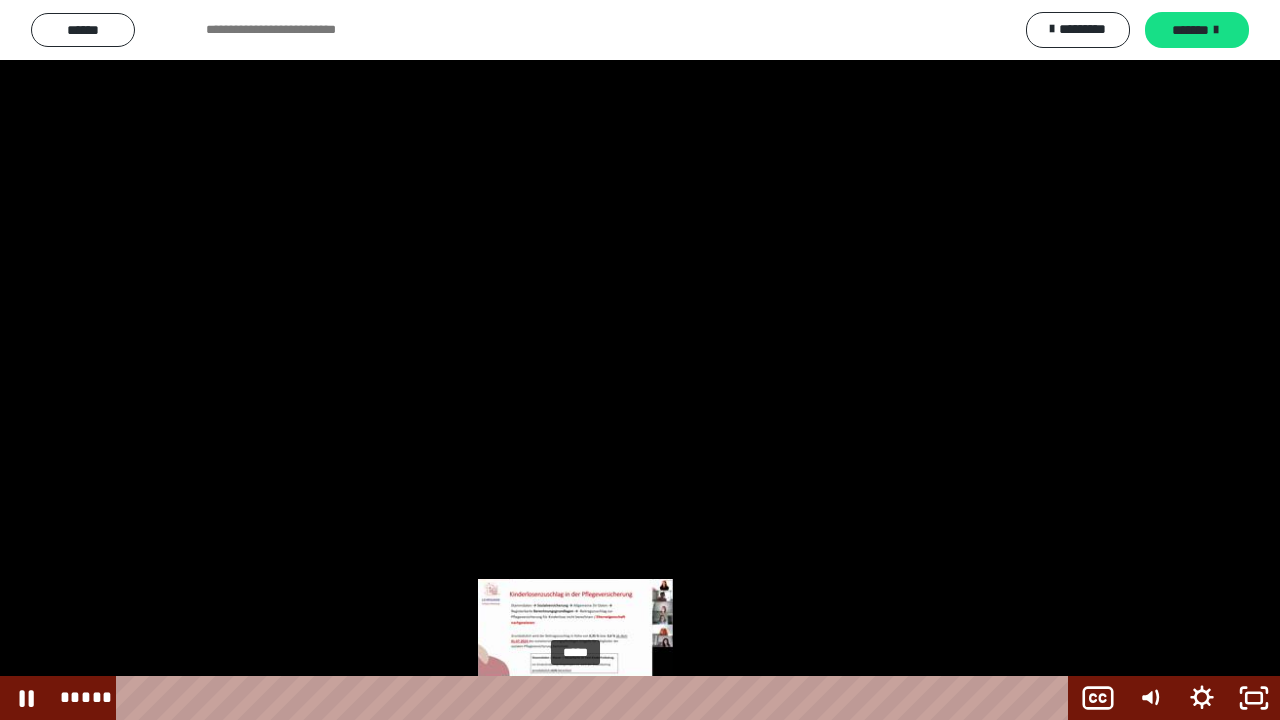 click on "*****" at bounding box center (596, 698) 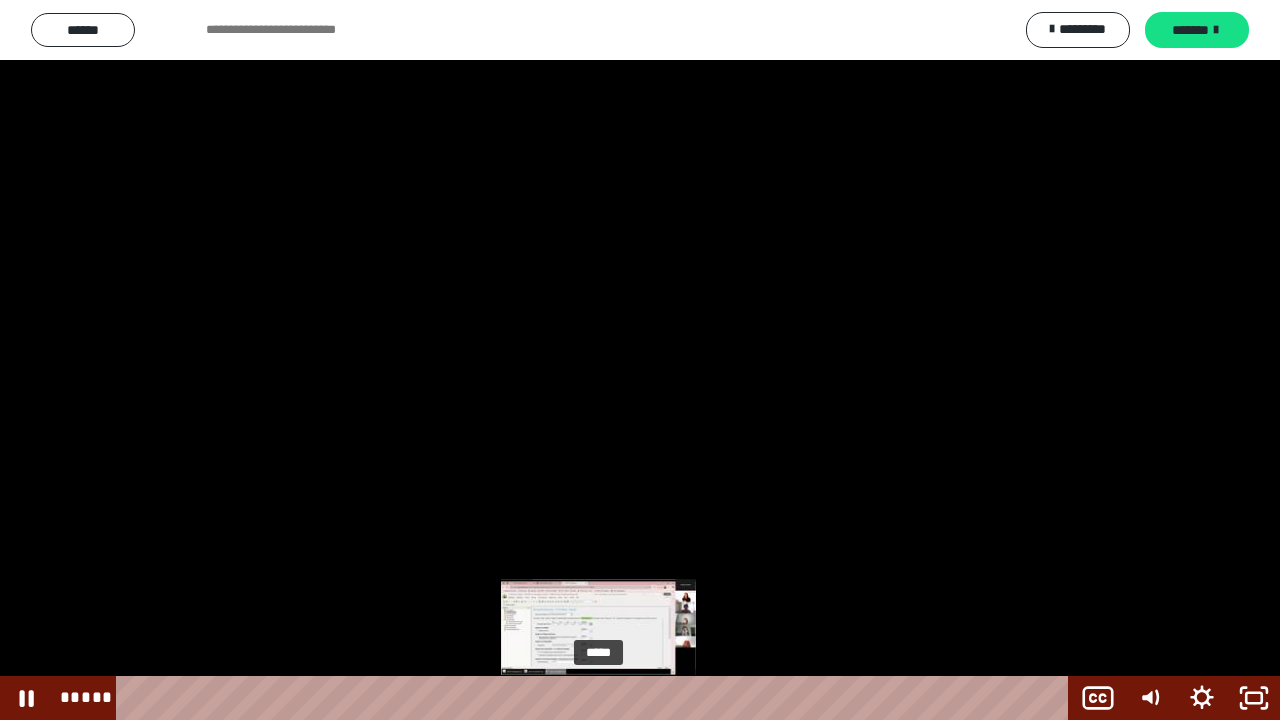 click on "*****" at bounding box center [596, 698] 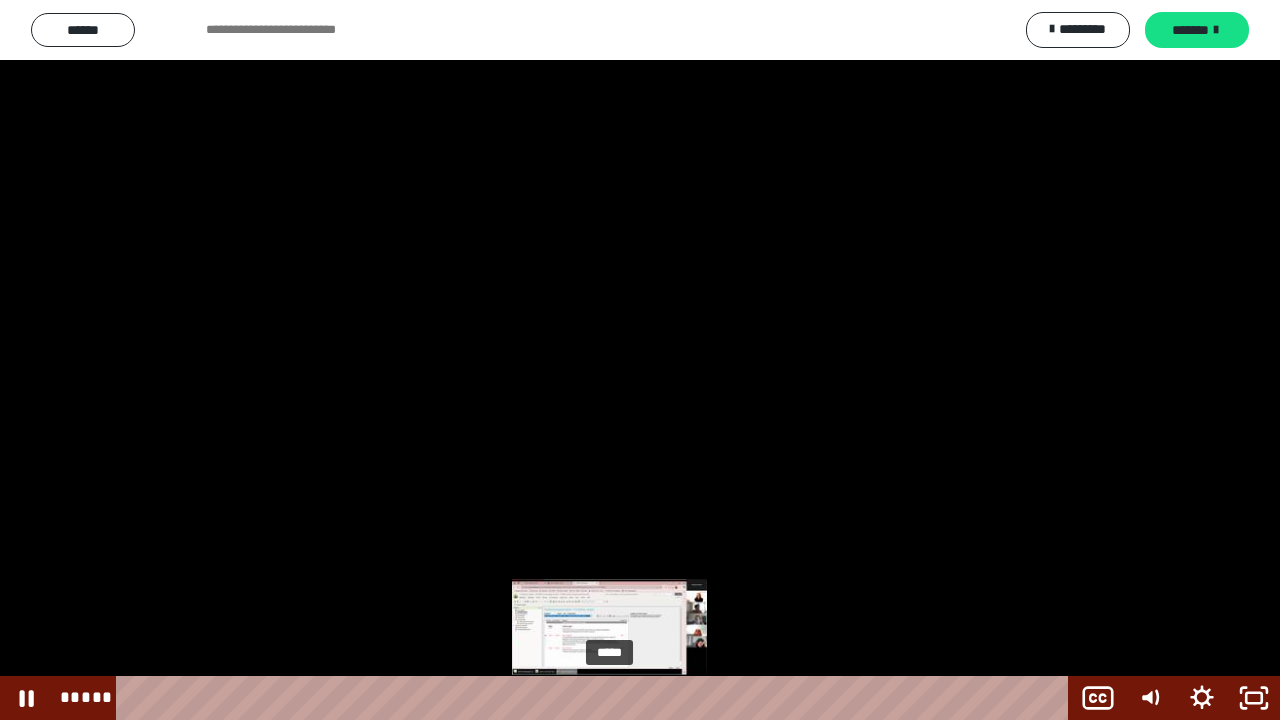 click on "*****" at bounding box center (596, 698) 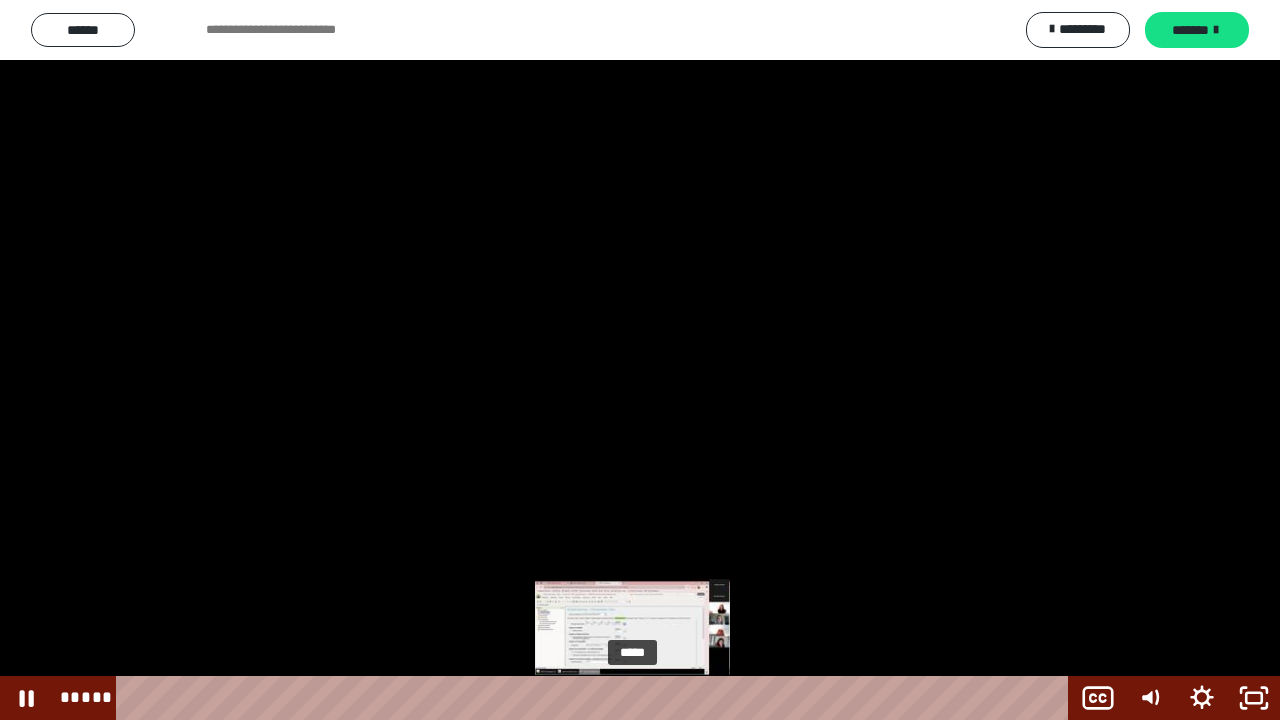 click on "*****" at bounding box center [596, 698] 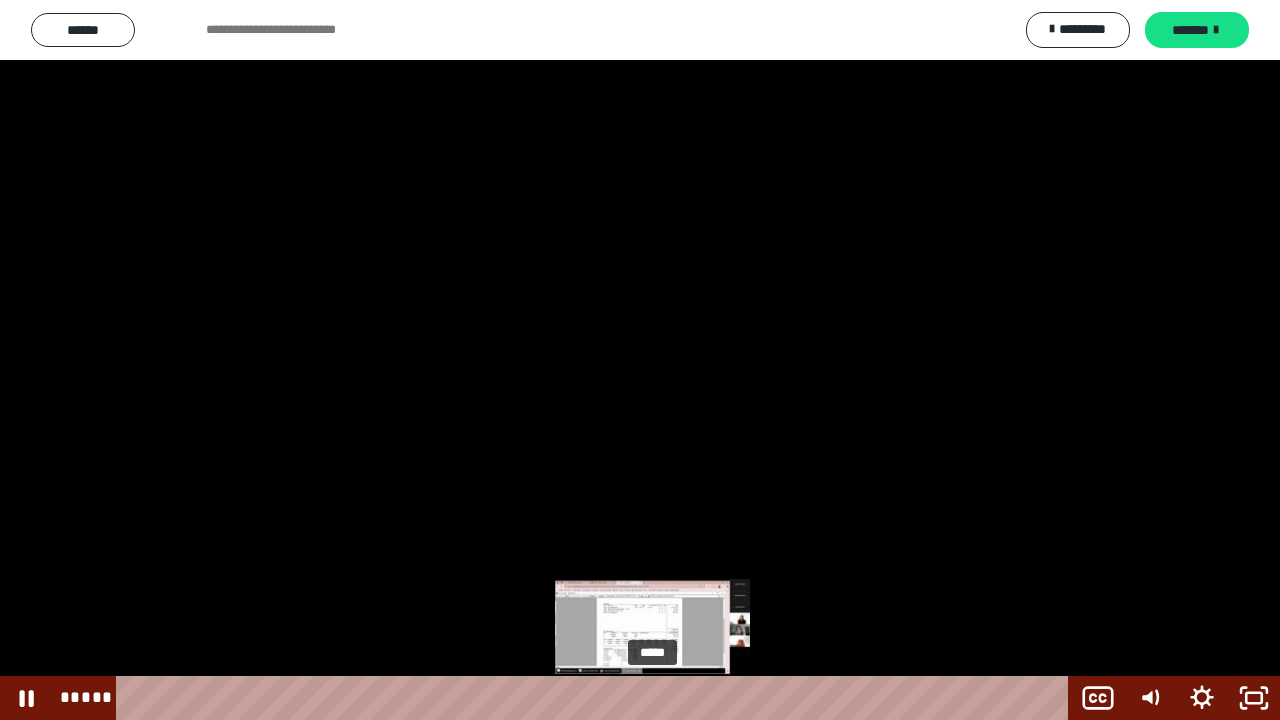 click on "*****" at bounding box center (596, 698) 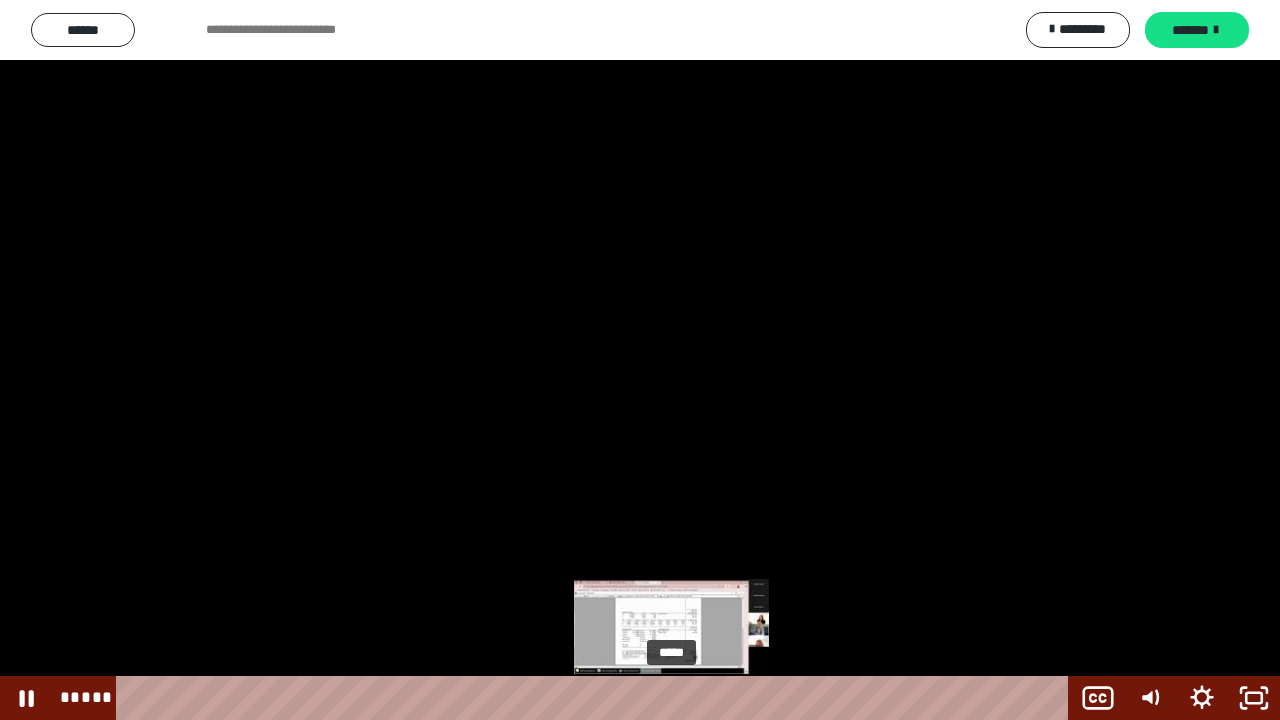 click on "*****" at bounding box center [596, 698] 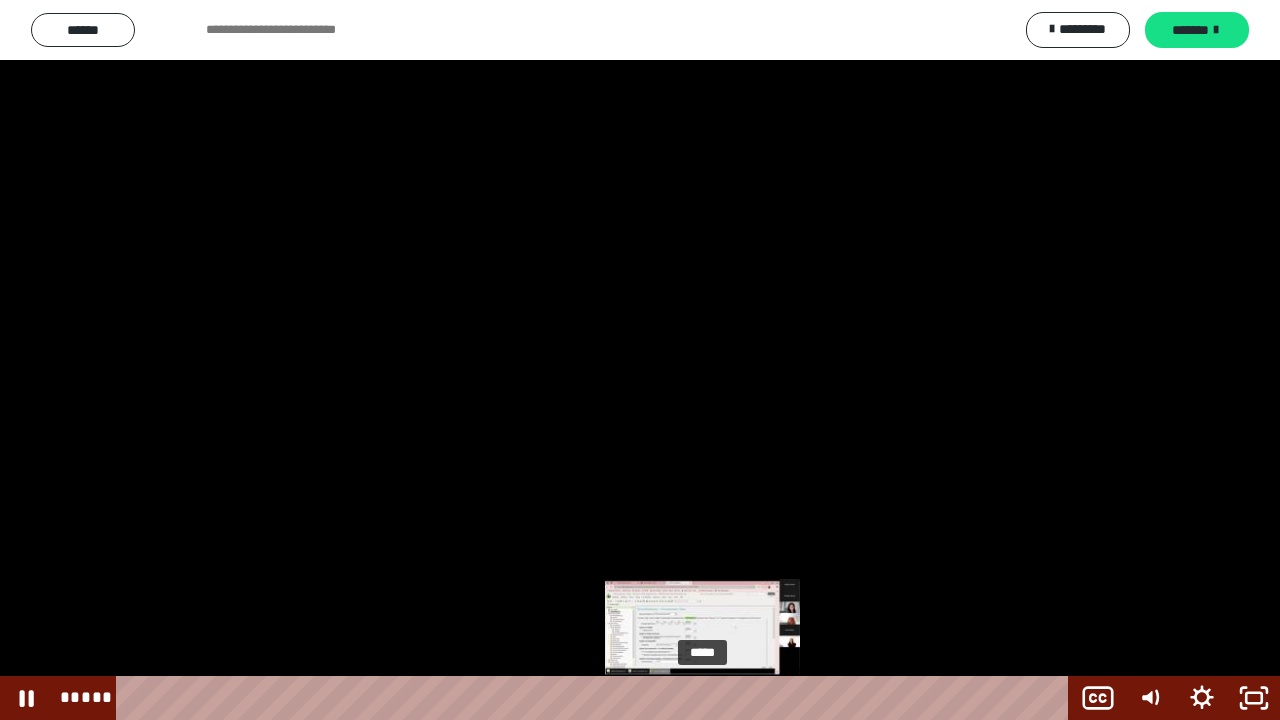 click on "*****" at bounding box center (596, 698) 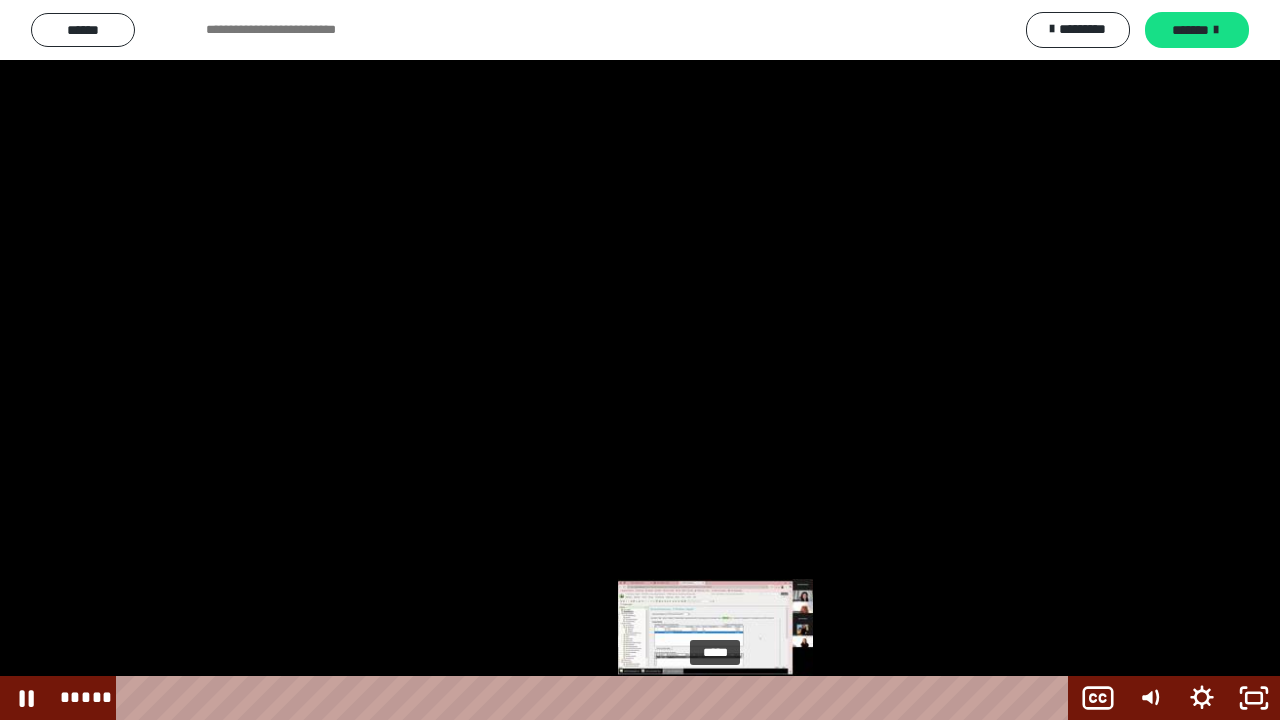 click on "*****" at bounding box center (596, 698) 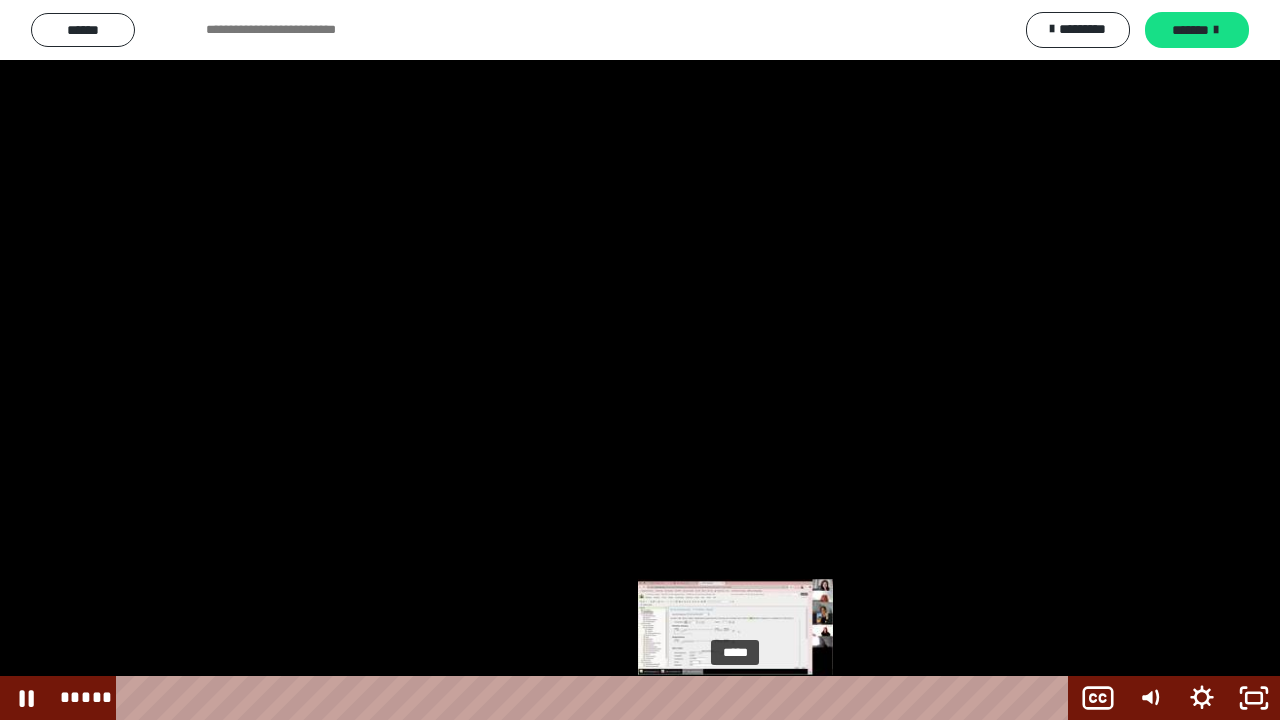 click on "*****" at bounding box center (596, 698) 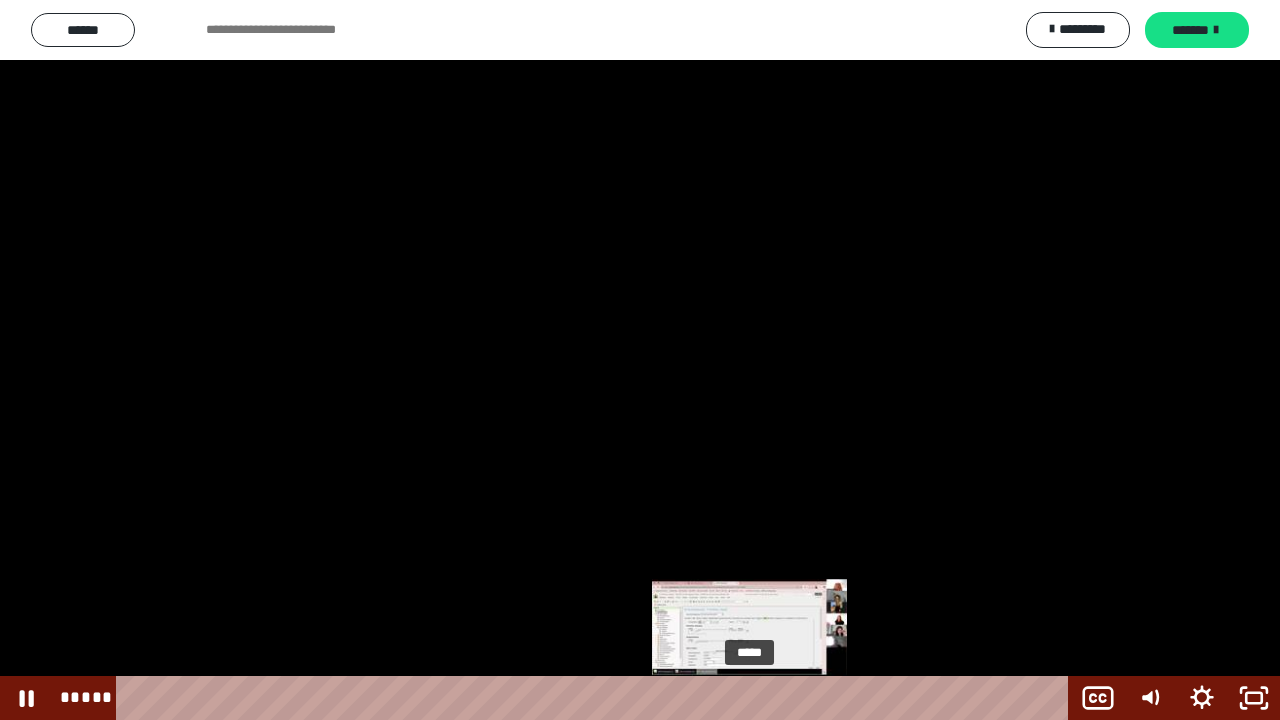 click on "*****" at bounding box center [596, 698] 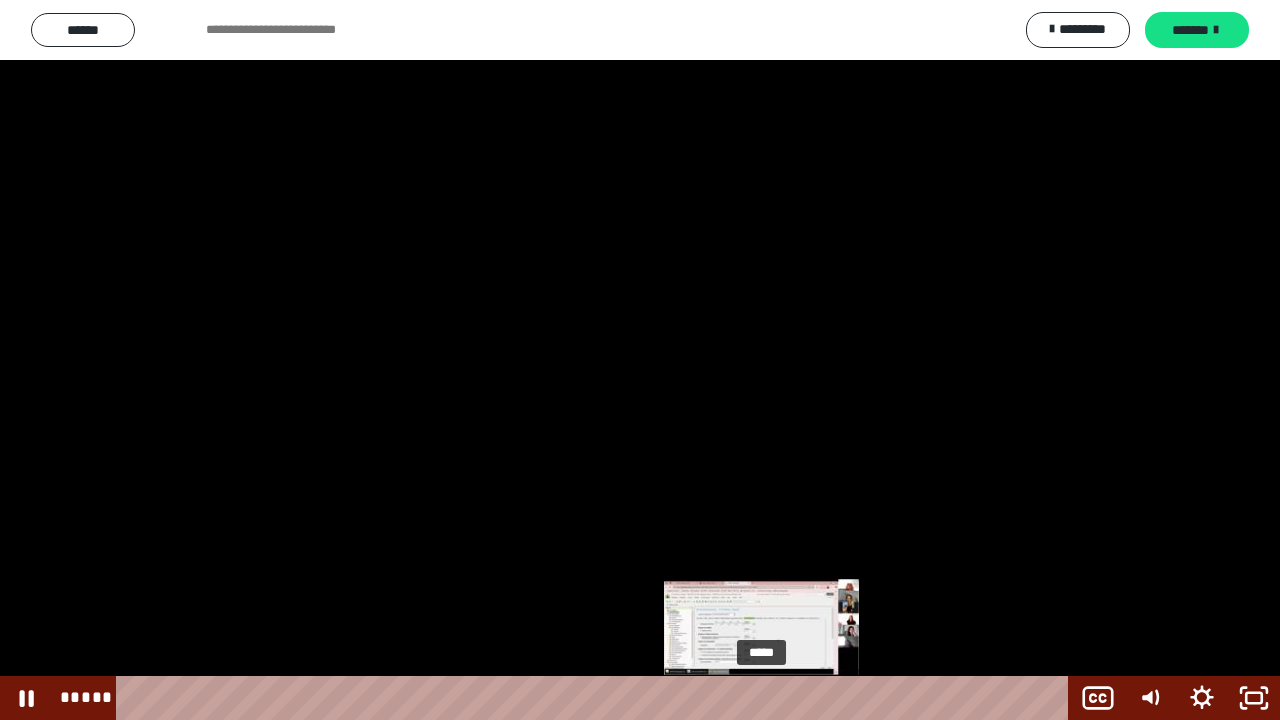 click on "*****" at bounding box center [596, 698] 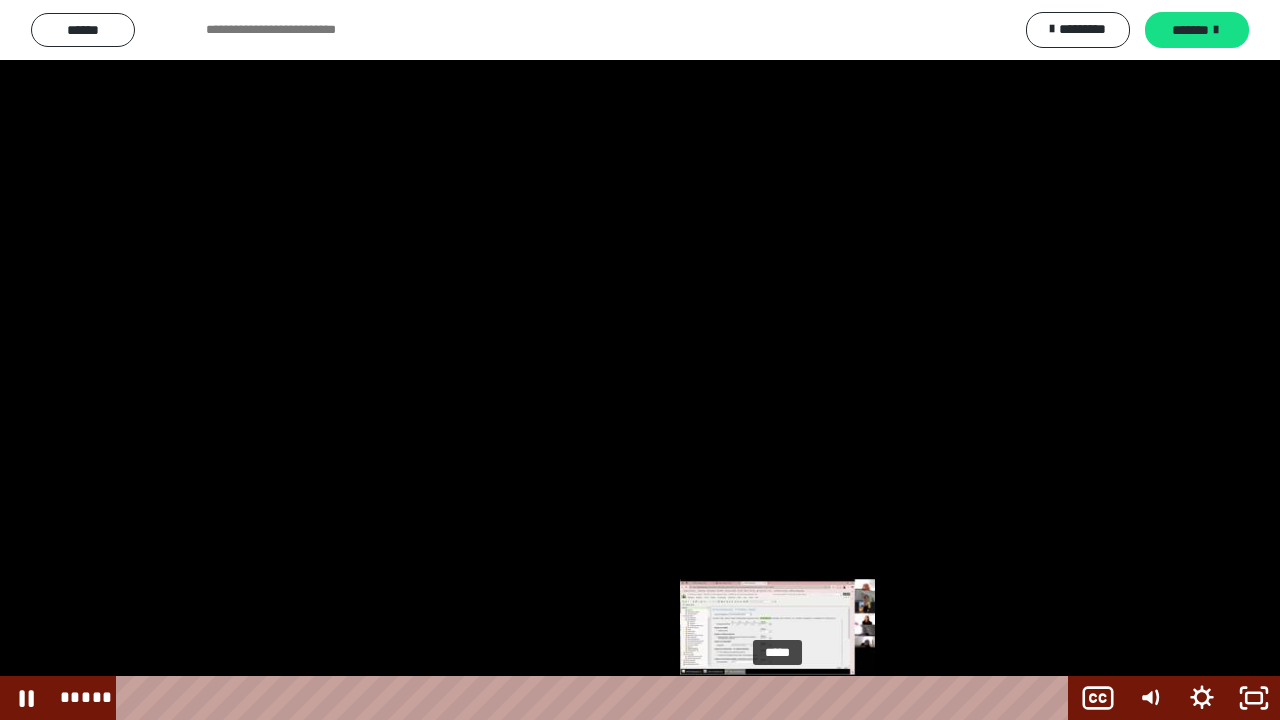 click on "*****" at bounding box center (596, 698) 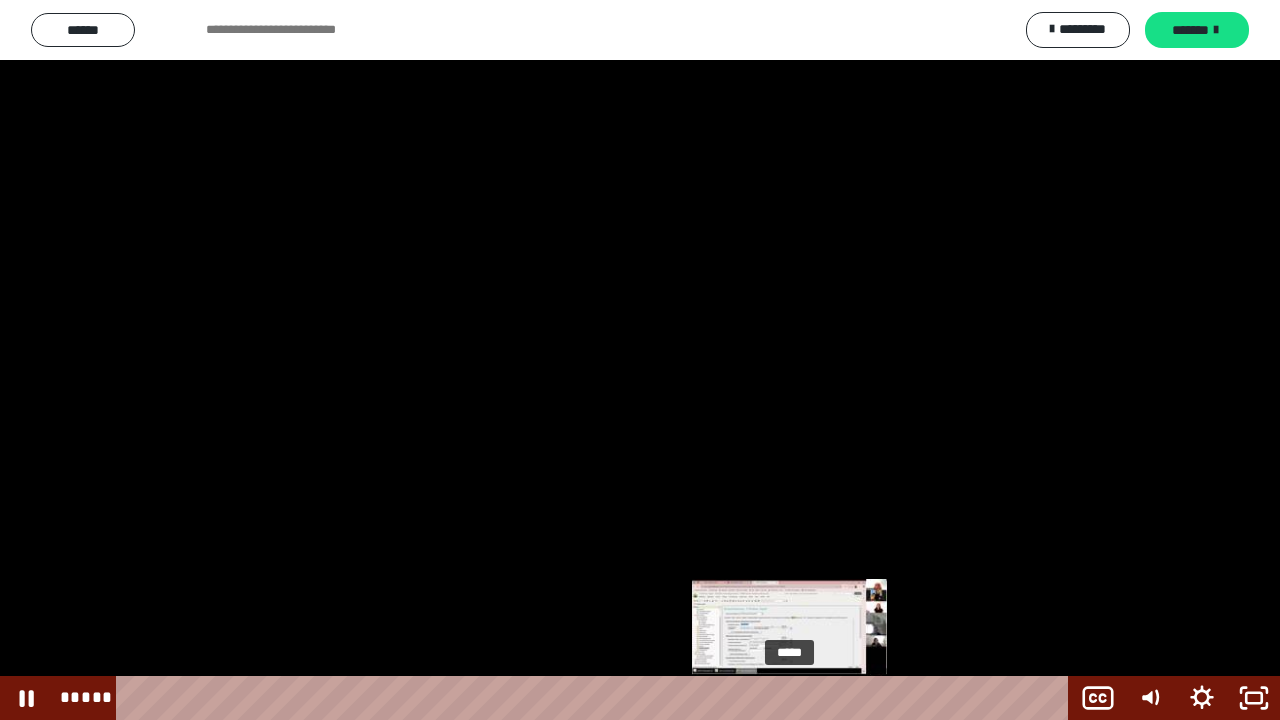 click on "*****" at bounding box center [596, 698] 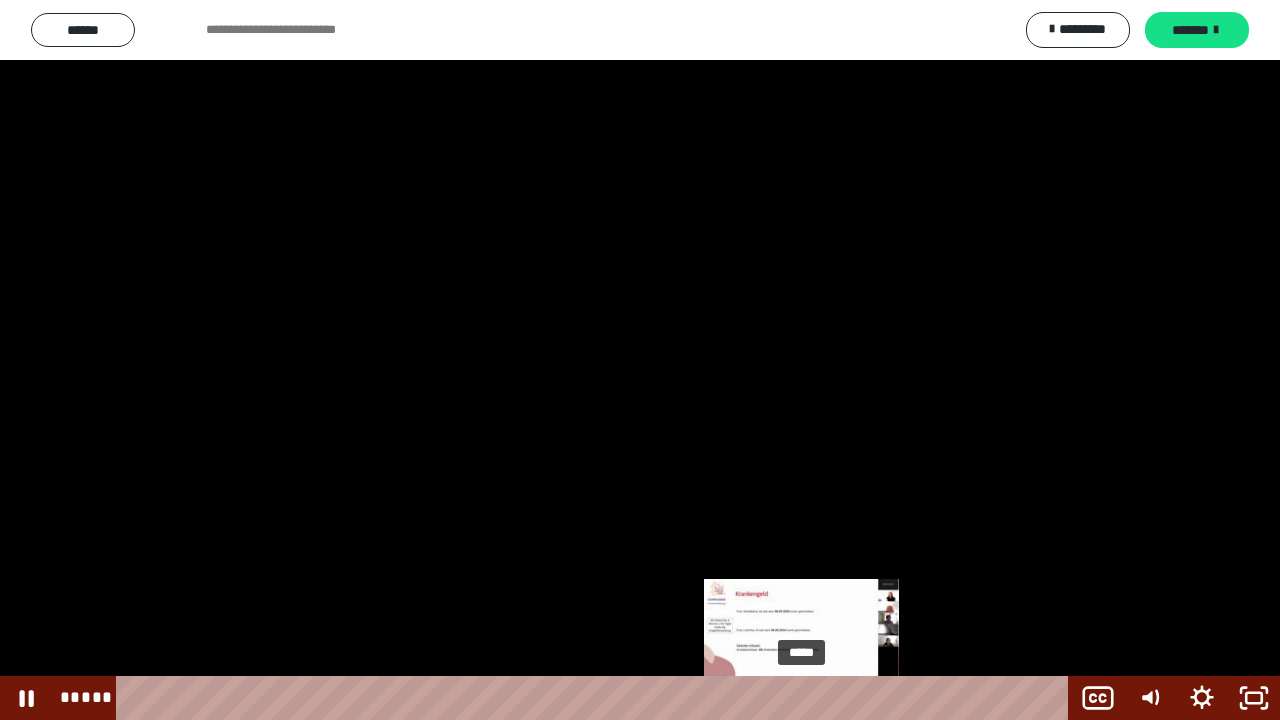 click on "*****" at bounding box center (596, 698) 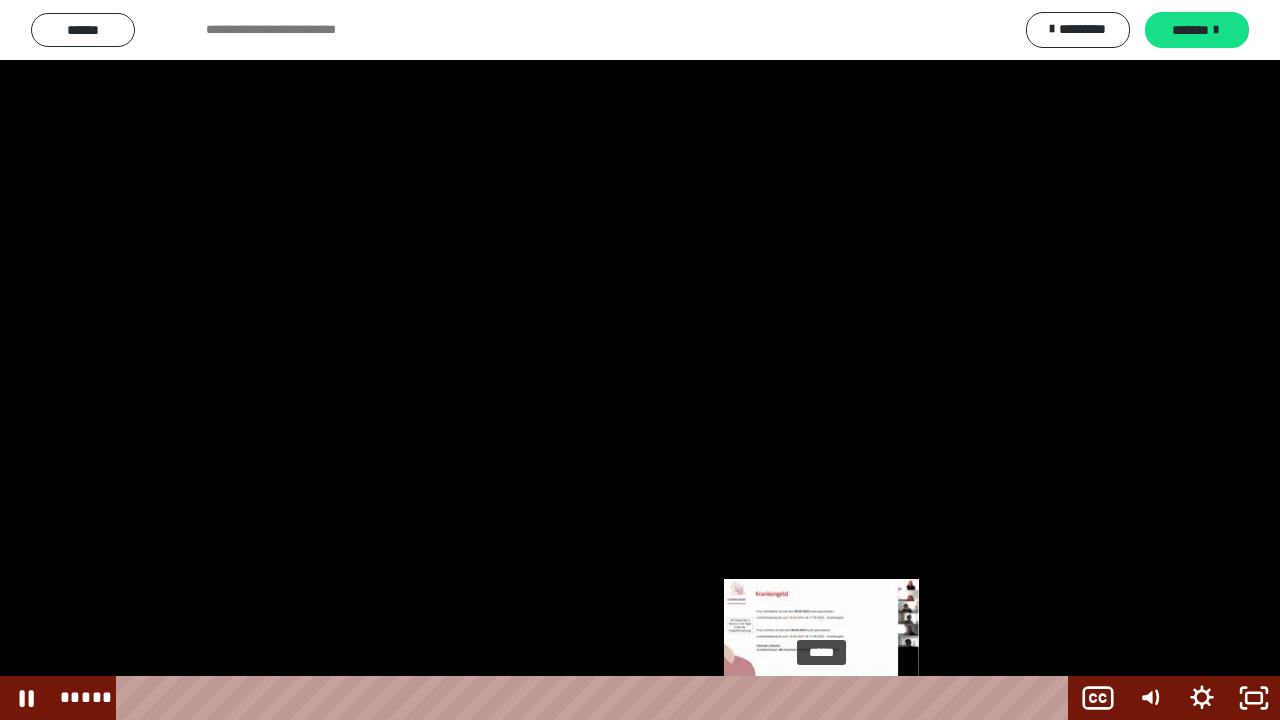 click on "*****" at bounding box center (596, 698) 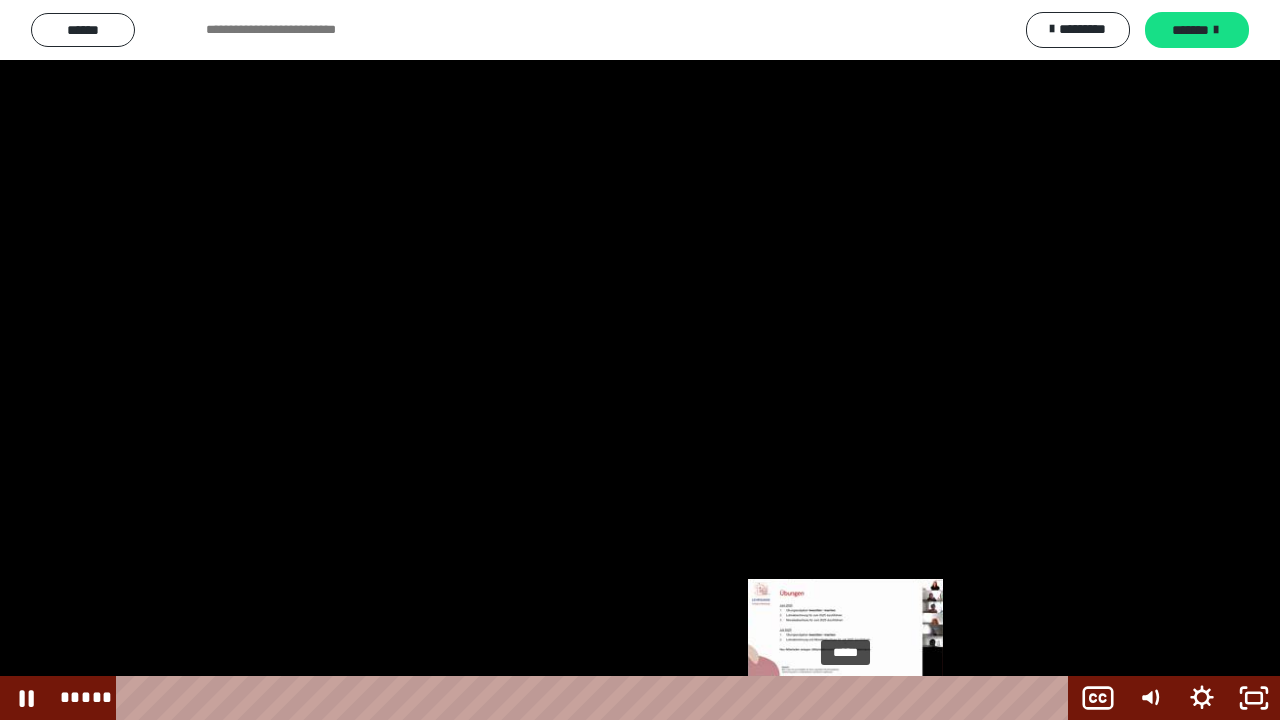 click on "*****" at bounding box center [596, 698] 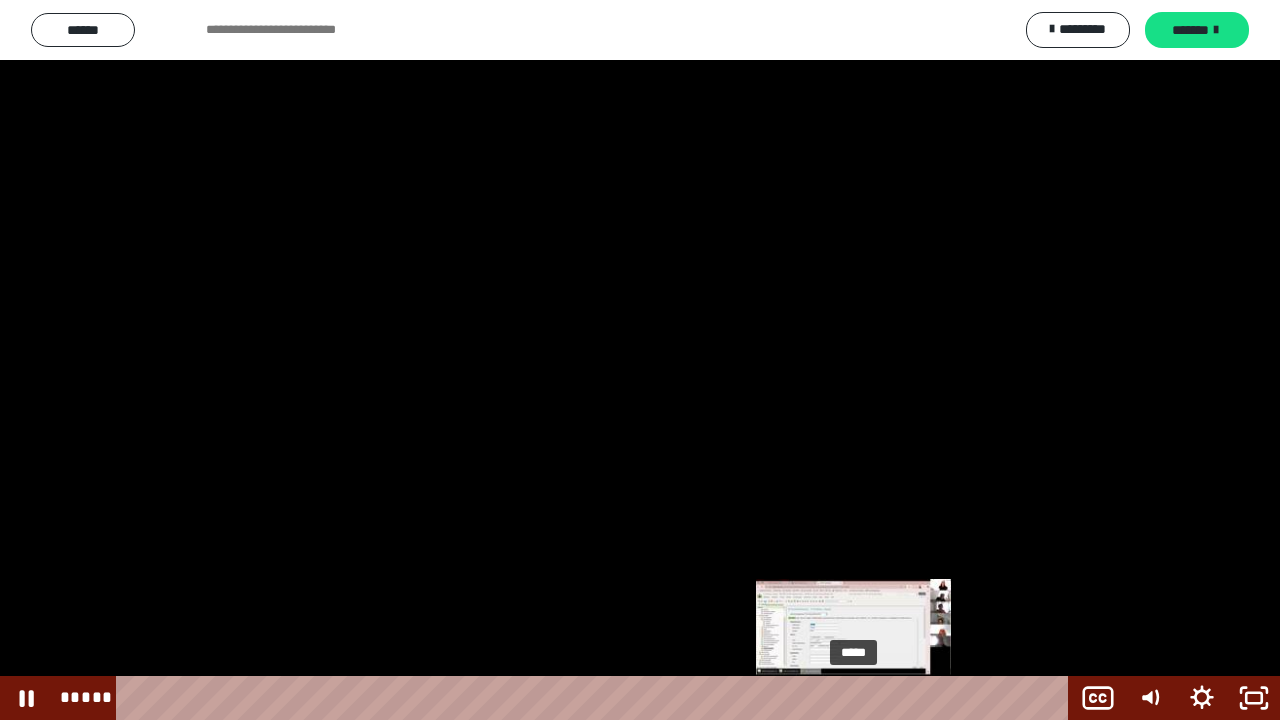 click on "*****" at bounding box center [596, 698] 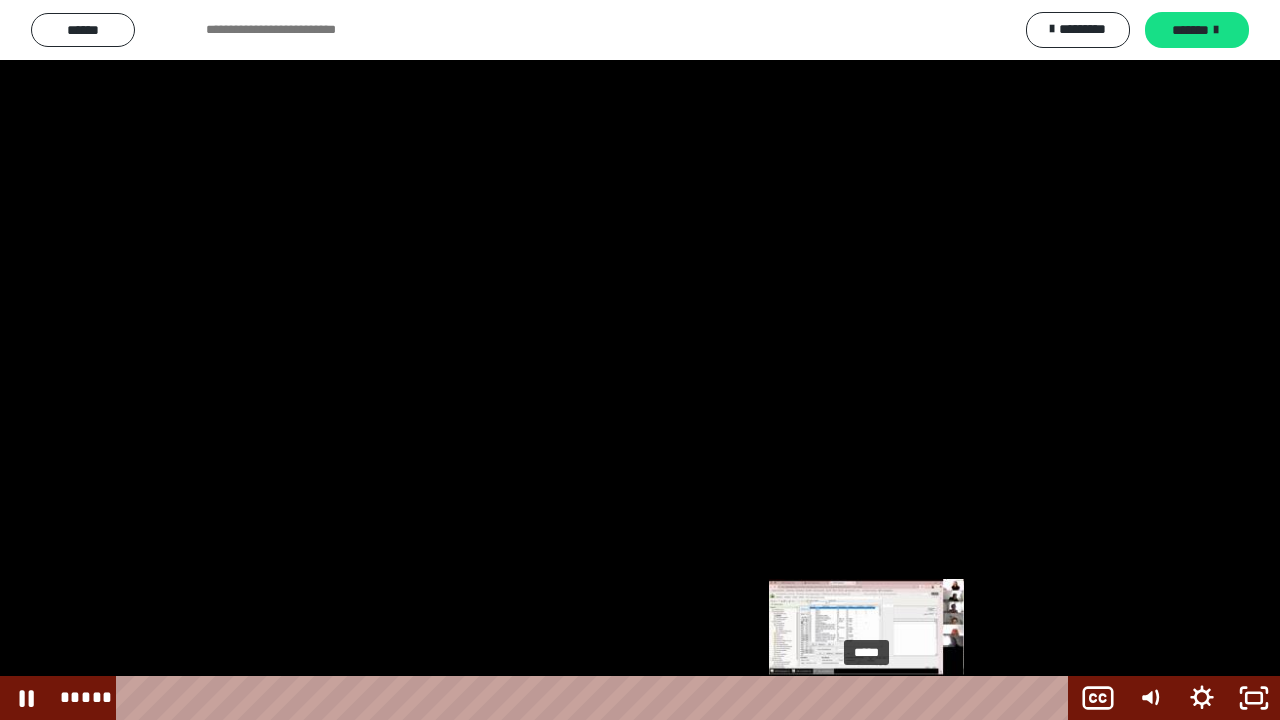 click on "*****" at bounding box center (596, 698) 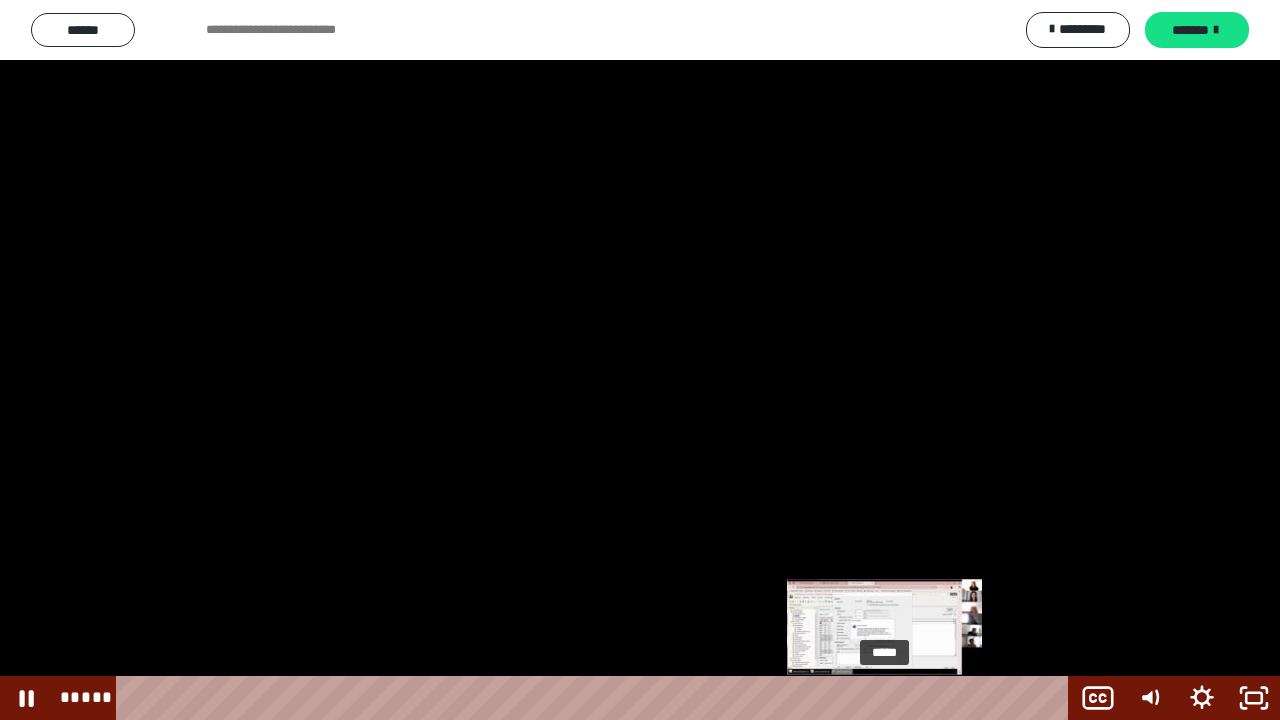 click on "*****" at bounding box center [596, 698] 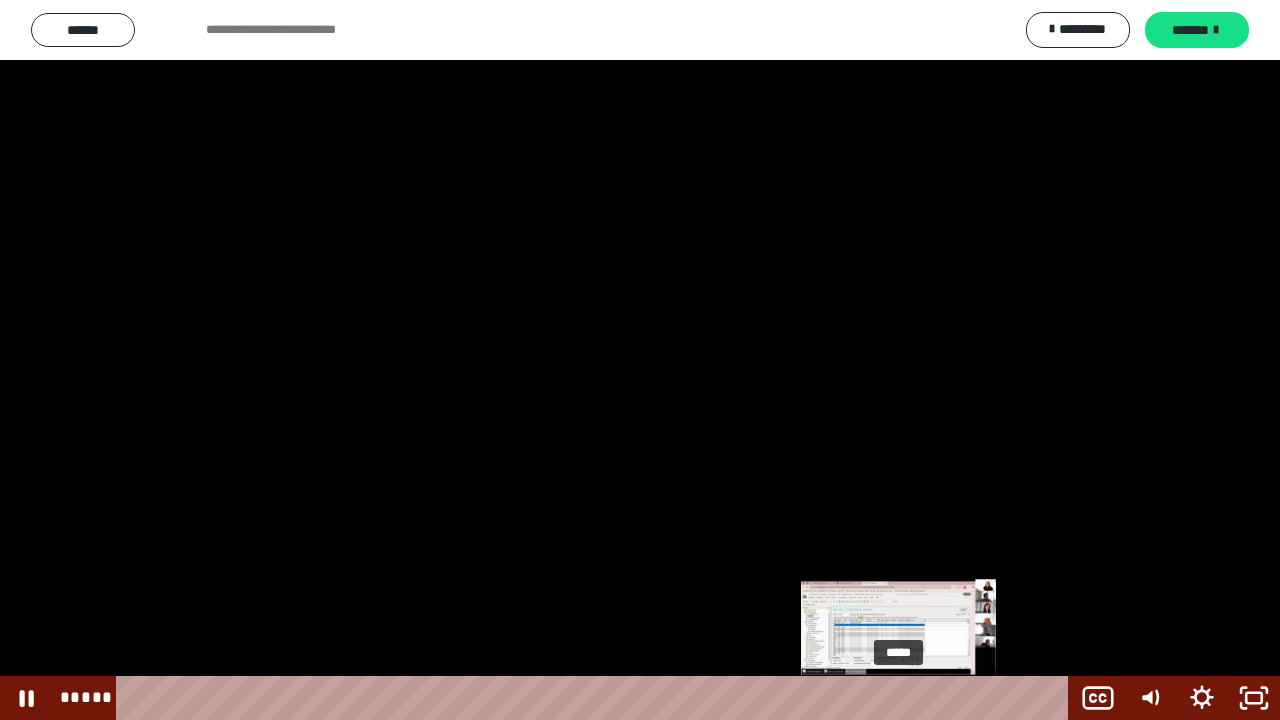 click on "*****" at bounding box center [596, 698] 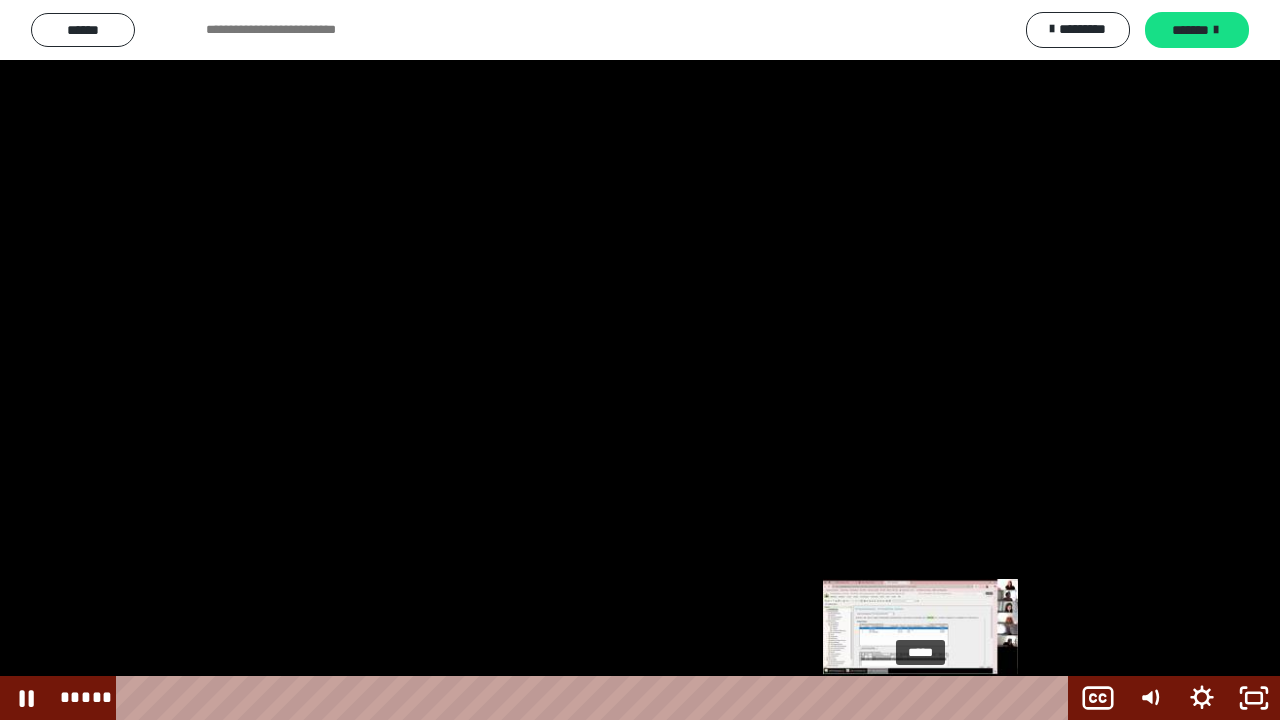 click on "*****" at bounding box center [596, 698] 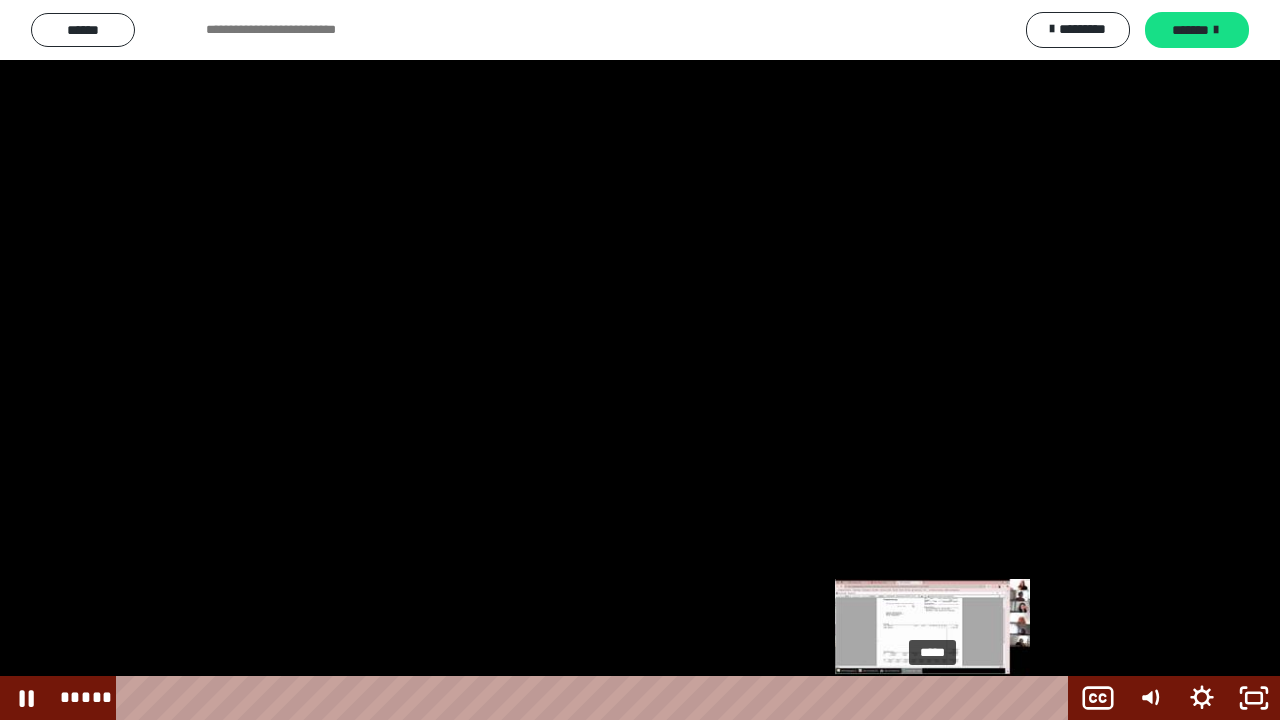 click on "*****" at bounding box center (596, 698) 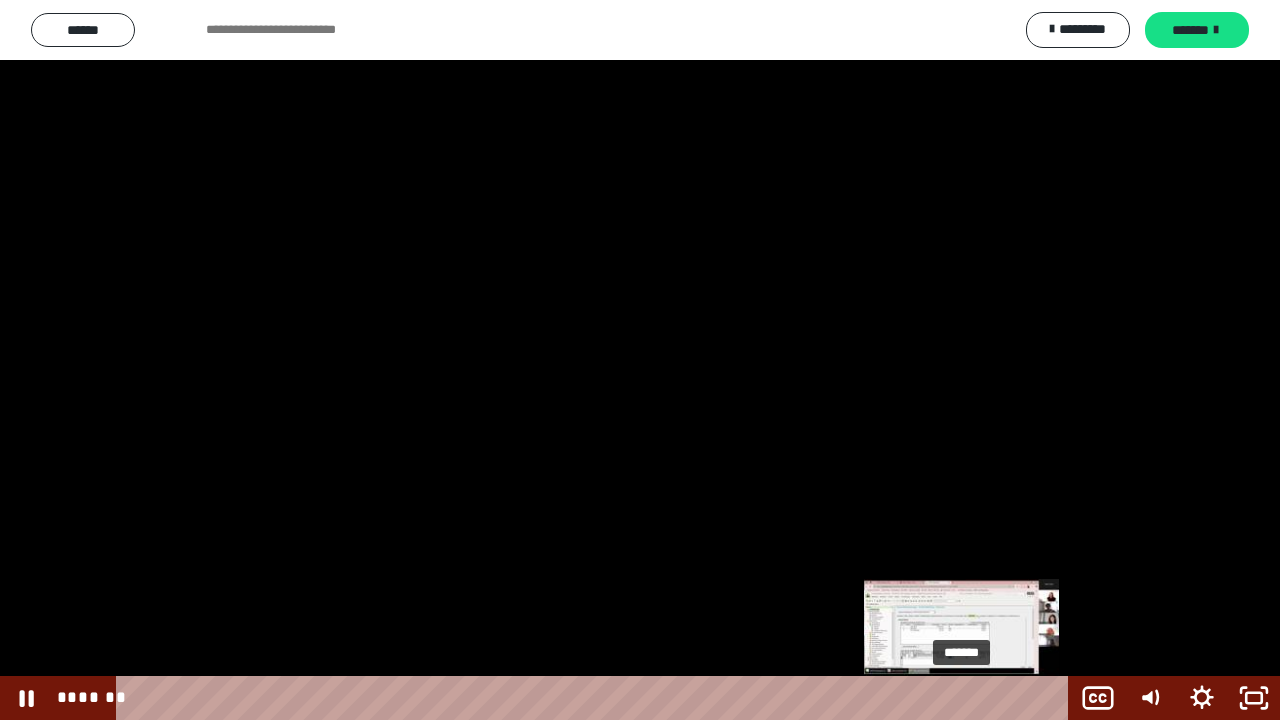 click on "*******" at bounding box center (596, 698) 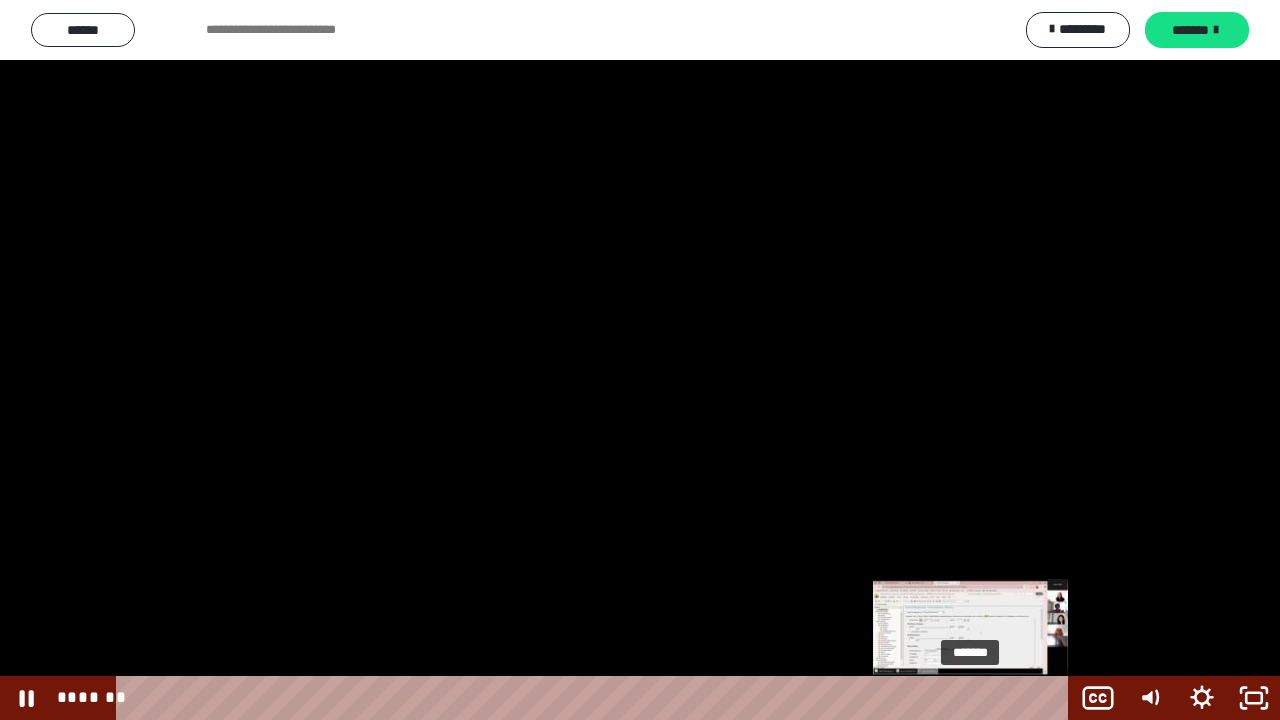 click on "*******" at bounding box center (596, 698) 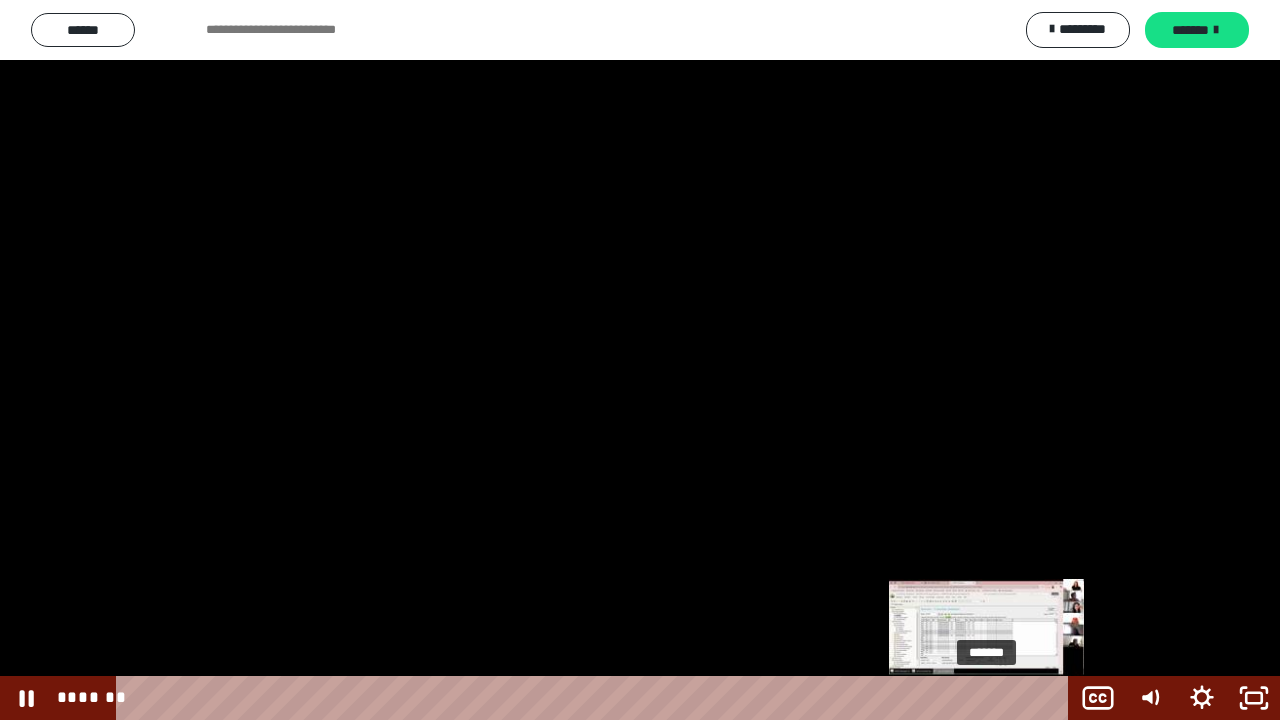 click on "*******" at bounding box center [596, 698] 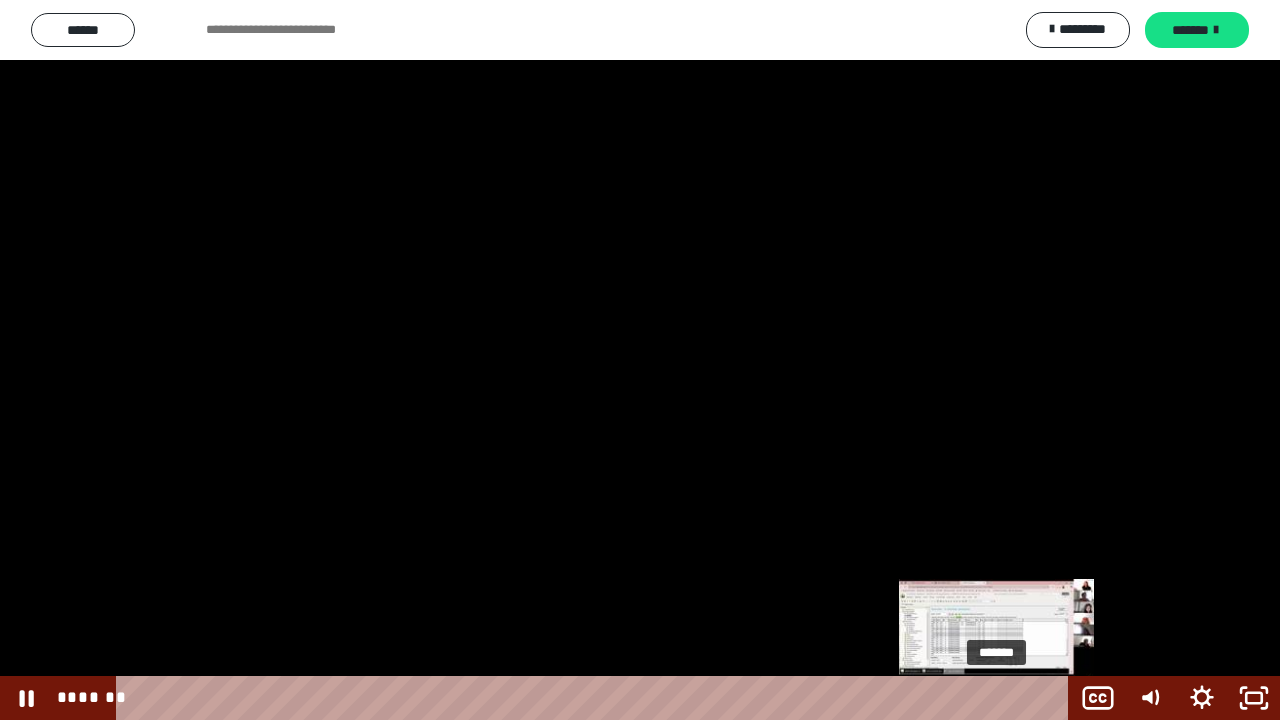 click on "*******" at bounding box center (596, 698) 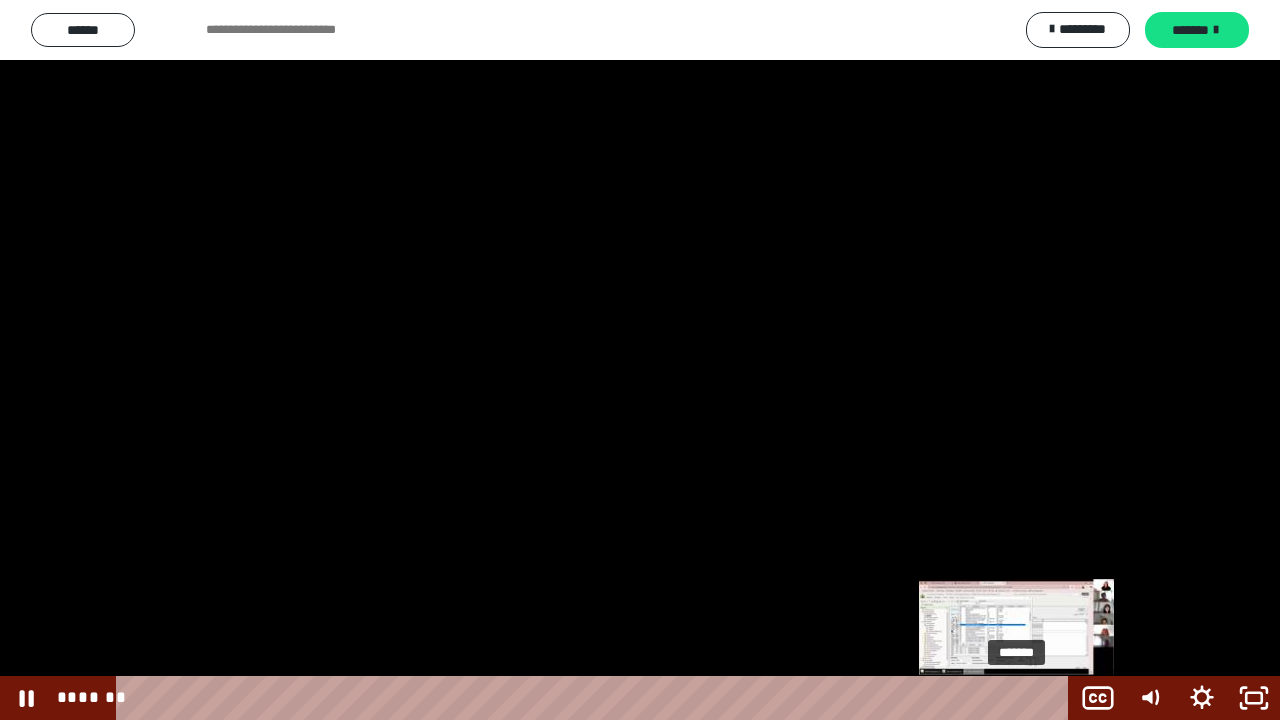 click on "*******" at bounding box center [596, 698] 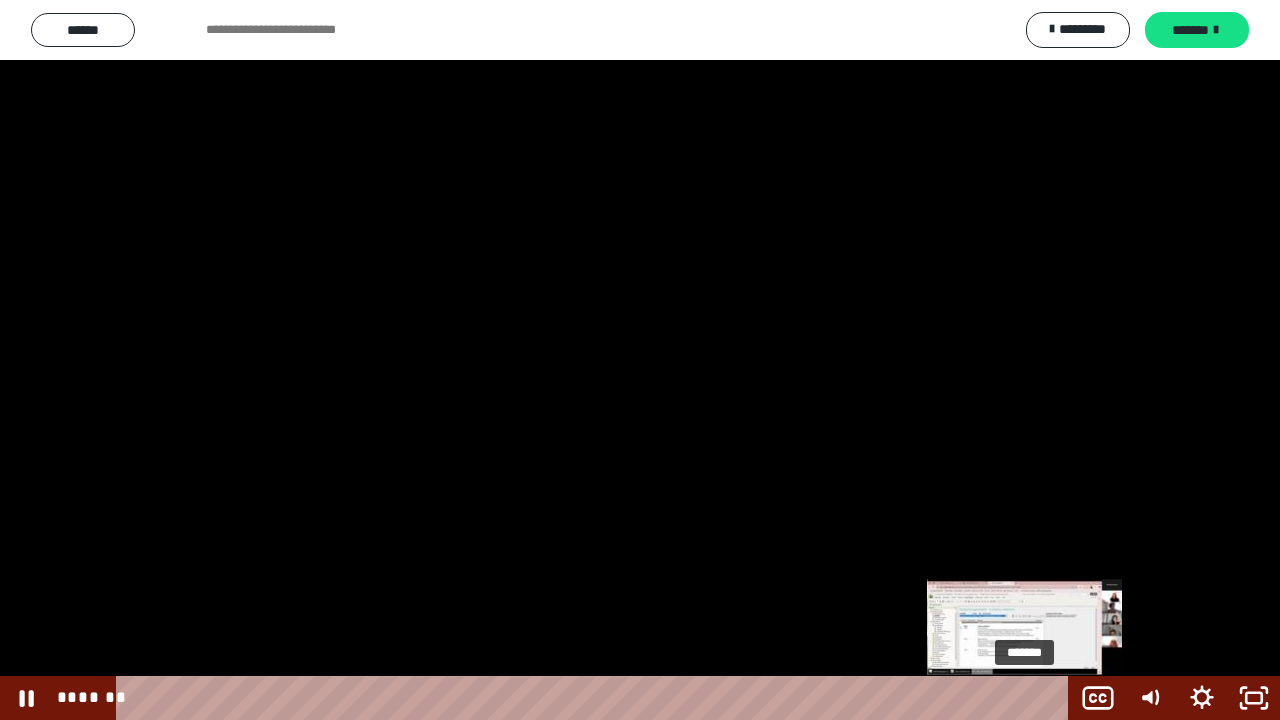 click on "*******" at bounding box center [596, 698] 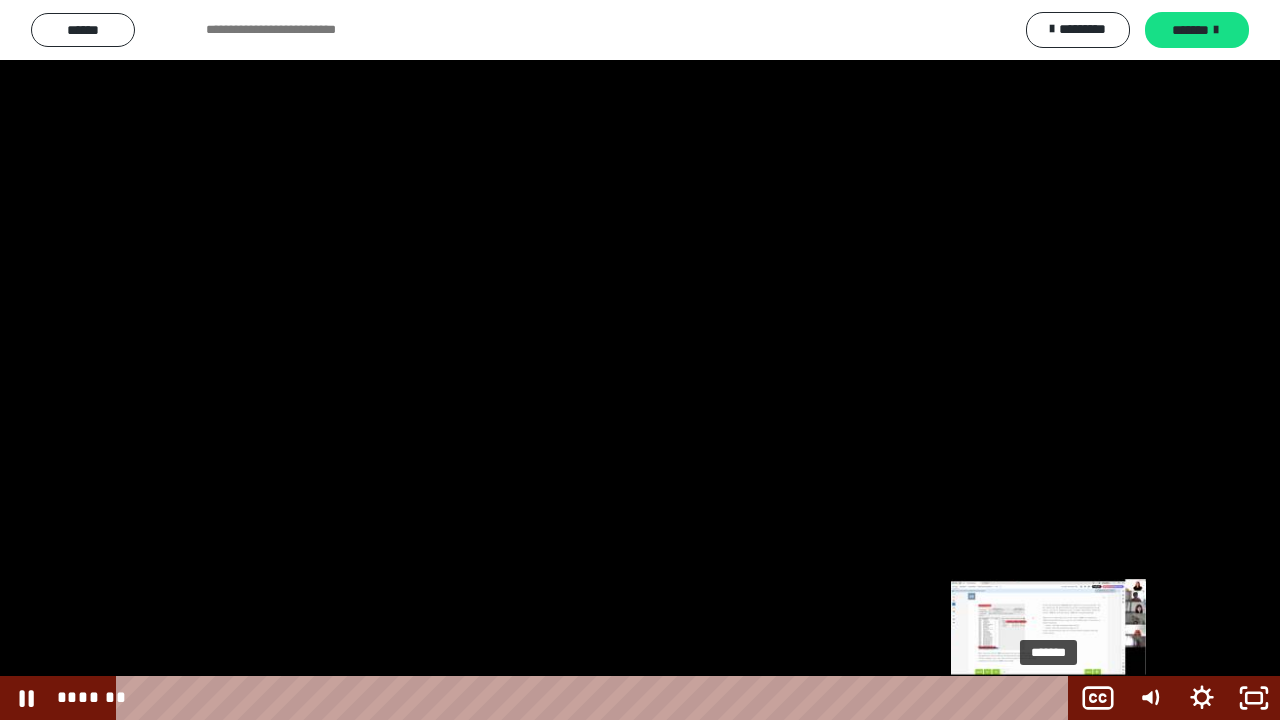 click on "*******" at bounding box center [596, 698] 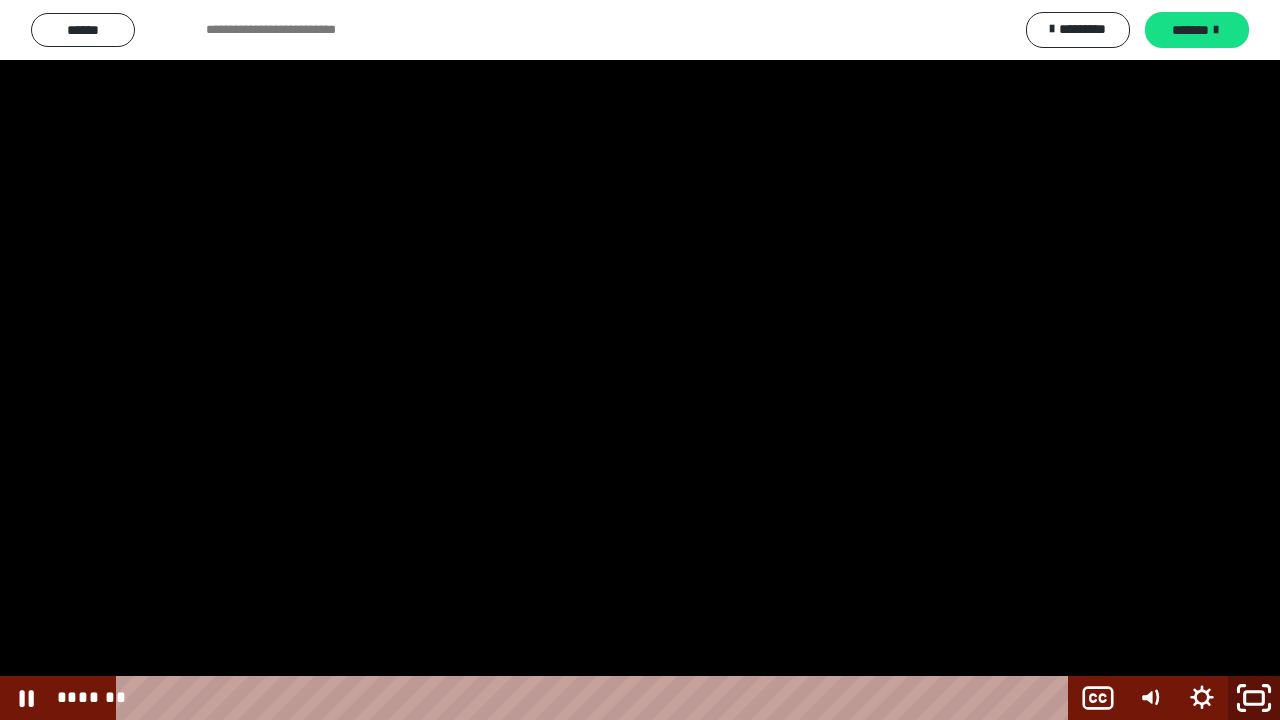 click 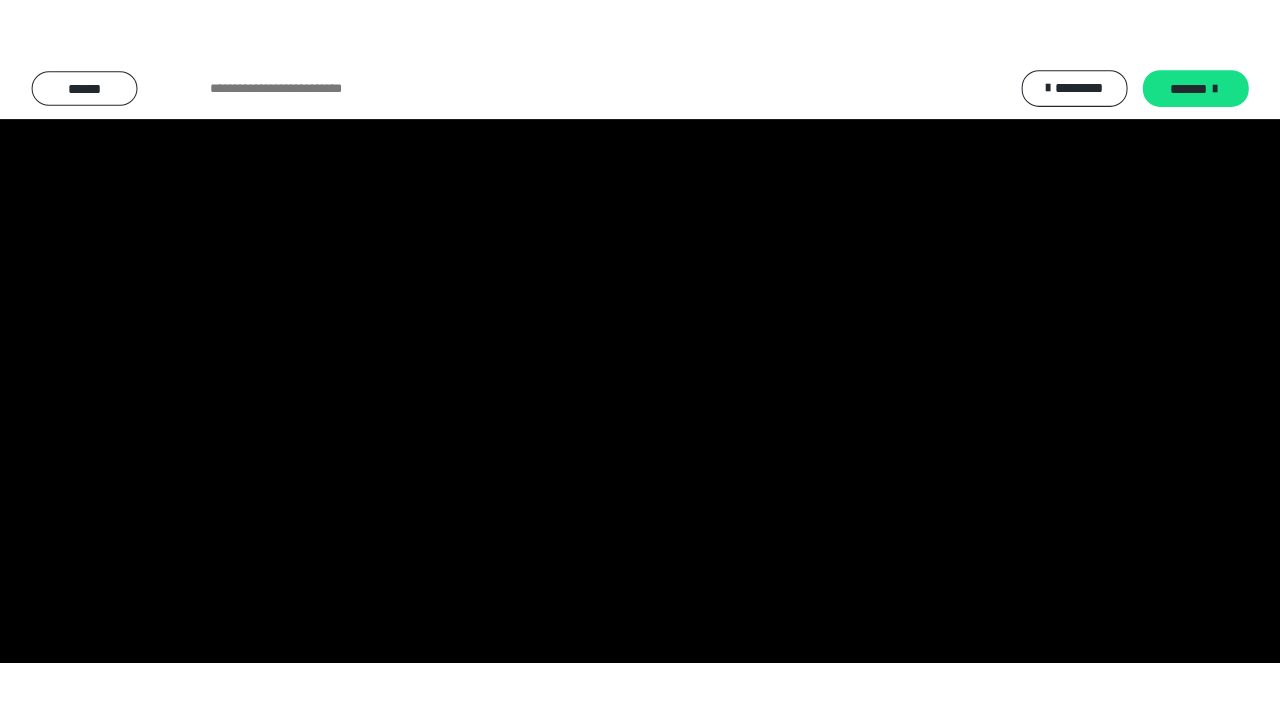 scroll, scrollTop: 2689, scrollLeft: 0, axis: vertical 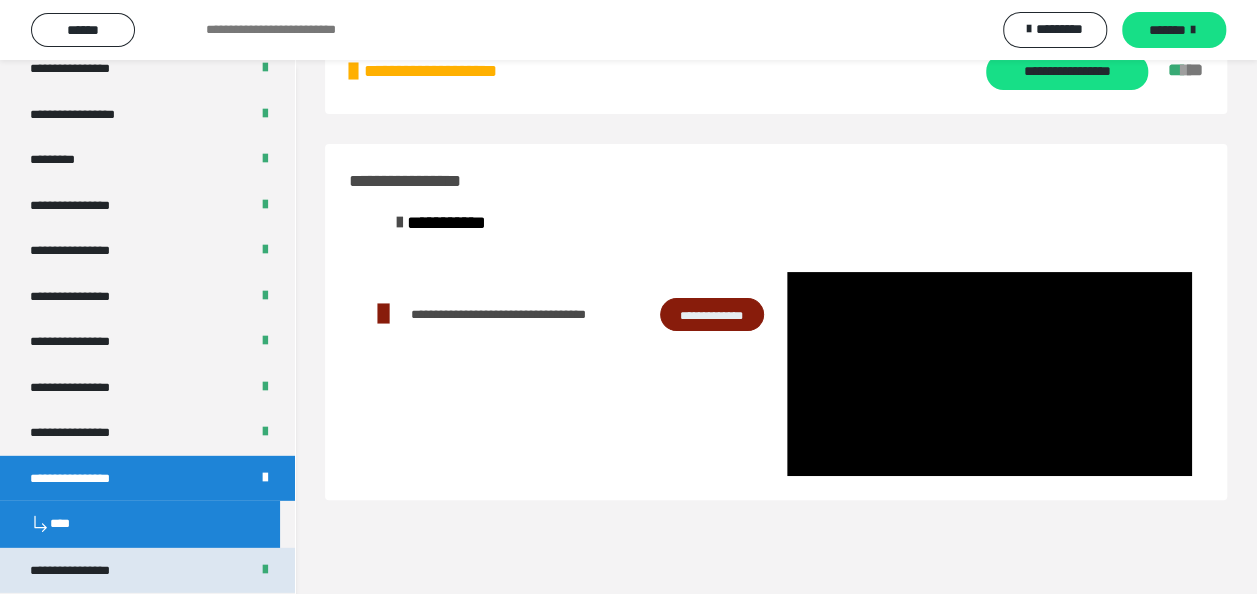 click on "**********" at bounding box center (87, 571) 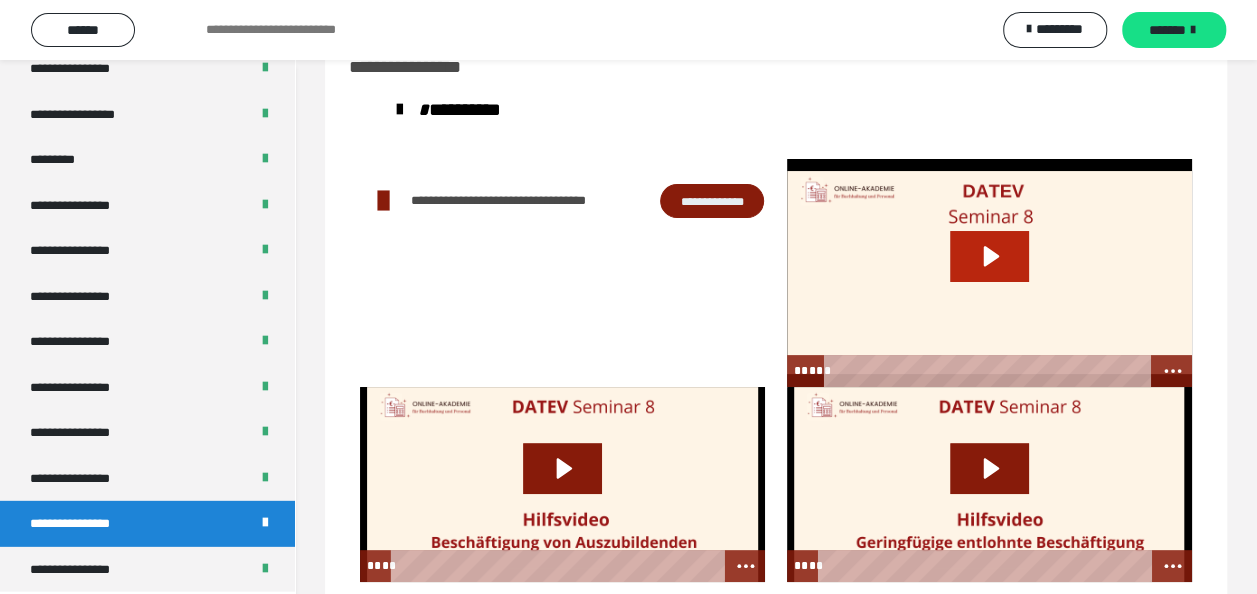 click 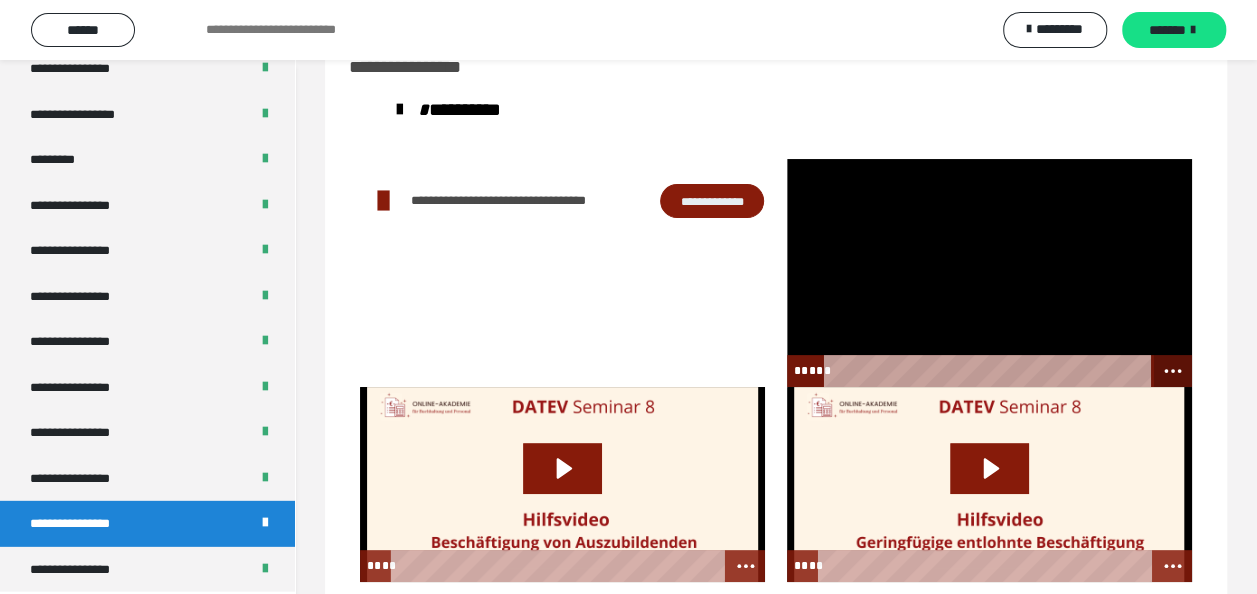 click 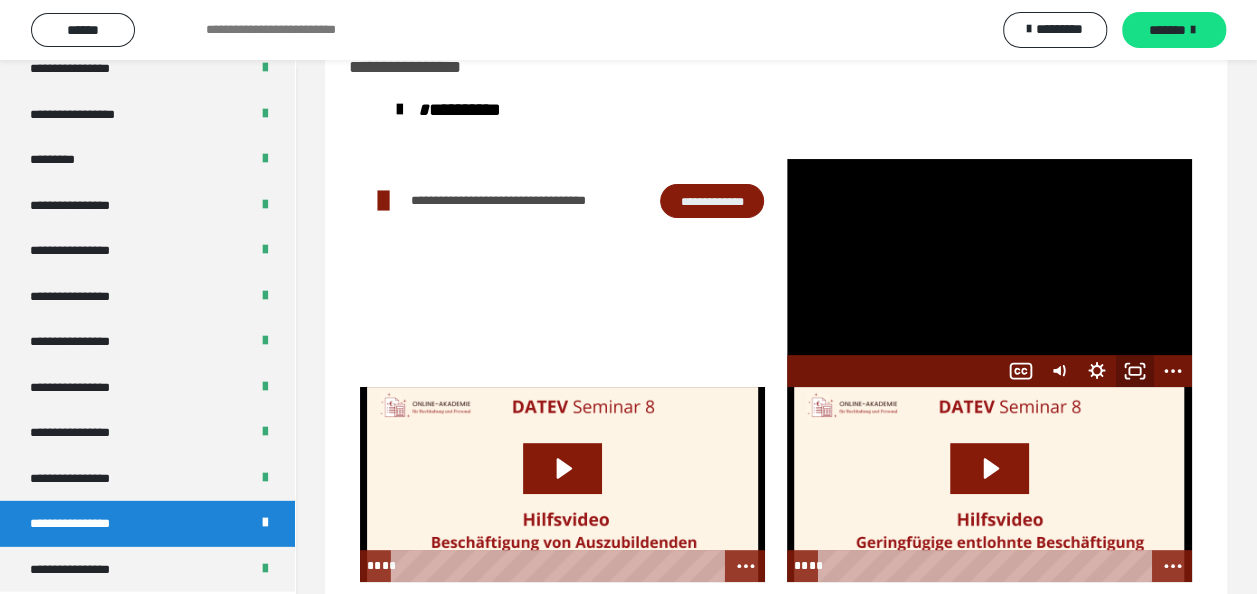 click 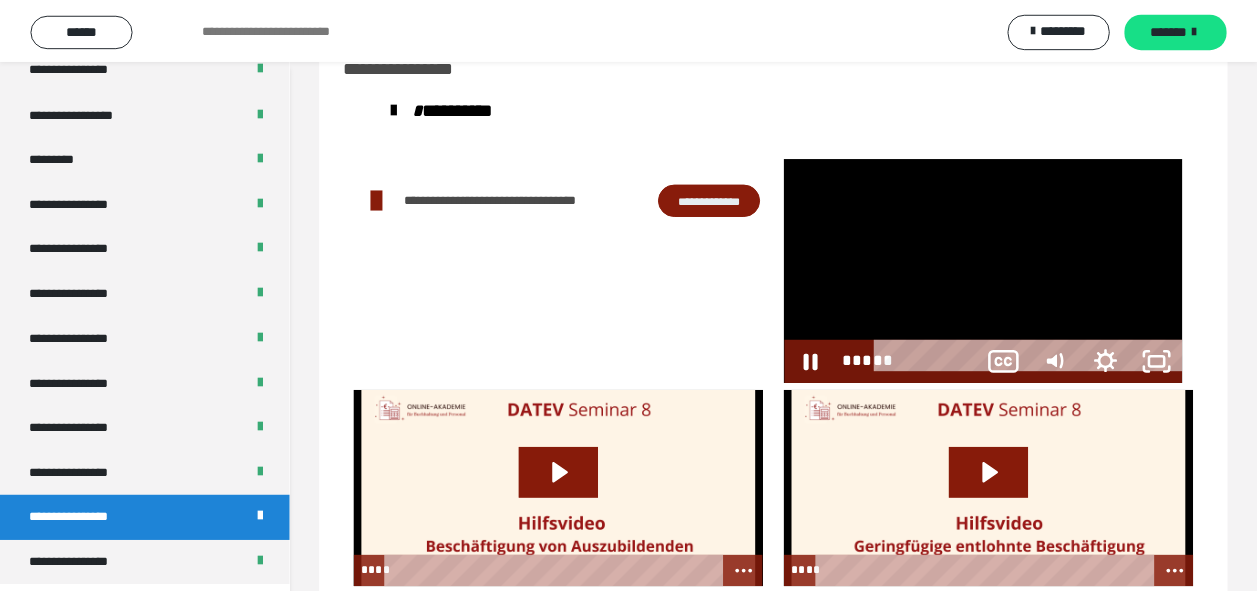 scroll, scrollTop: 2563, scrollLeft: 0, axis: vertical 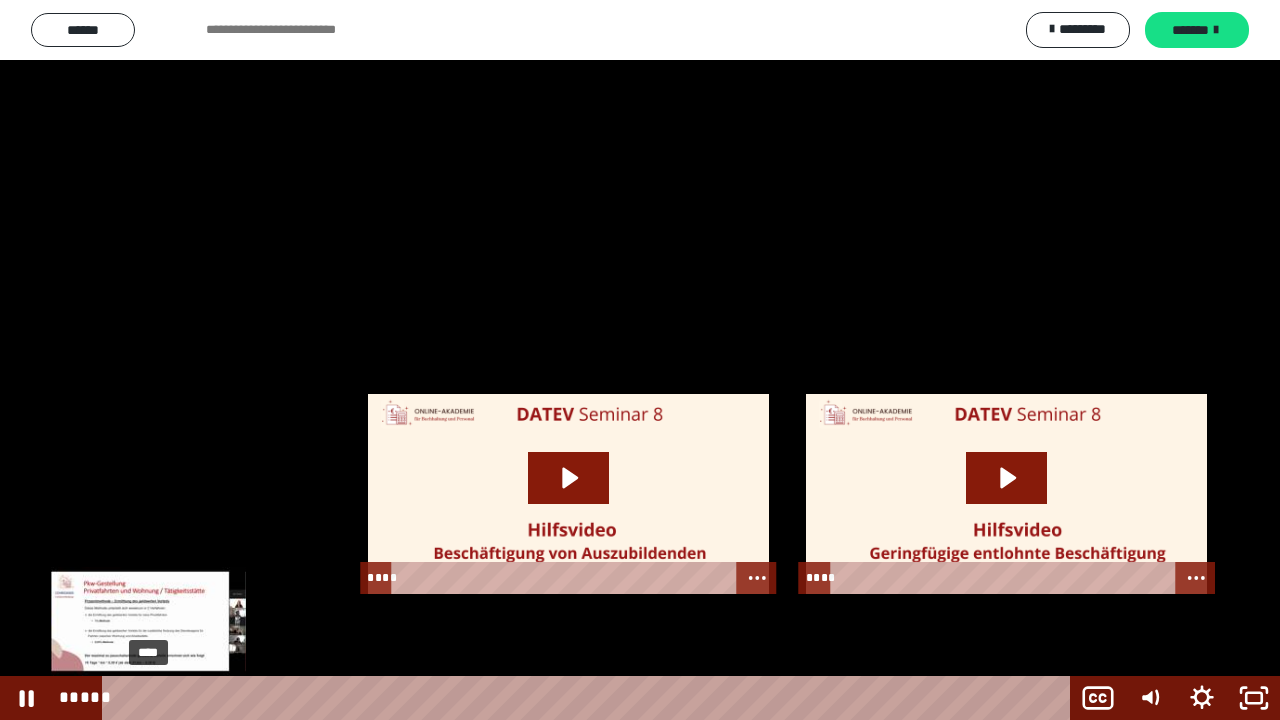 click on "****" at bounding box center (590, 698) 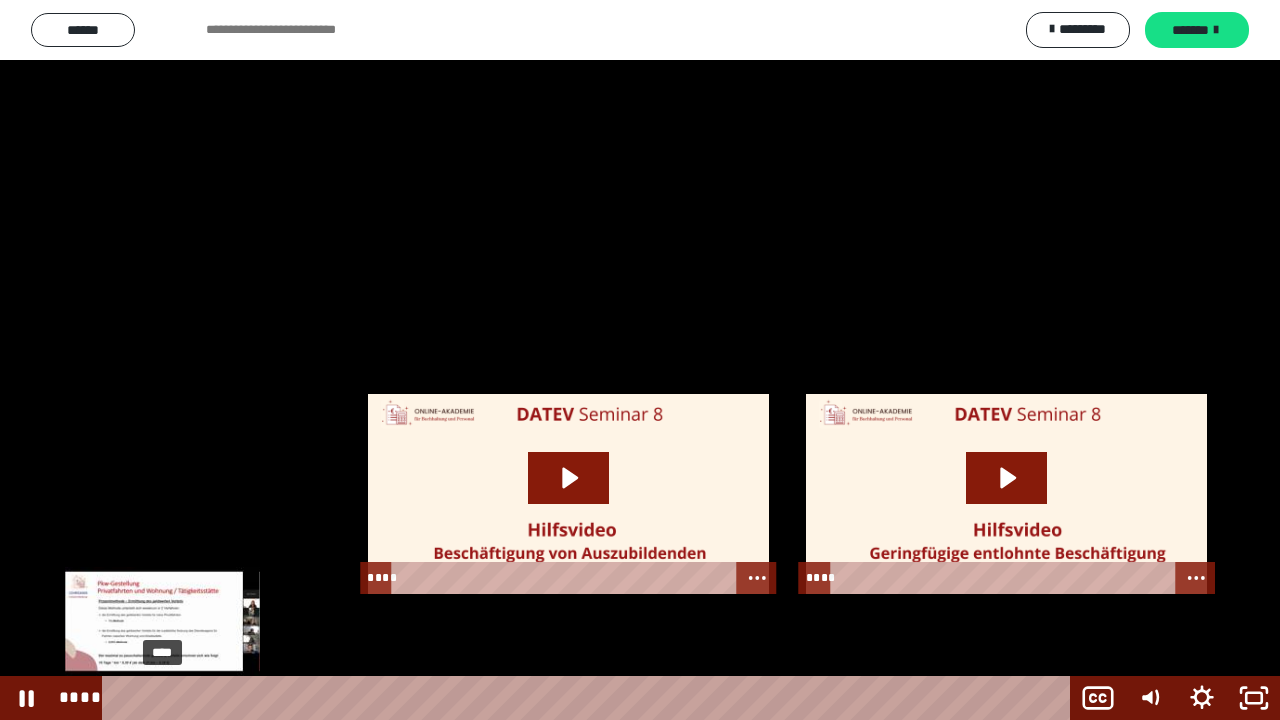 click on "****" at bounding box center (590, 698) 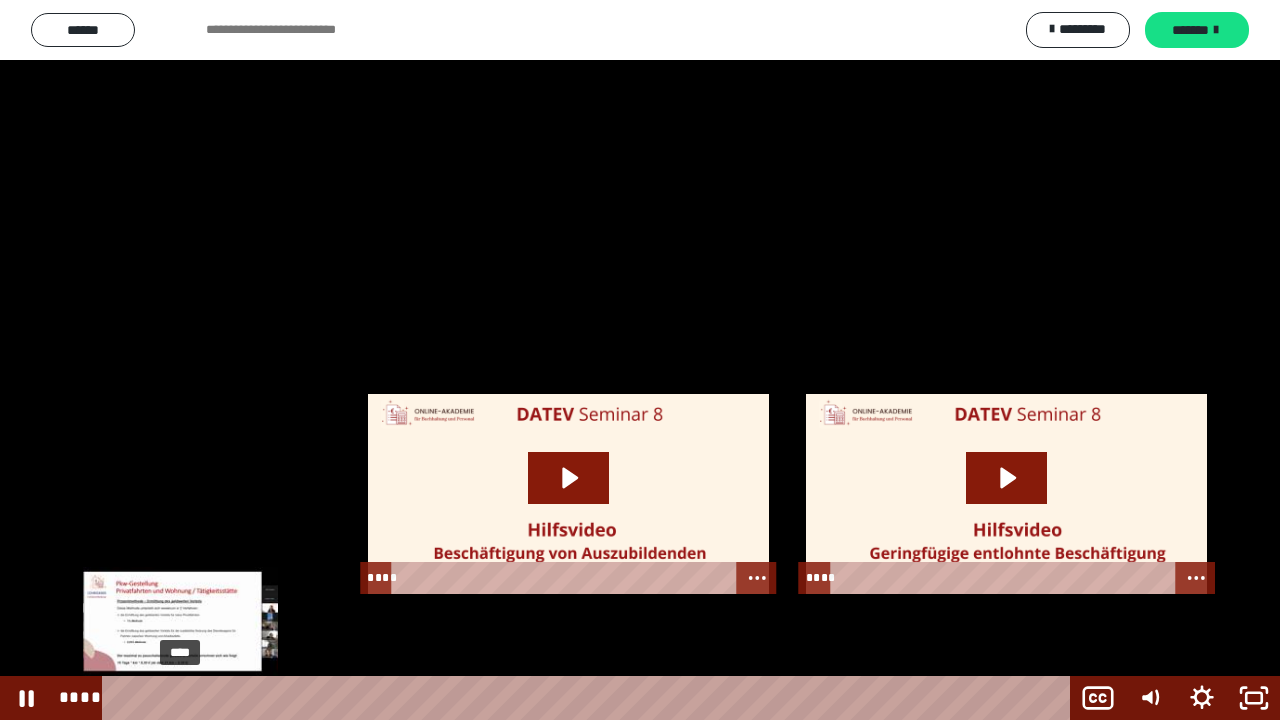 click on "****" at bounding box center [590, 698] 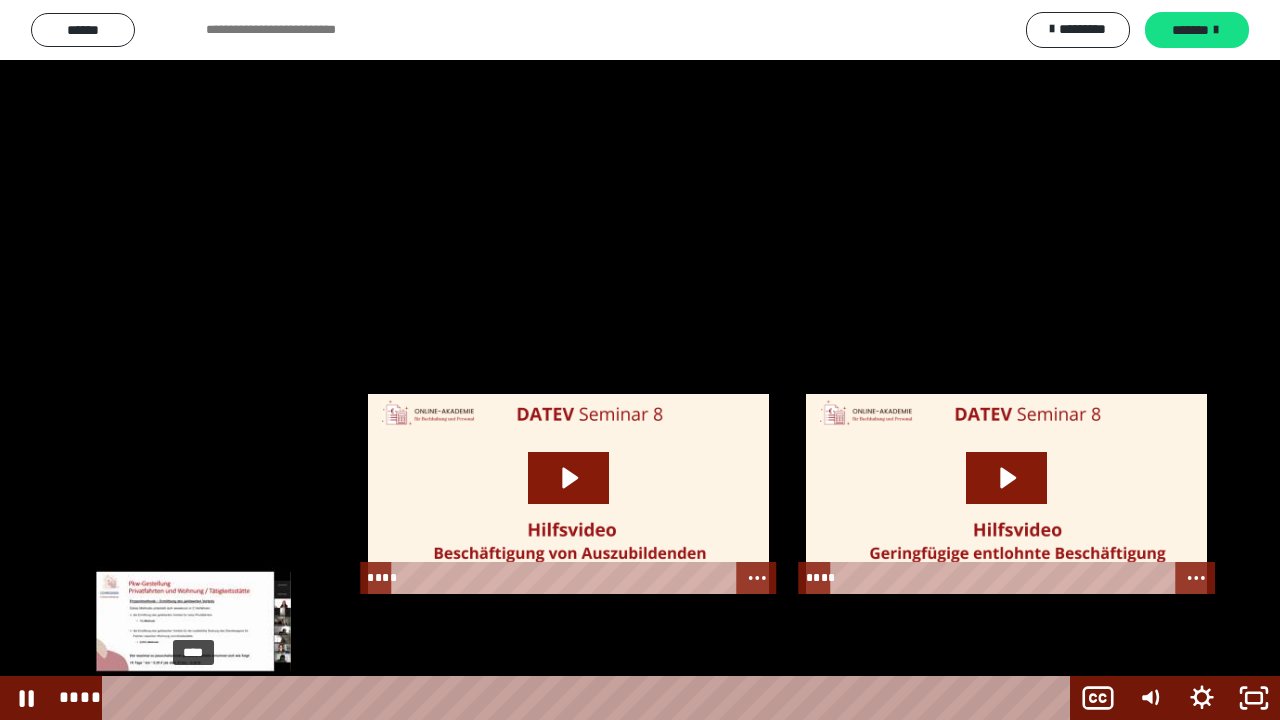click on "****" at bounding box center [590, 698] 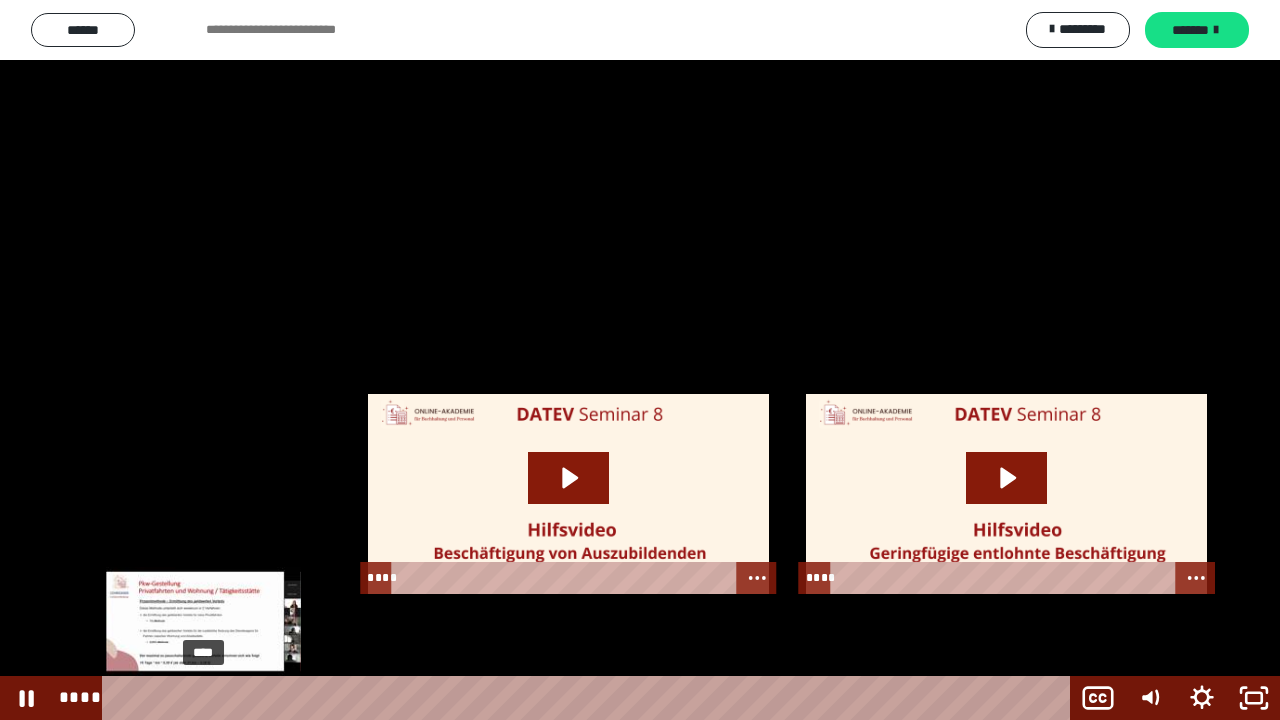 click on "****" at bounding box center (590, 698) 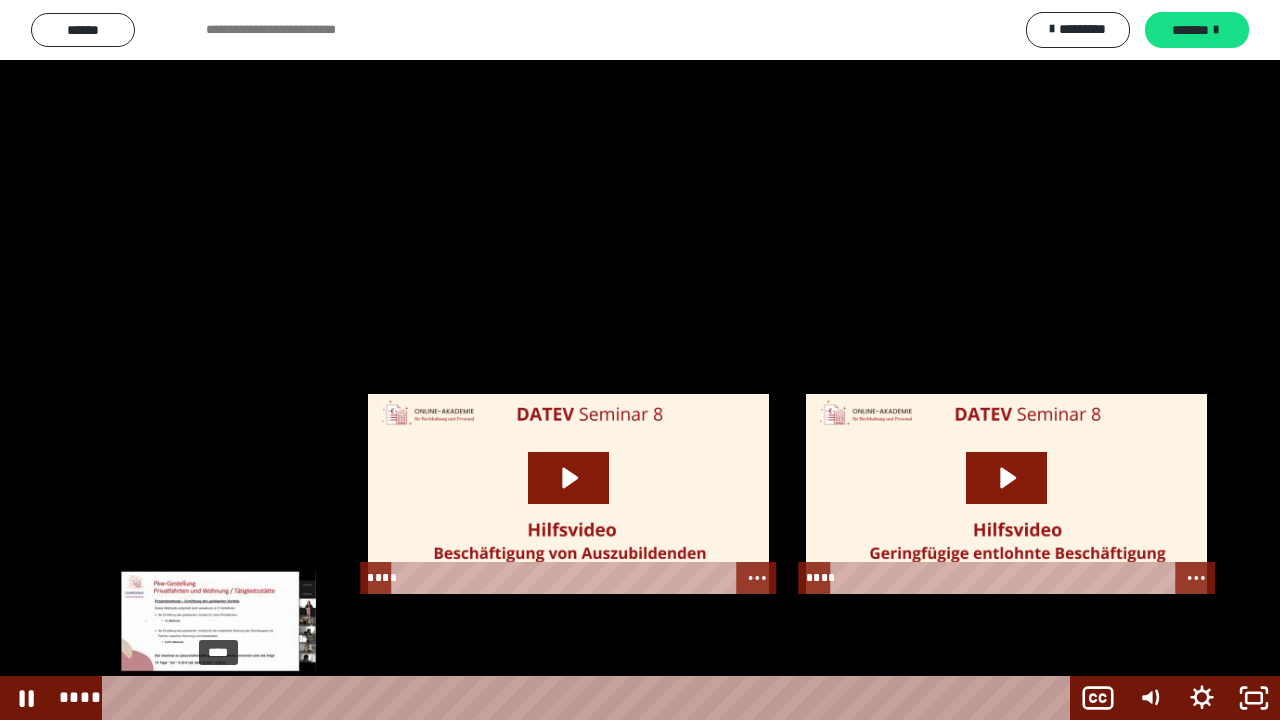 click on "****" at bounding box center (590, 698) 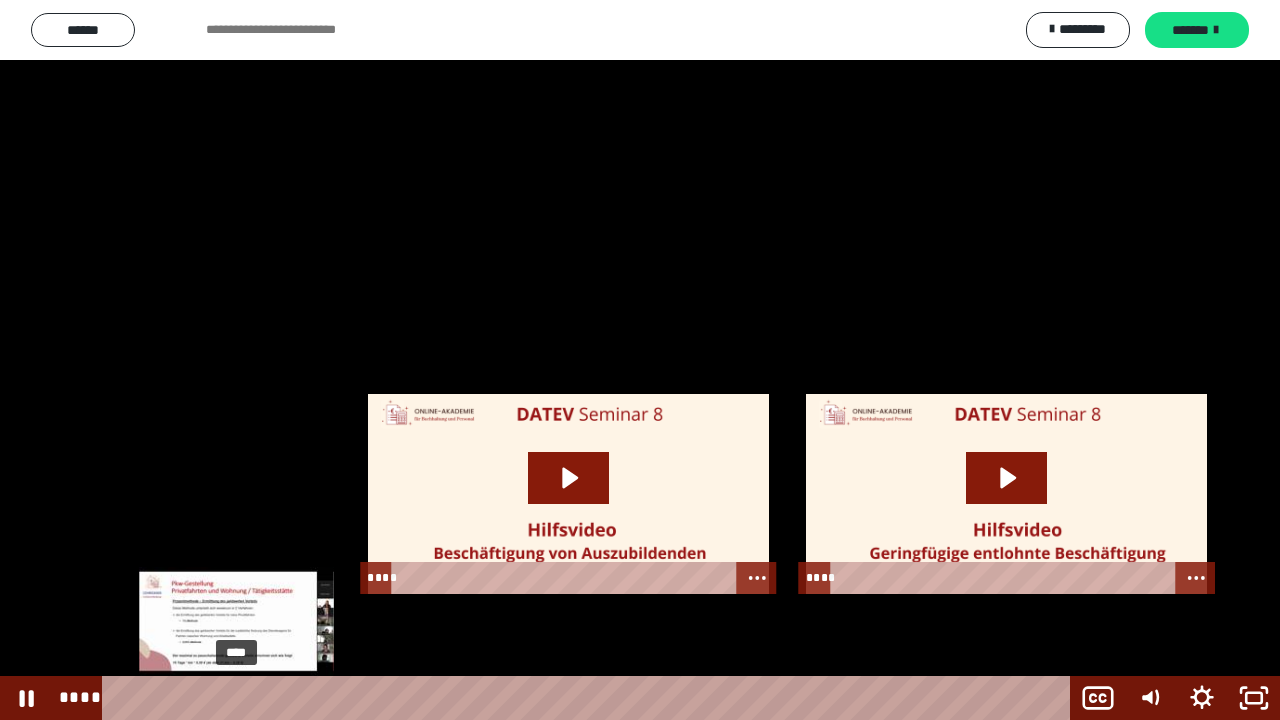 click on "****" at bounding box center (590, 698) 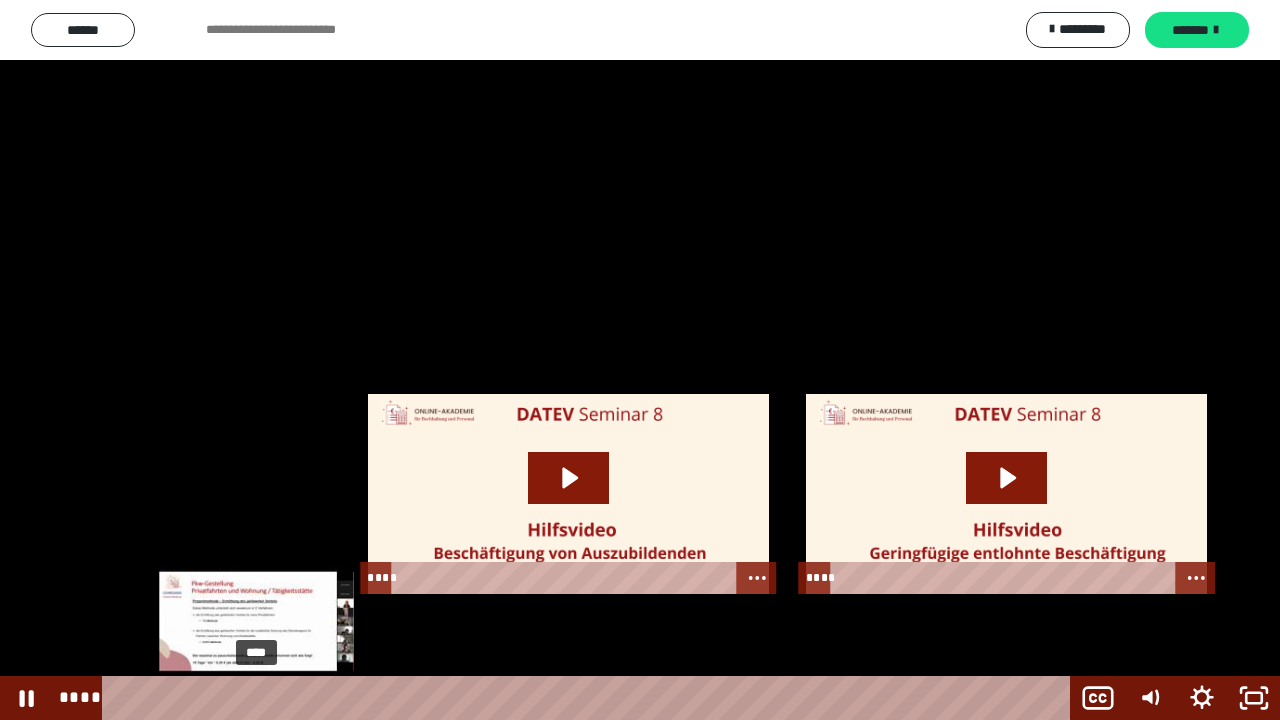 click on "****" at bounding box center (590, 698) 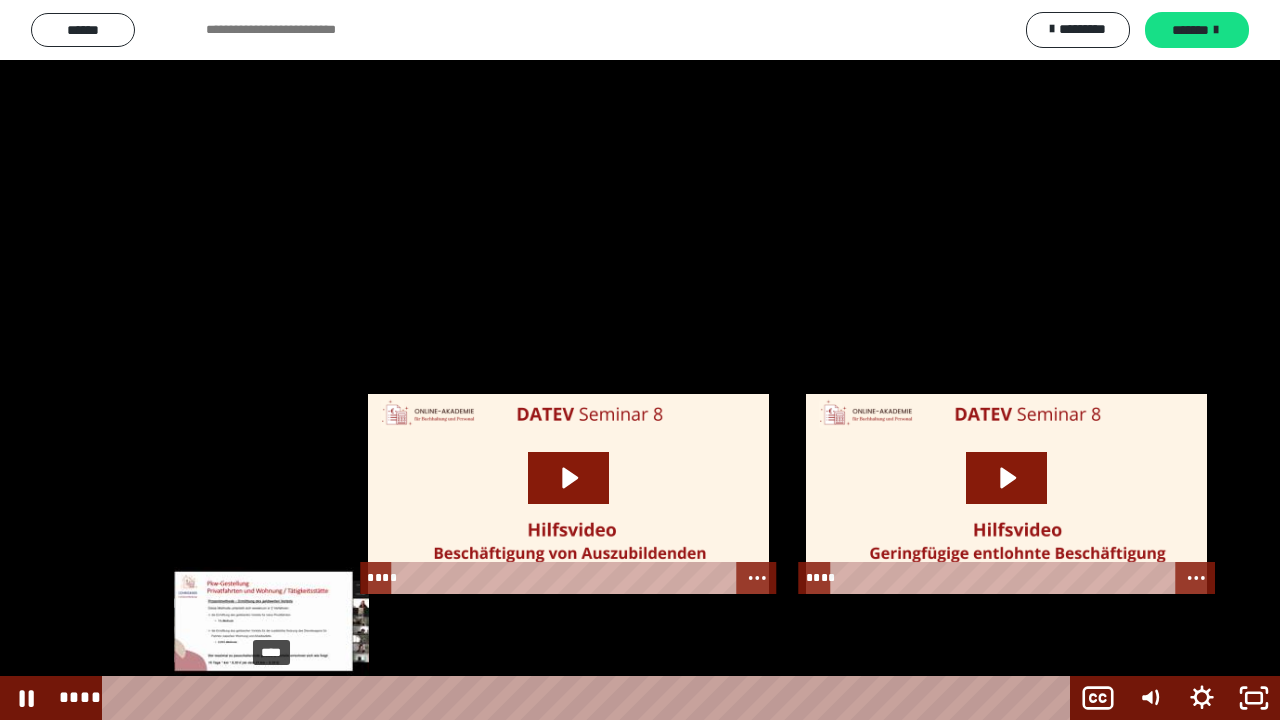 click on "****" at bounding box center (590, 698) 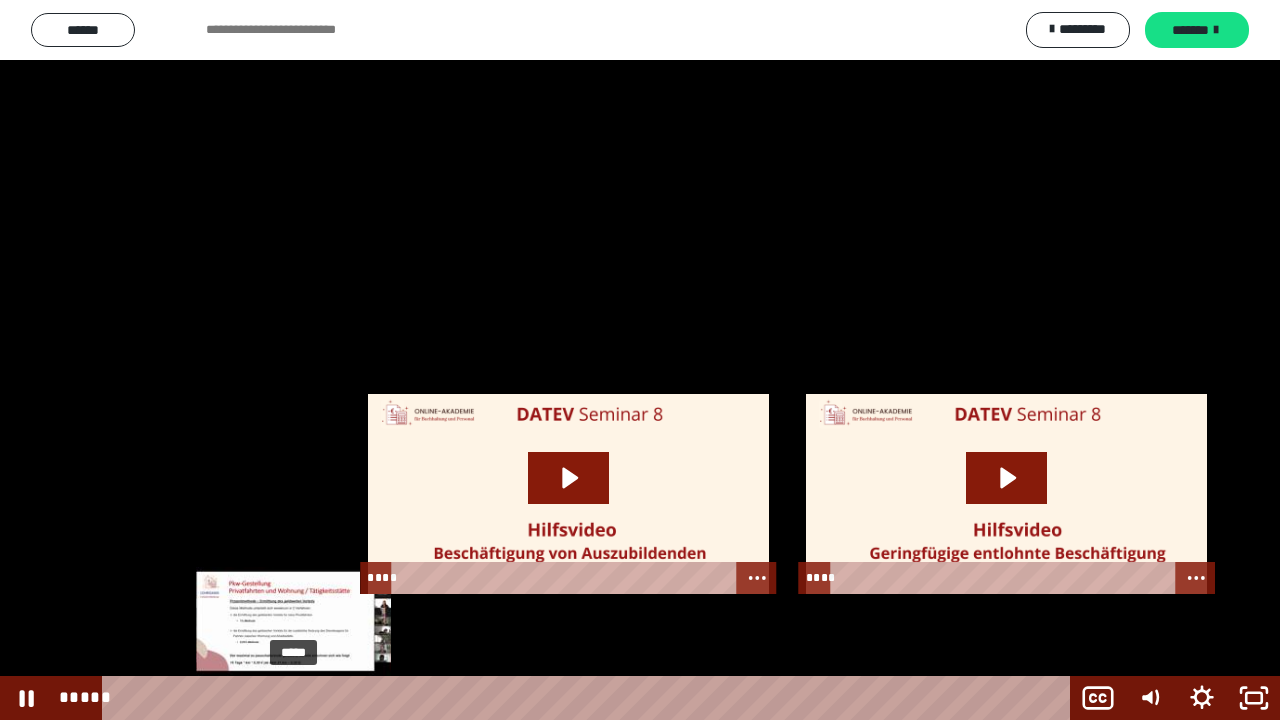 click on "*****" at bounding box center [590, 698] 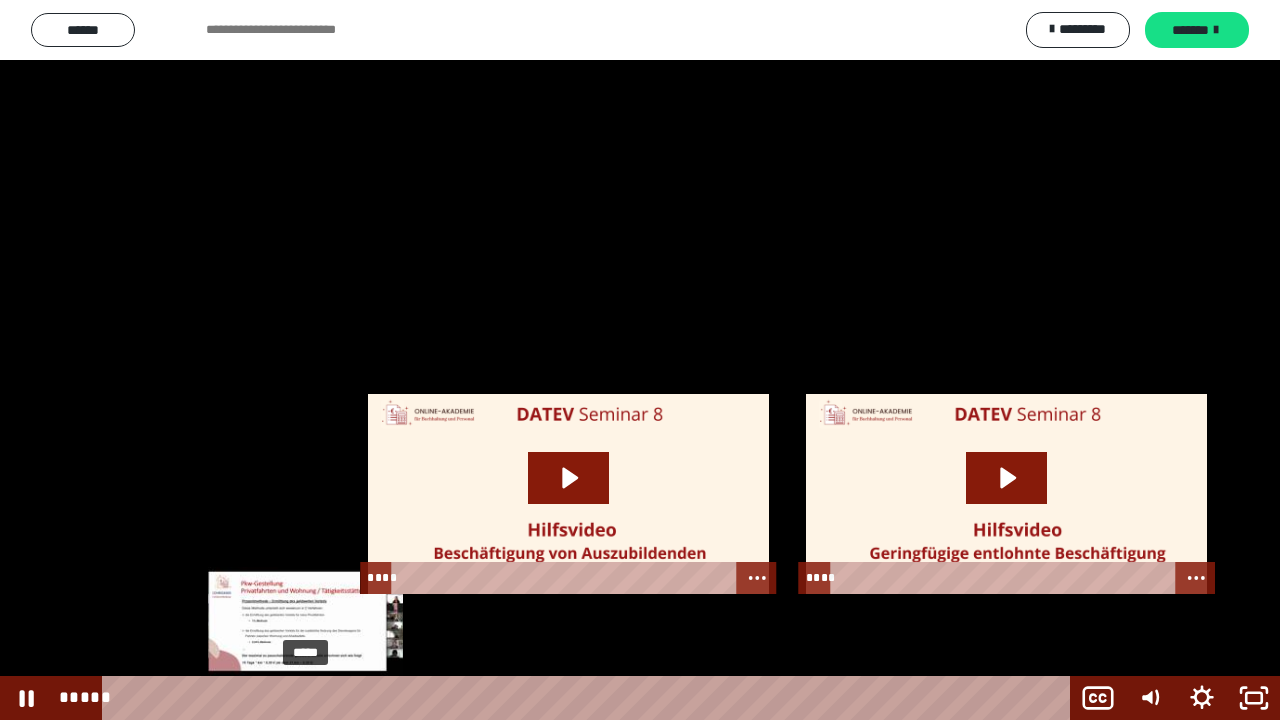 click on "*****" at bounding box center (590, 698) 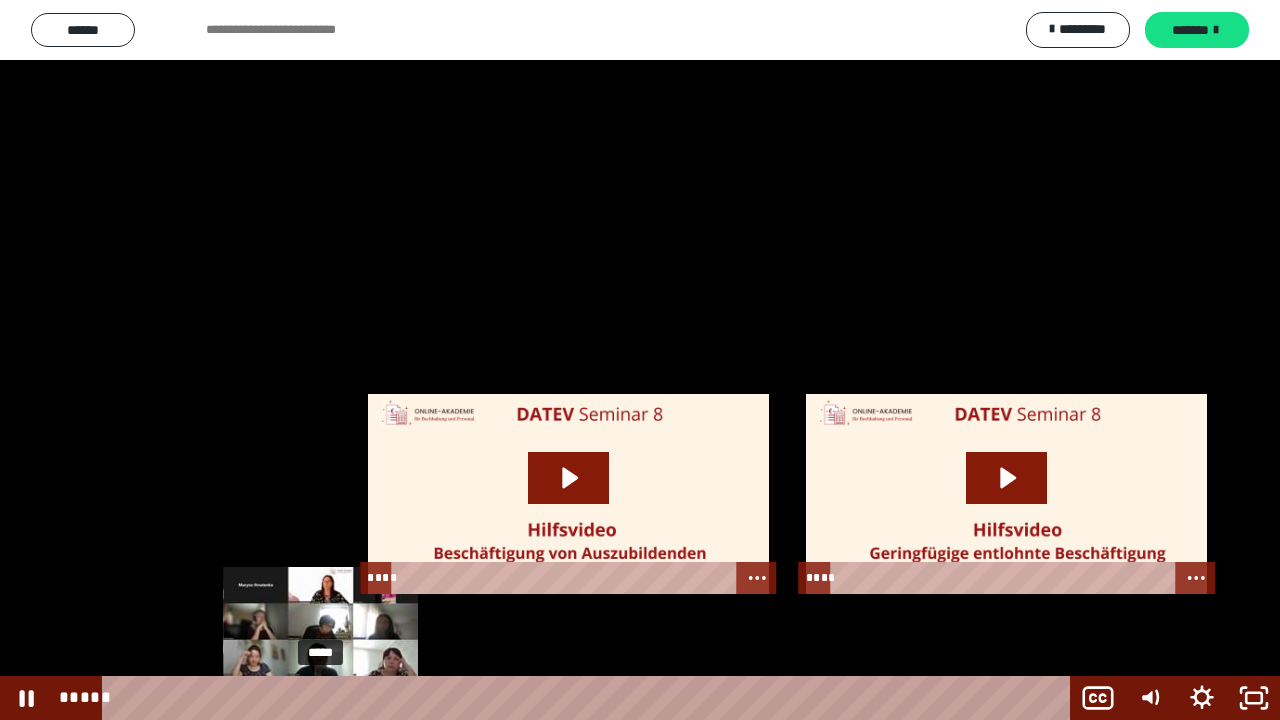 click on "*****" at bounding box center (590, 698) 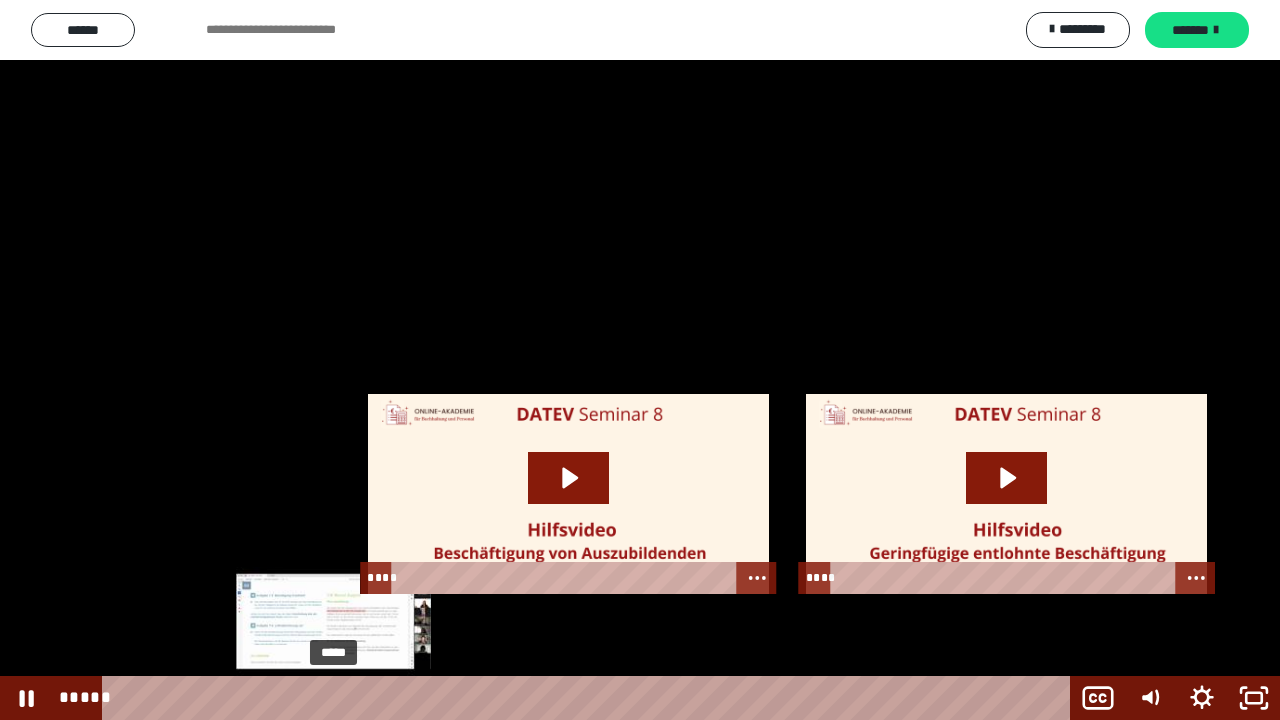 click on "*****" at bounding box center (590, 698) 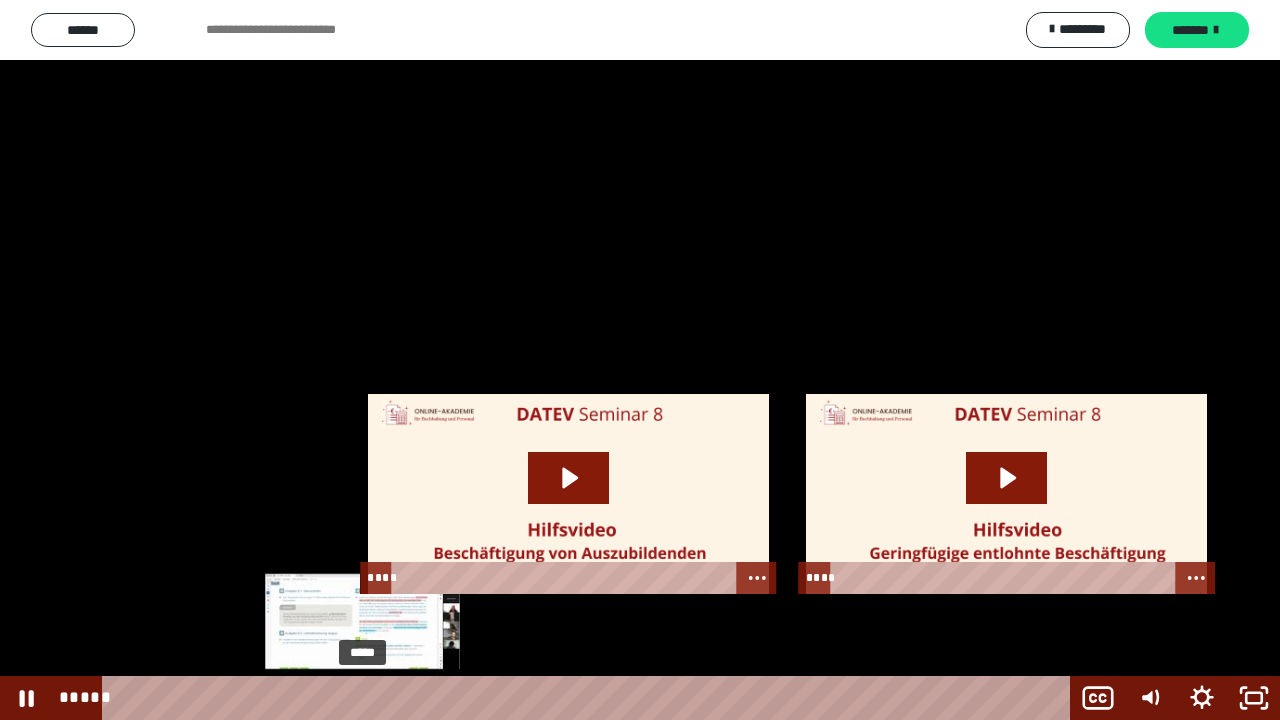 click on "*****" at bounding box center (590, 698) 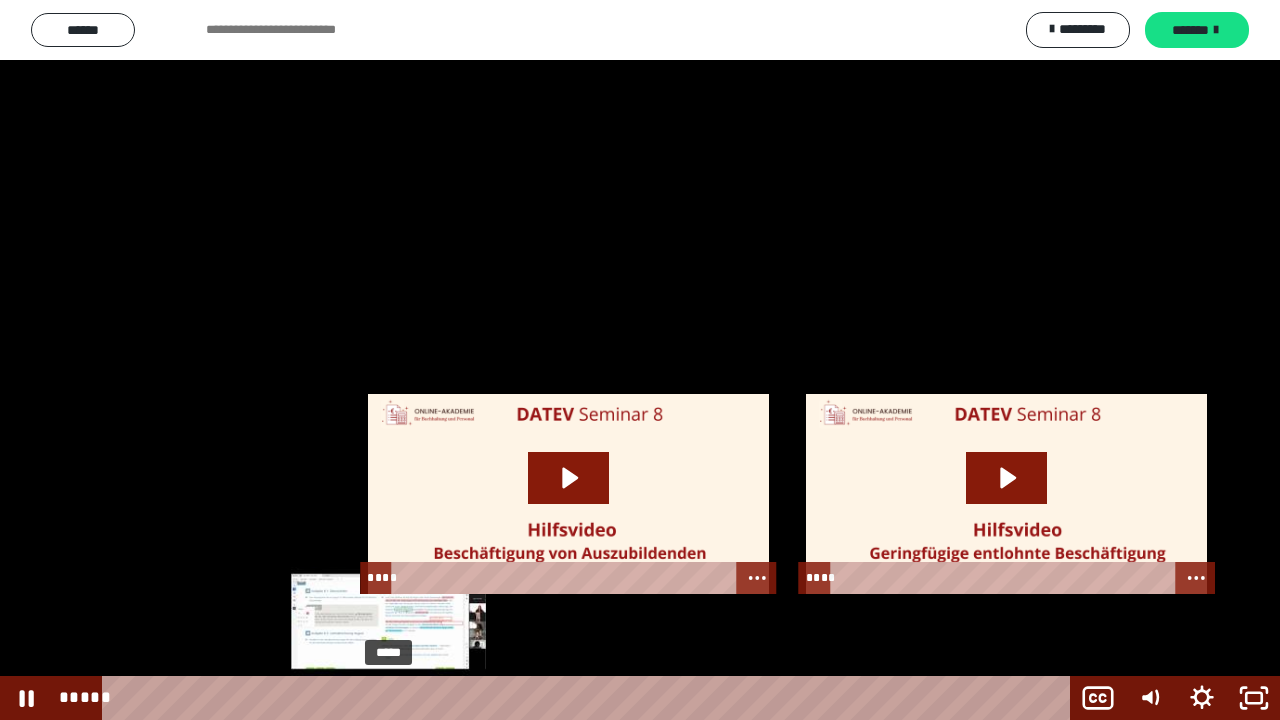 click on "*****" at bounding box center (590, 698) 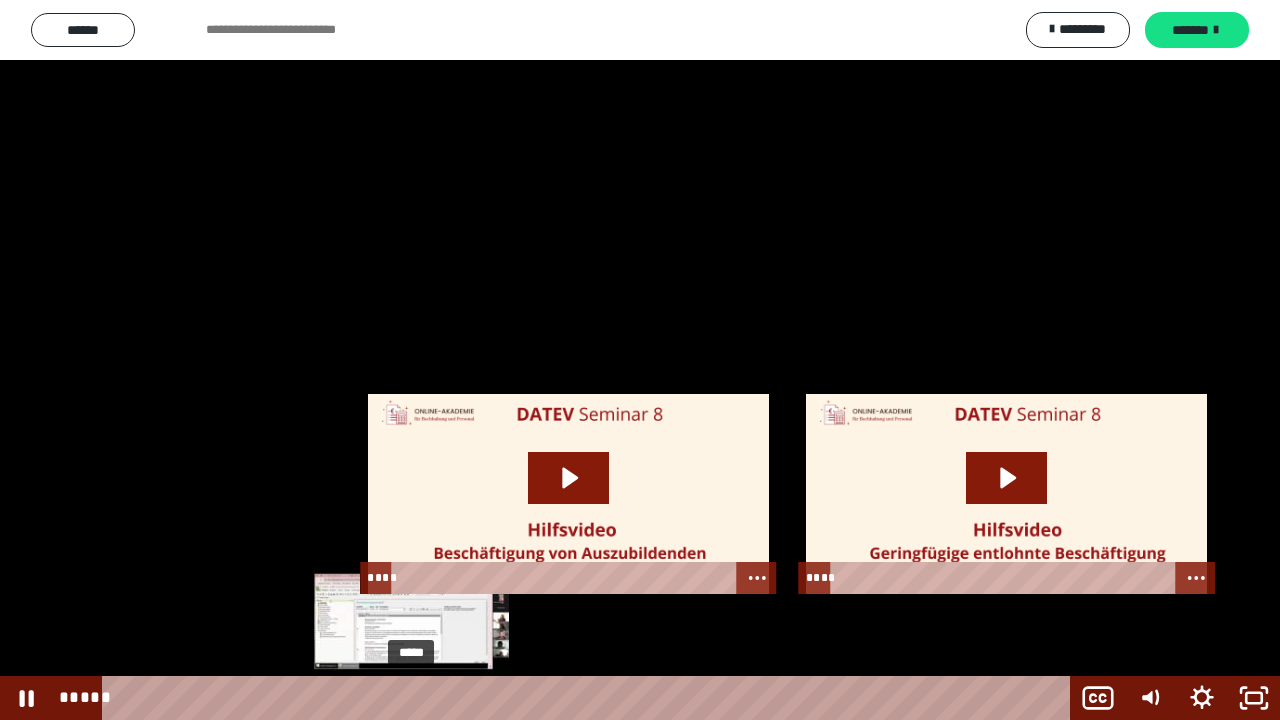 click on "*****" at bounding box center [590, 698] 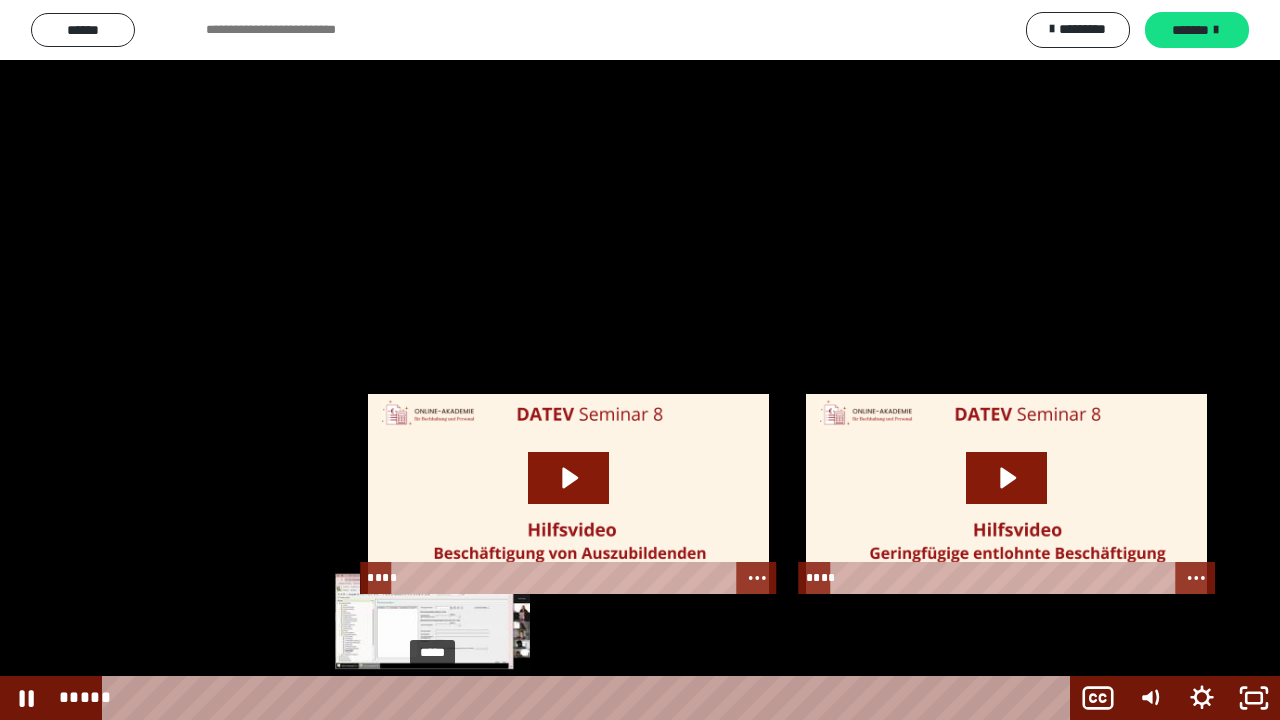 click on "*****" at bounding box center [590, 698] 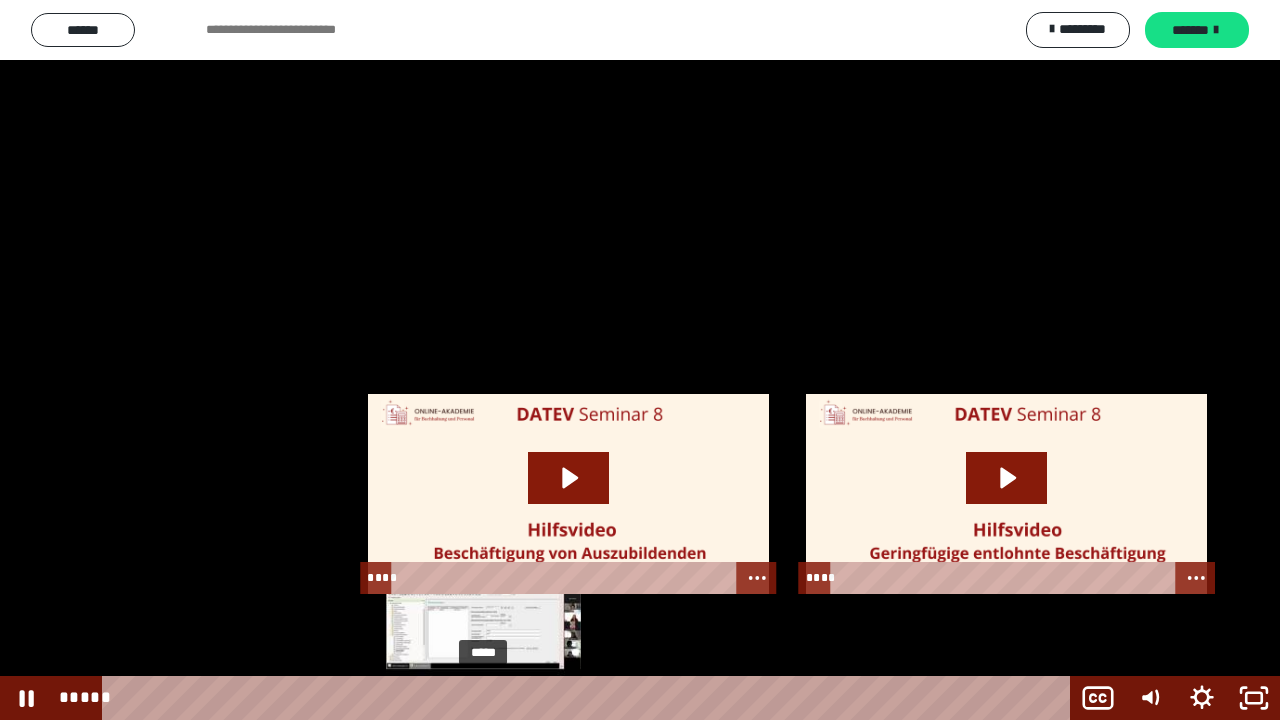 click on "*****" at bounding box center [590, 698] 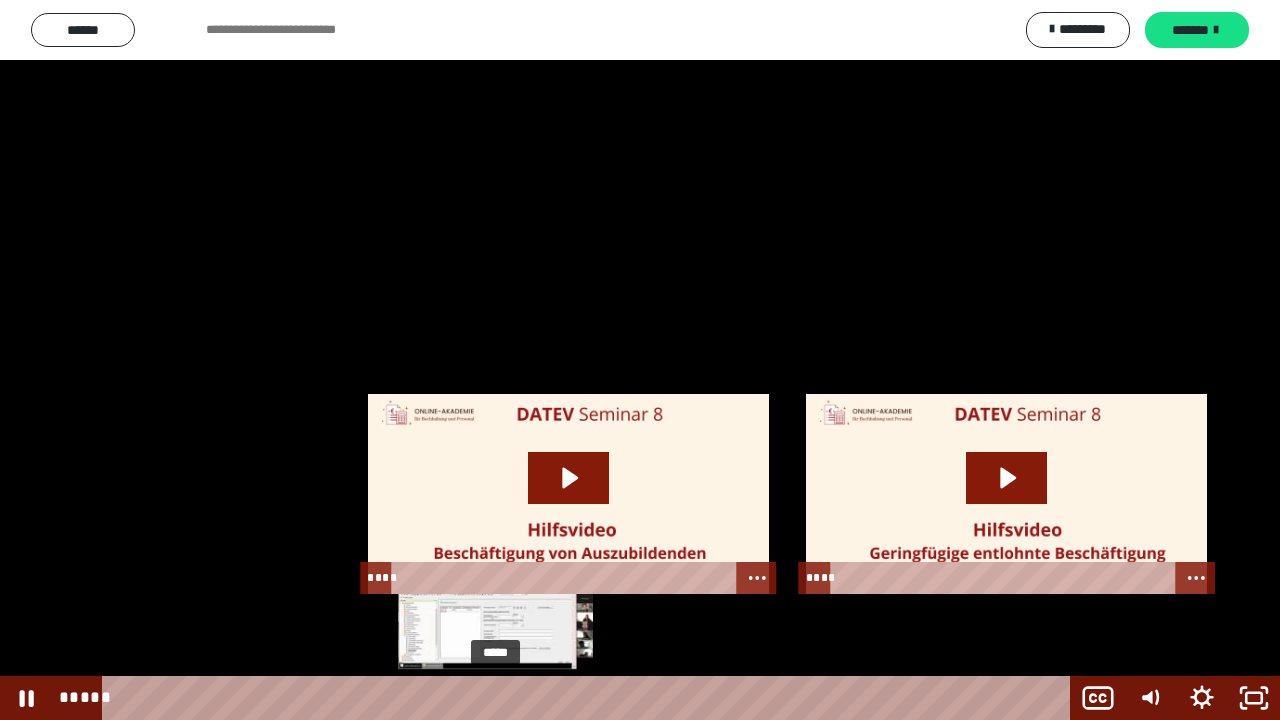 click on "*****" at bounding box center [590, 698] 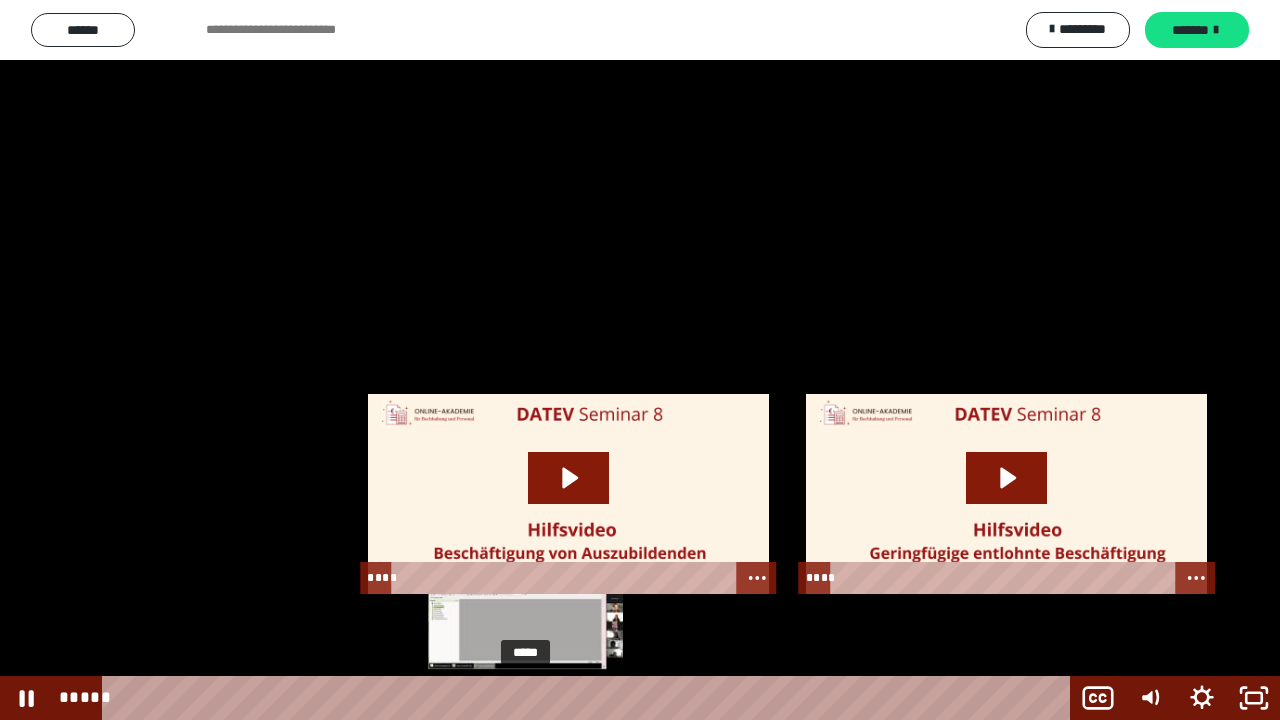 click on "*****" at bounding box center (590, 698) 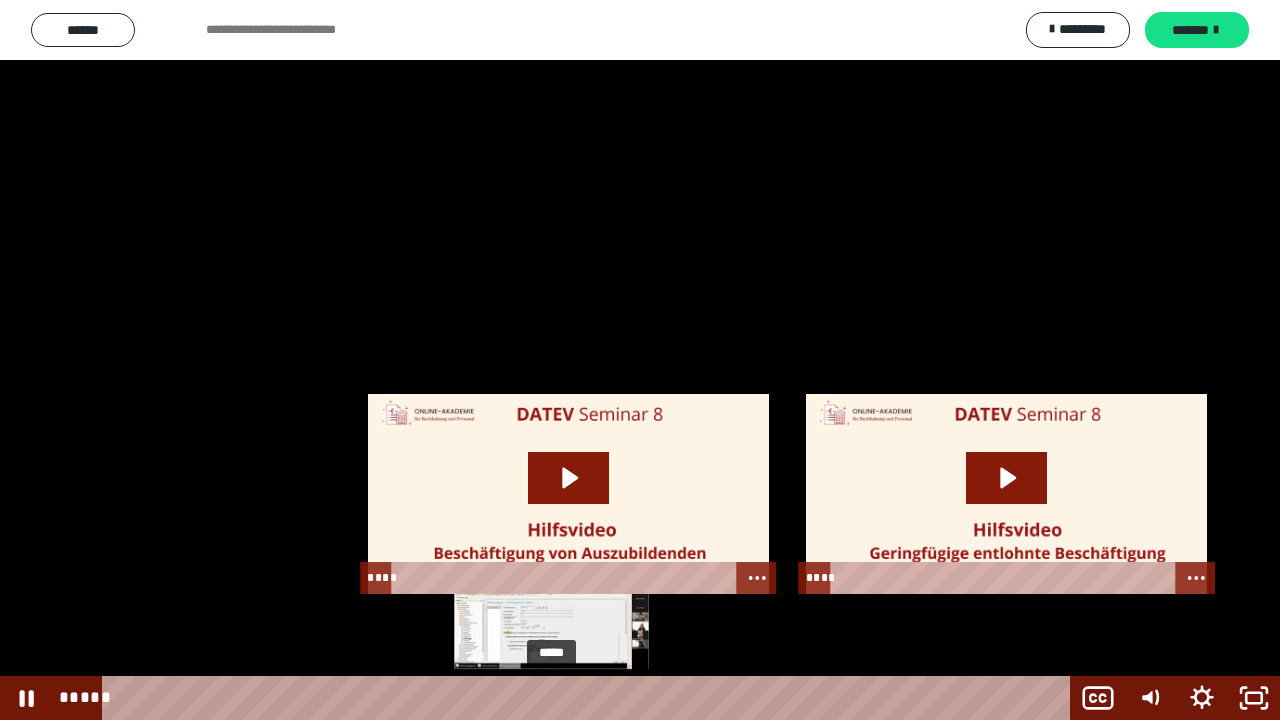click on "*****" at bounding box center [590, 698] 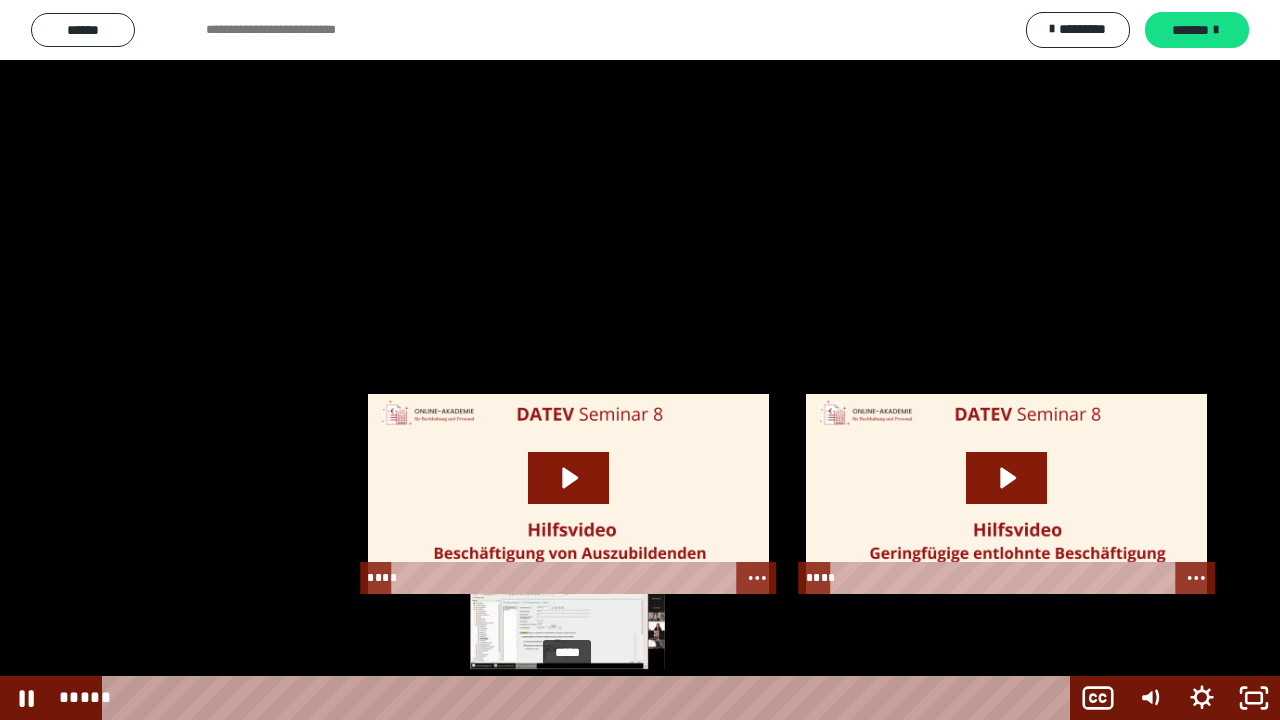 click on "*****" at bounding box center (590, 698) 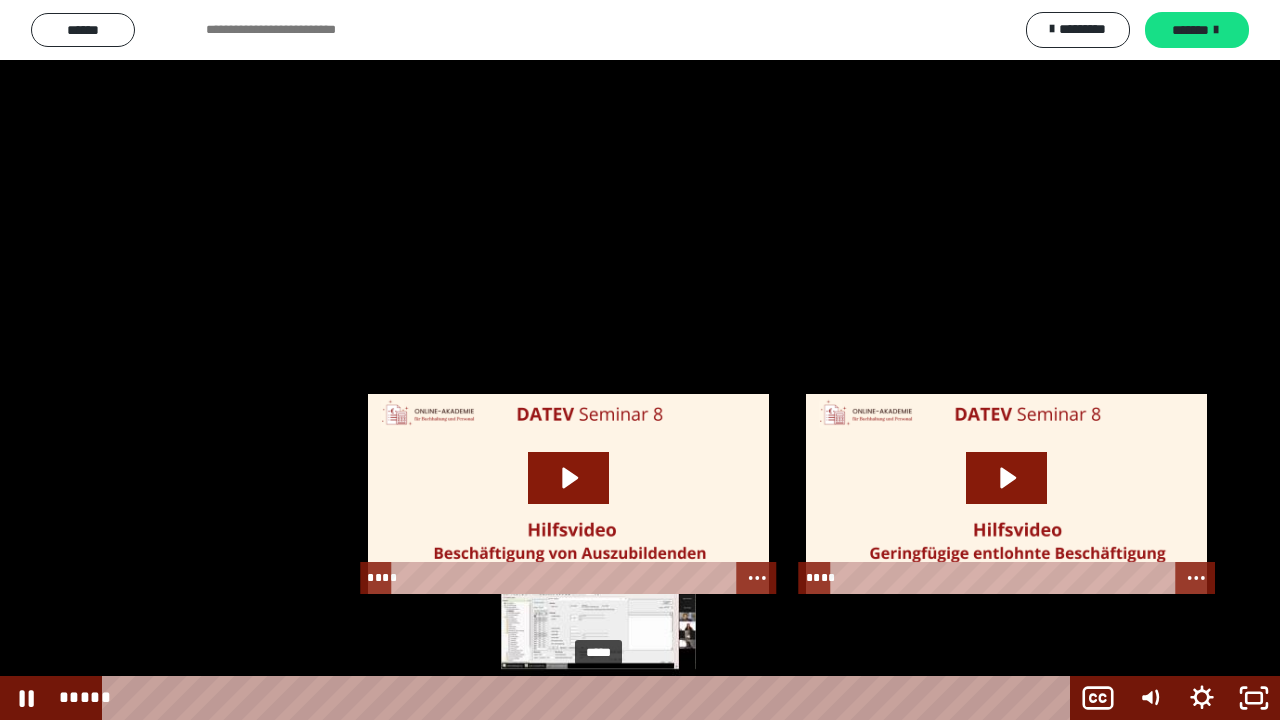 click on "*****" at bounding box center [590, 698] 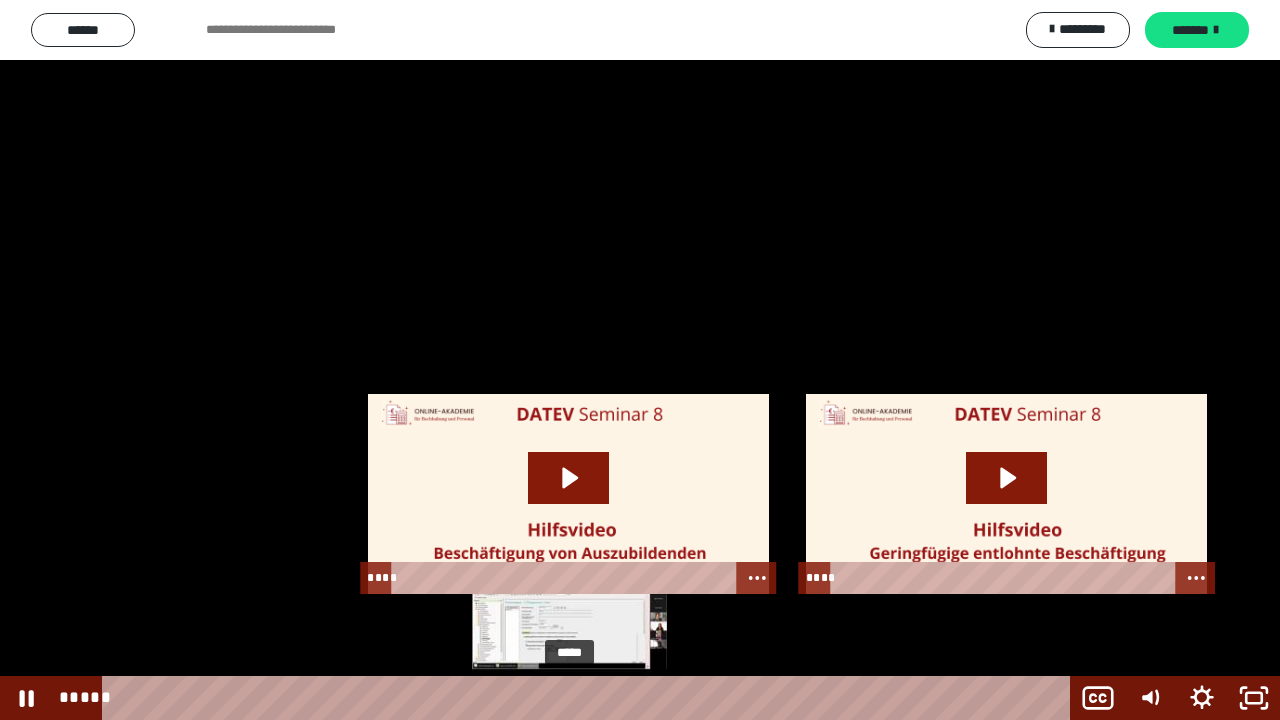 click on "*****" at bounding box center (590, 698) 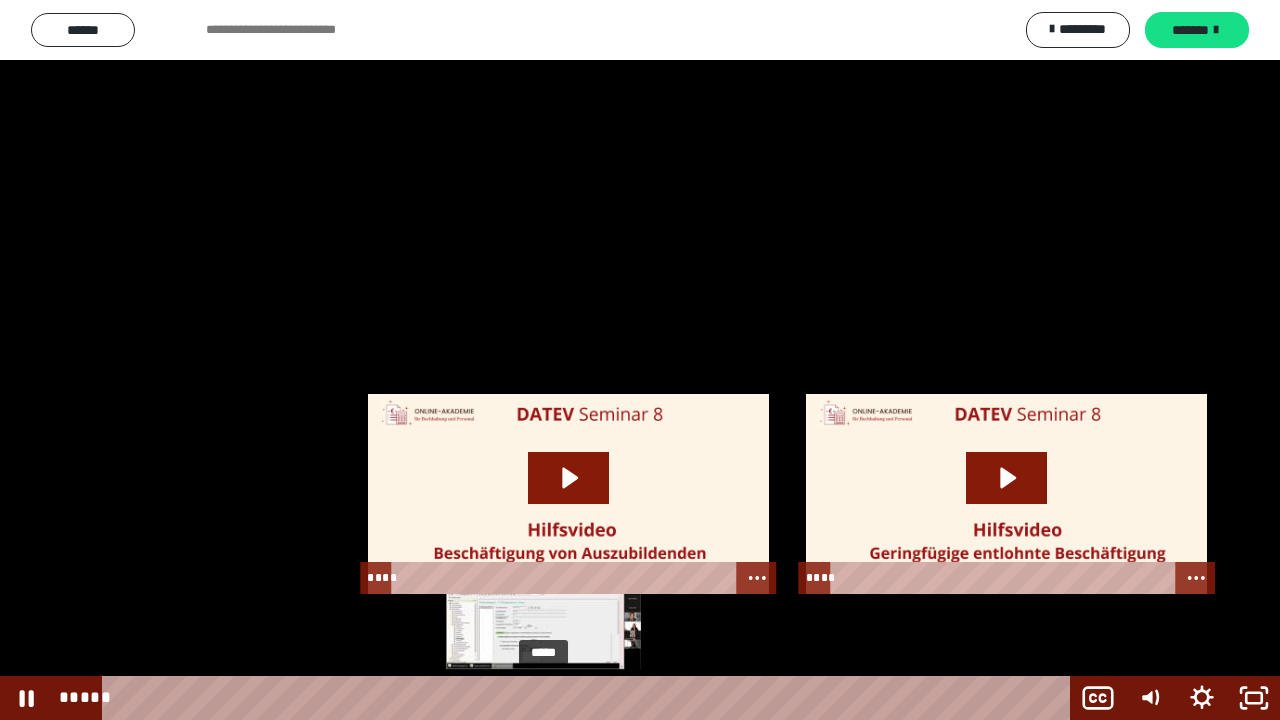 click on "*****" at bounding box center (590, 698) 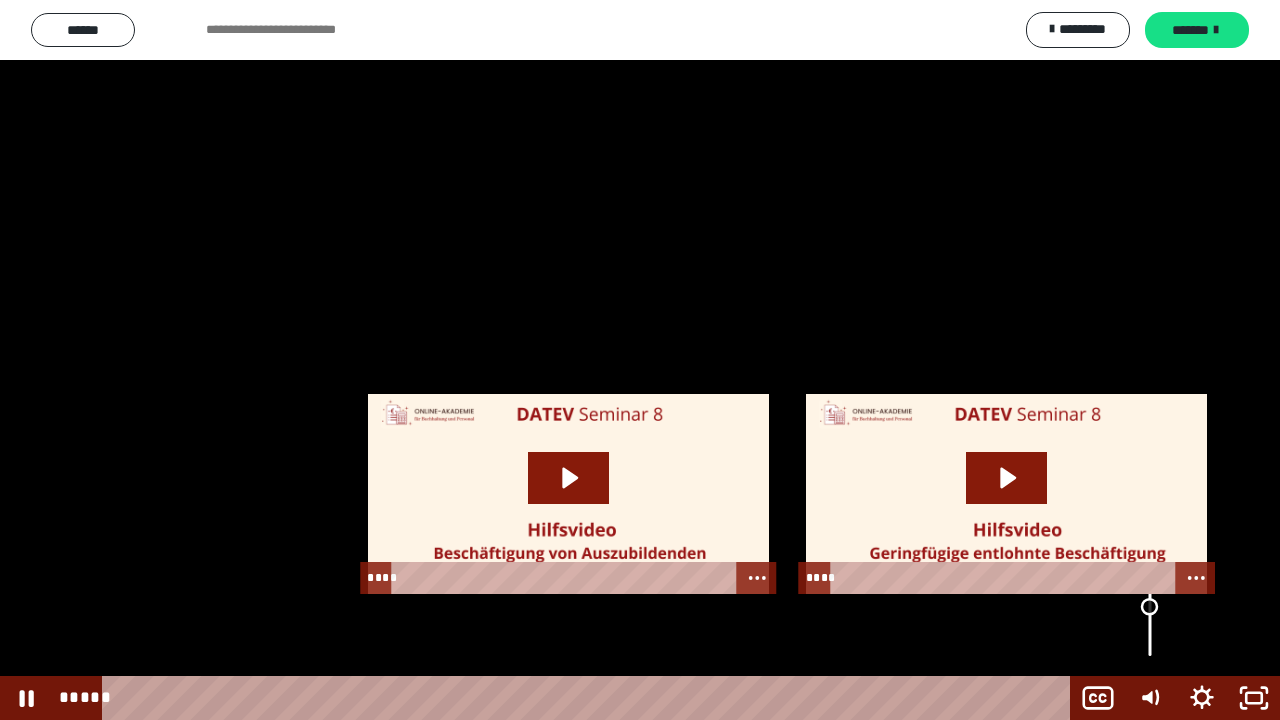 click at bounding box center (1149, 607) 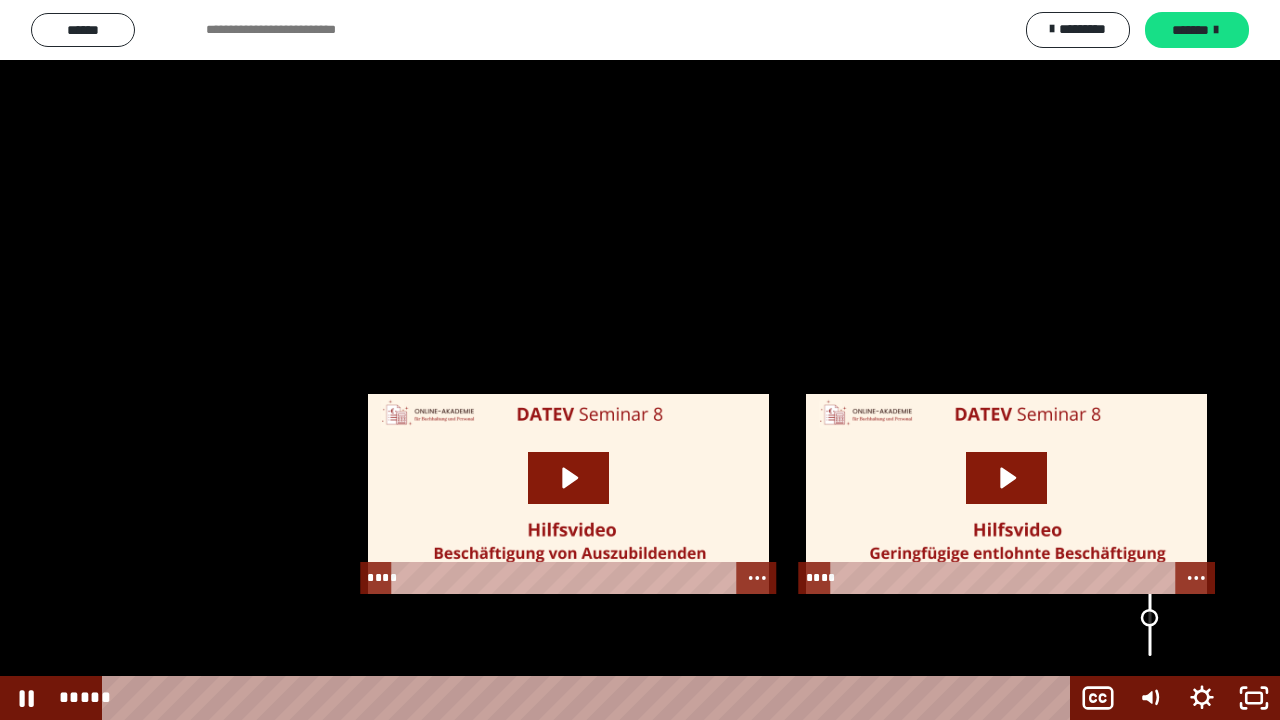click at bounding box center [1149, 618] 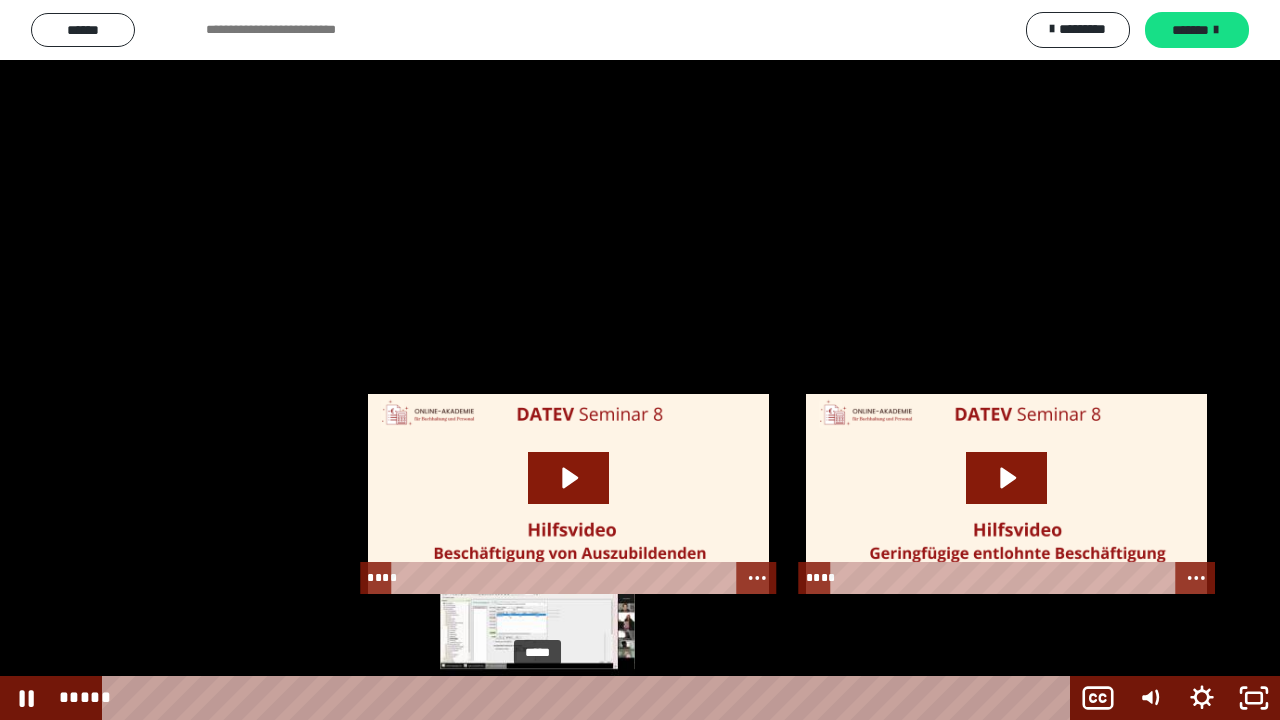 click on "*****" at bounding box center [590, 698] 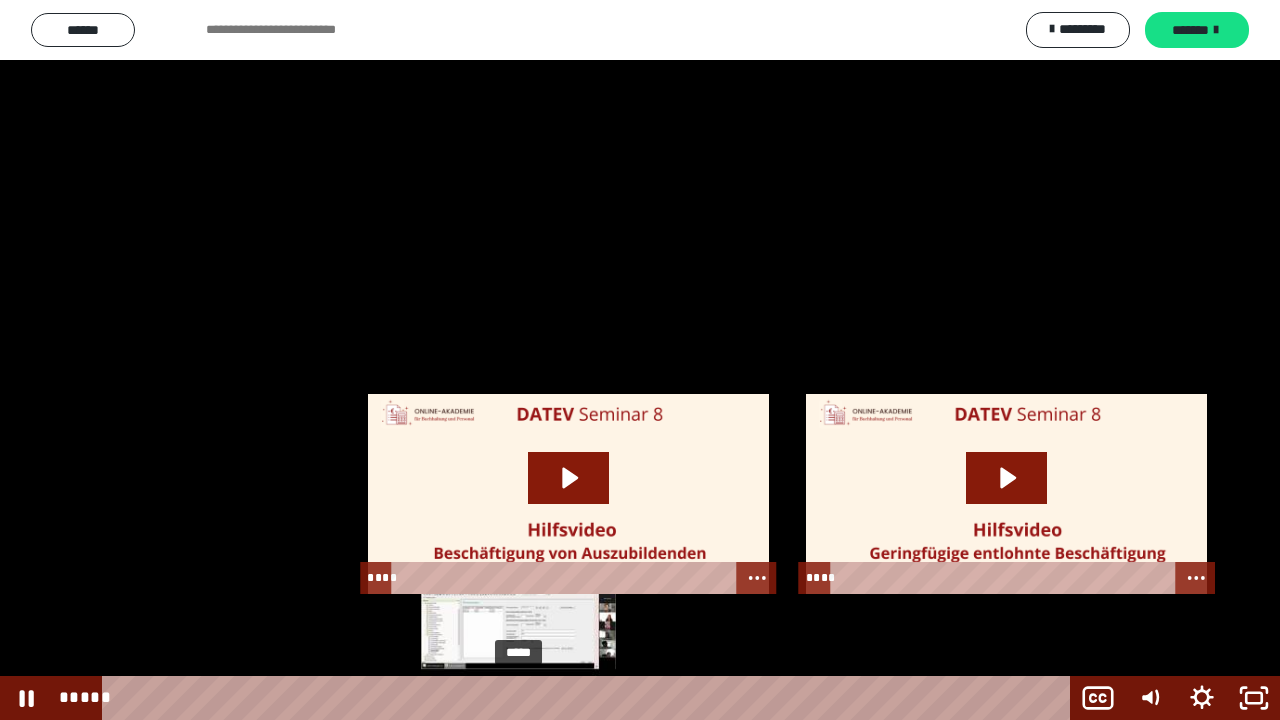 click on "*****" at bounding box center [590, 698] 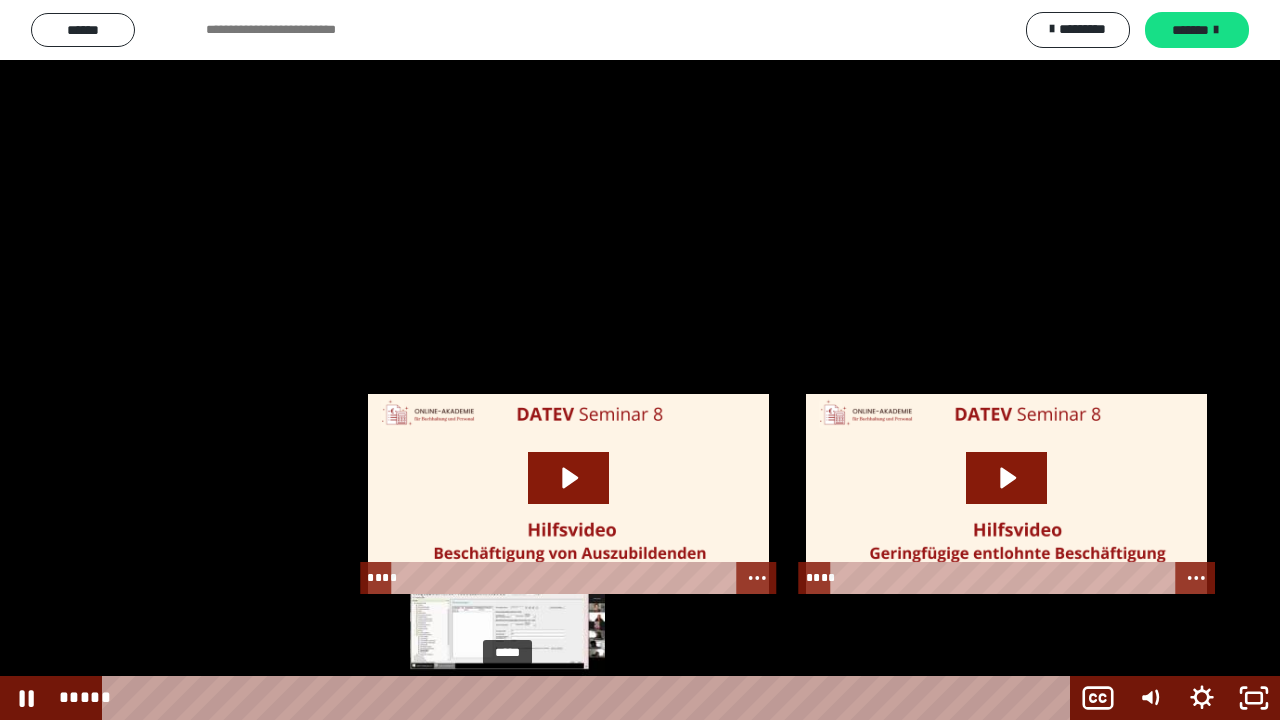 click on "*****" at bounding box center (590, 698) 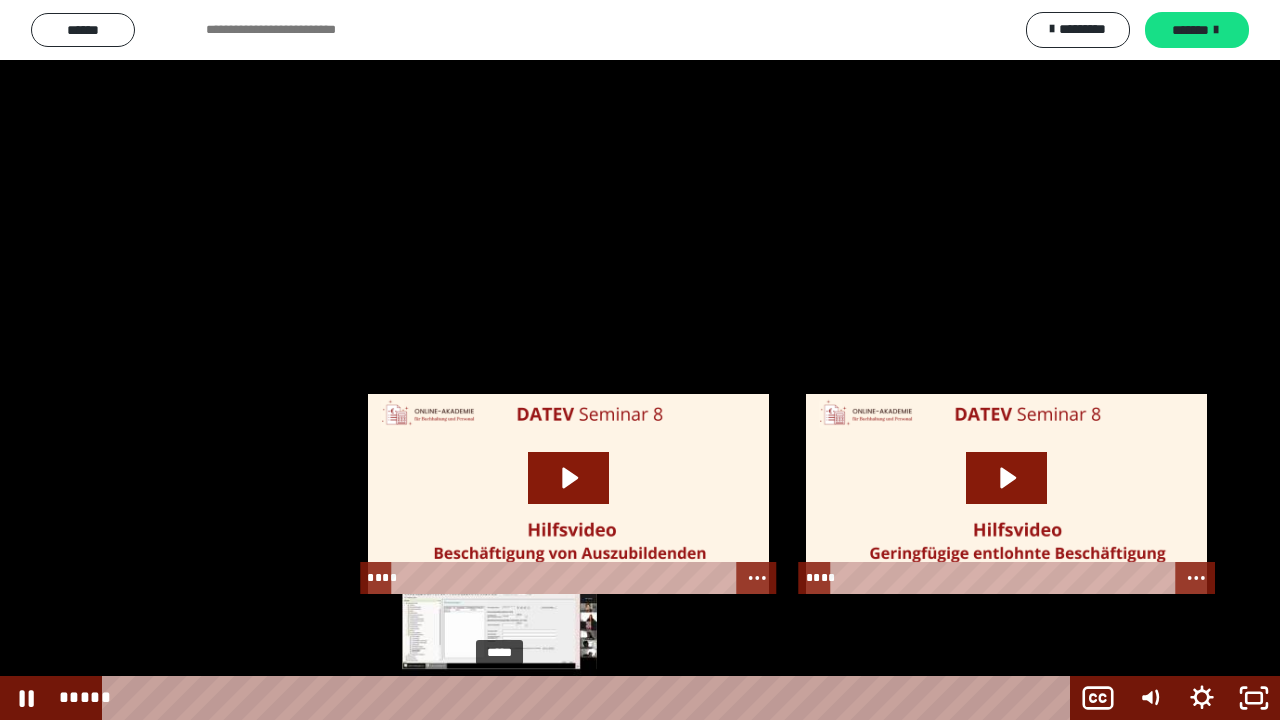 click at bounding box center [499, 698] 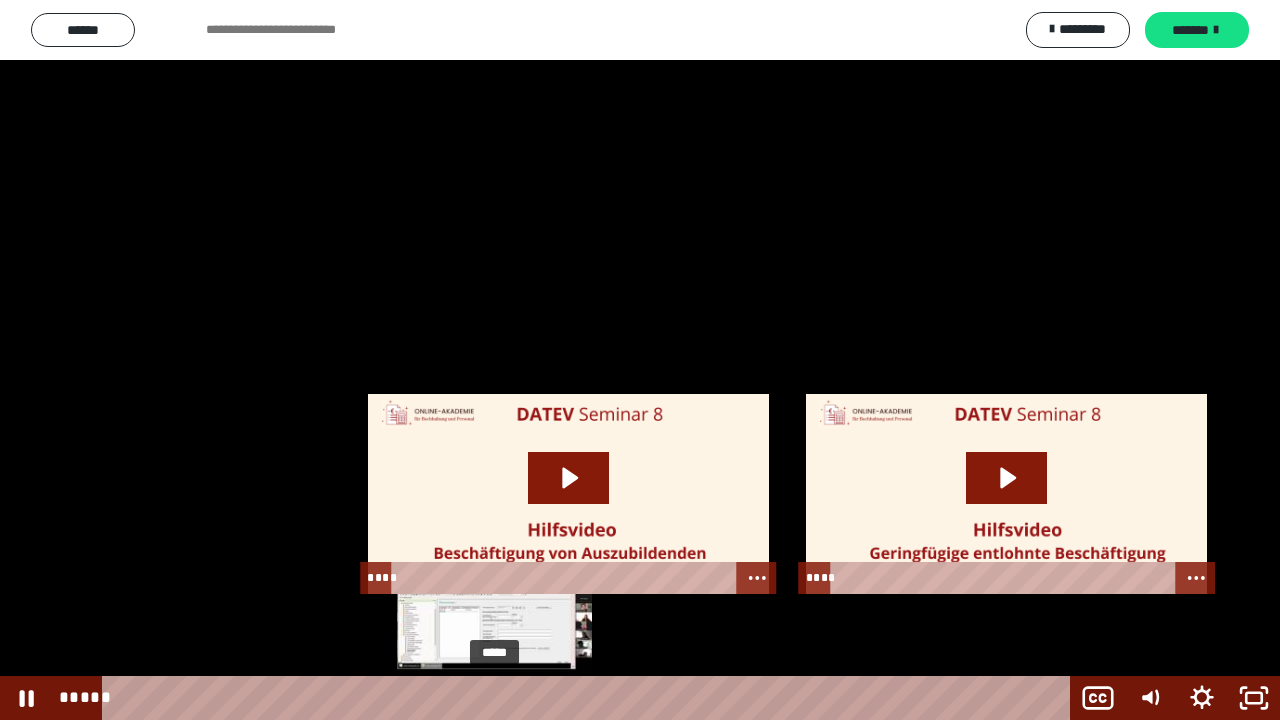 click at bounding box center (494, 698) 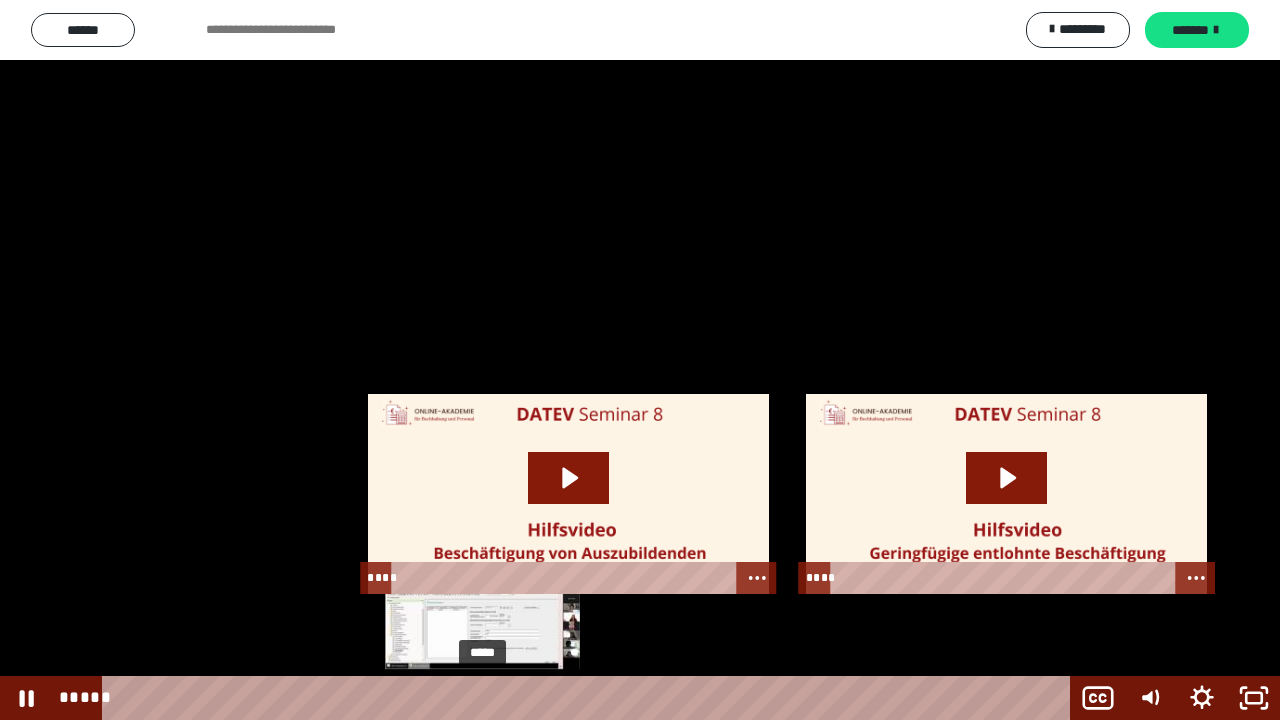 click on "*****" at bounding box center (590, 698) 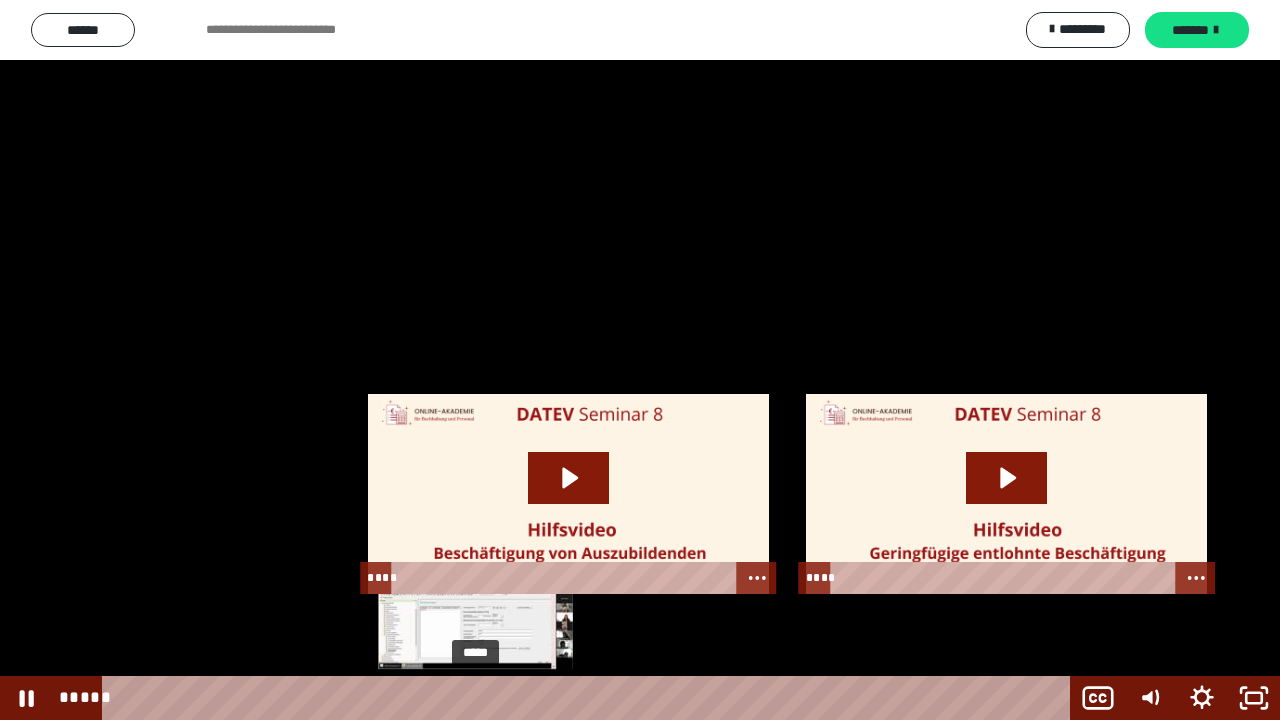 click at bounding box center (475, 698) 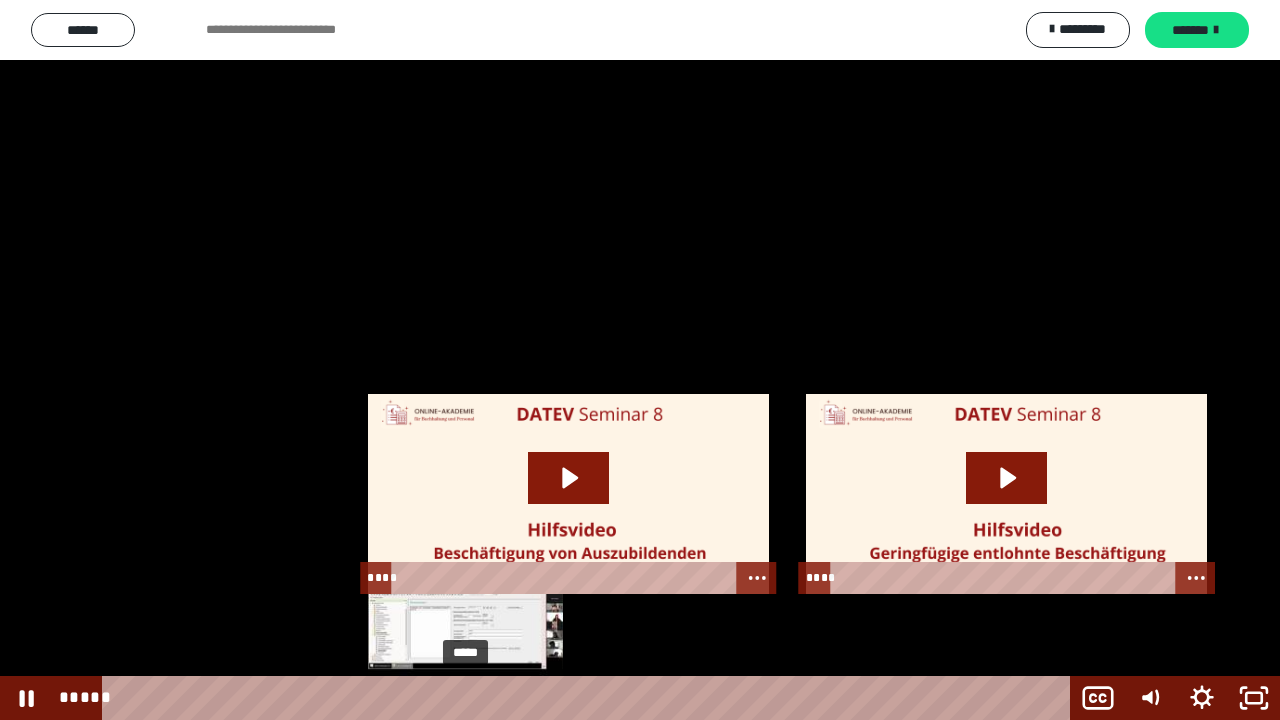 click on "*****" at bounding box center [590, 698] 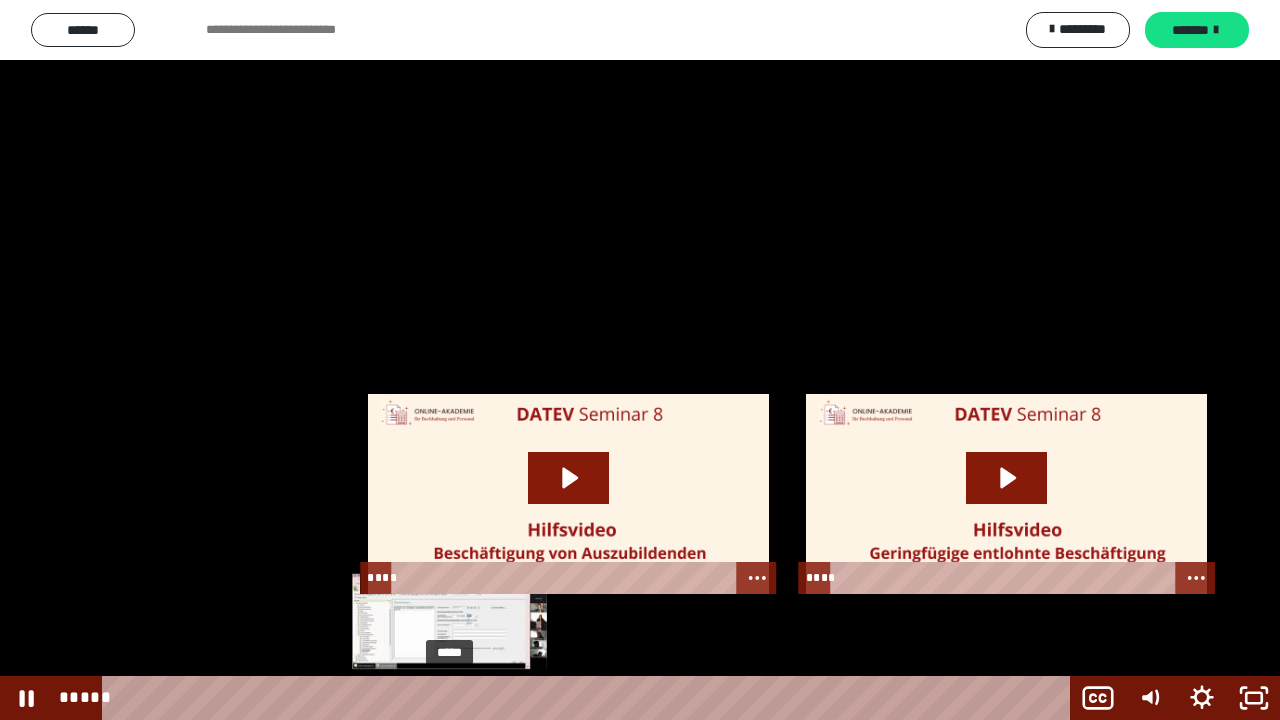 click on "*****" at bounding box center [590, 698] 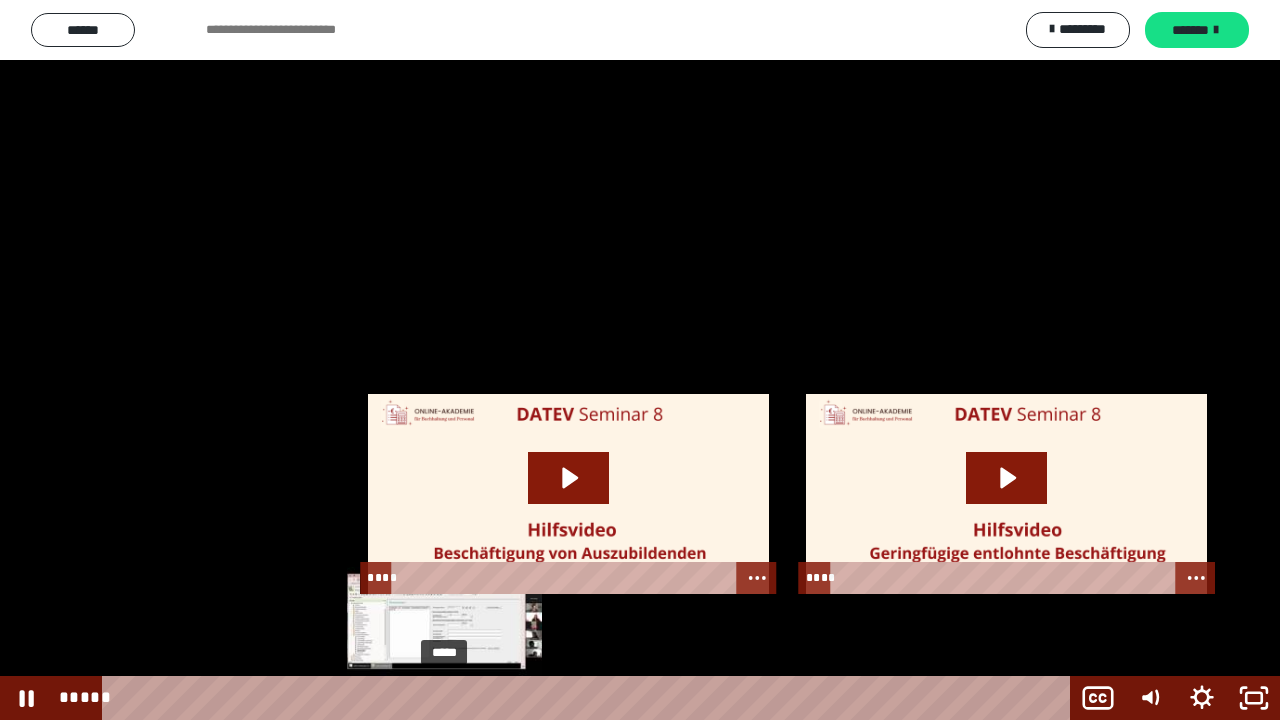click at bounding box center (444, 698) 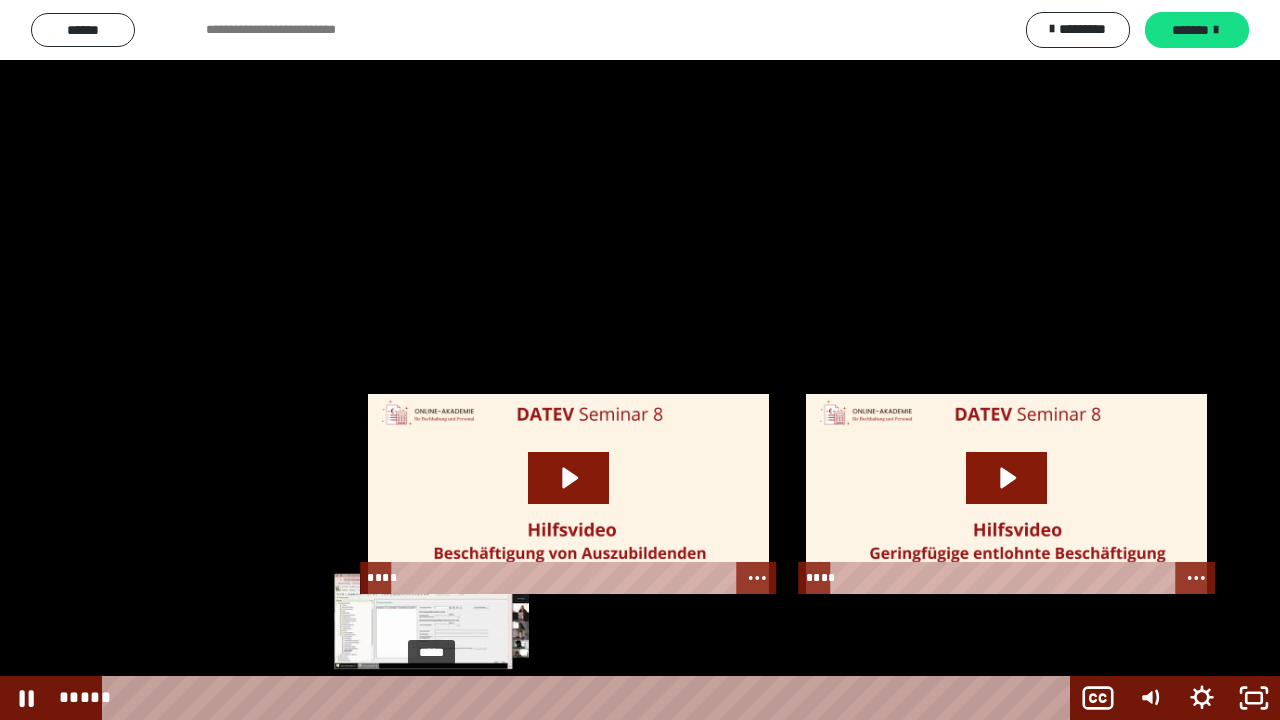 click on "*****" at bounding box center (590, 698) 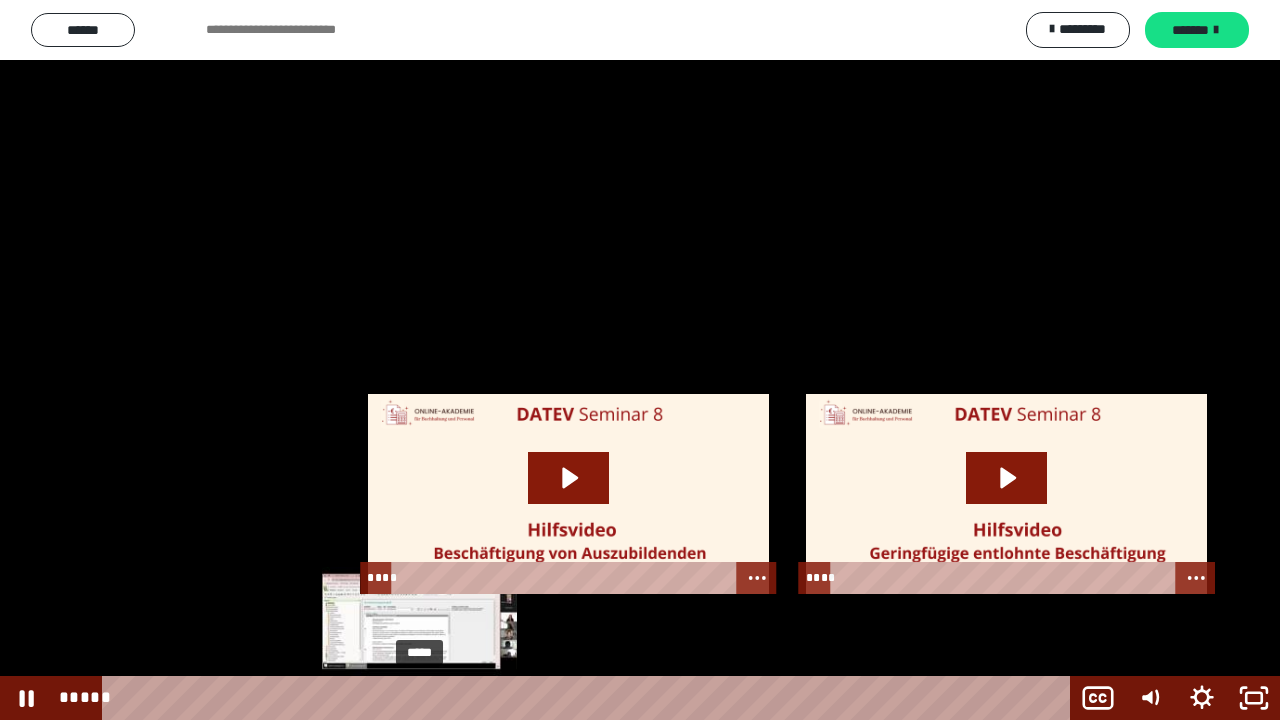 click on "*****" at bounding box center (590, 698) 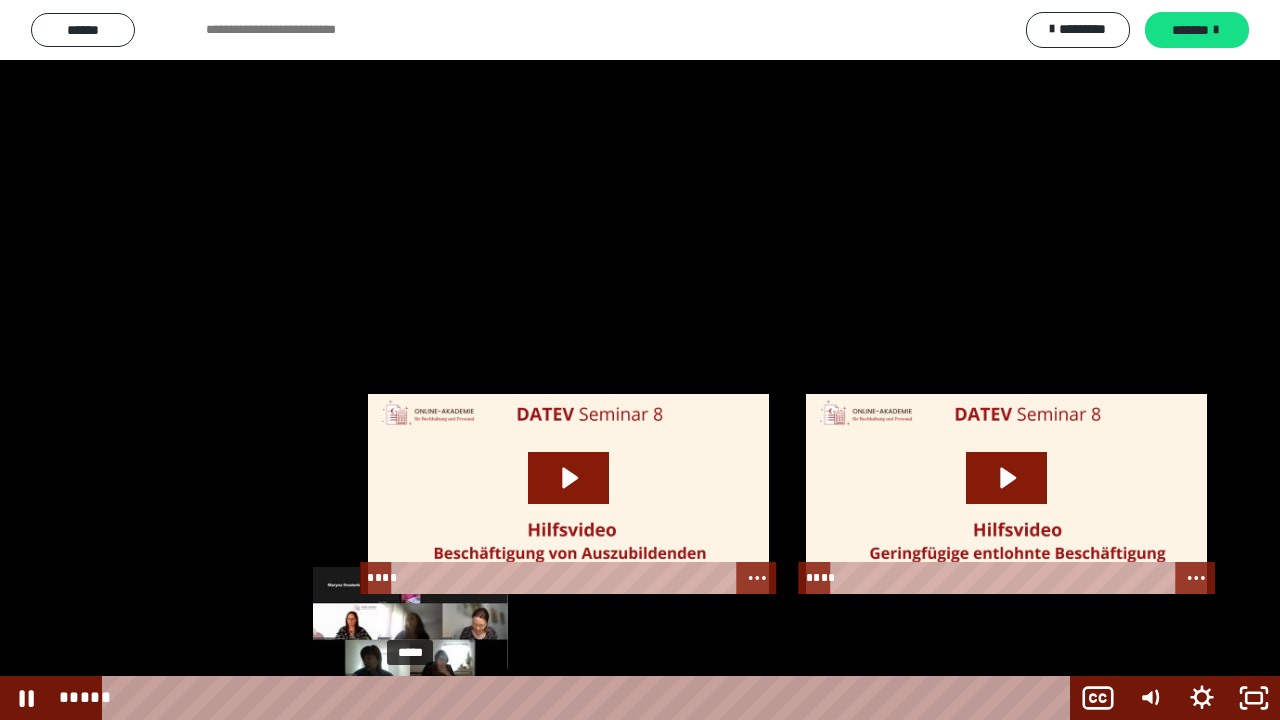 click on "*****" at bounding box center [590, 698] 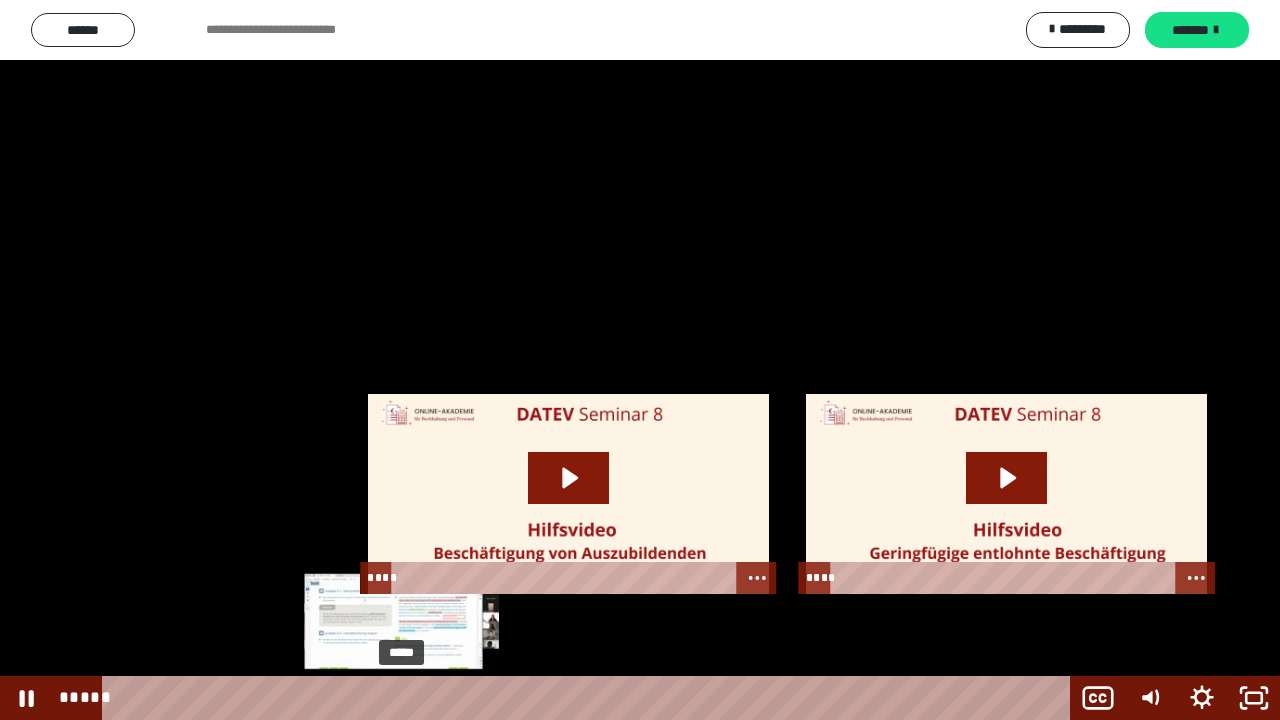 click on "*****" at bounding box center [590, 698] 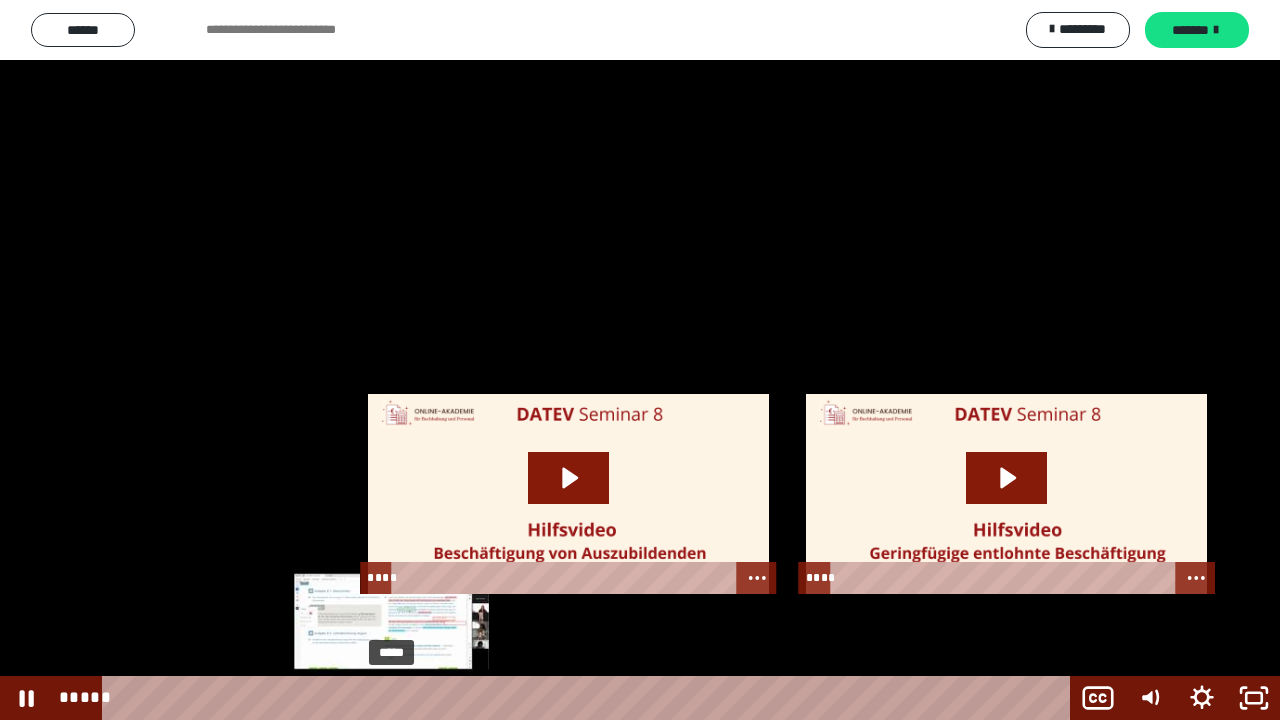 click on "*****" at bounding box center [590, 698] 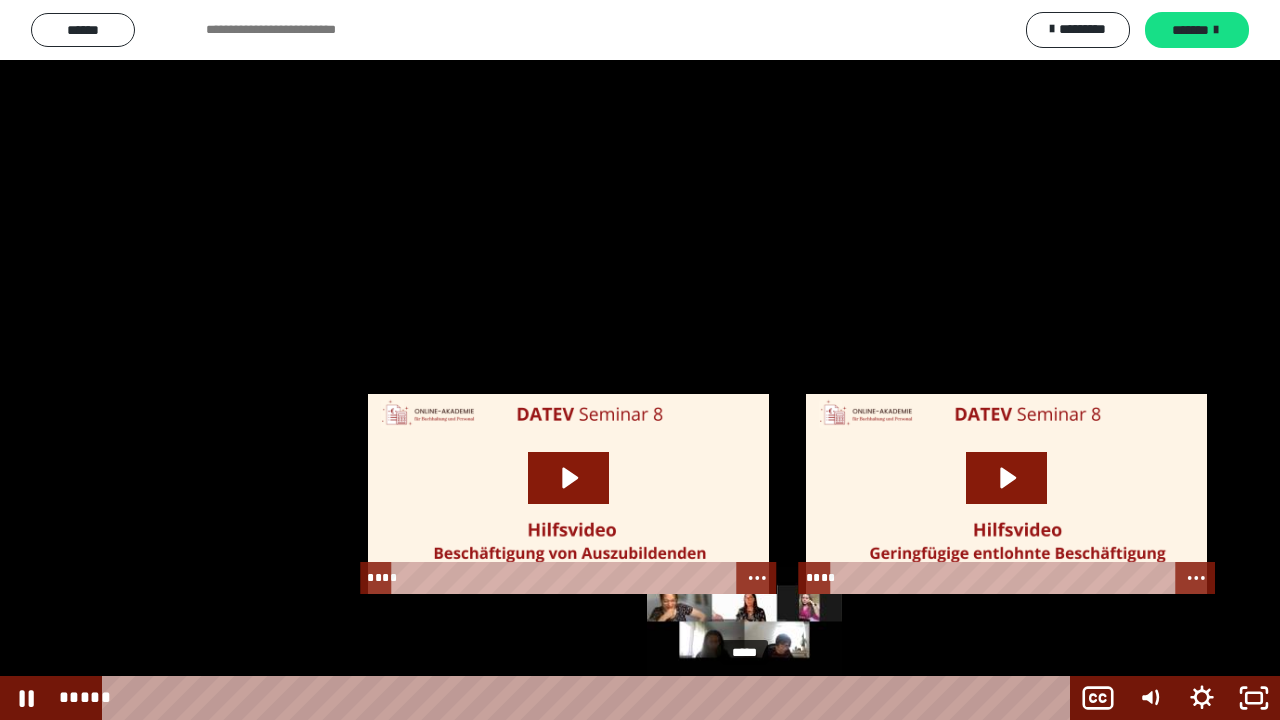 click on "*****" at bounding box center (590, 698) 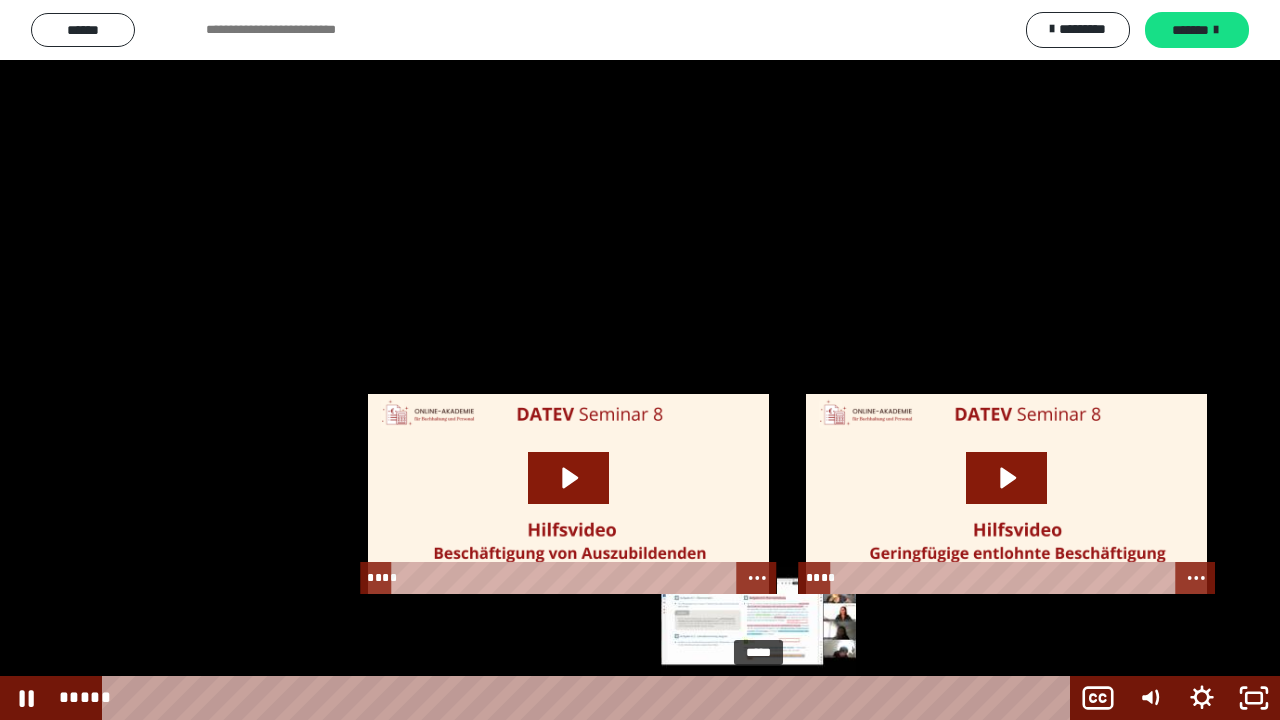 click on "*****" at bounding box center [590, 698] 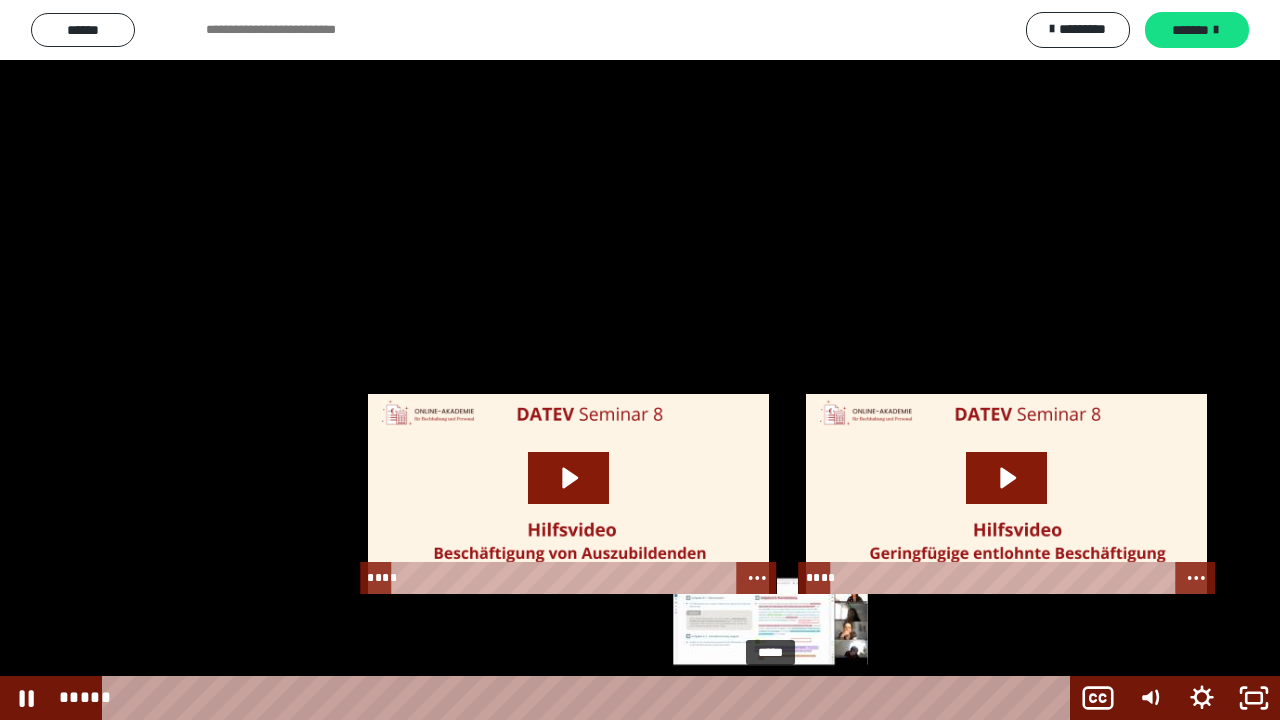 click on "*****" at bounding box center [590, 698] 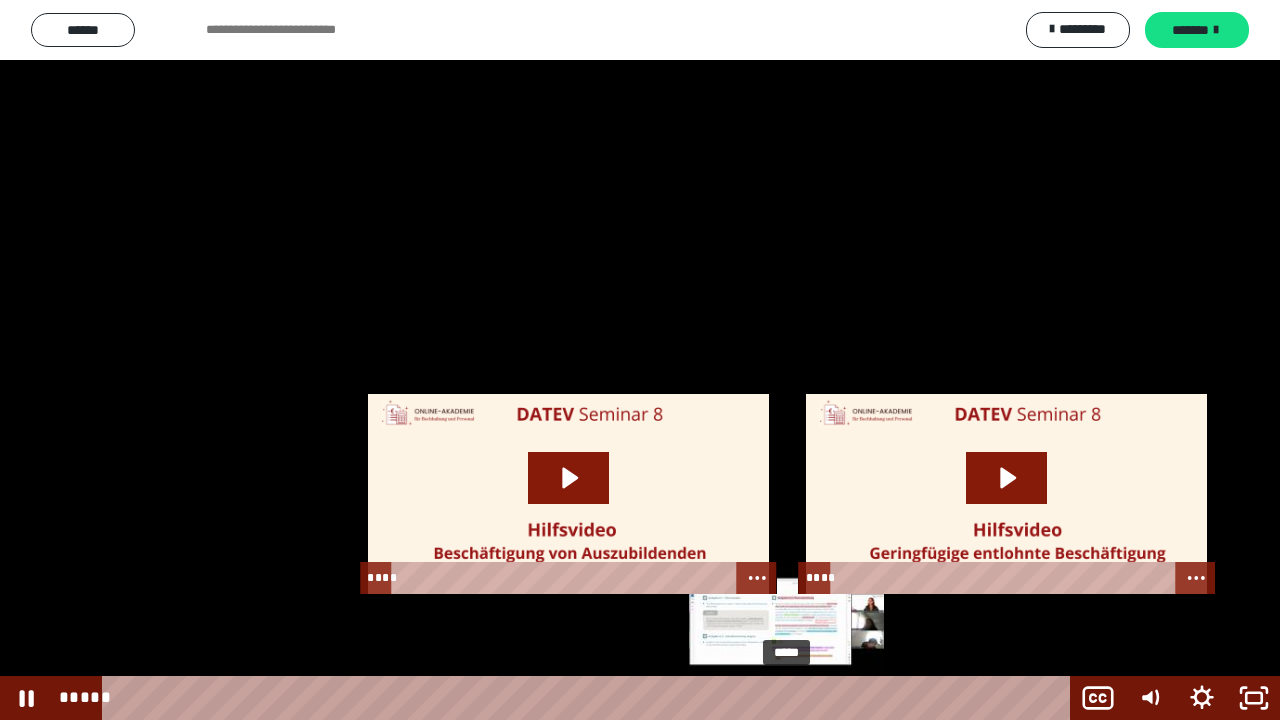 click on "*****" at bounding box center (590, 698) 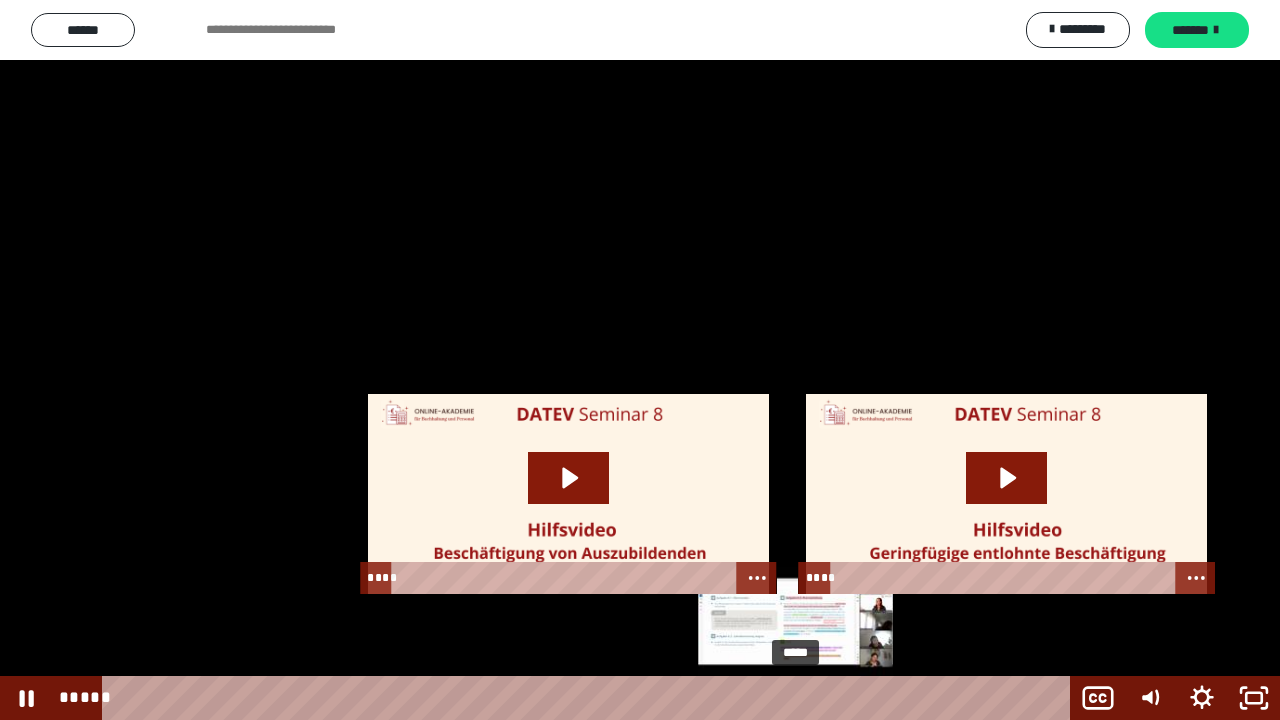 click on "*****" at bounding box center [590, 698] 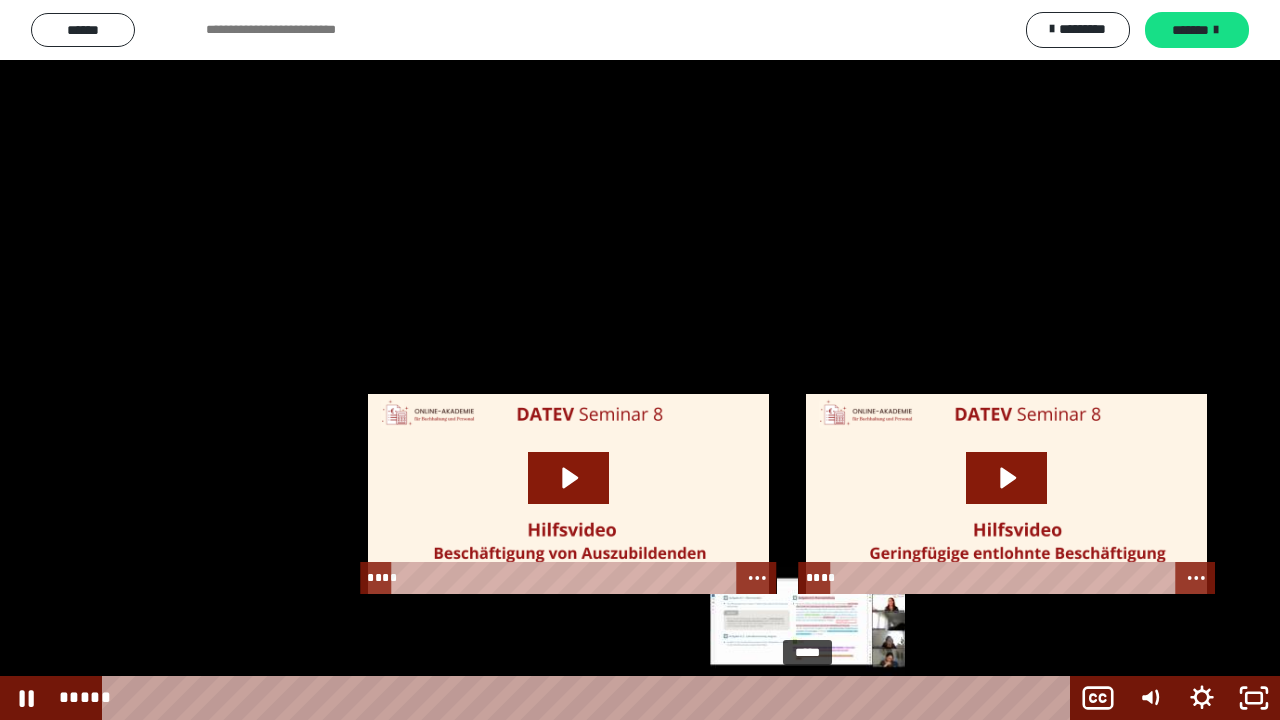 click on "*****" at bounding box center (590, 698) 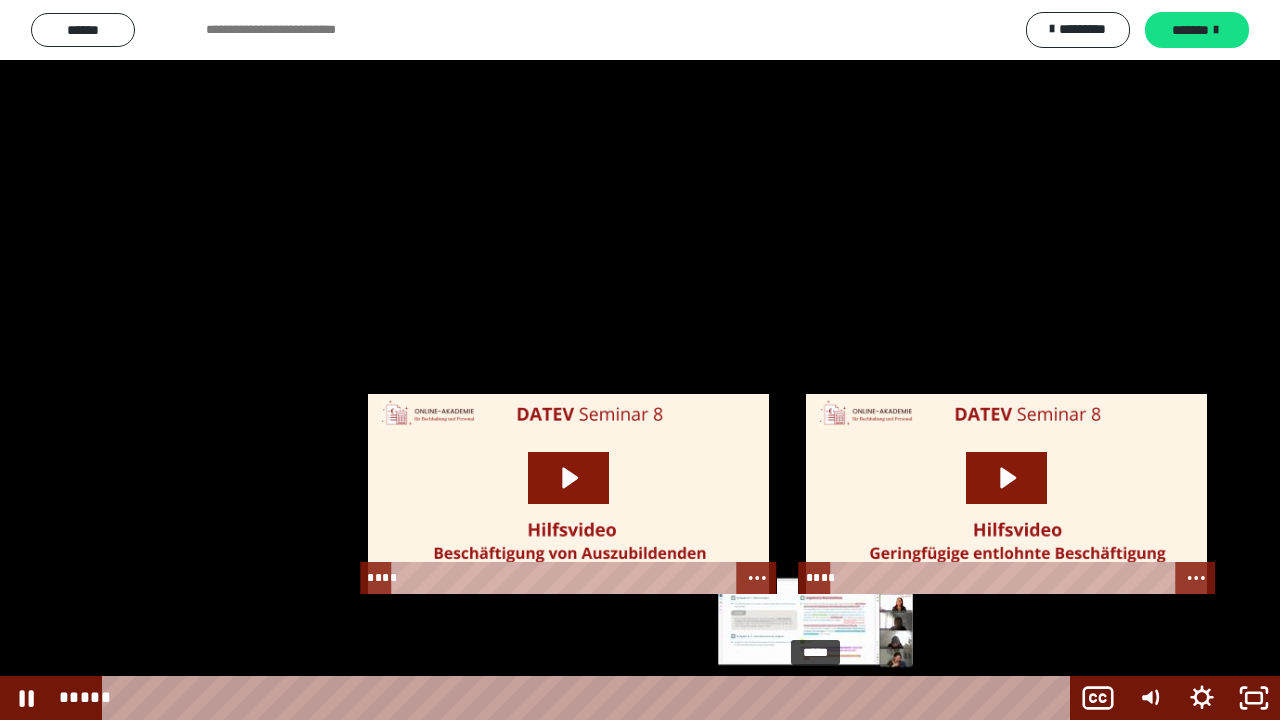 click on "*****" at bounding box center [590, 698] 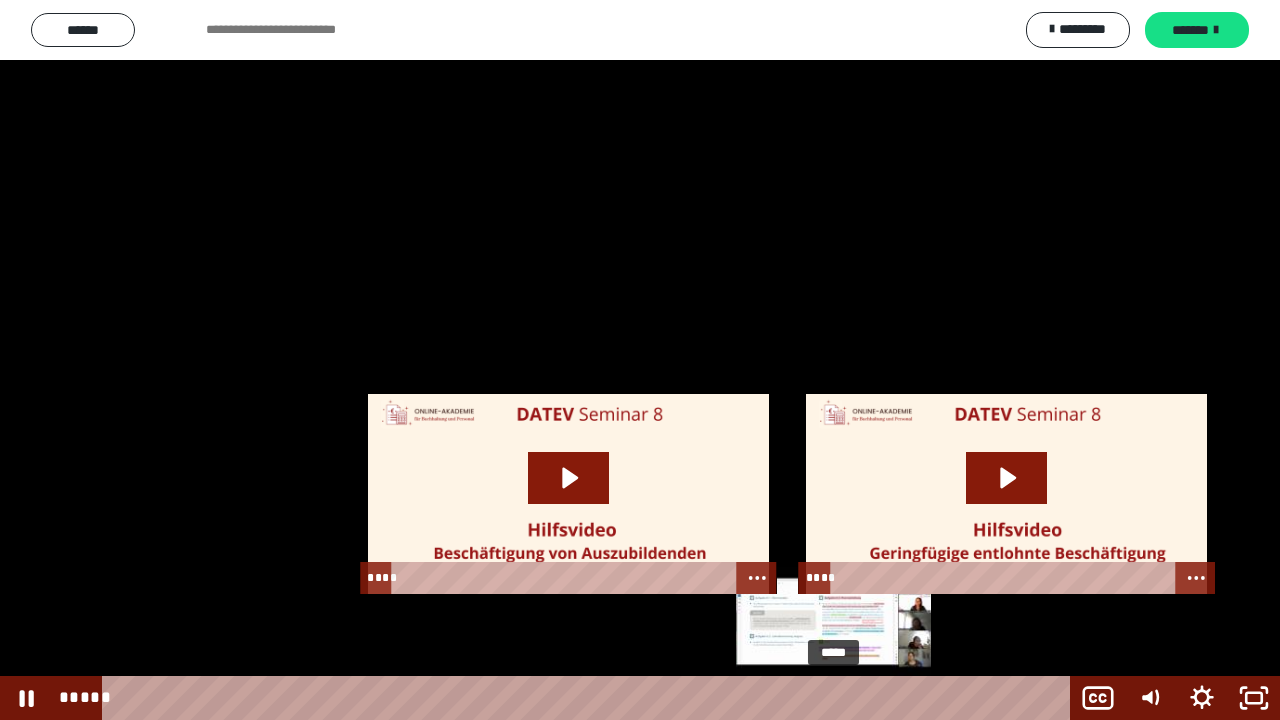 click on "*****" at bounding box center (590, 698) 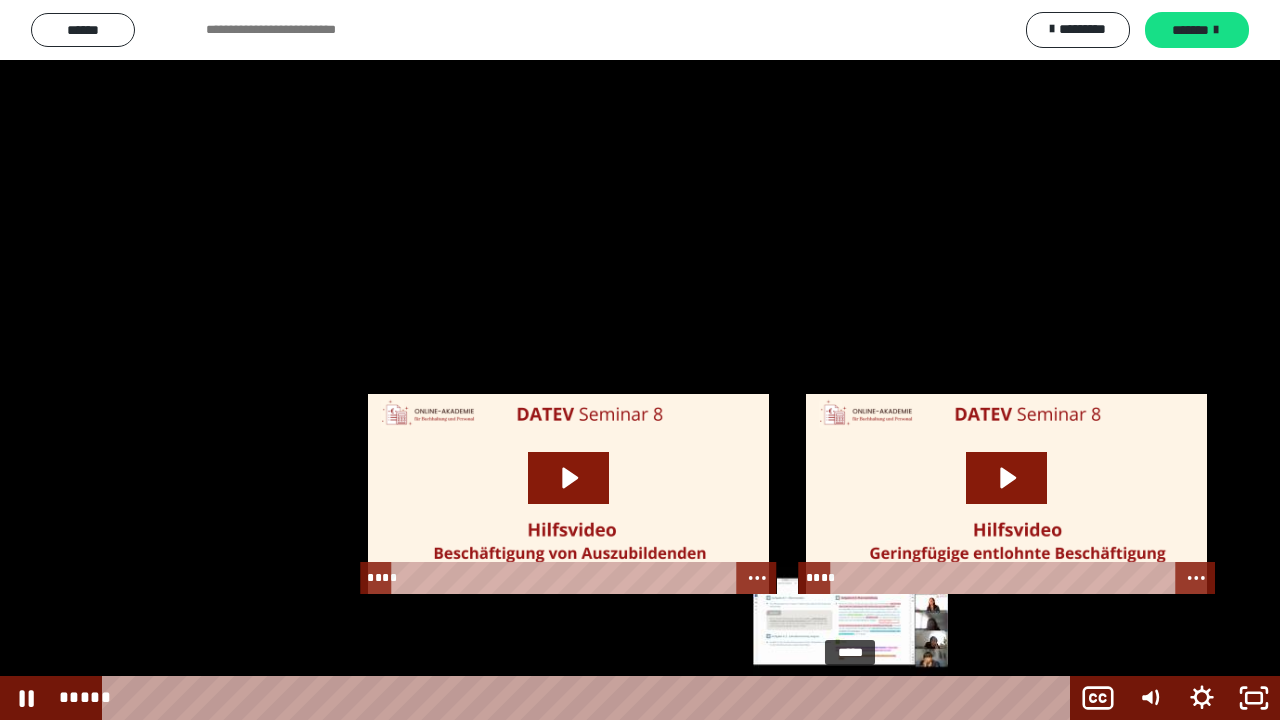 click on "*****" at bounding box center (590, 698) 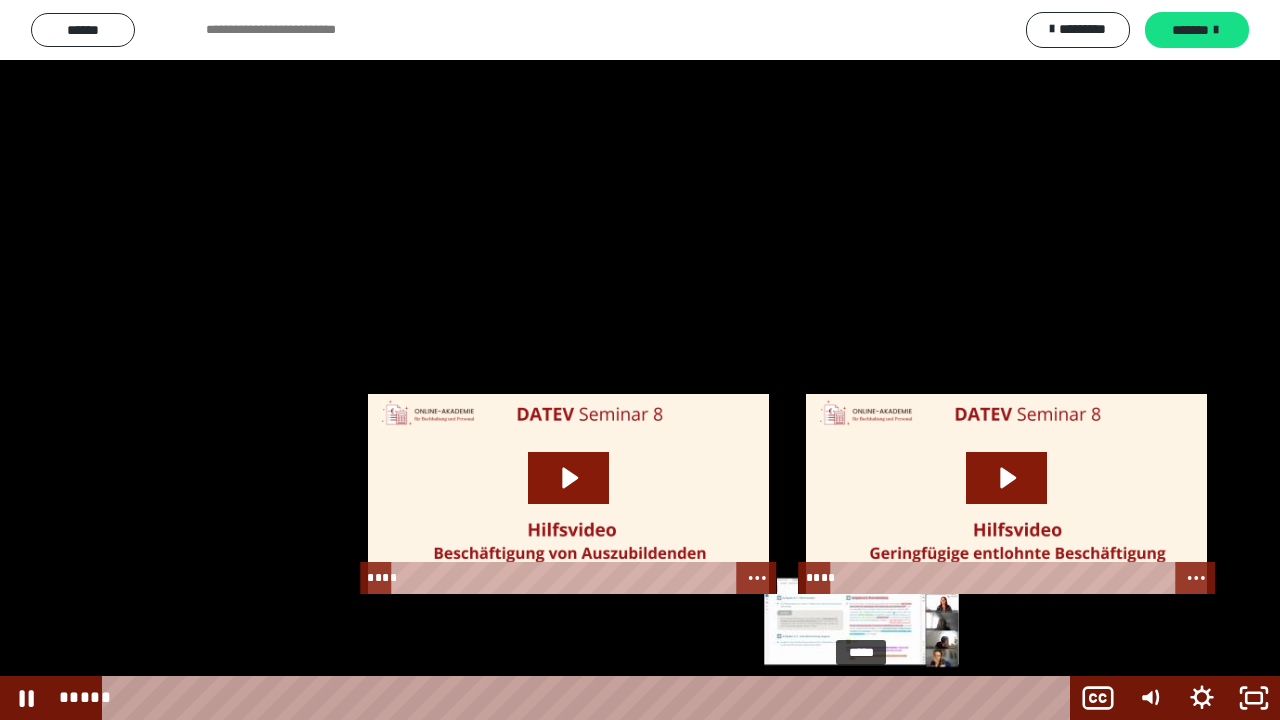 click on "*****" at bounding box center [590, 698] 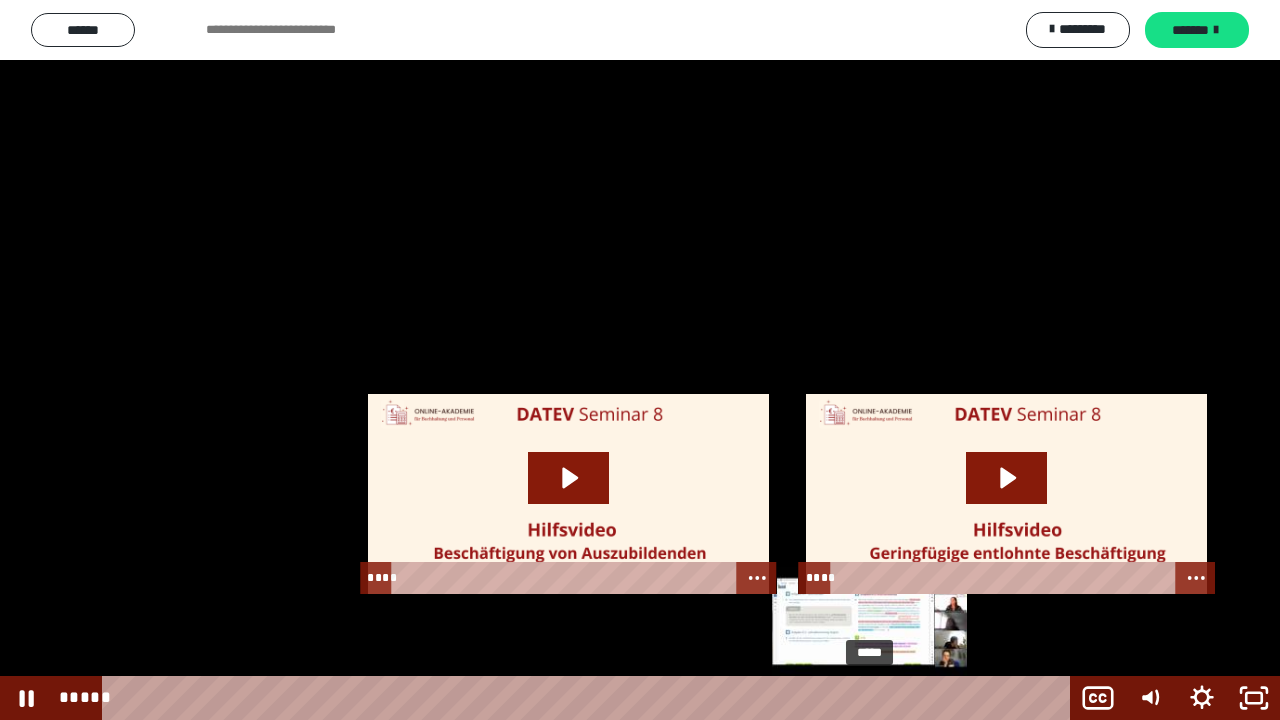 click on "*****" at bounding box center (590, 698) 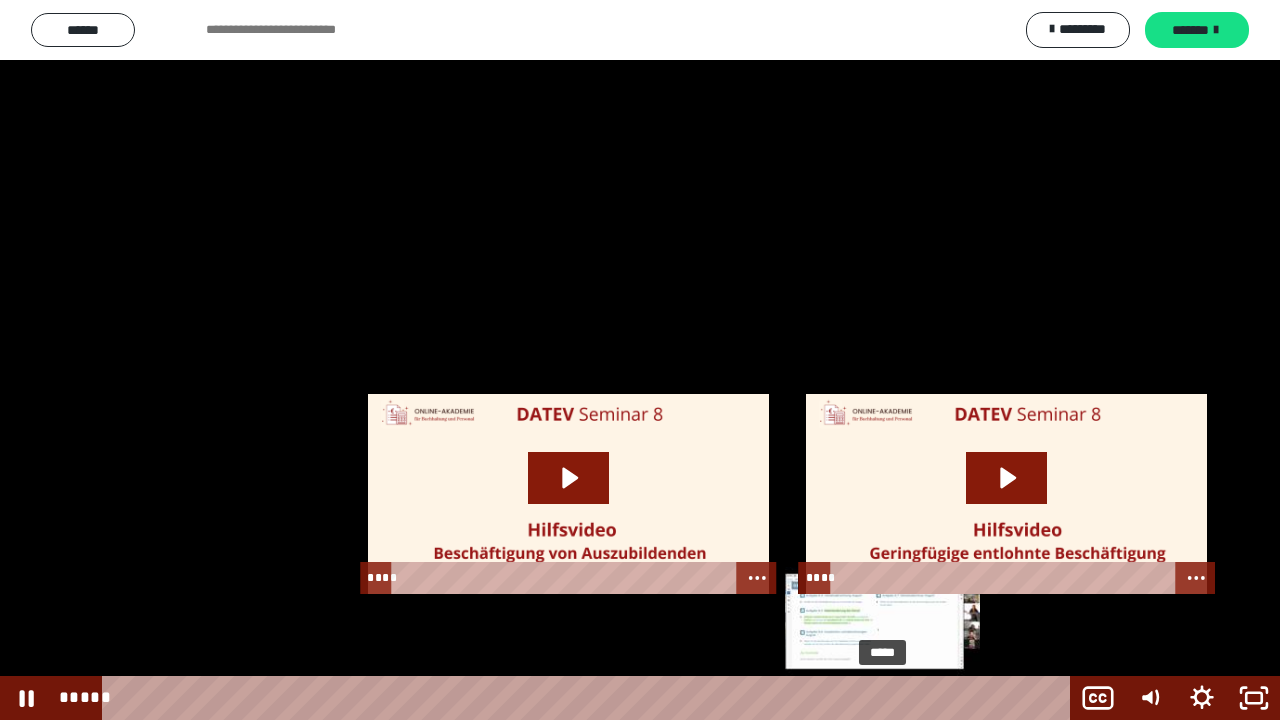 click on "*****" at bounding box center [590, 698] 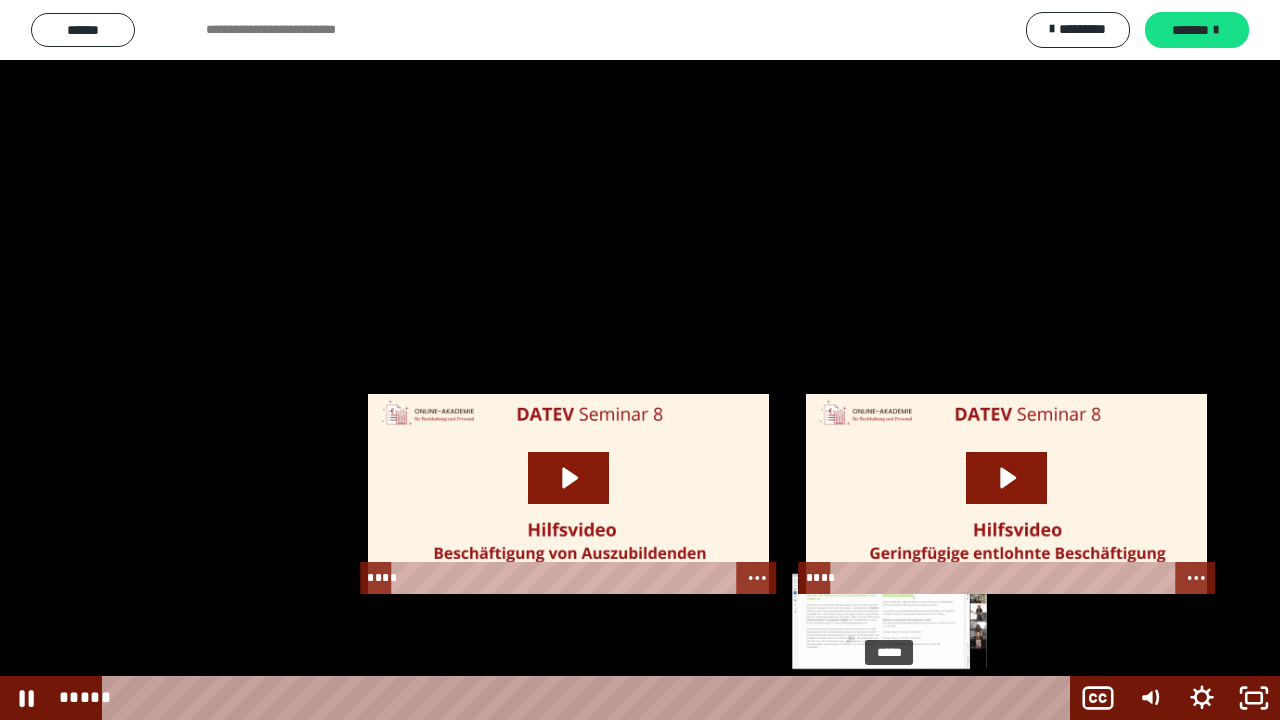 click on "*****" at bounding box center (590, 698) 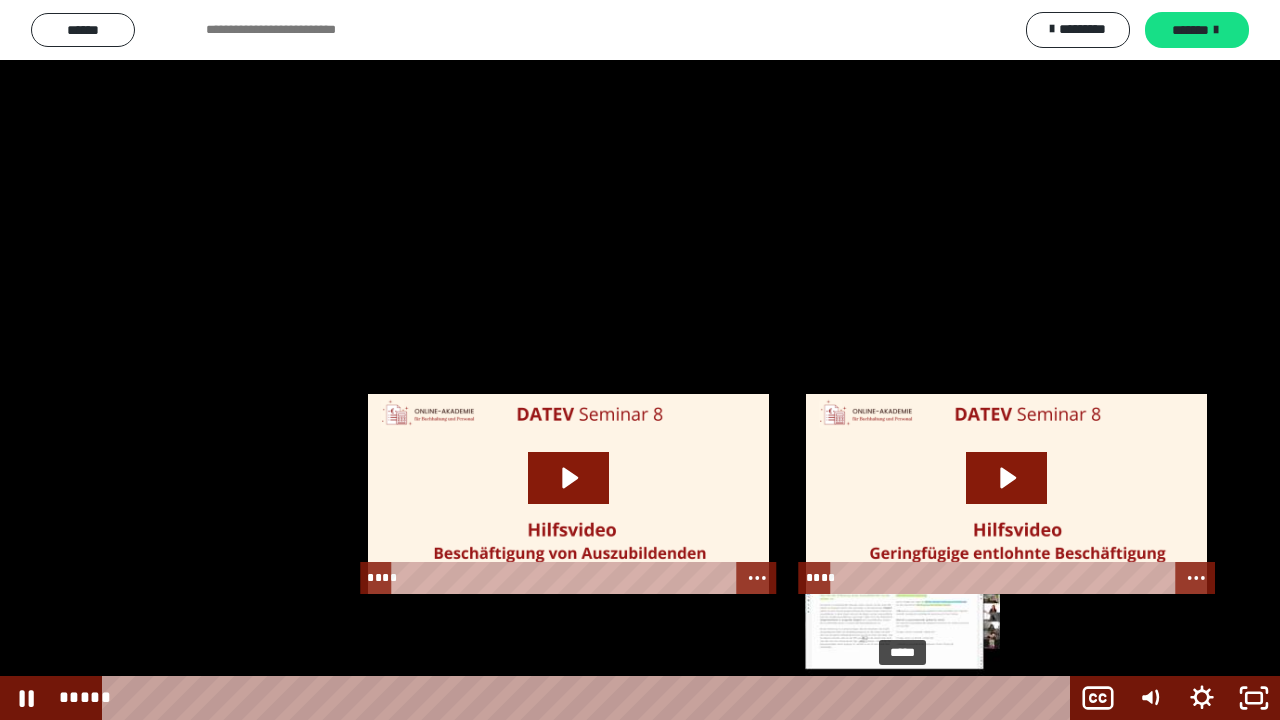 click on "*****" at bounding box center (590, 698) 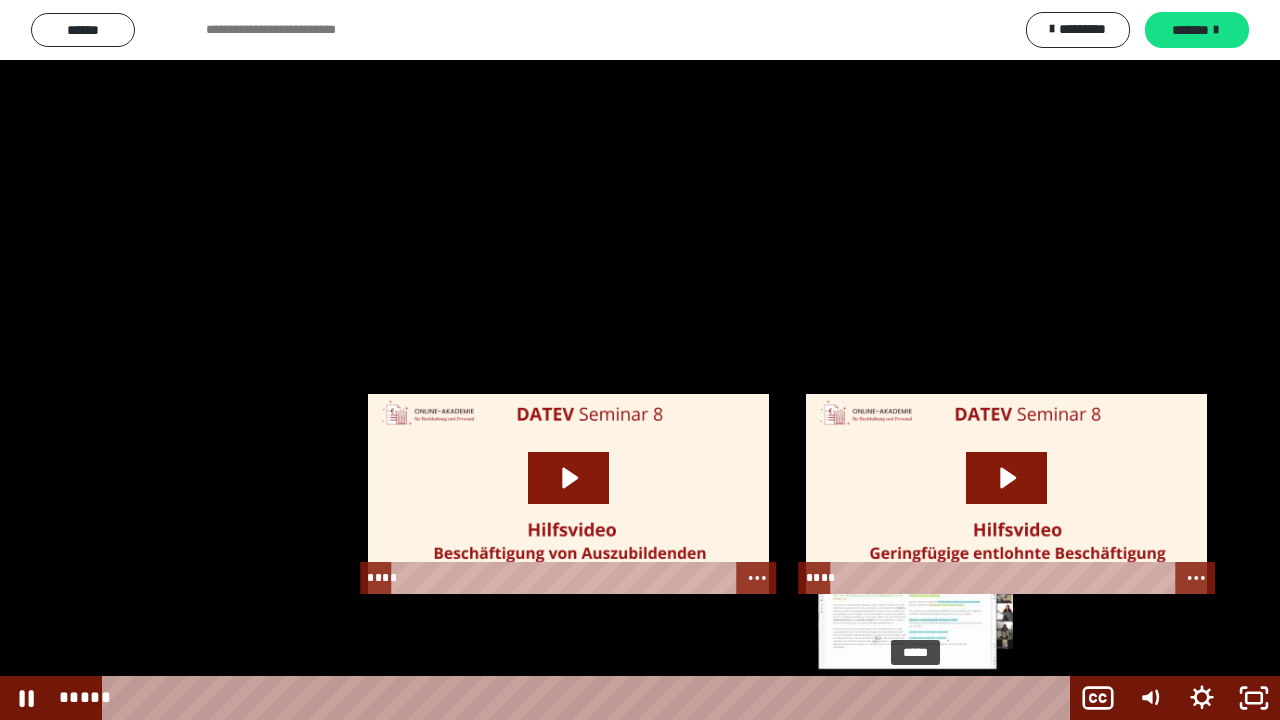 click on "*****" at bounding box center (590, 698) 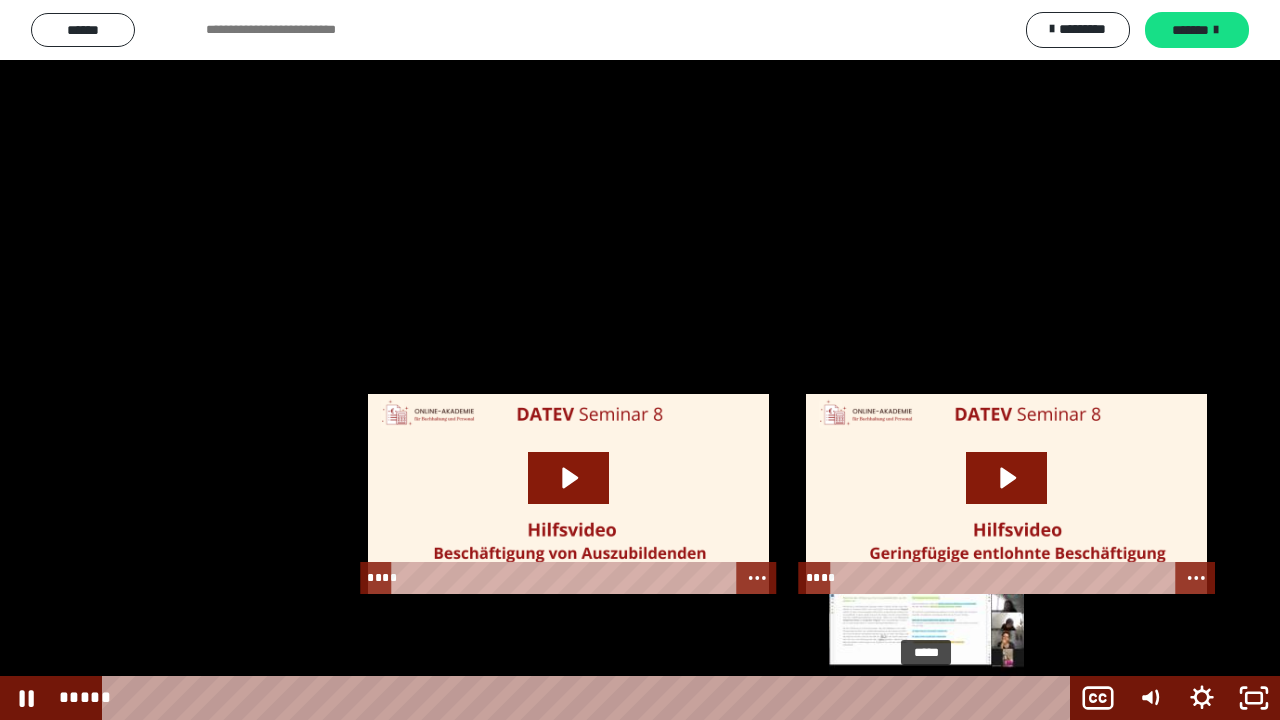 click on "*****" at bounding box center (590, 698) 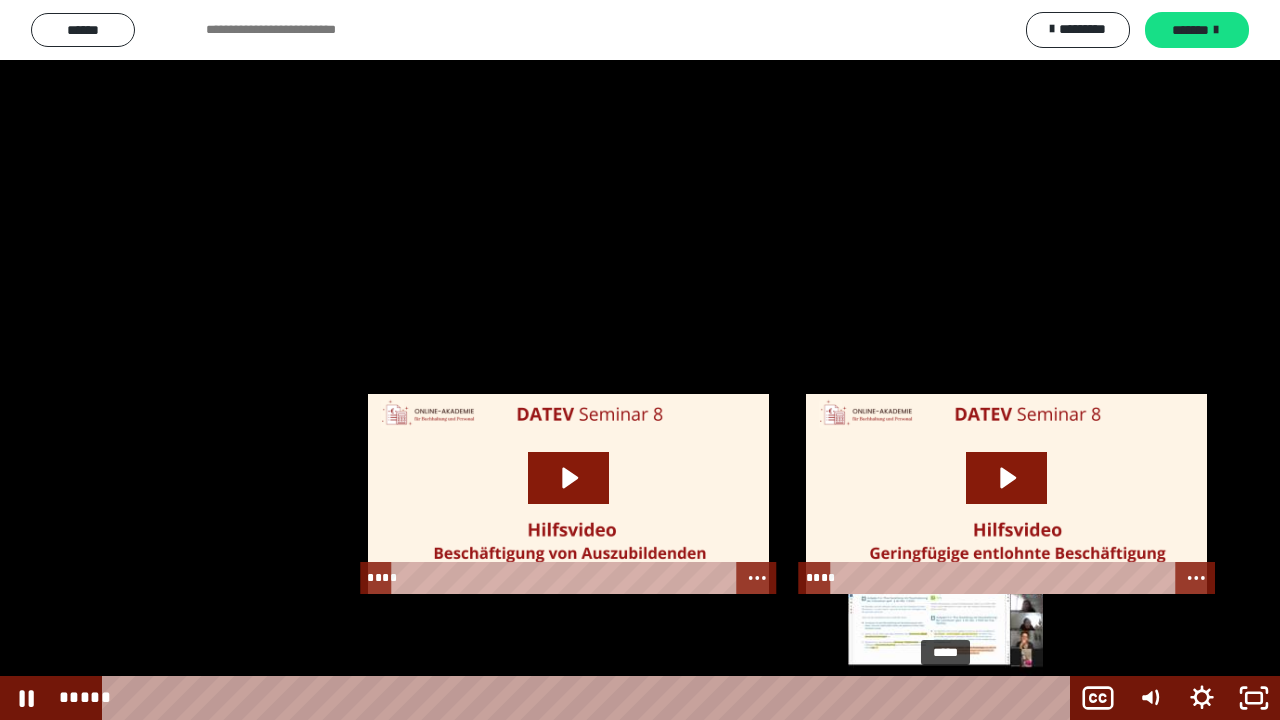 click on "*****" at bounding box center (590, 698) 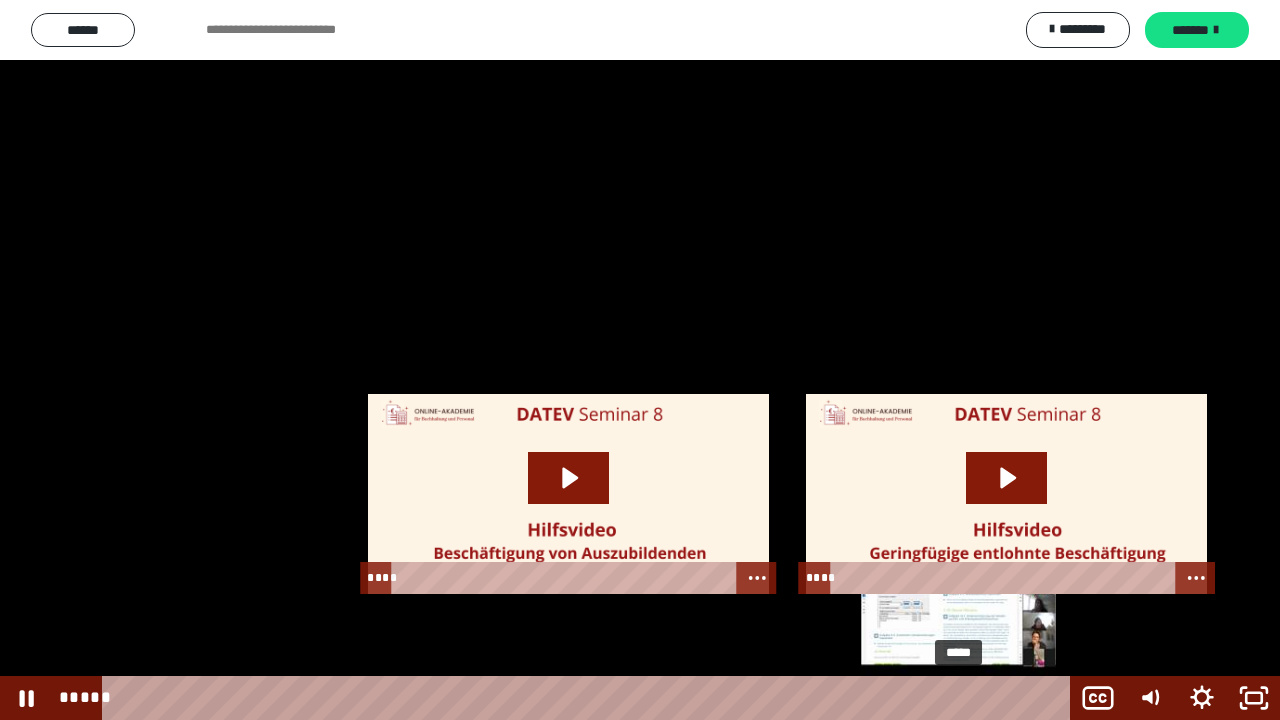 click on "*****" at bounding box center [590, 698] 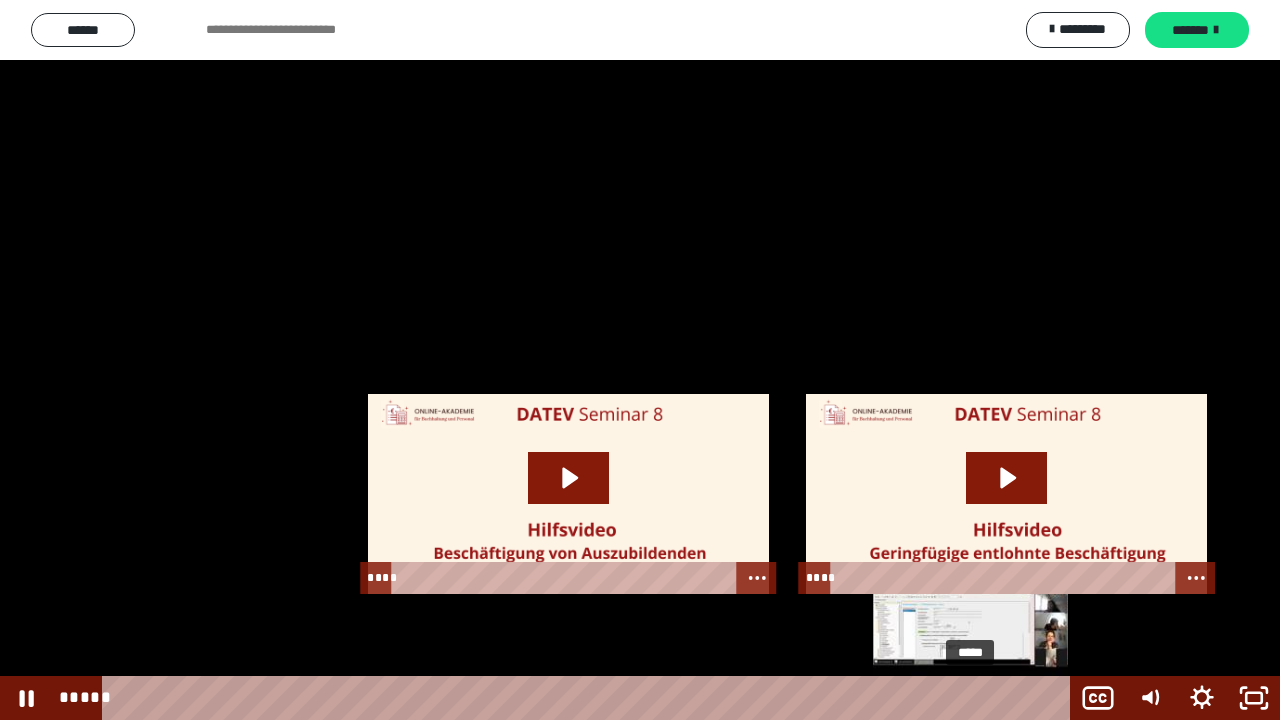 click on "*****" at bounding box center [590, 698] 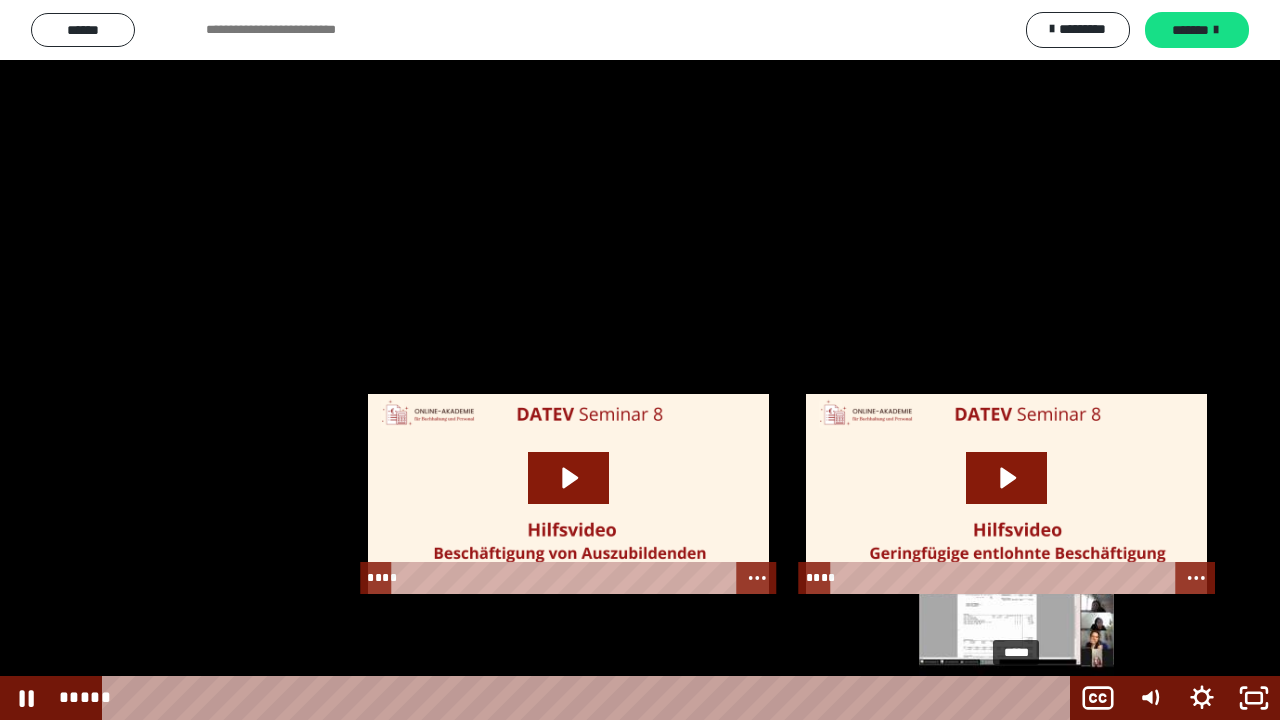 click on "*****" at bounding box center [590, 698] 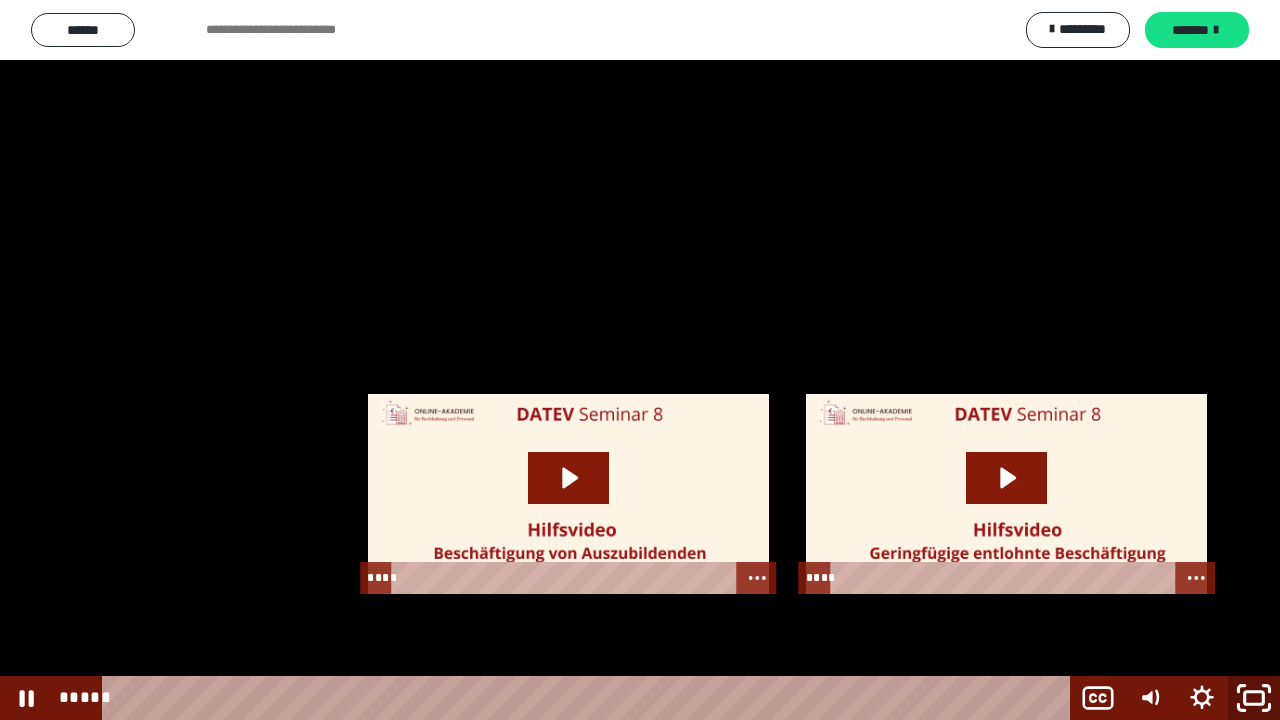 click 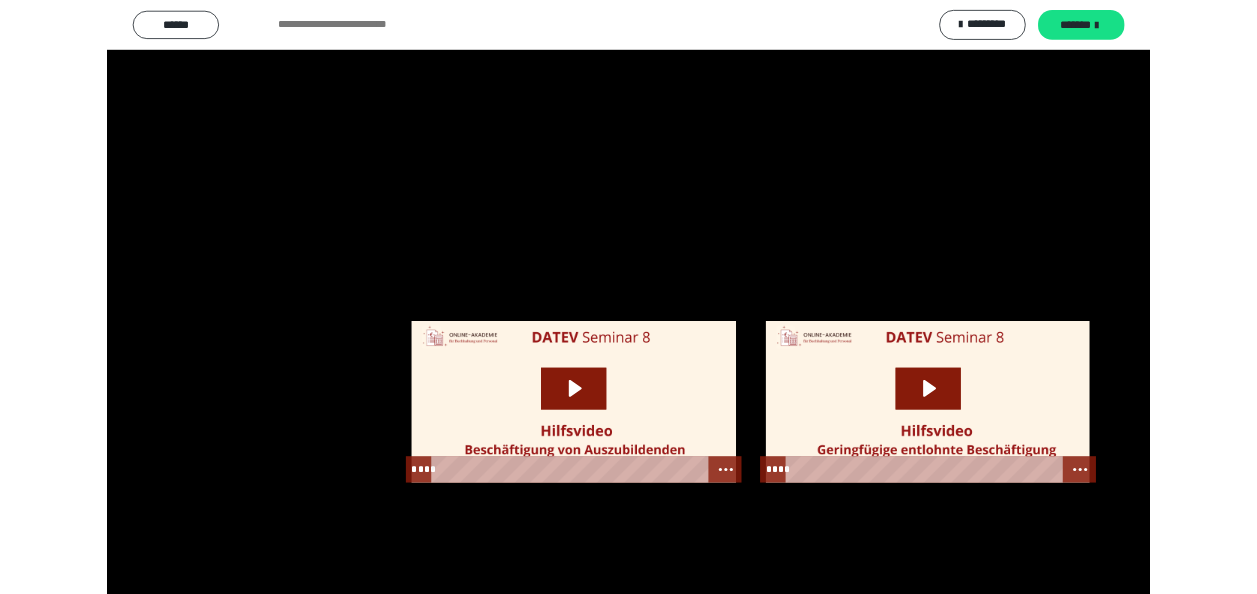 scroll, scrollTop: 2689, scrollLeft: 0, axis: vertical 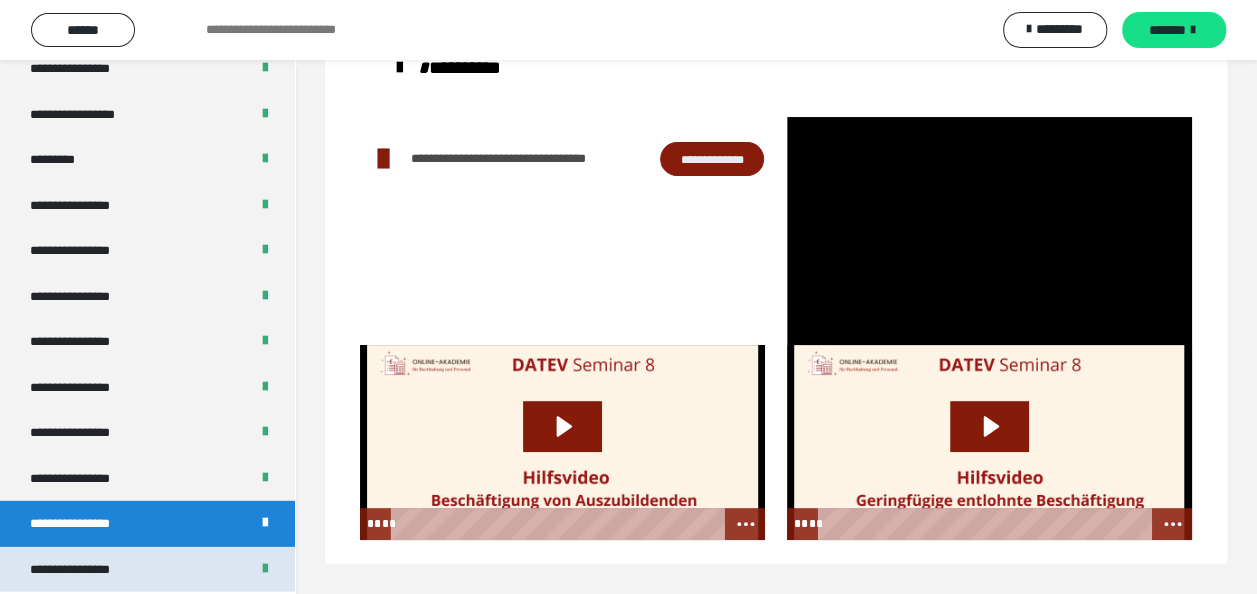 click on "**********" at bounding box center (87, 570) 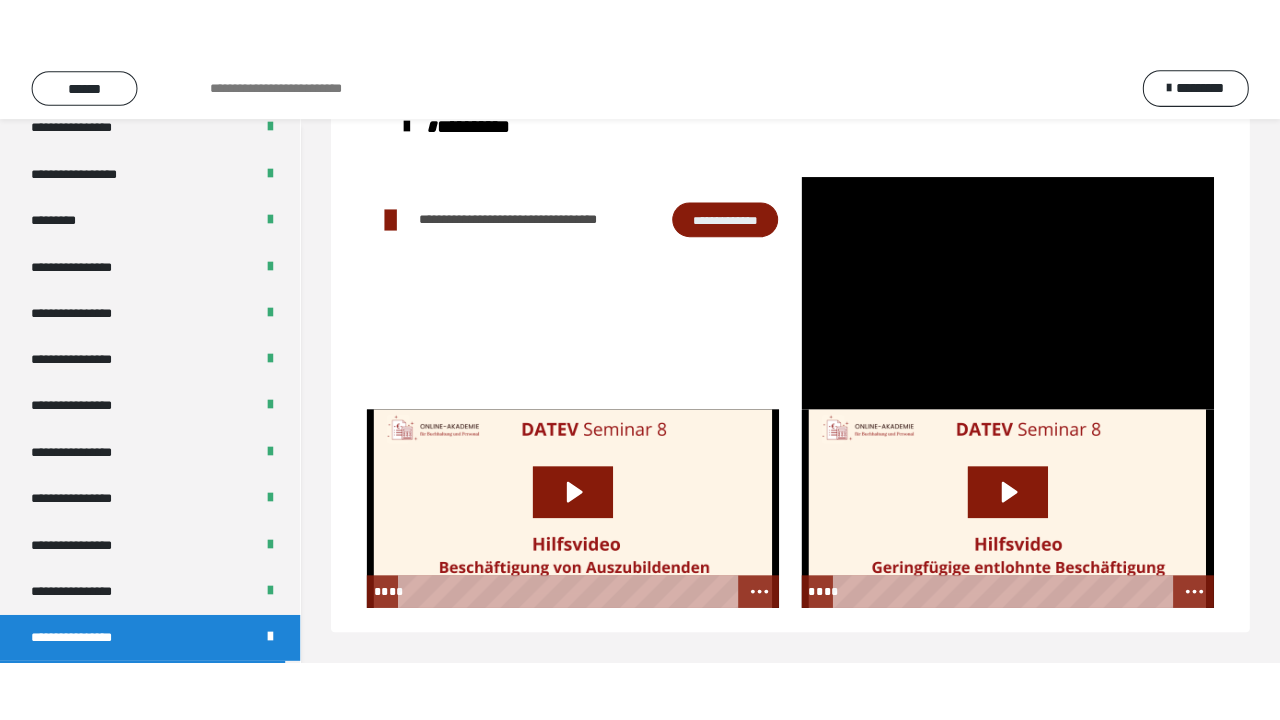 scroll, scrollTop: 60, scrollLeft: 0, axis: vertical 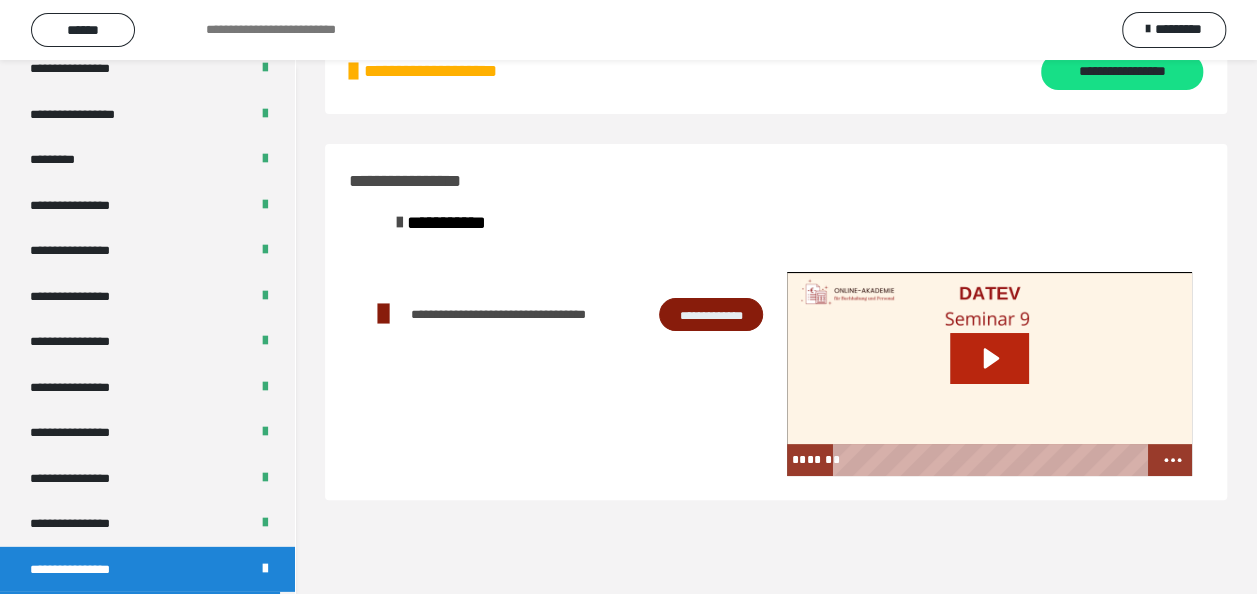 click 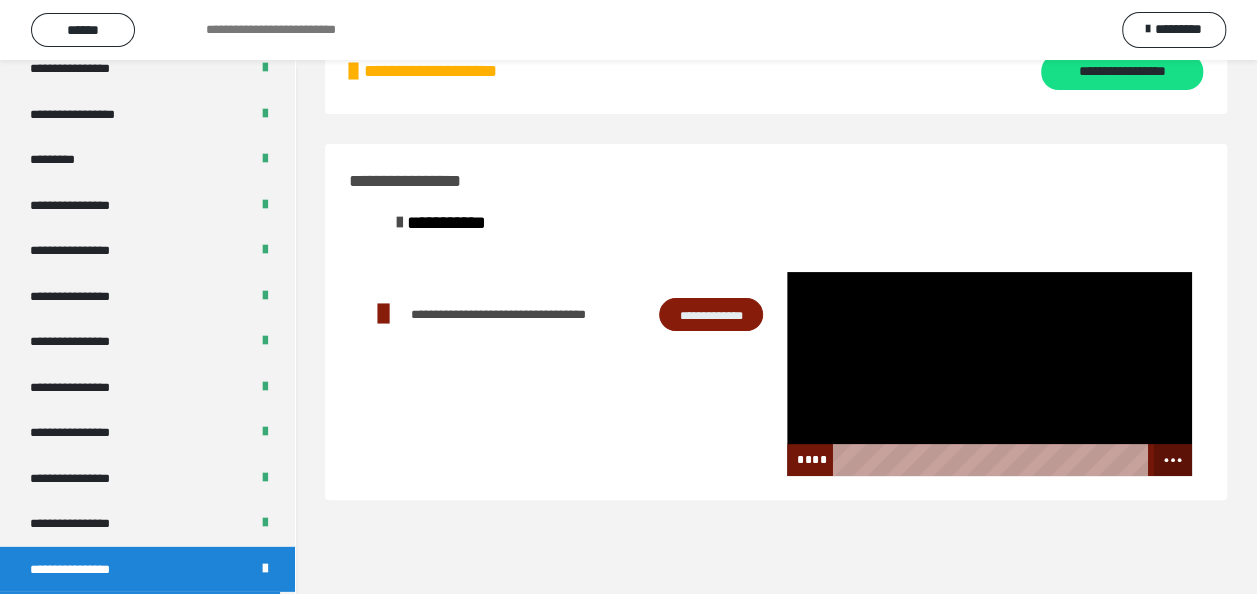 click 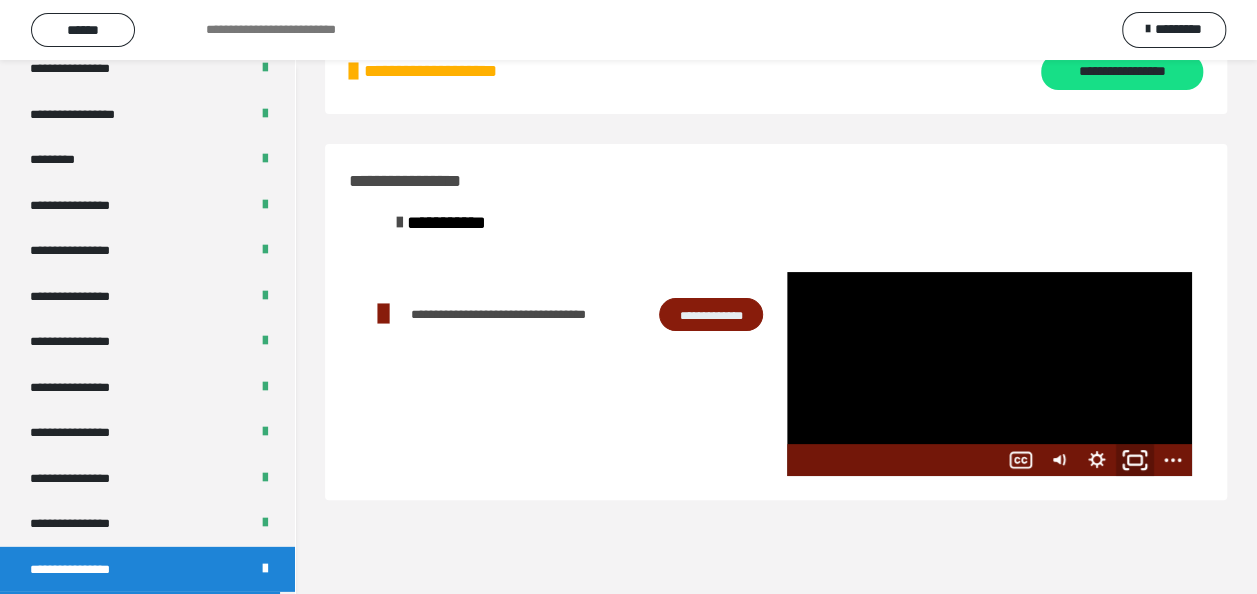 click 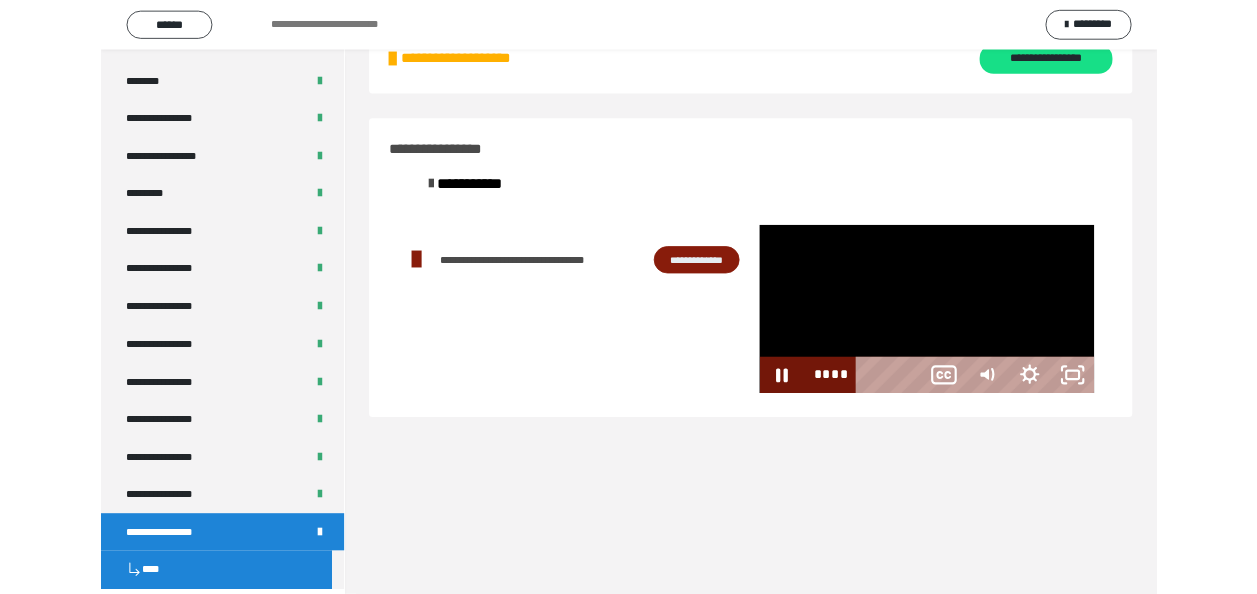 scroll, scrollTop: 2610, scrollLeft: 0, axis: vertical 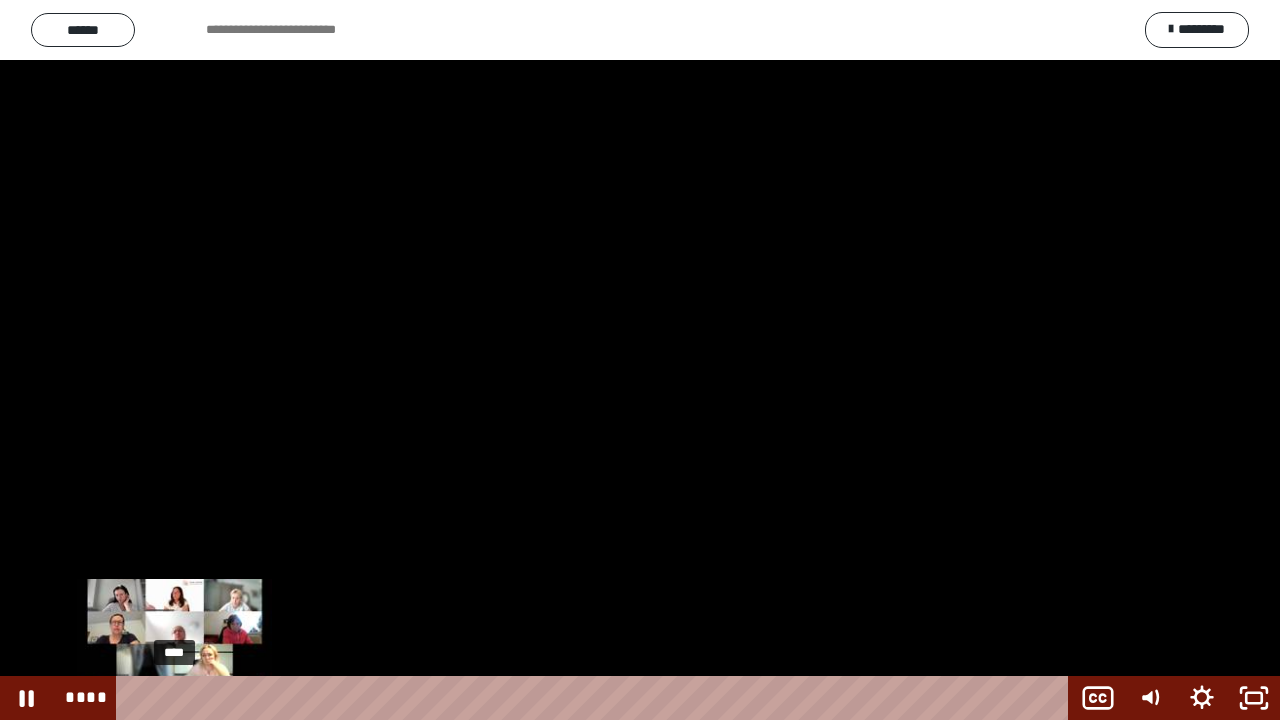click on "****" at bounding box center [596, 698] 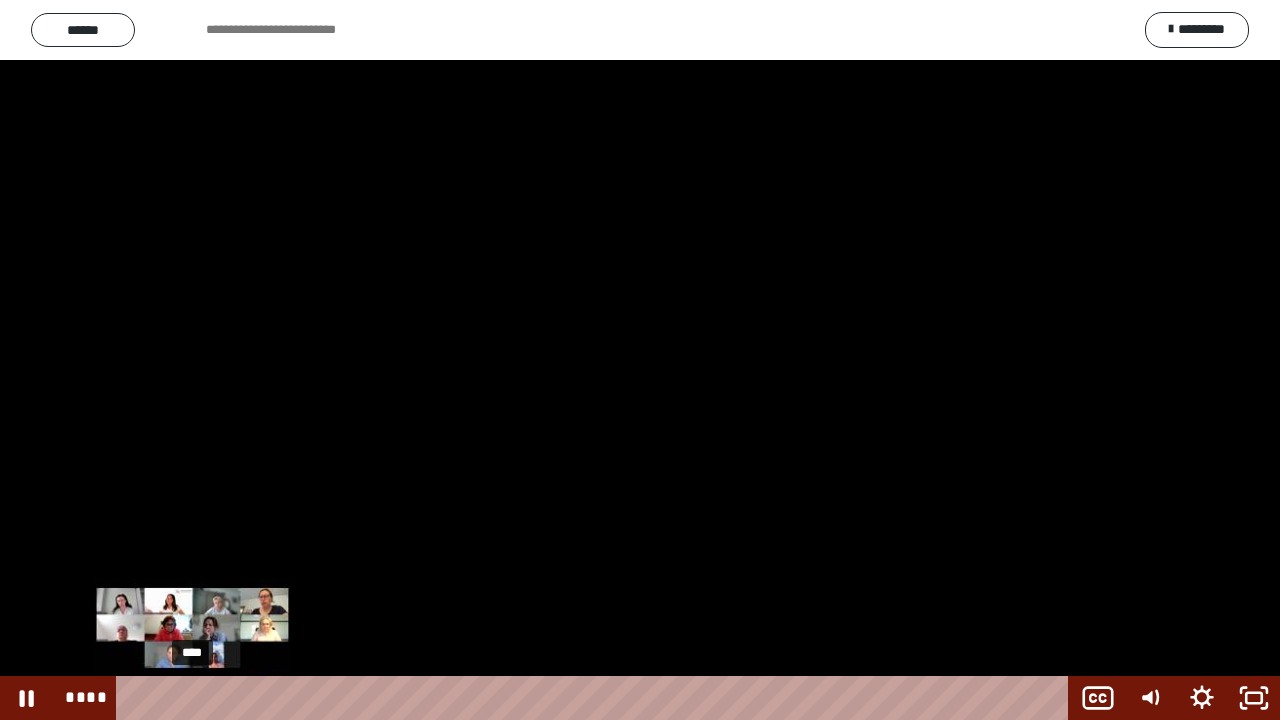 click on "****" at bounding box center (596, 698) 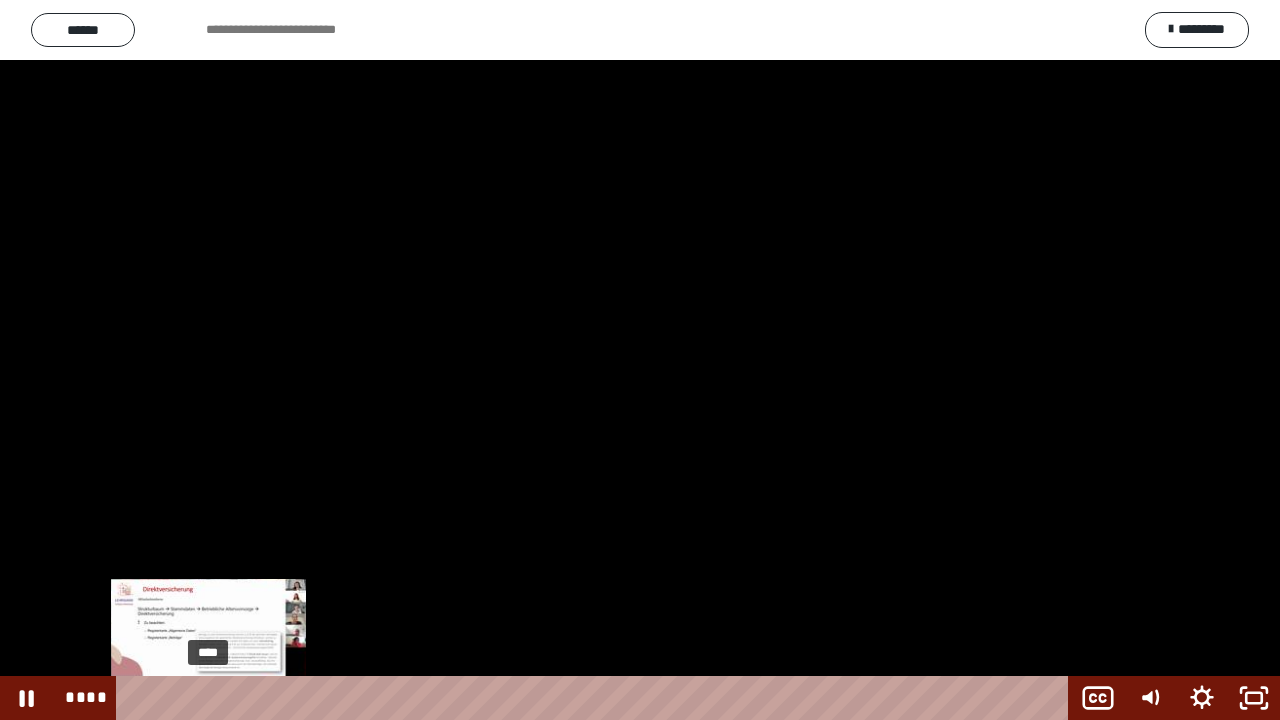 click on "****" at bounding box center [596, 698] 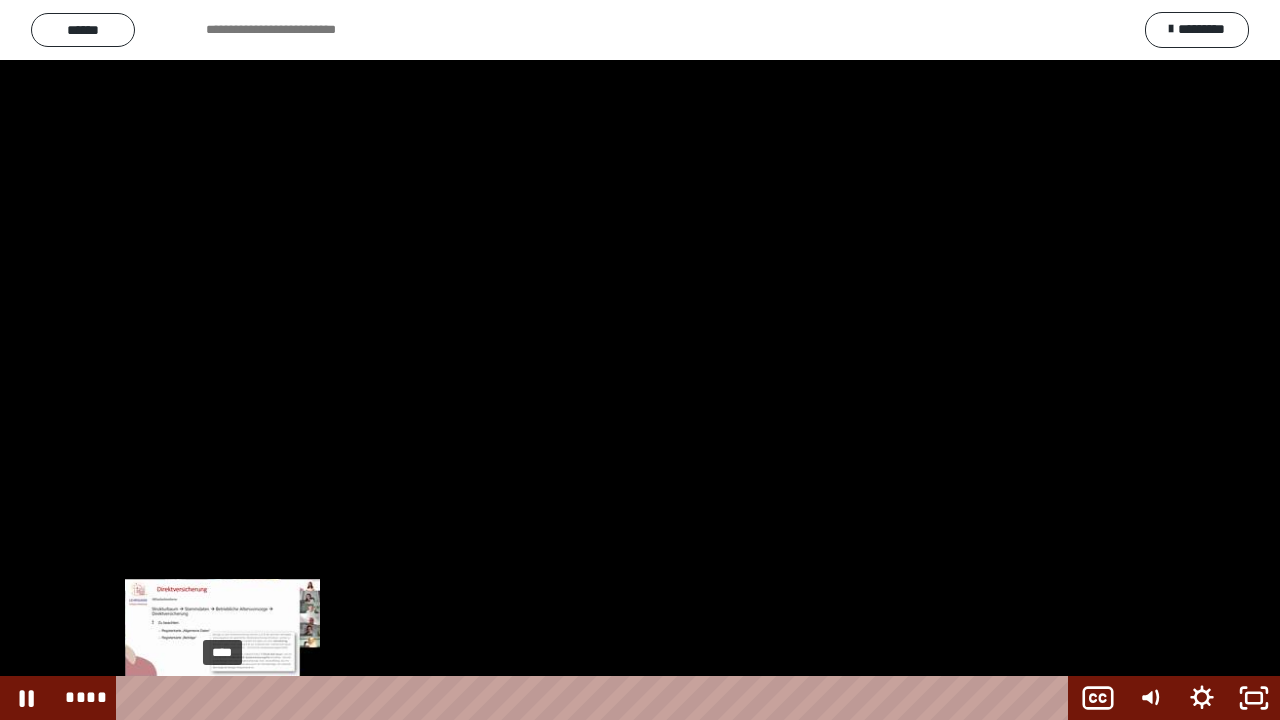 click on "****" at bounding box center [596, 698] 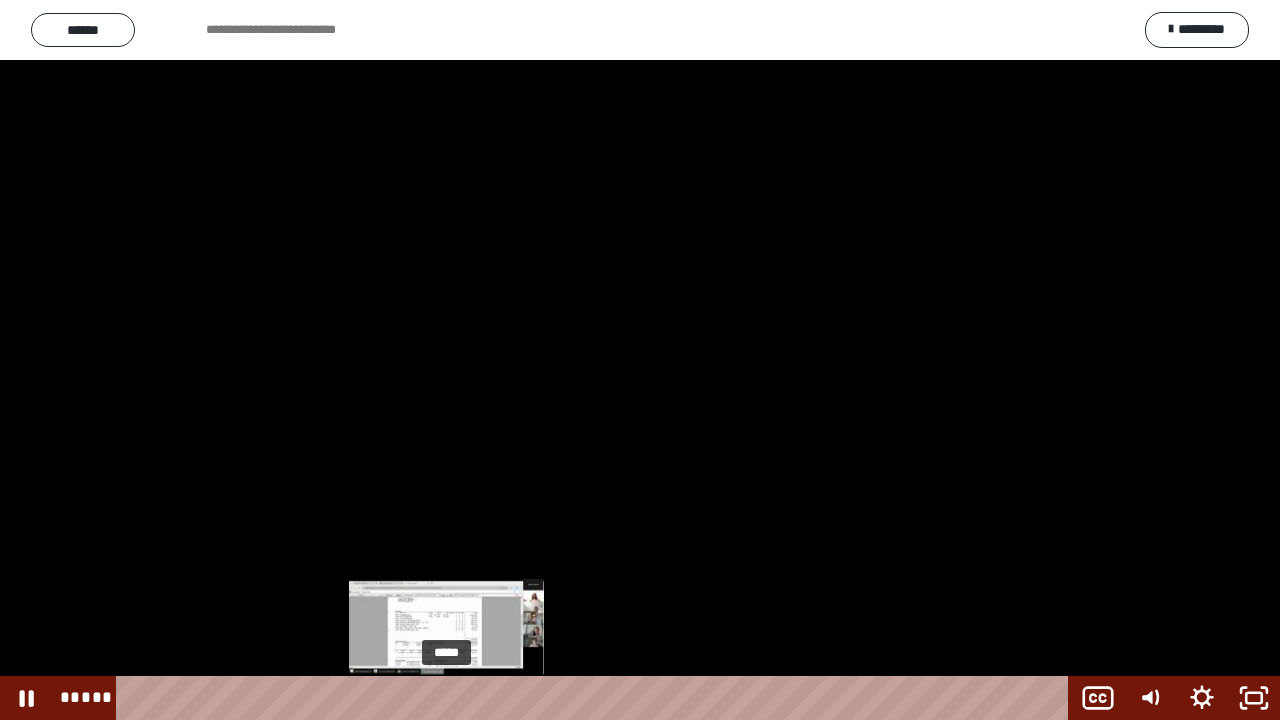 click on "*****" at bounding box center (596, 698) 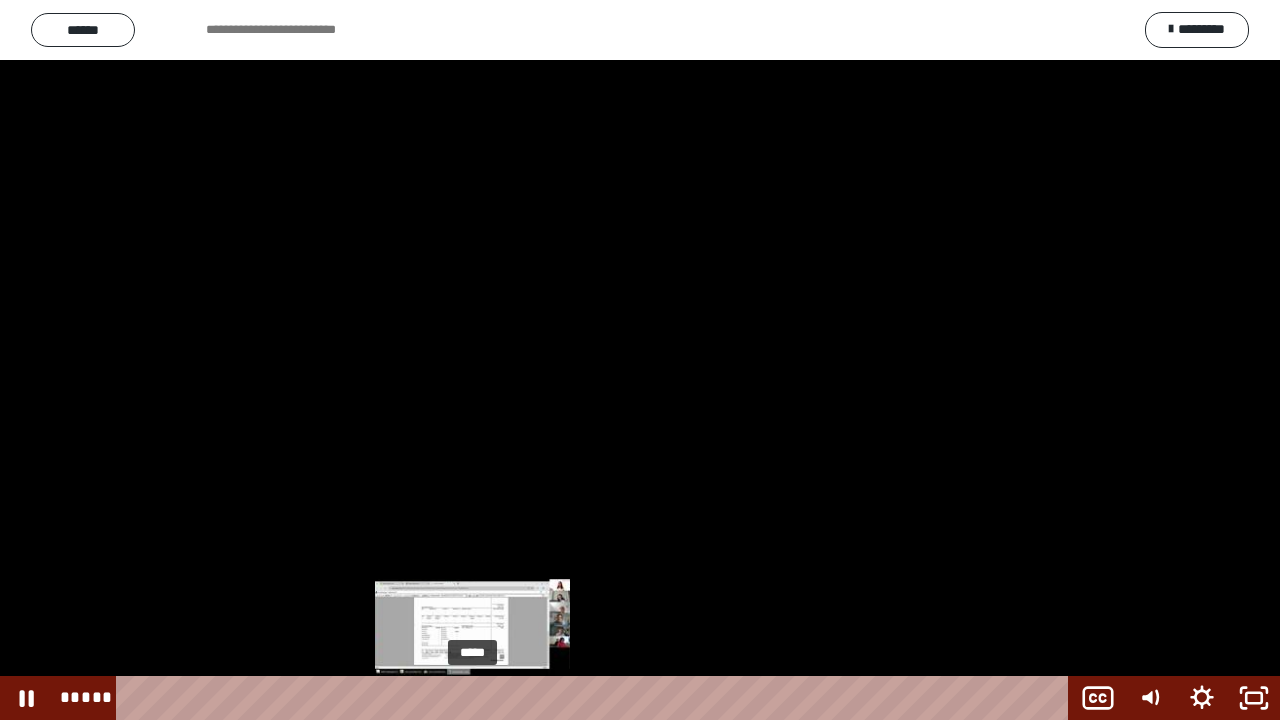 click on "*****" at bounding box center (596, 698) 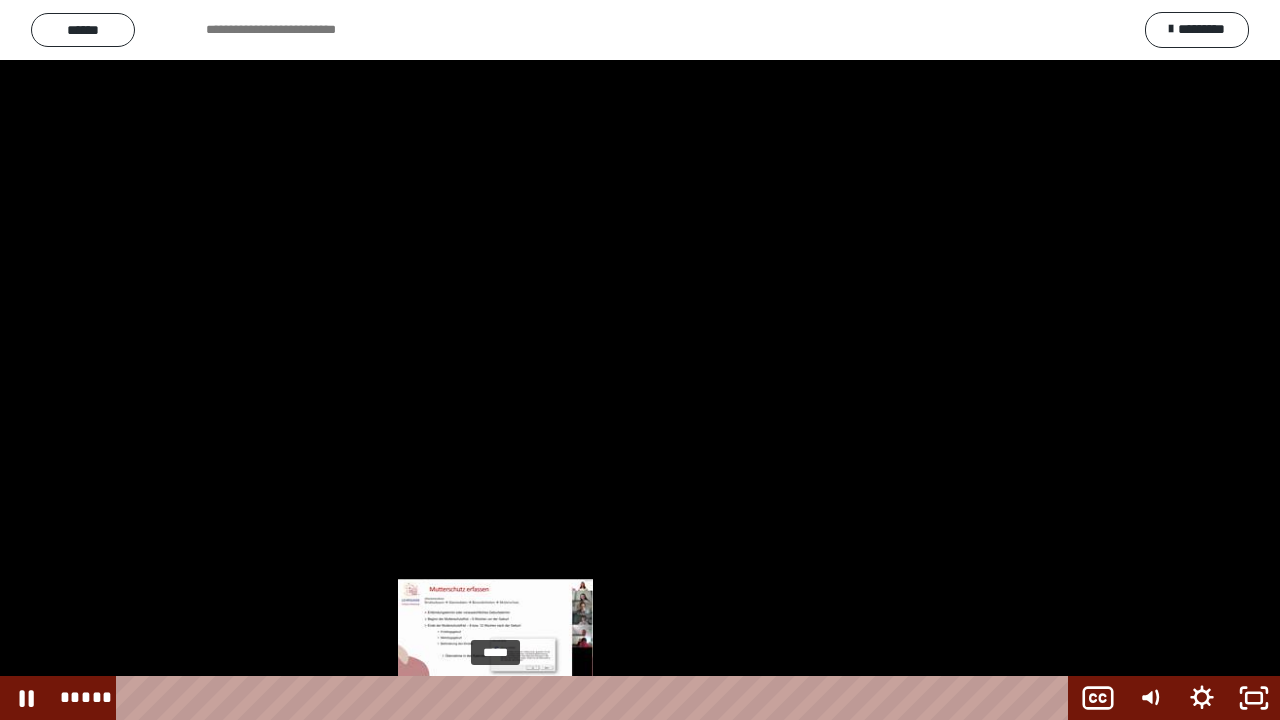 click on "*****" at bounding box center (596, 698) 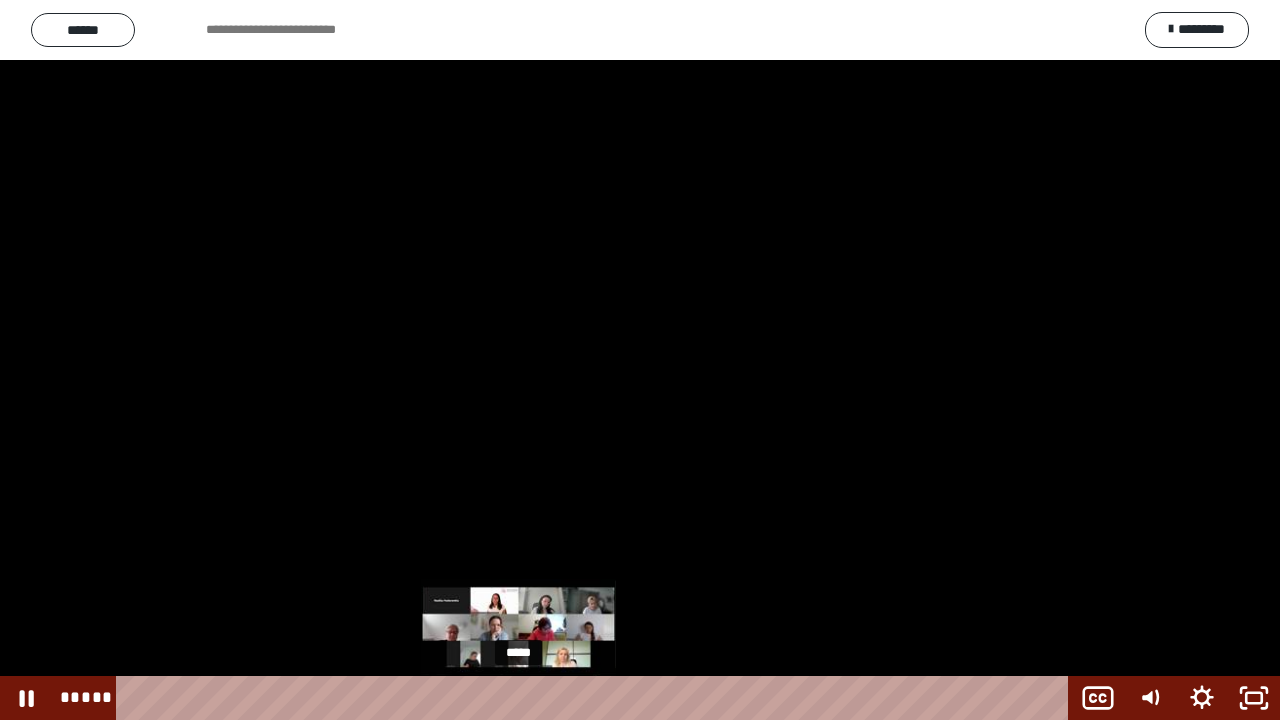 click on "*****" at bounding box center (596, 698) 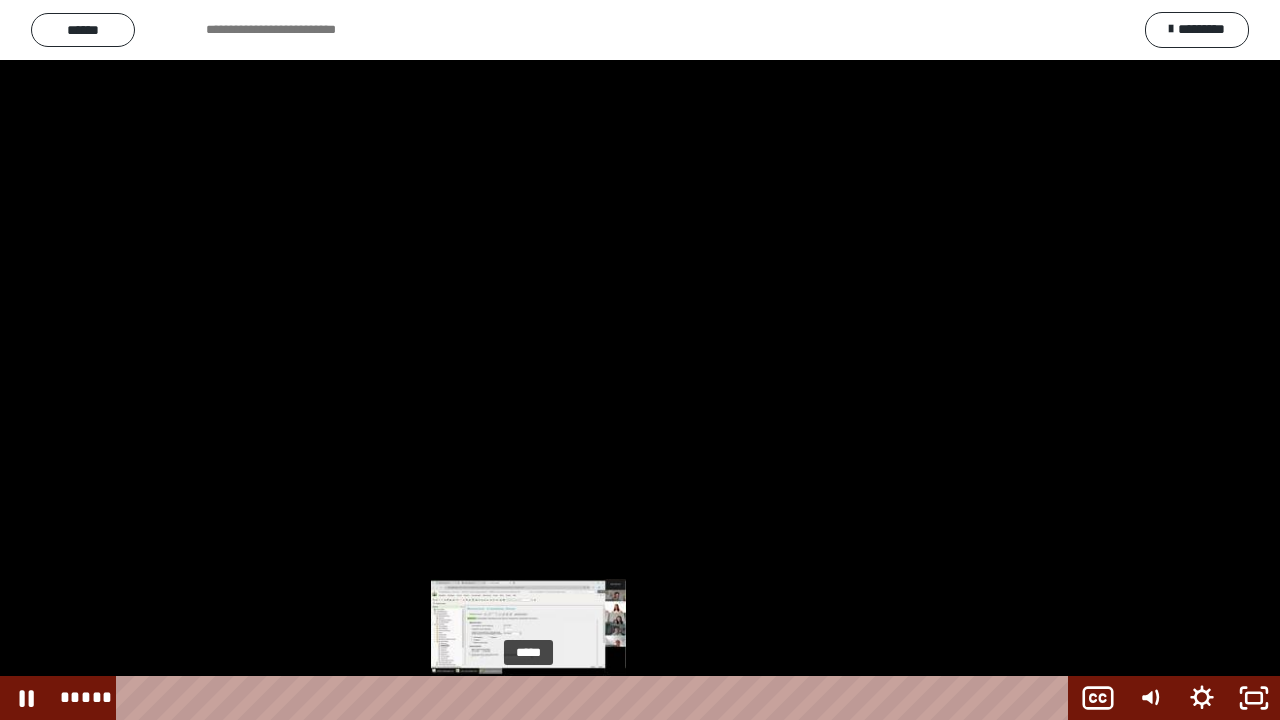 click on "*****" at bounding box center (596, 698) 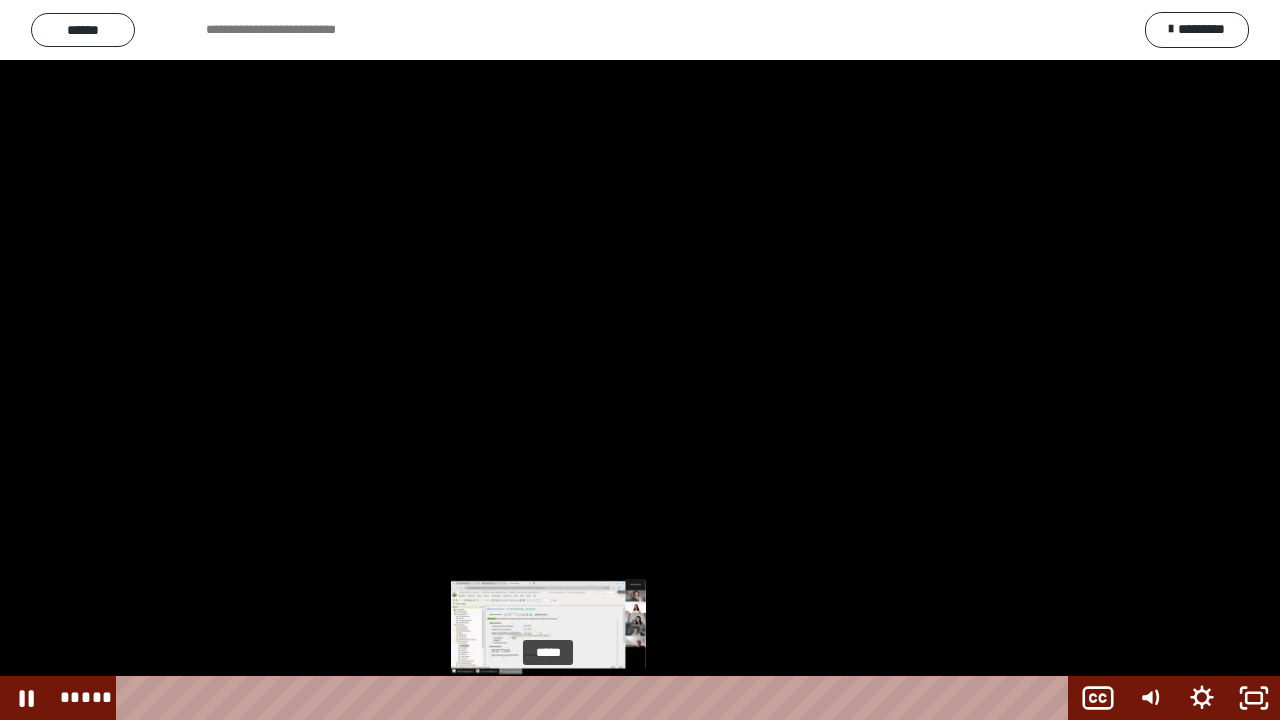 click on "*****" at bounding box center (596, 698) 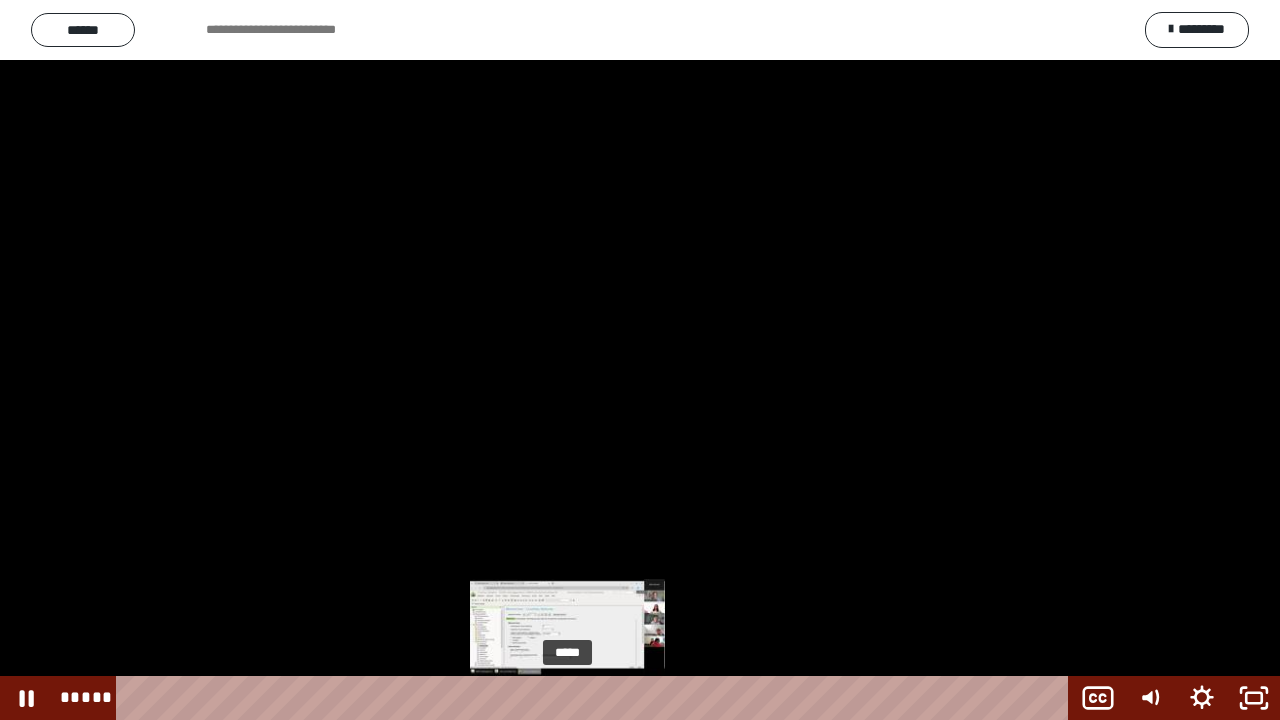 click on "*****" at bounding box center [596, 698] 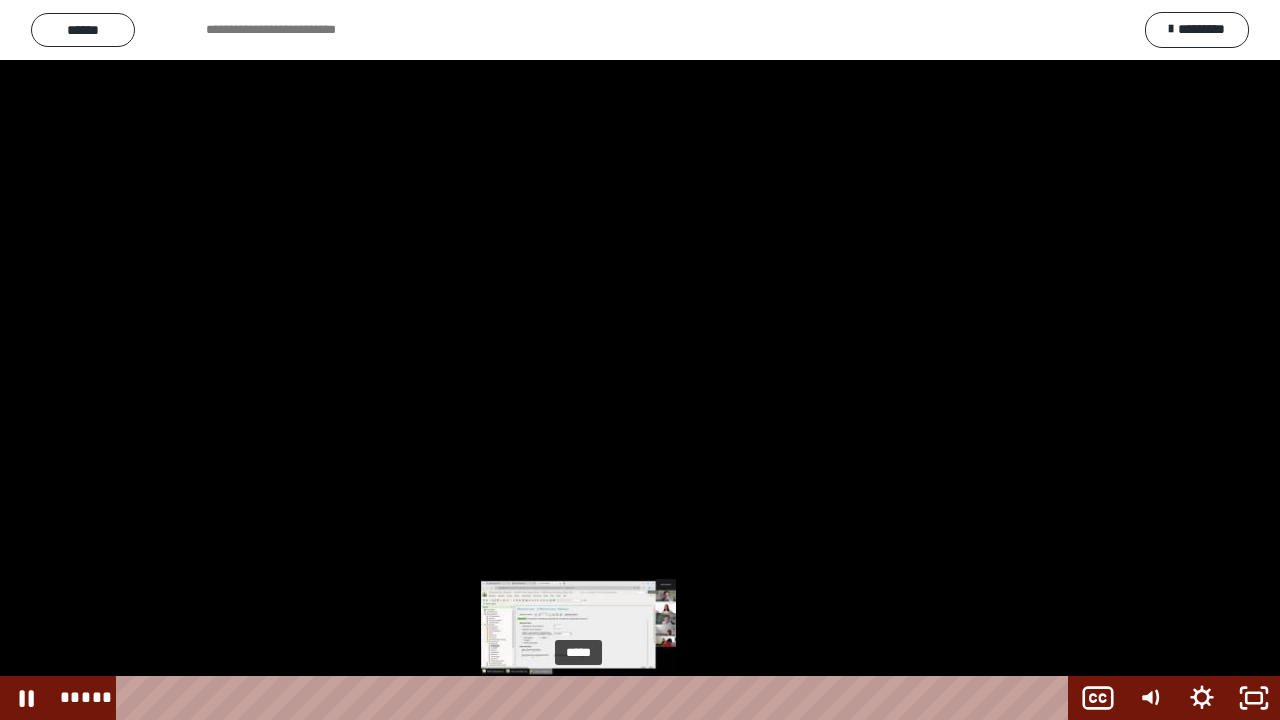 click on "*****" at bounding box center (596, 698) 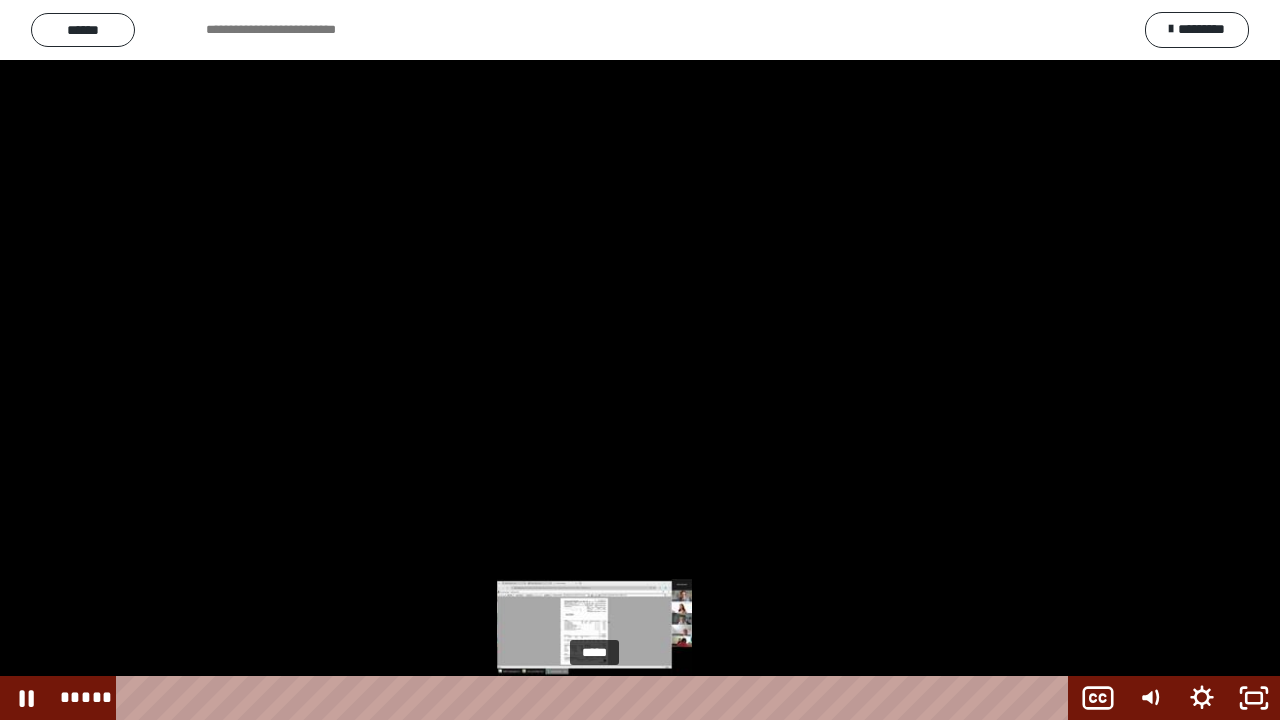 click on "*****" at bounding box center [596, 698] 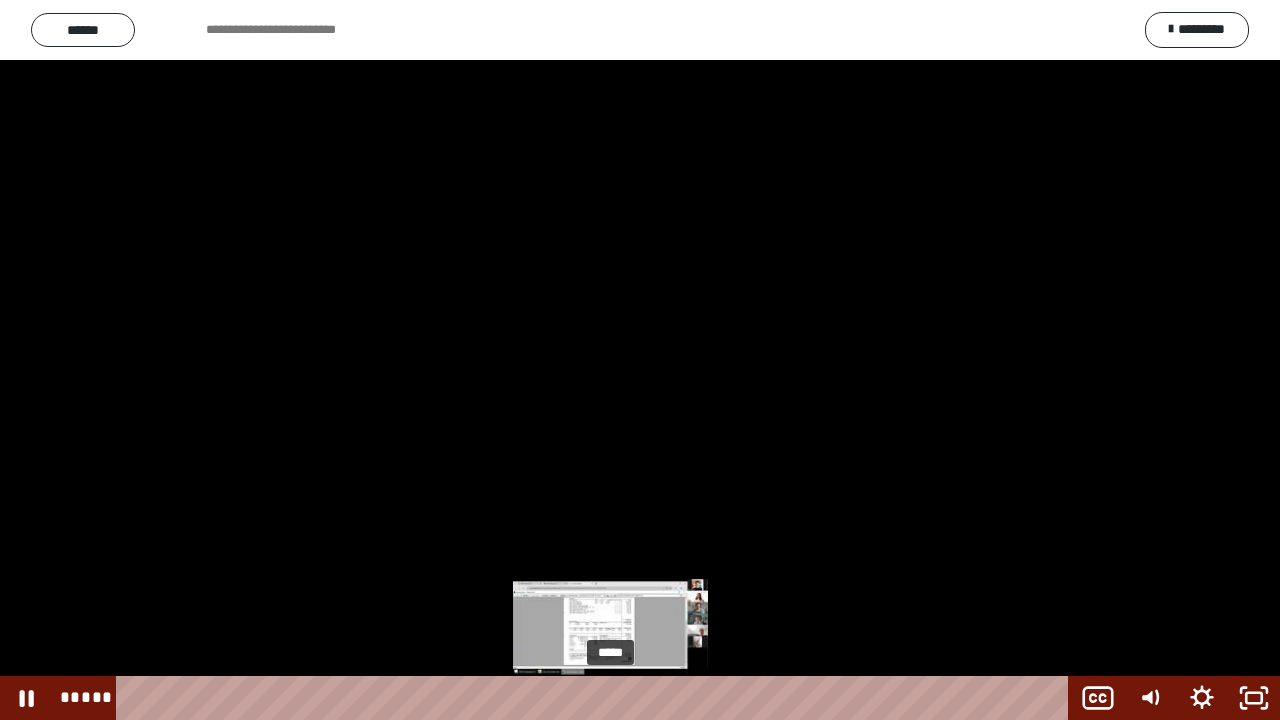 click on "*****" at bounding box center (596, 698) 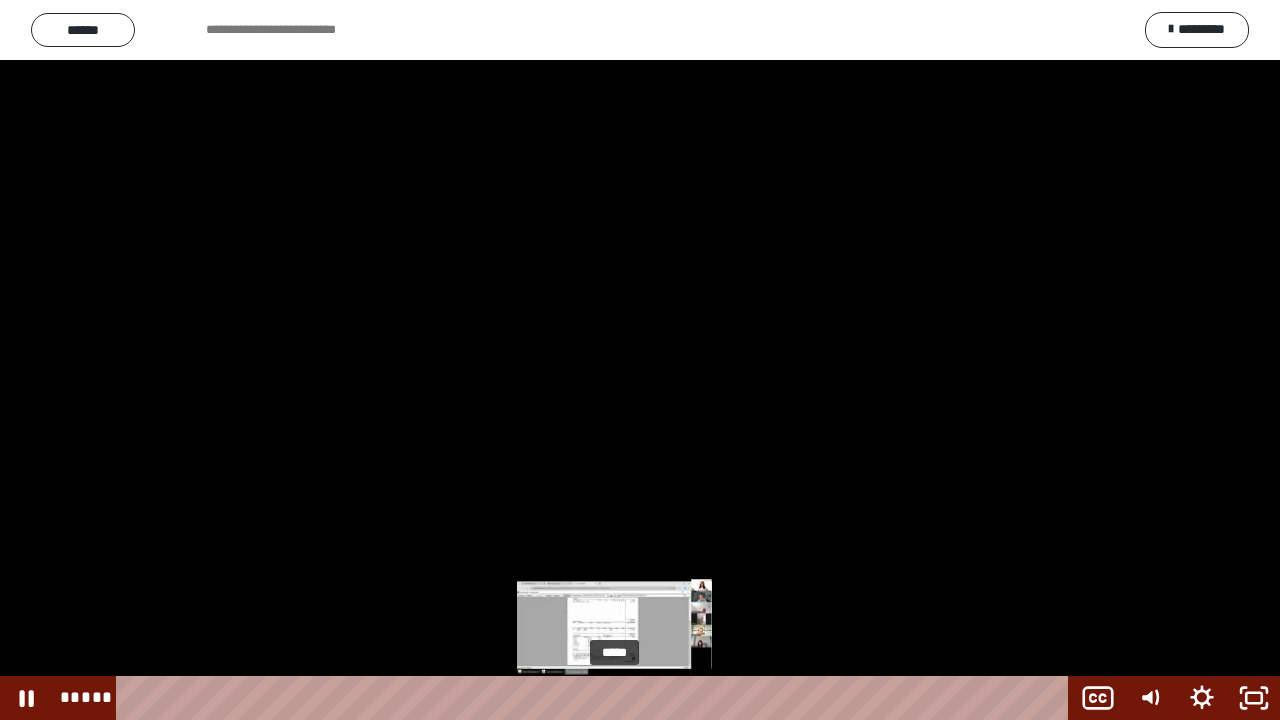 click on "*****" at bounding box center (596, 698) 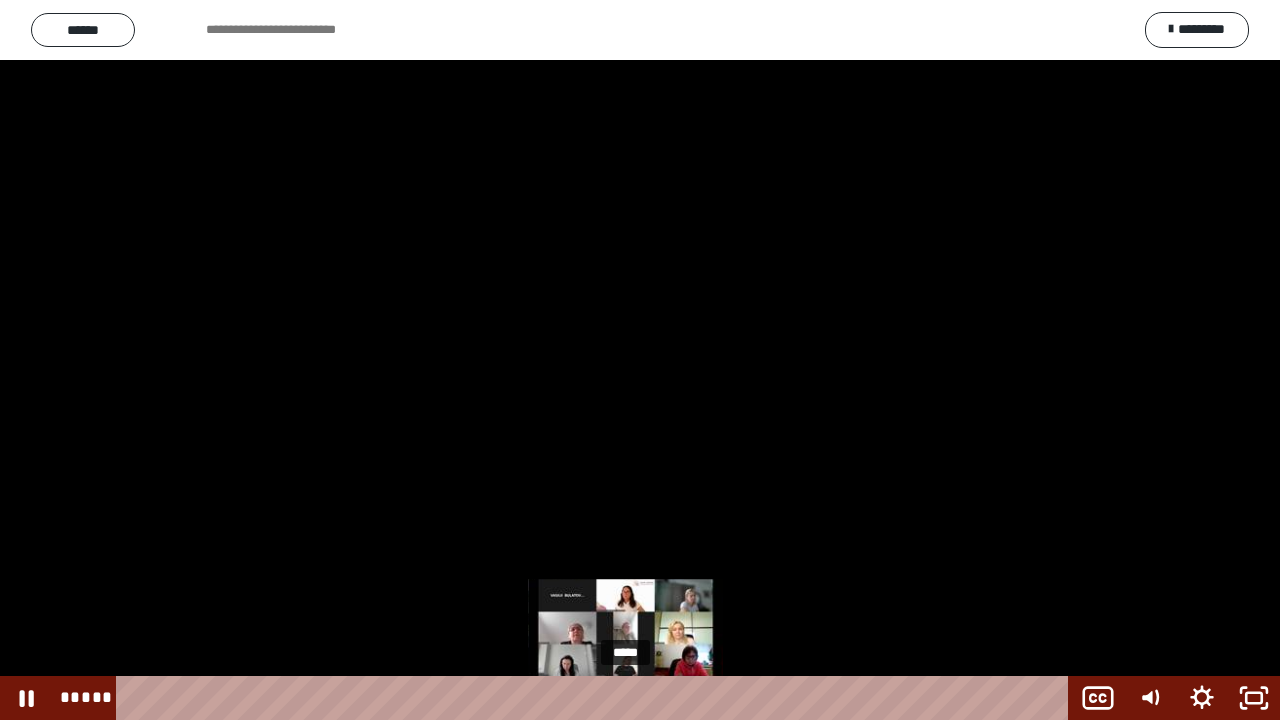 click on "*****" at bounding box center [596, 698] 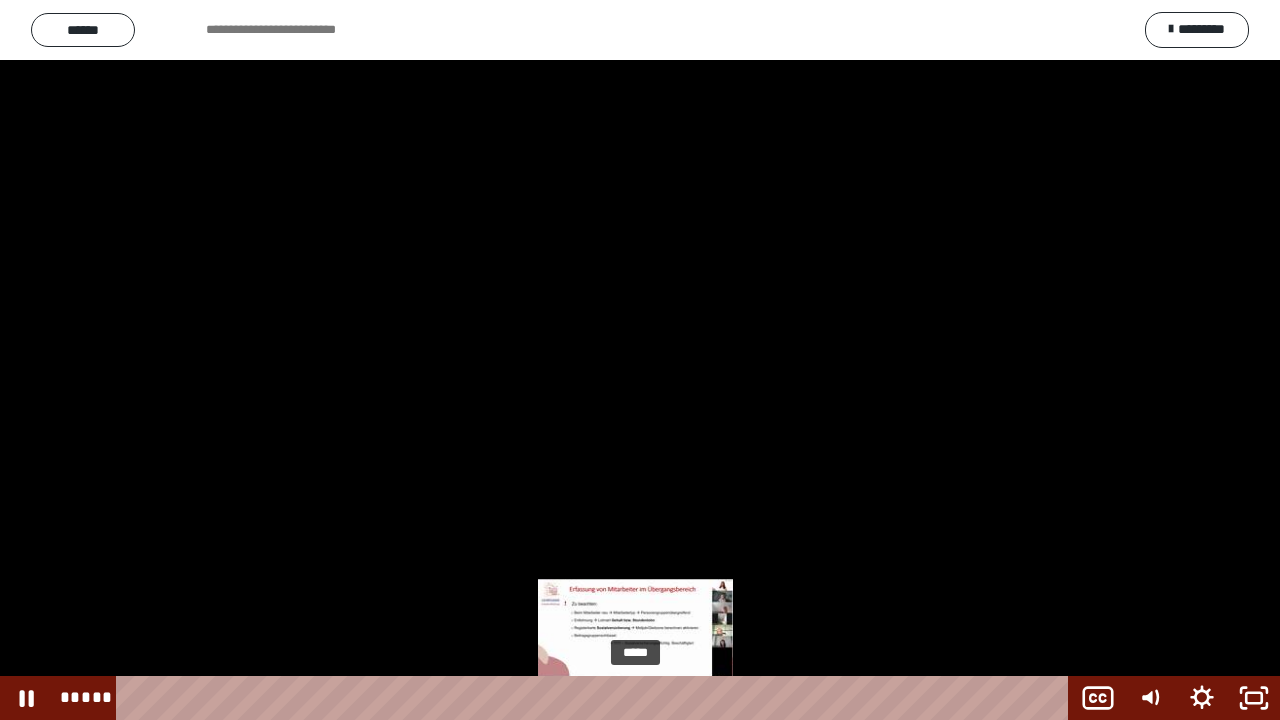 click on "*****" at bounding box center [596, 698] 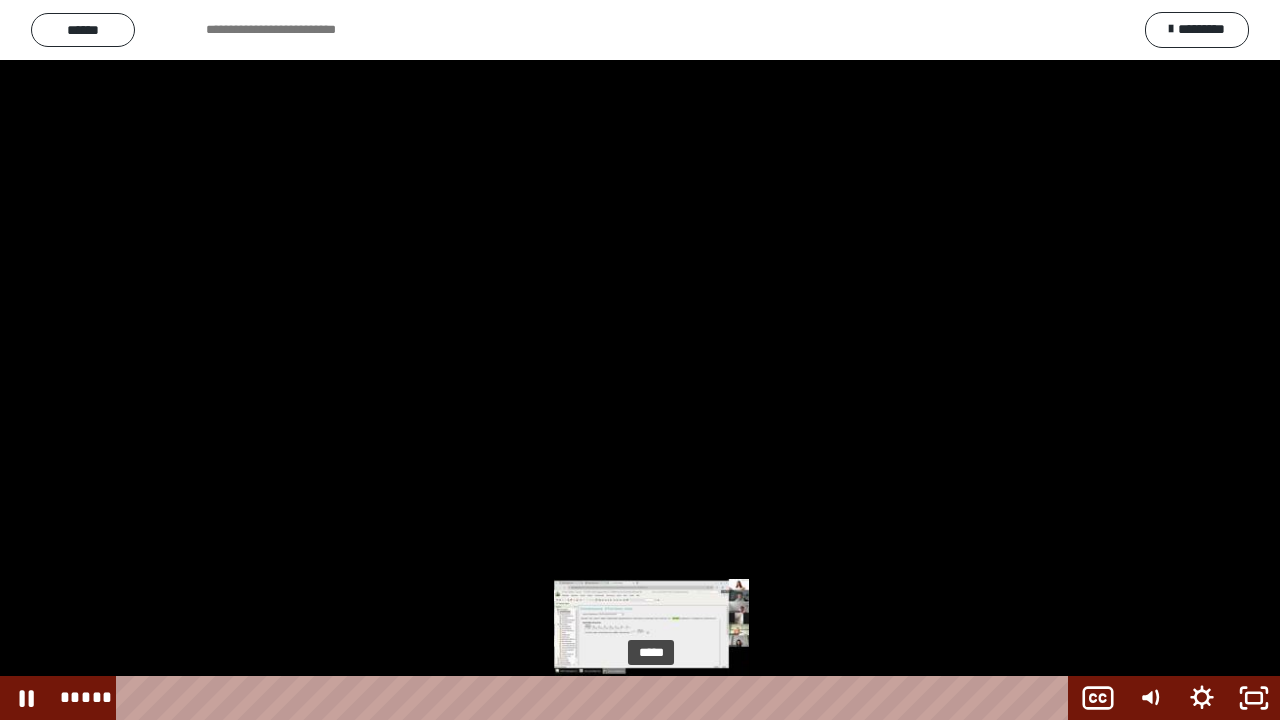 click on "*****" at bounding box center [596, 698] 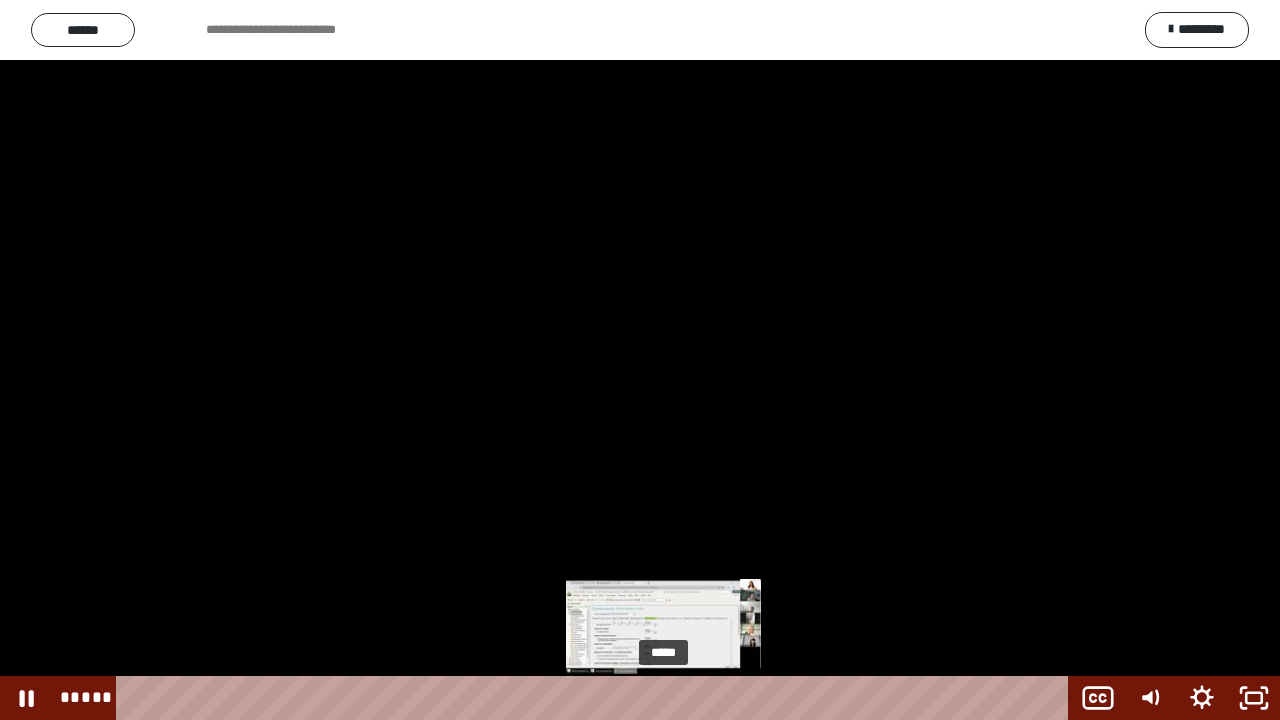 click on "*****" at bounding box center [596, 698] 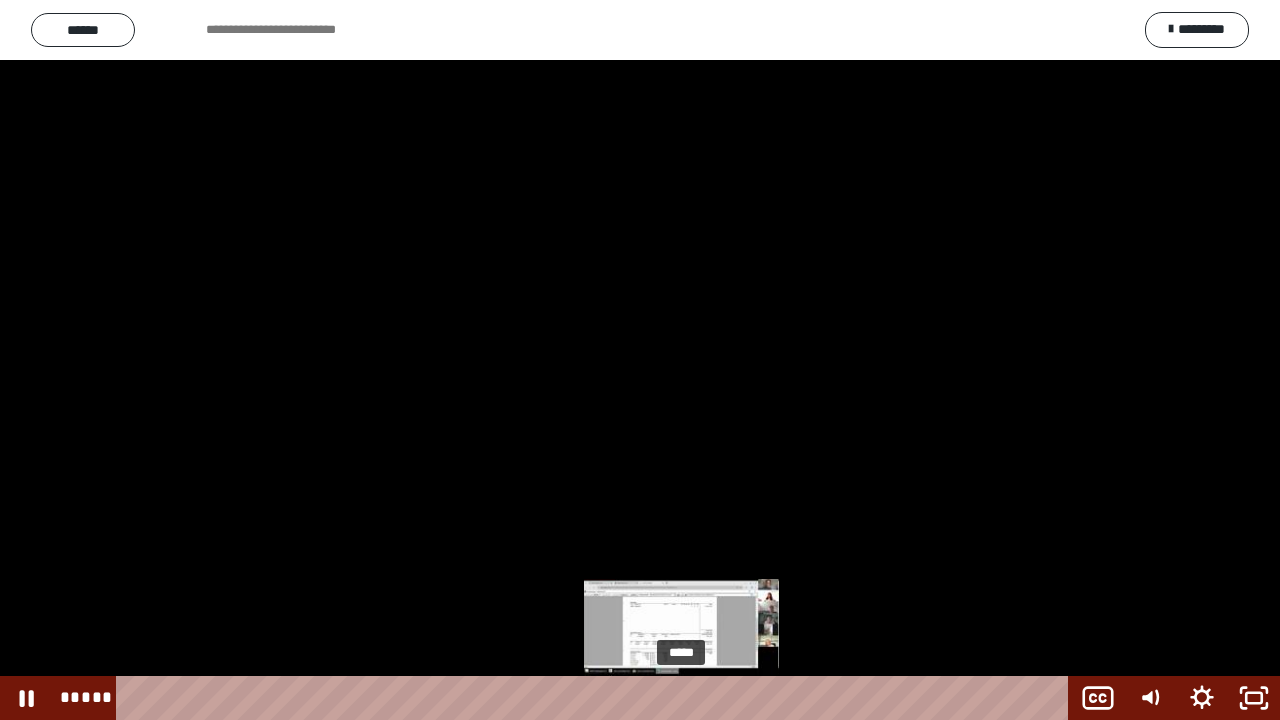 click on "*****" at bounding box center (596, 698) 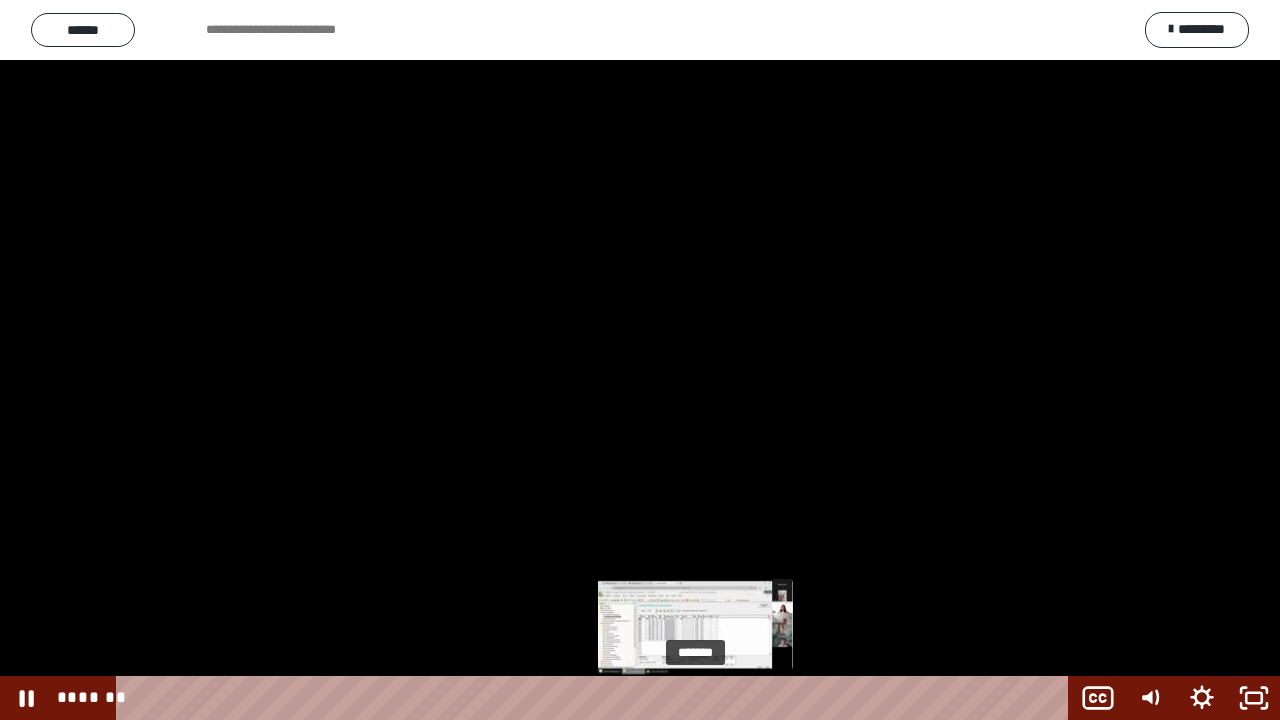 click on "*******" at bounding box center [596, 698] 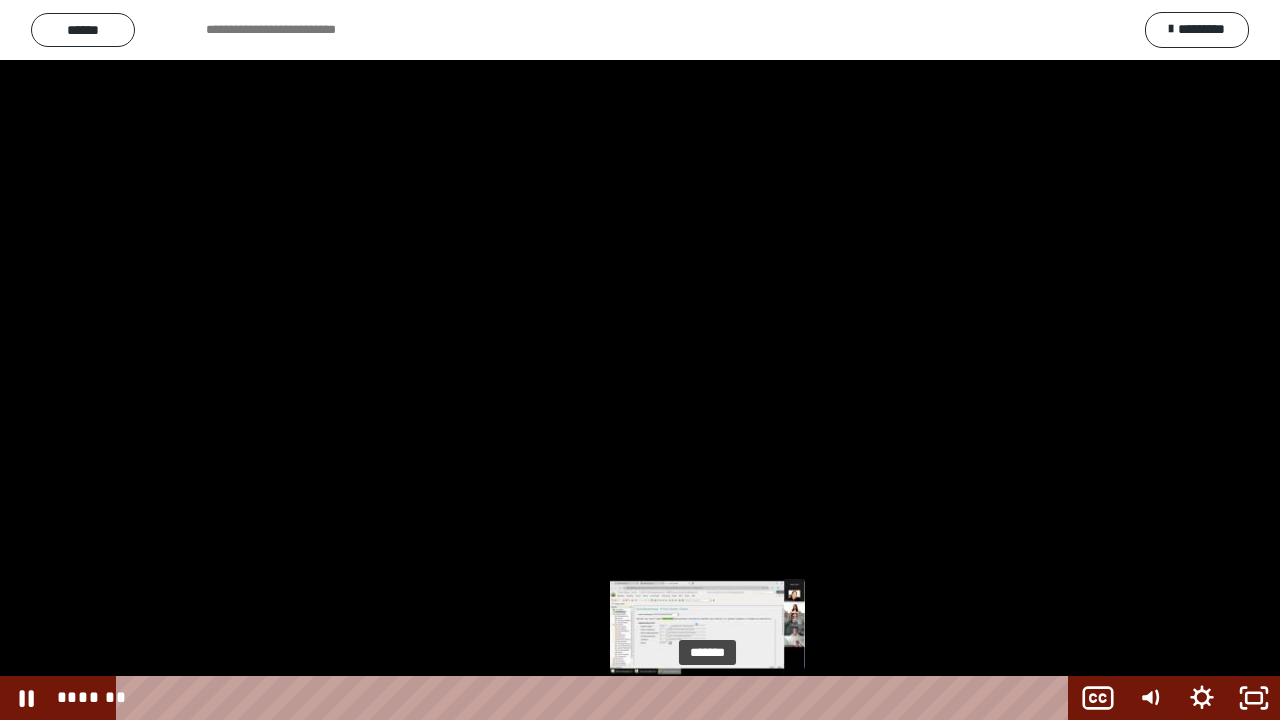 click on "*******" at bounding box center (596, 698) 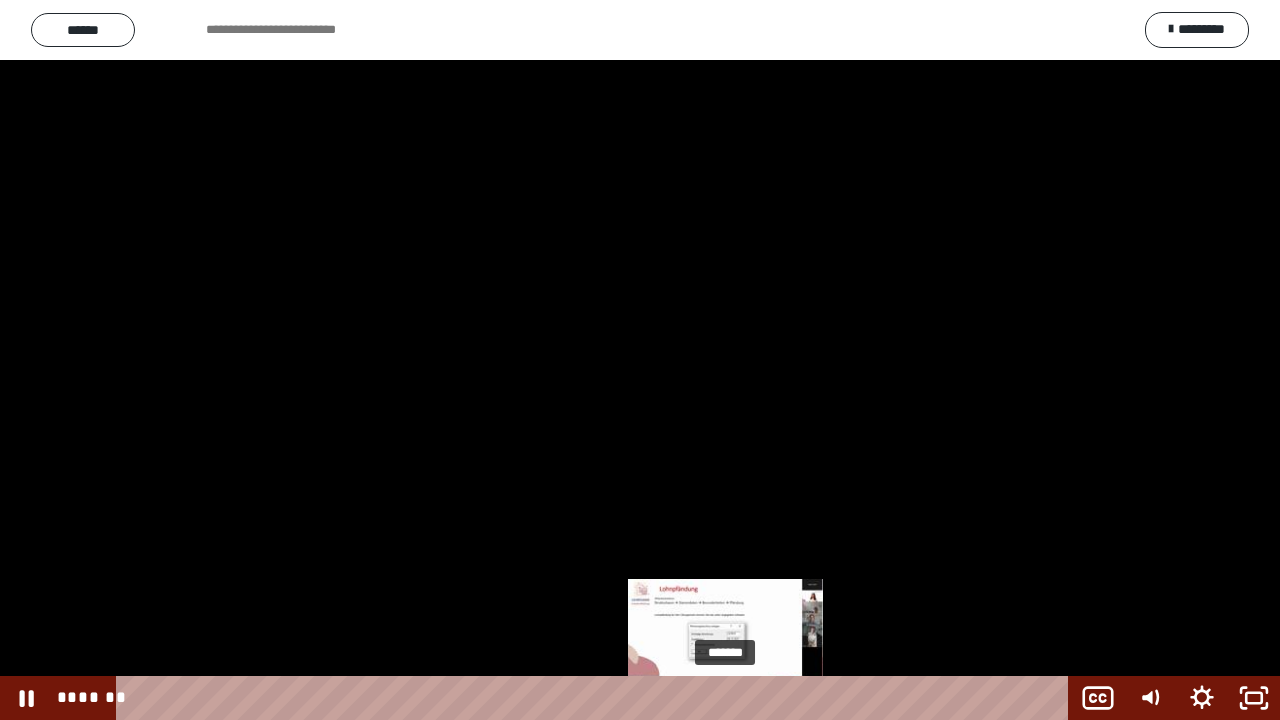 click on "*******" at bounding box center (596, 698) 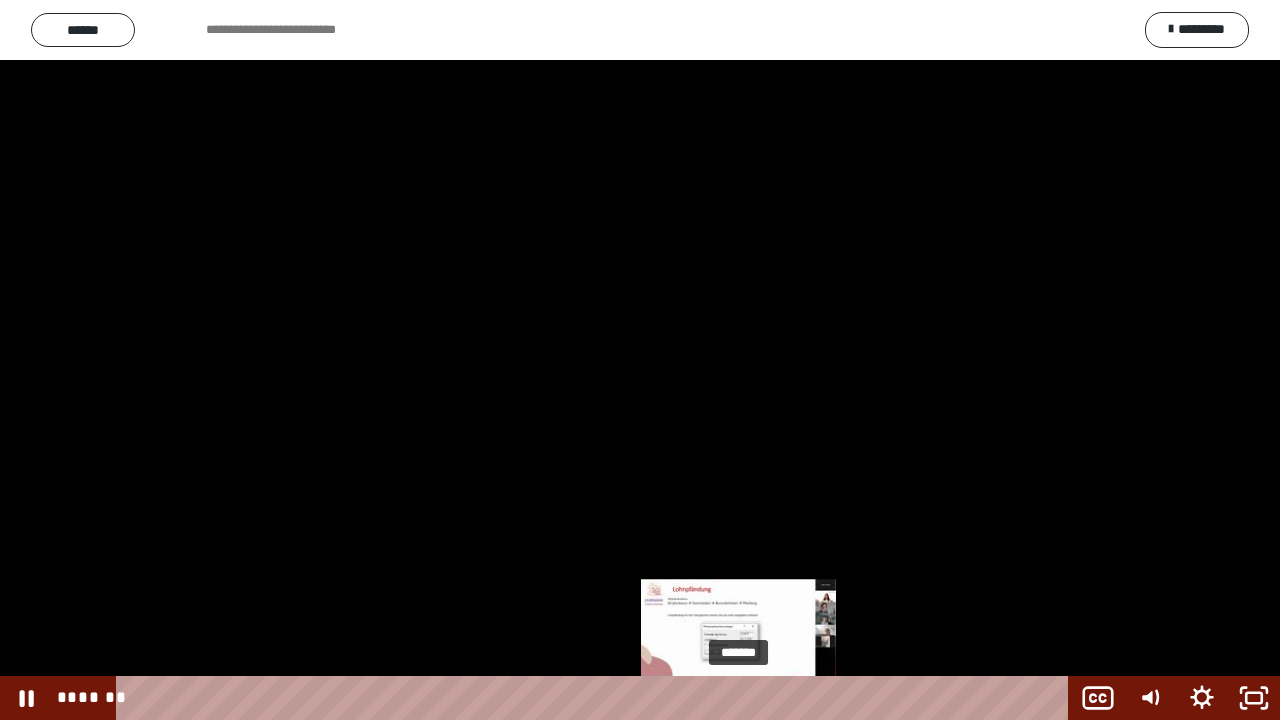click on "*******" at bounding box center (596, 698) 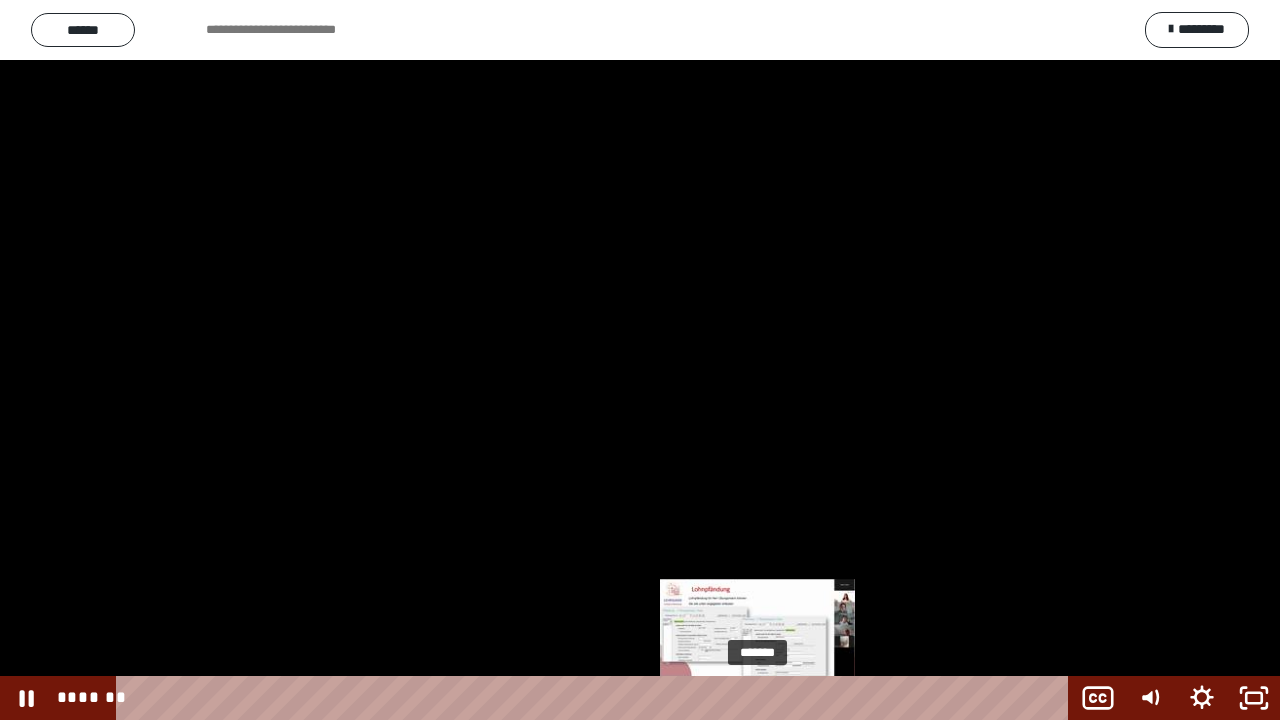 click on "*******" at bounding box center [596, 698] 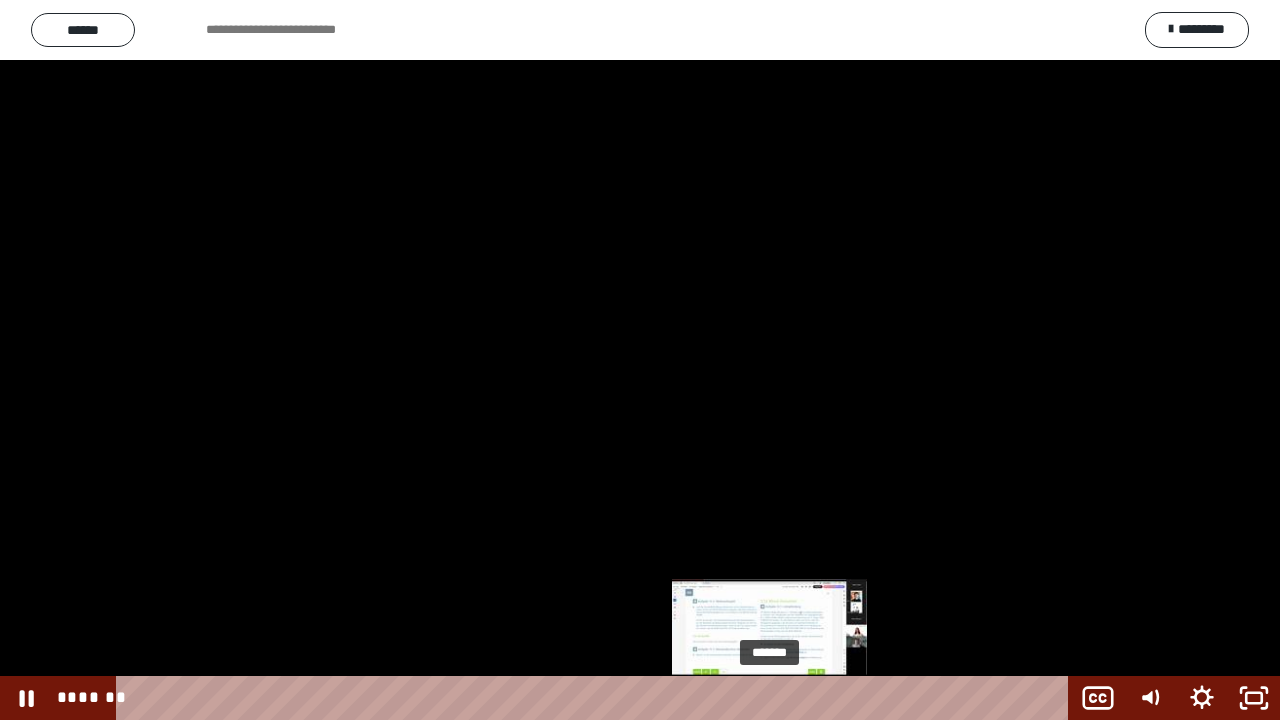 click on "*******" at bounding box center (596, 698) 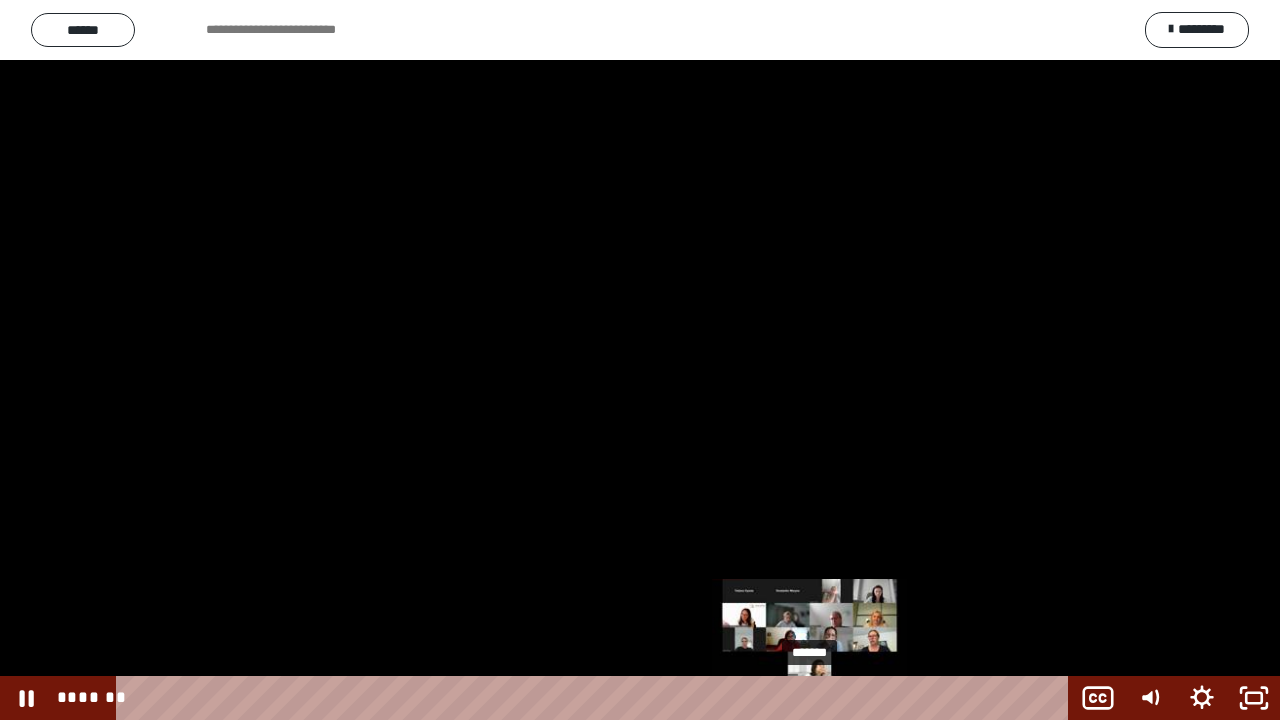 click on "*******" at bounding box center (596, 698) 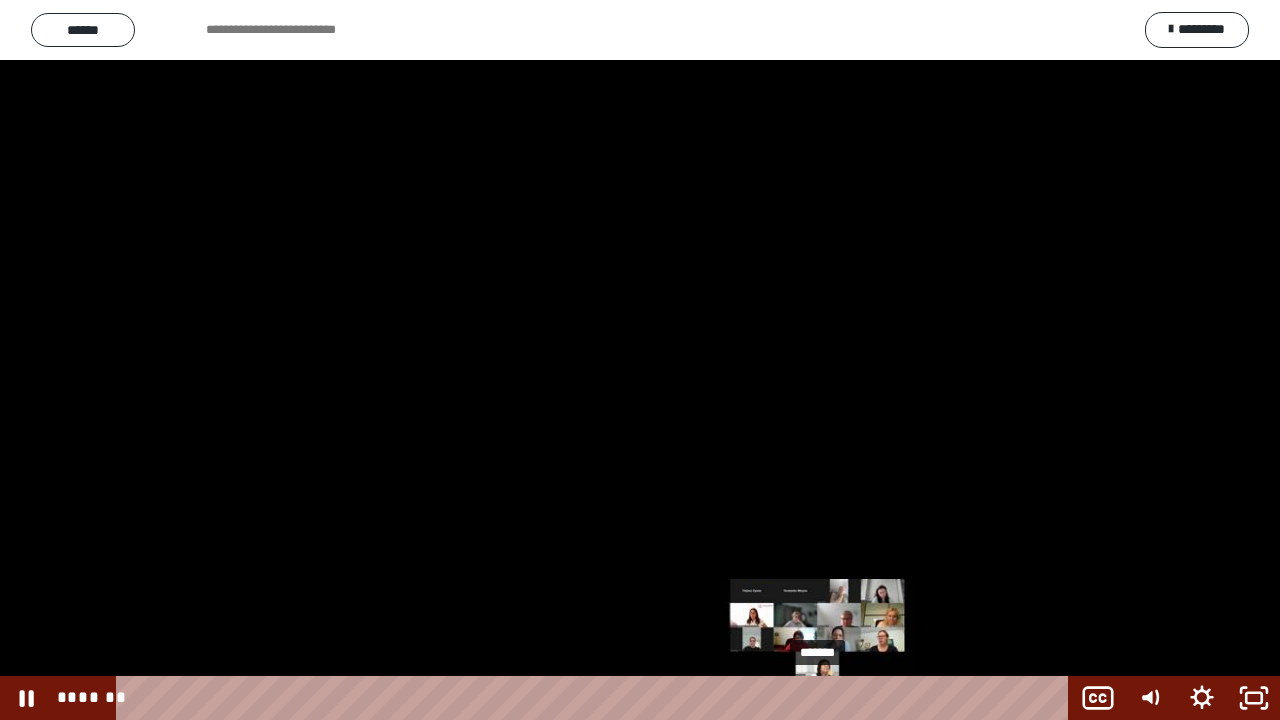 click on "*******" at bounding box center [596, 698] 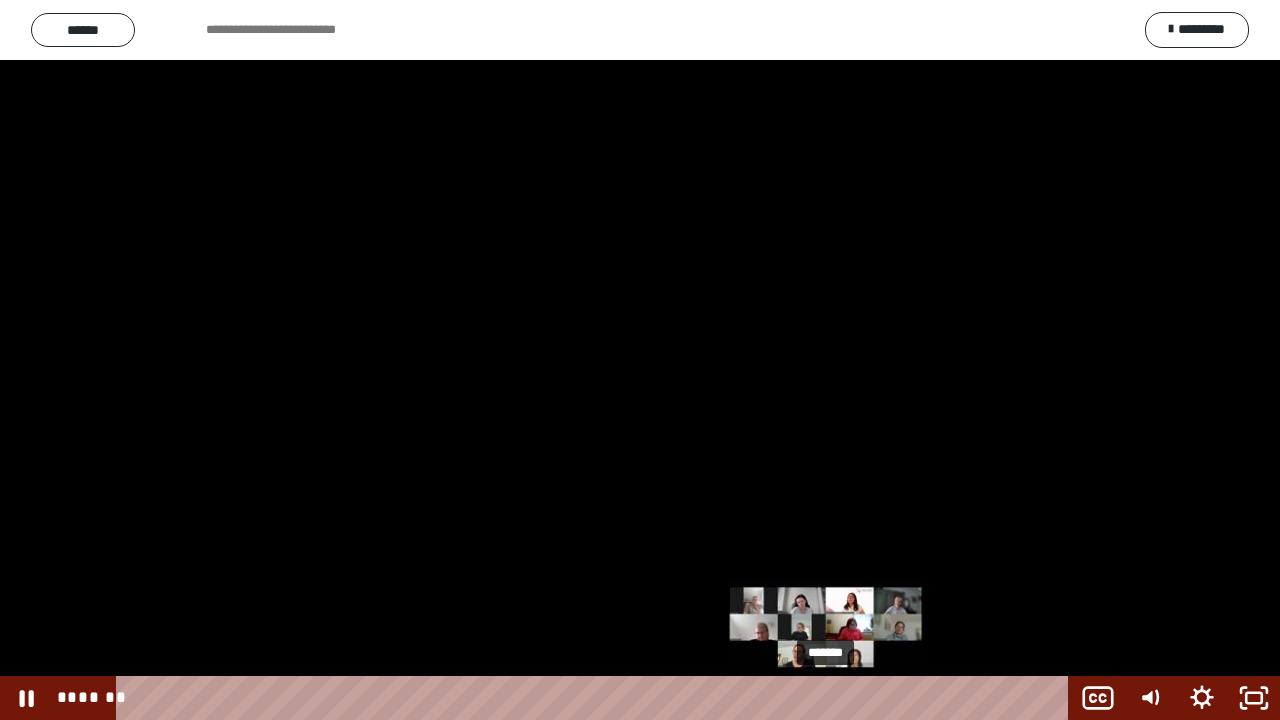 click on "*******" at bounding box center [596, 698] 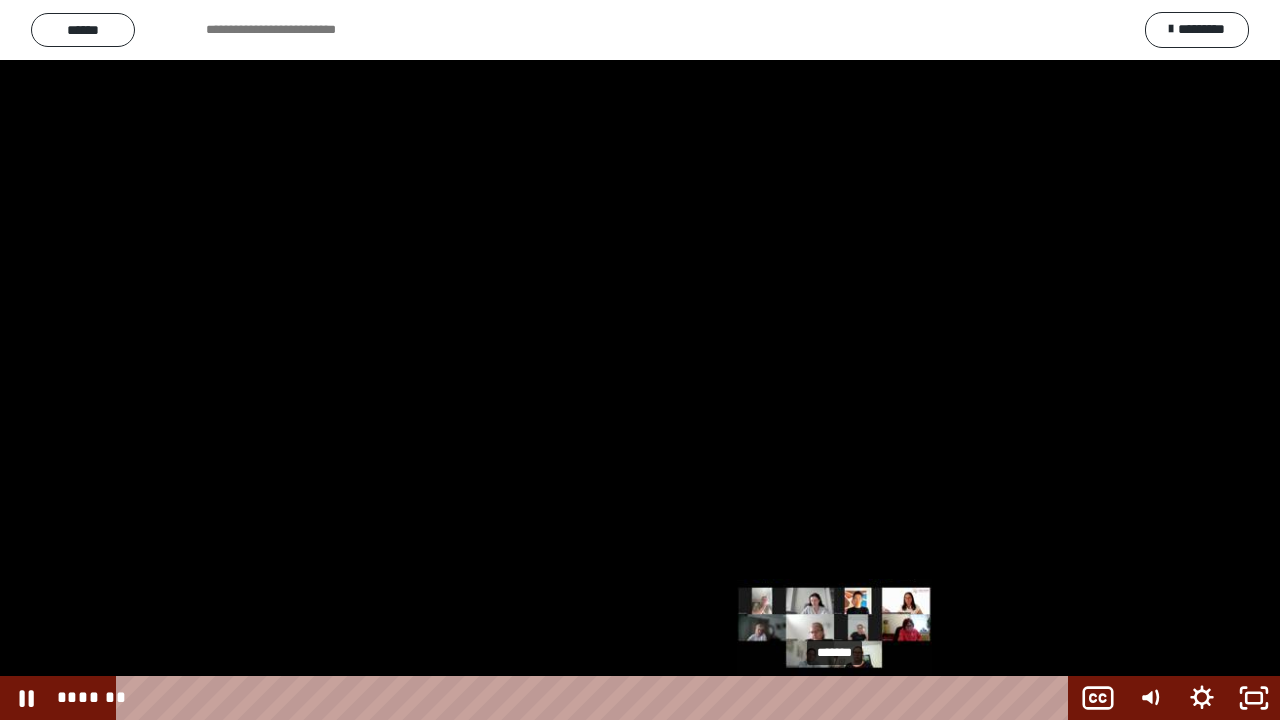 click on "*******" at bounding box center [596, 698] 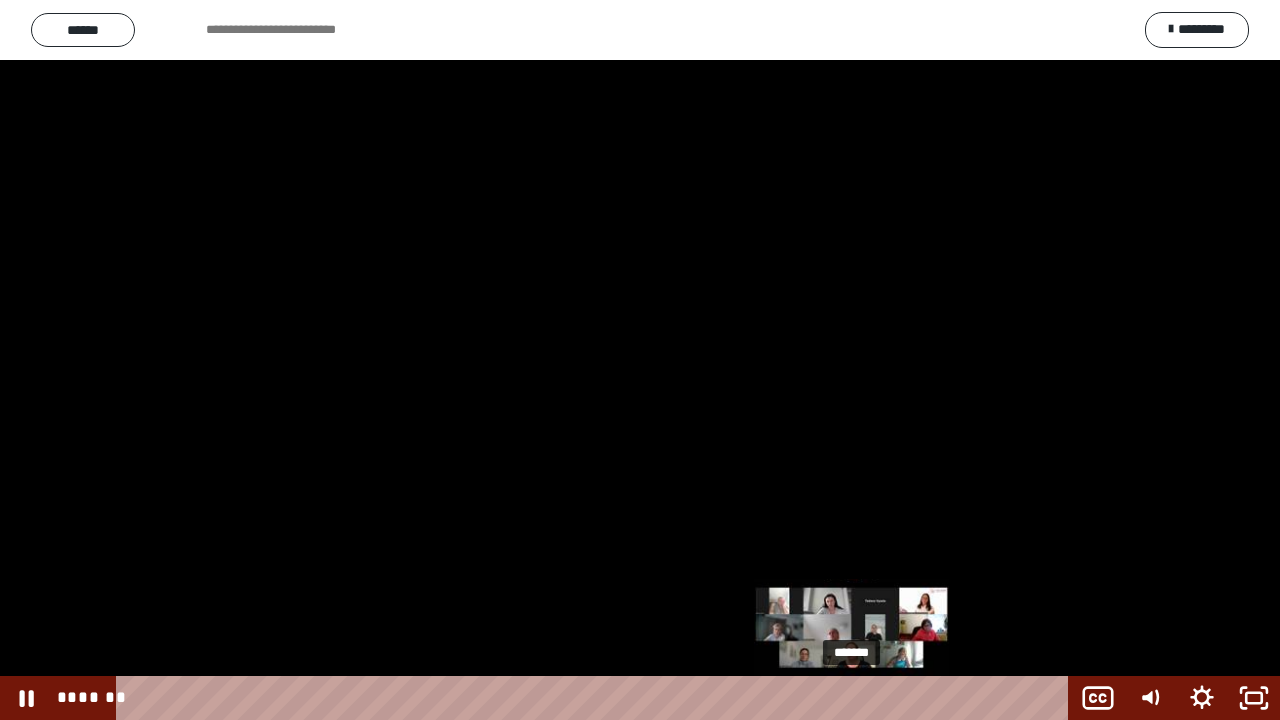 click on "*******" at bounding box center (596, 698) 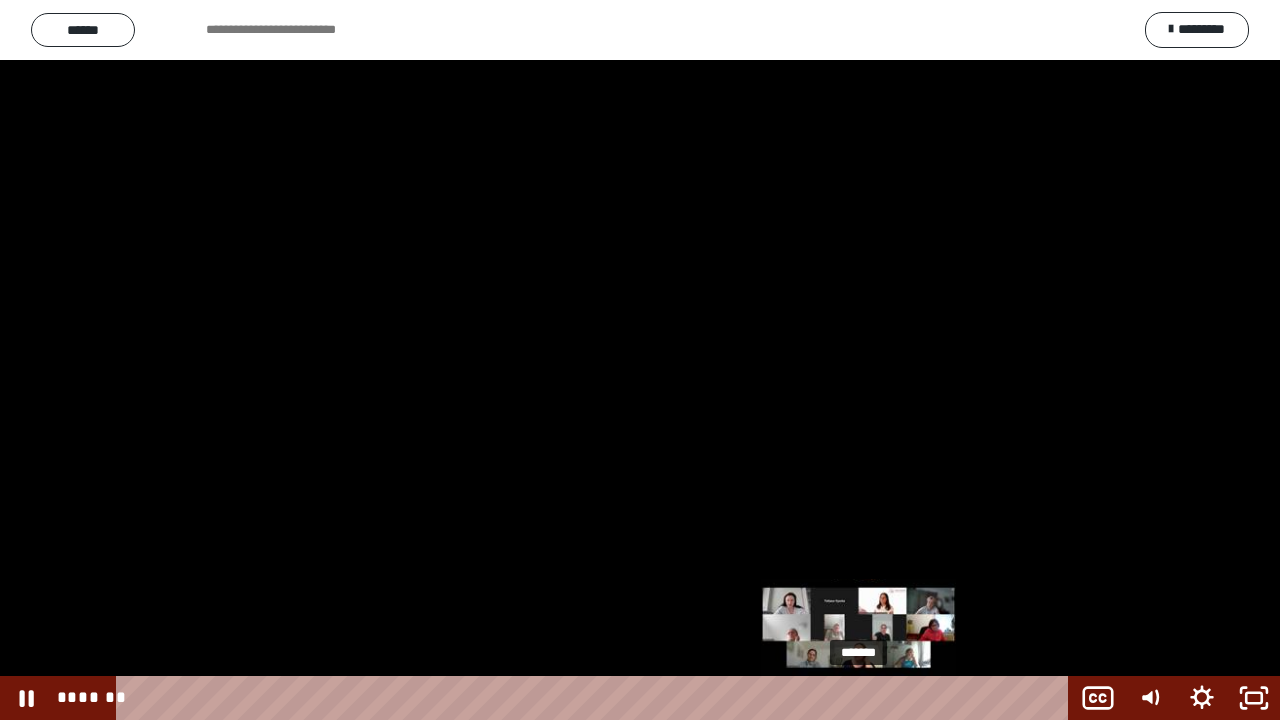 click on "*******" at bounding box center [596, 698] 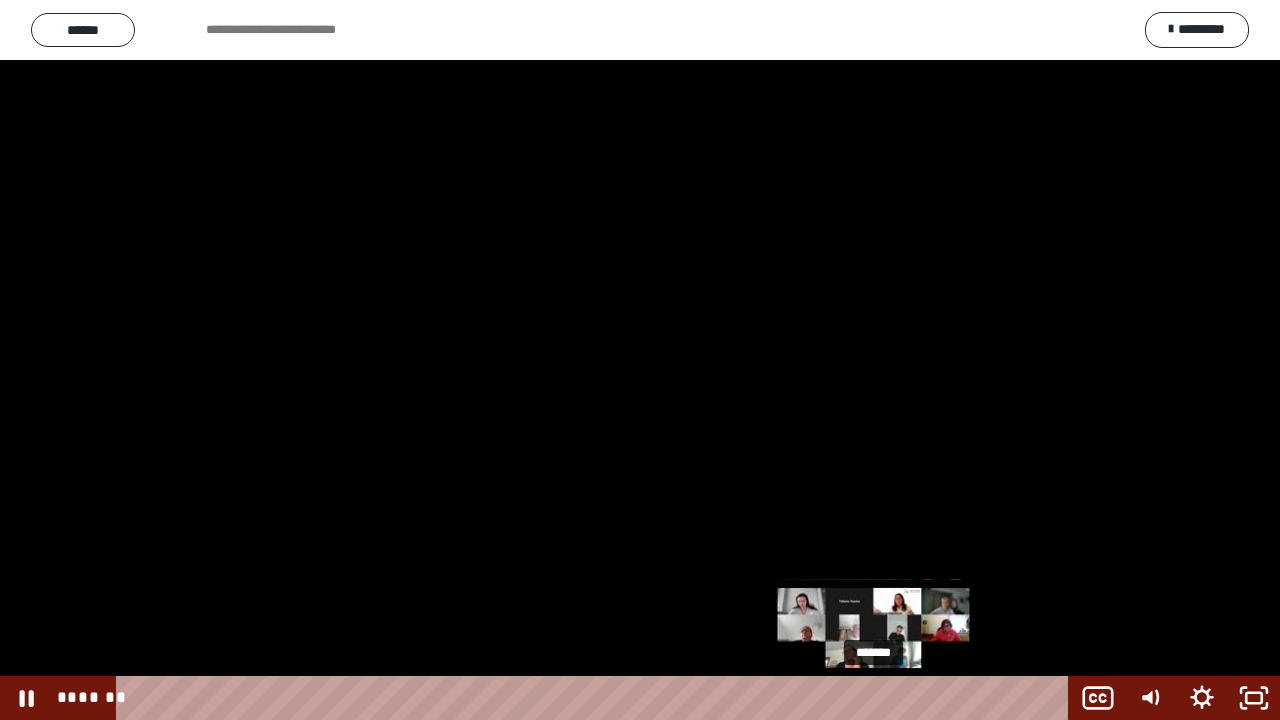 click on "*******" at bounding box center (596, 698) 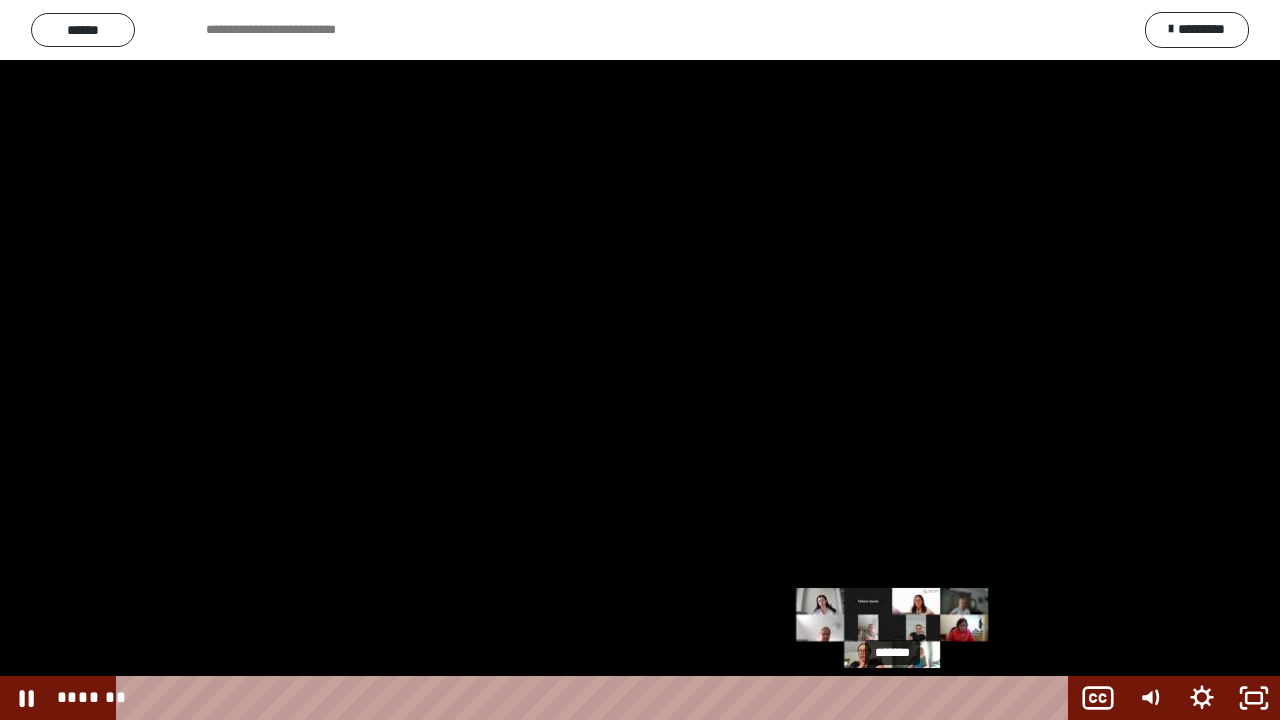 click on "*******" at bounding box center (596, 698) 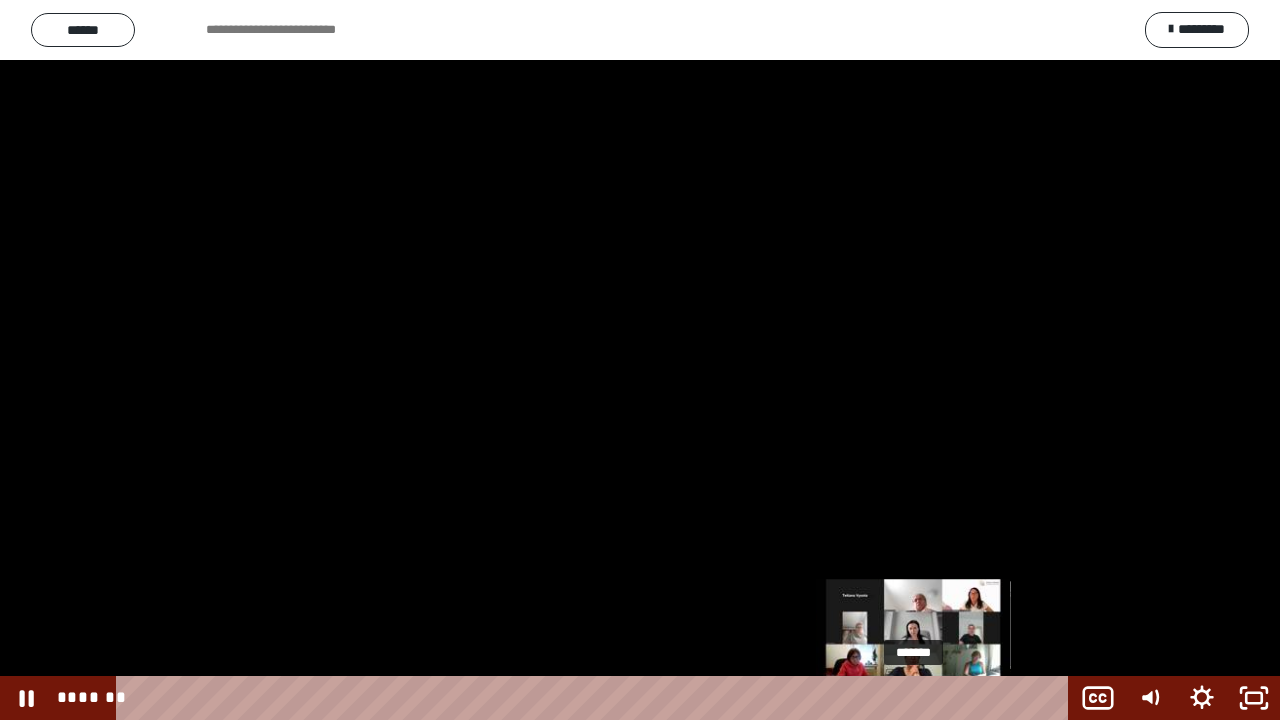 click on "*******" at bounding box center (596, 698) 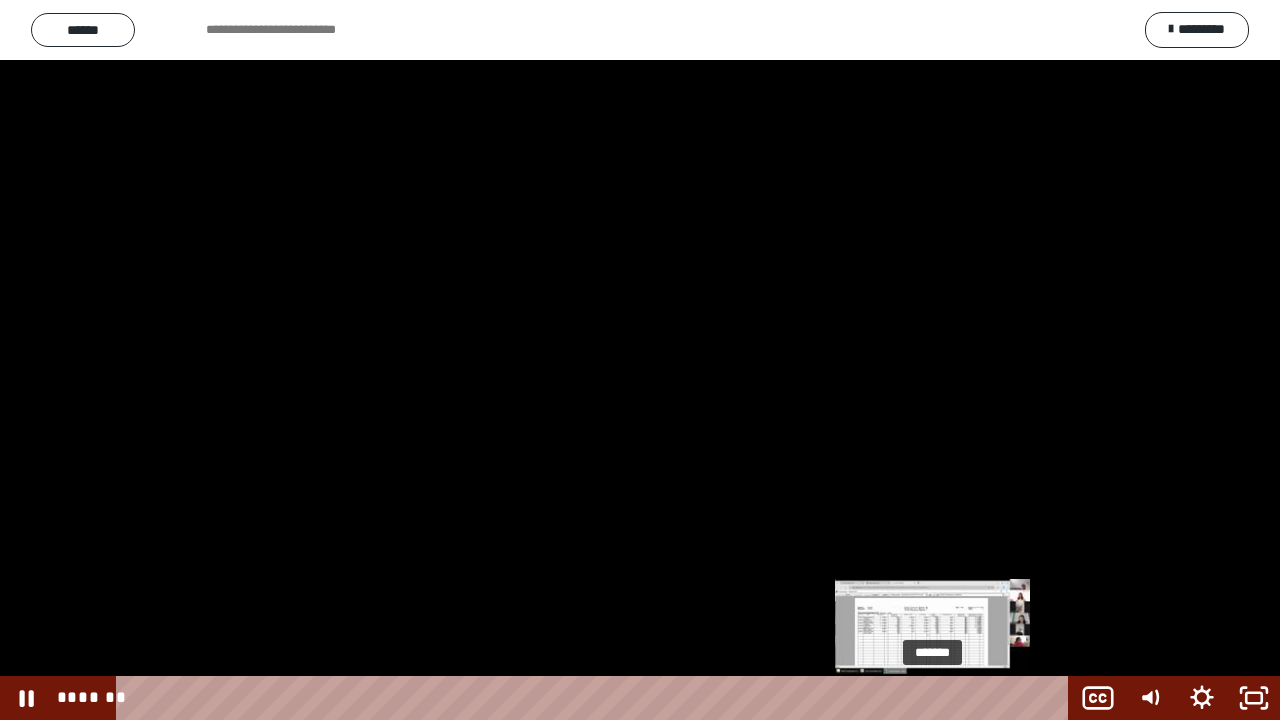 click on "*******" at bounding box center [596, 698] 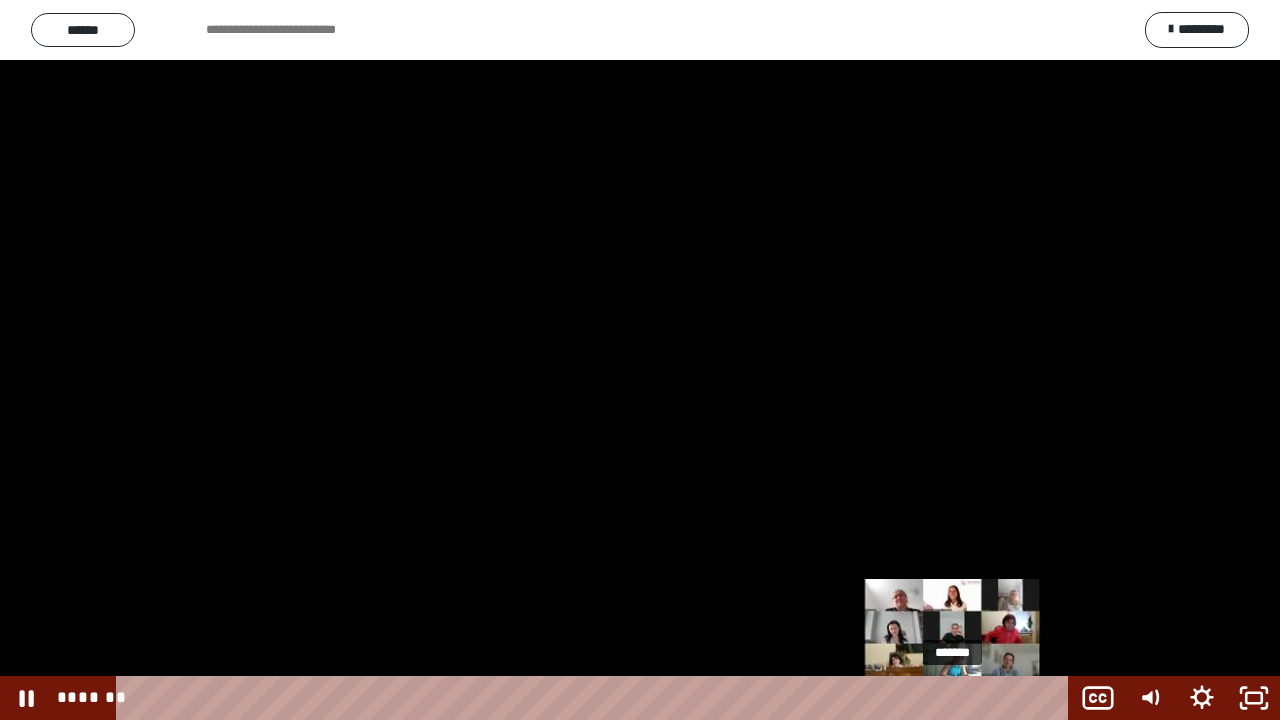 click on "*******" at bounding box center [596, 698] 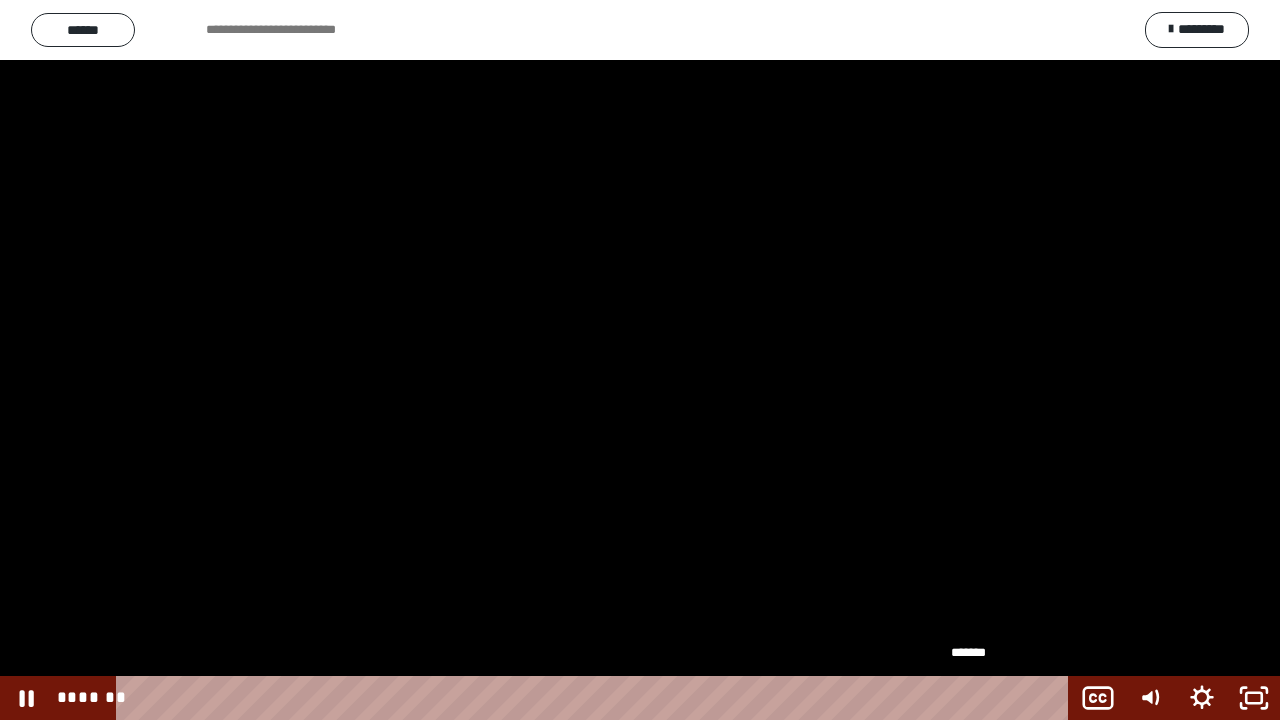click on "*******" at bounding box center (596, 698) 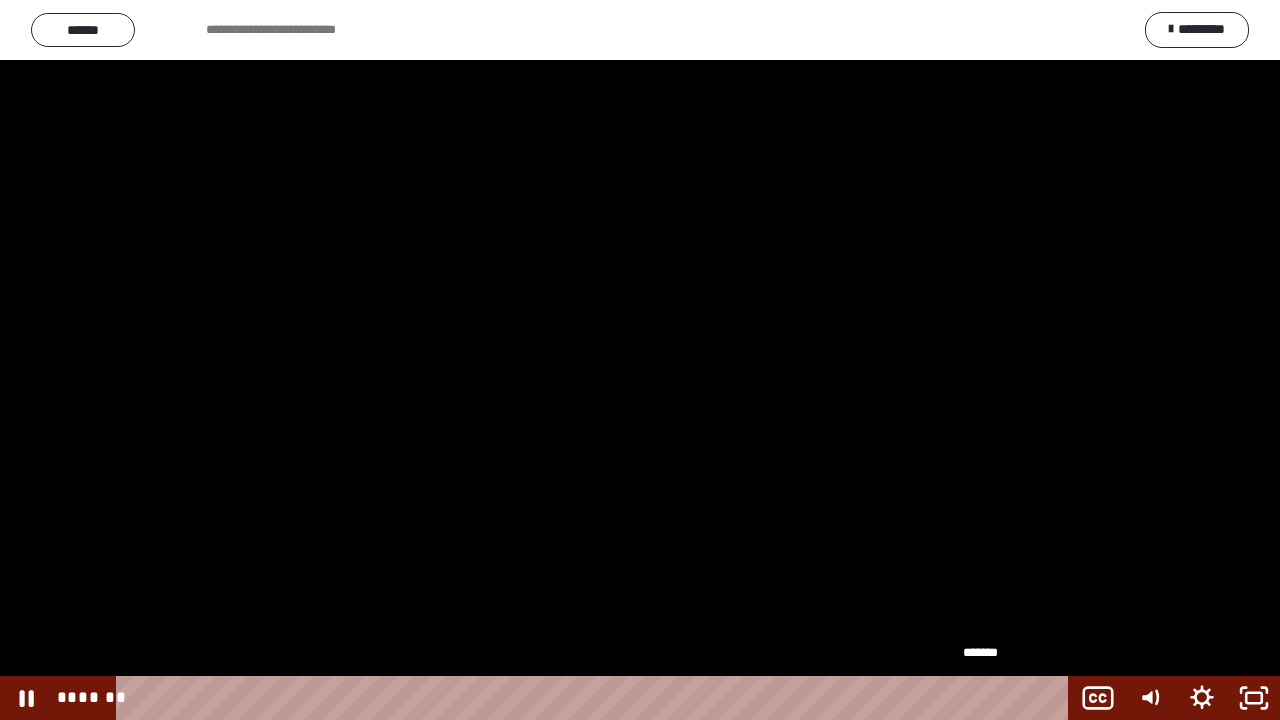 click on "*******" at bounding box center (596, 698) 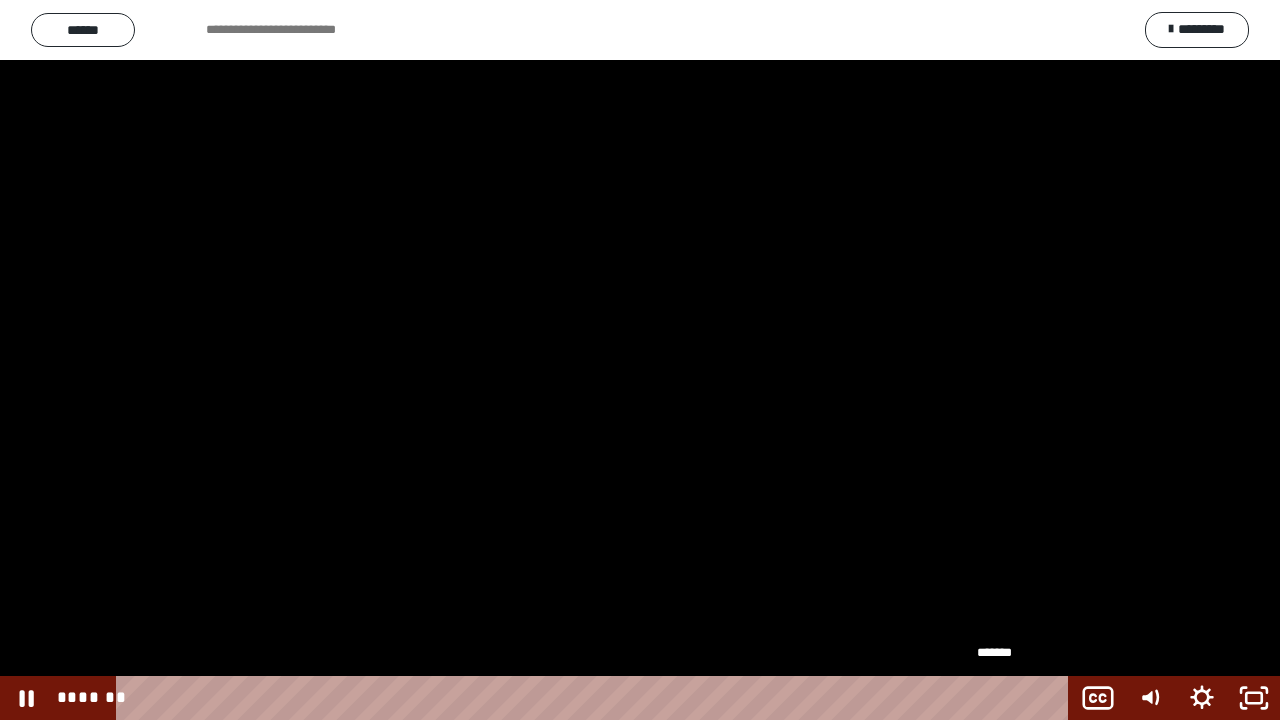 click on "*******" at bounding box center [596, 698] 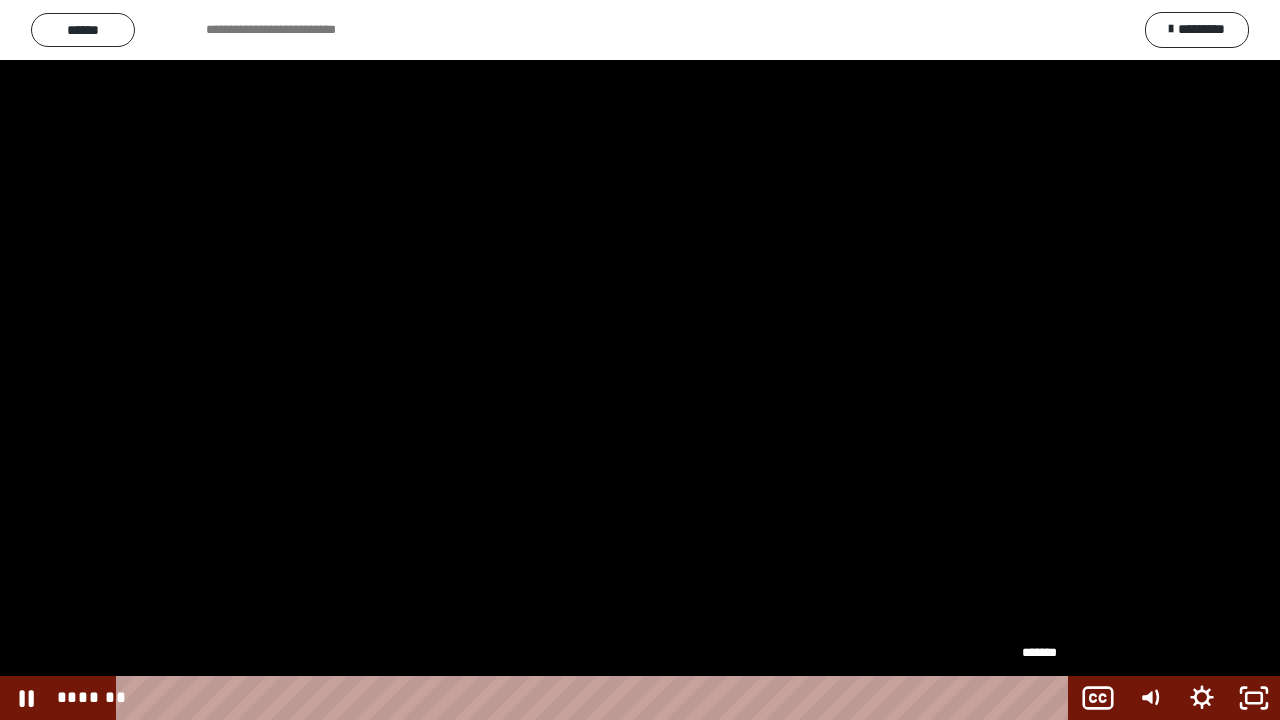 click on "*******" at bounding box center [596, 698] 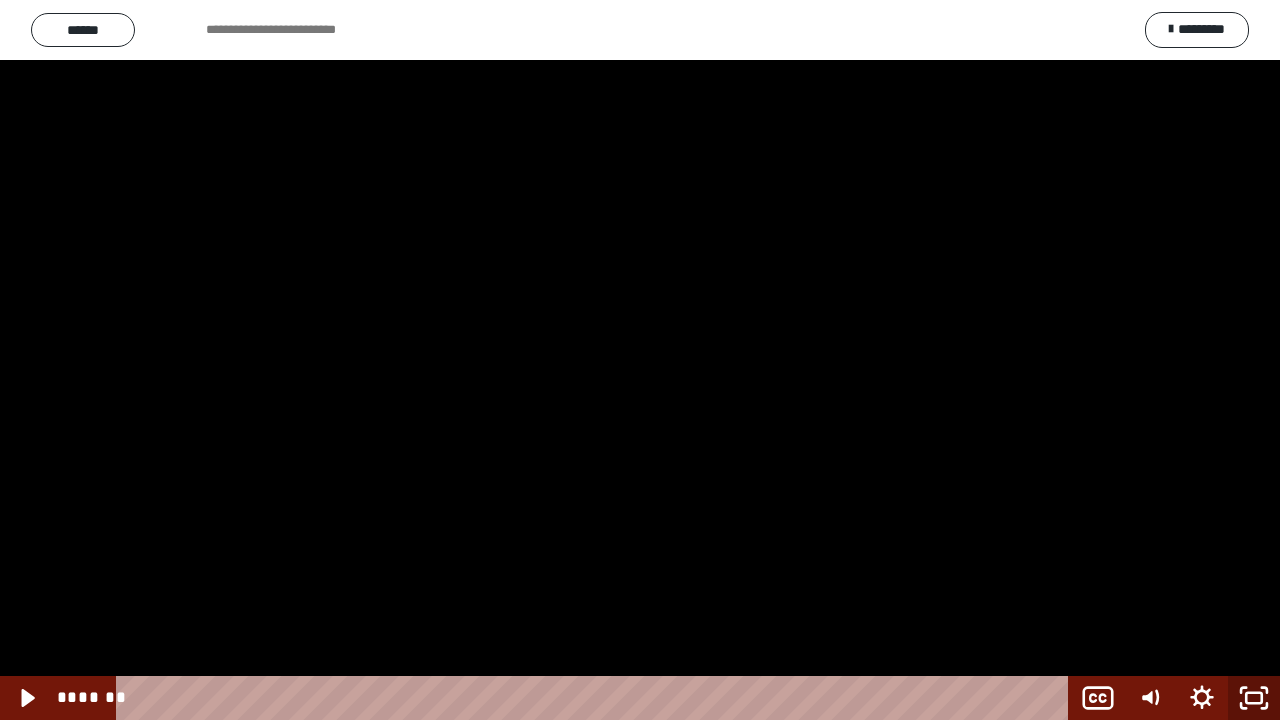 click 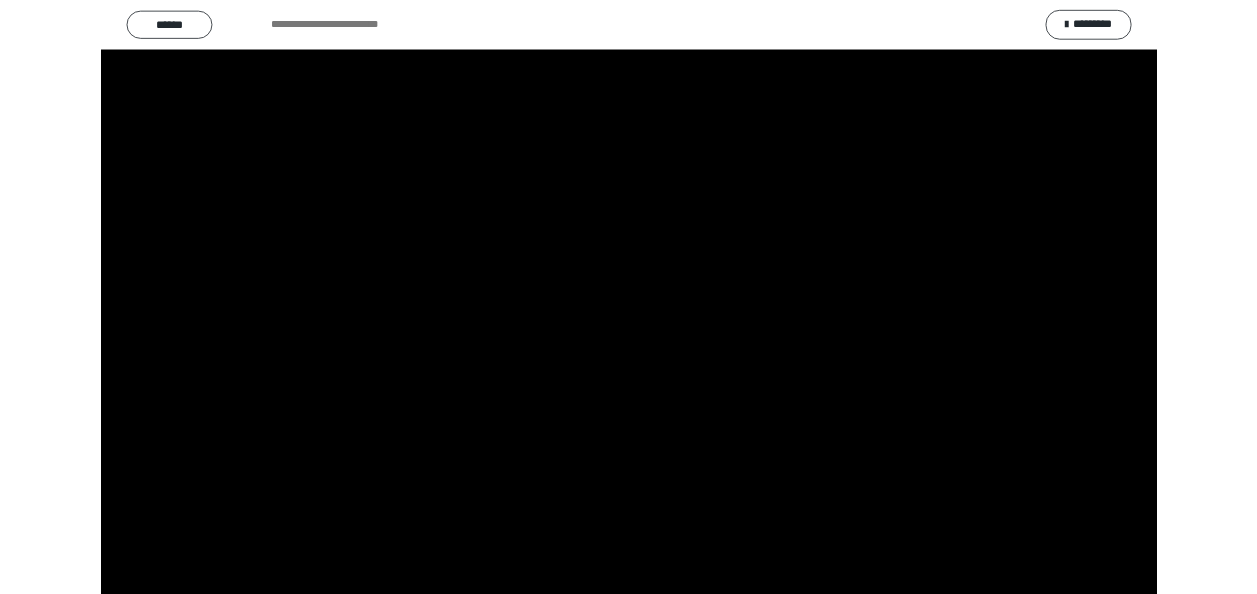 scroll, scrollTop: 2689, scrollLeft: 0, axis: vertical 